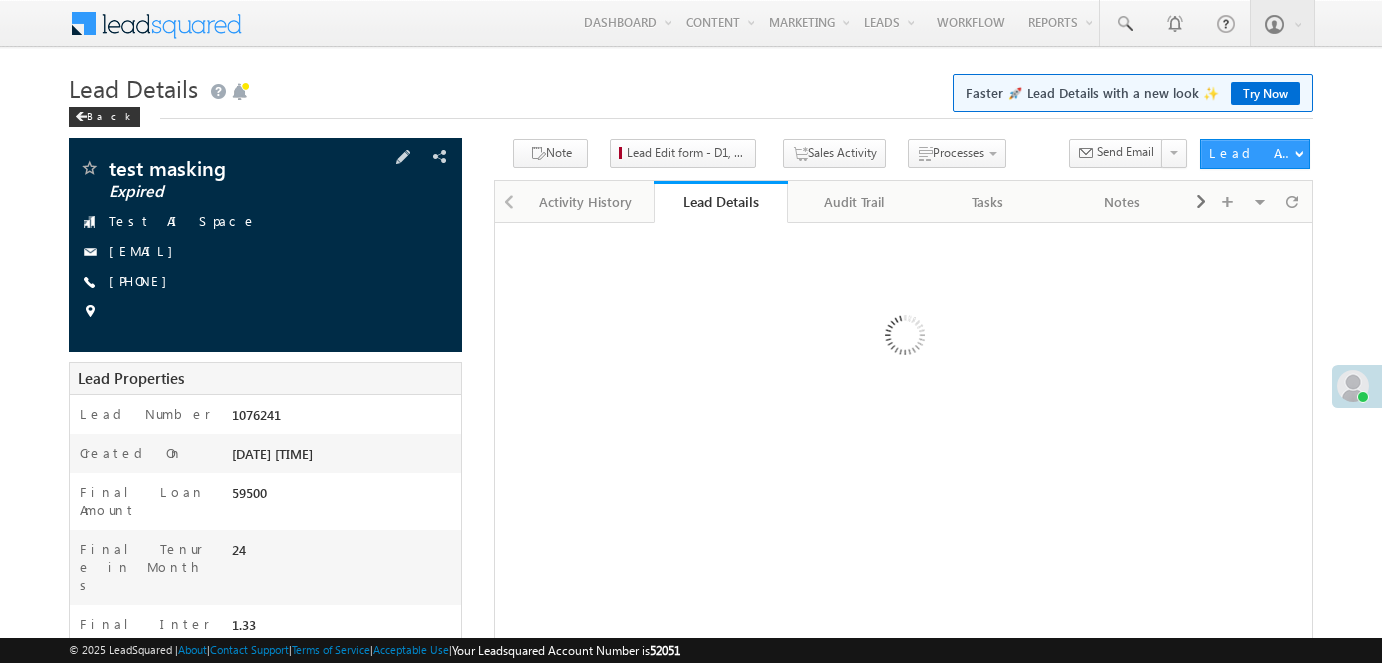 scroll, scrollTop: 0, scrollLeft: 0, axis: both 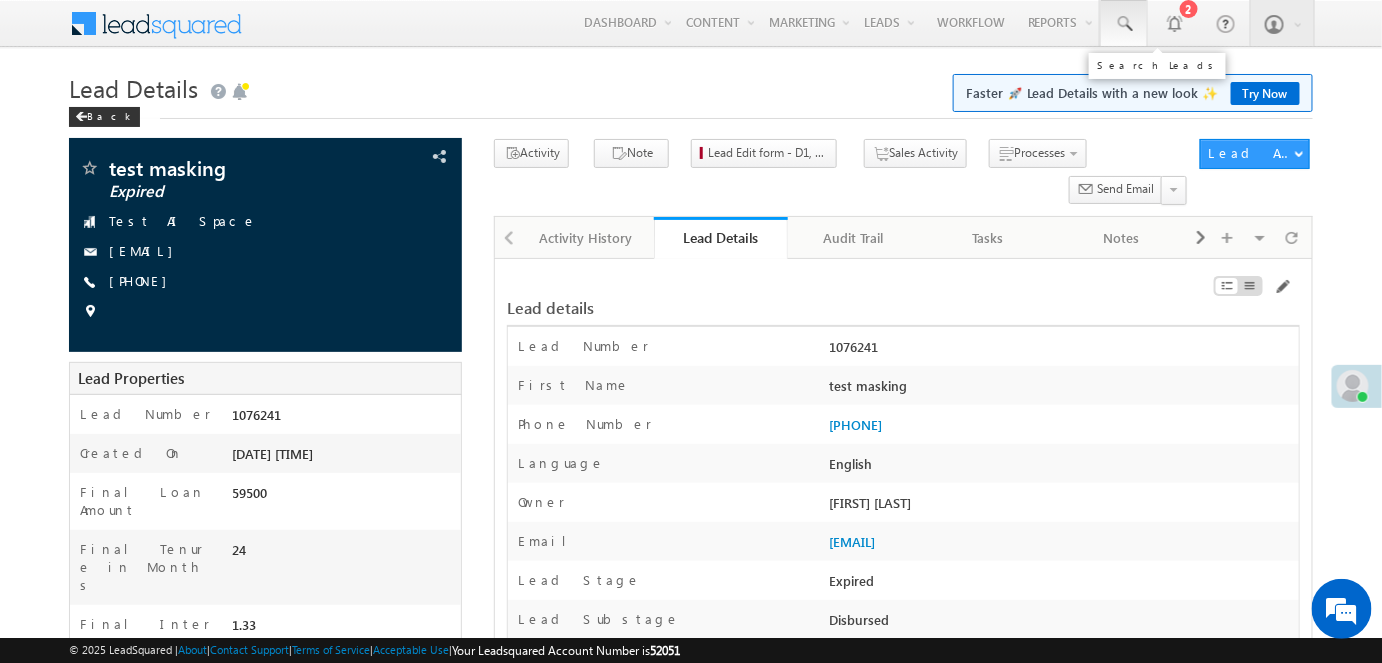 click at bounding box center (1124, 24) 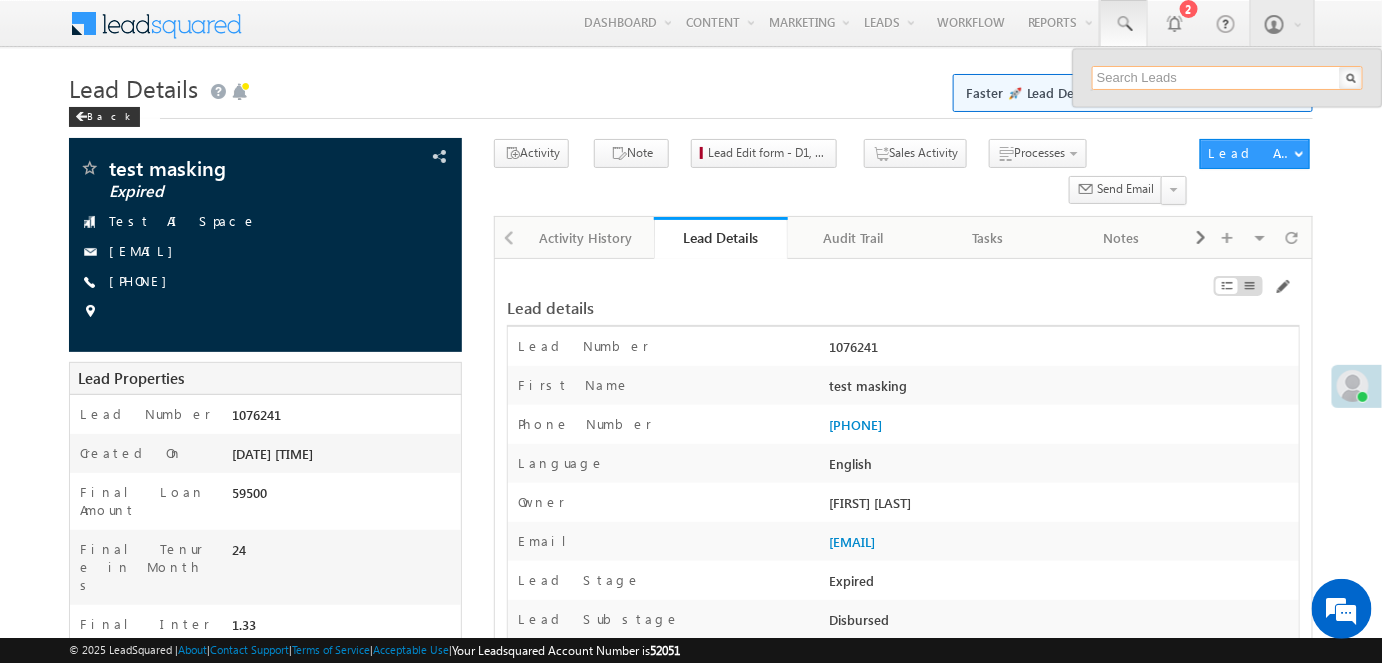 paste on "1079153" 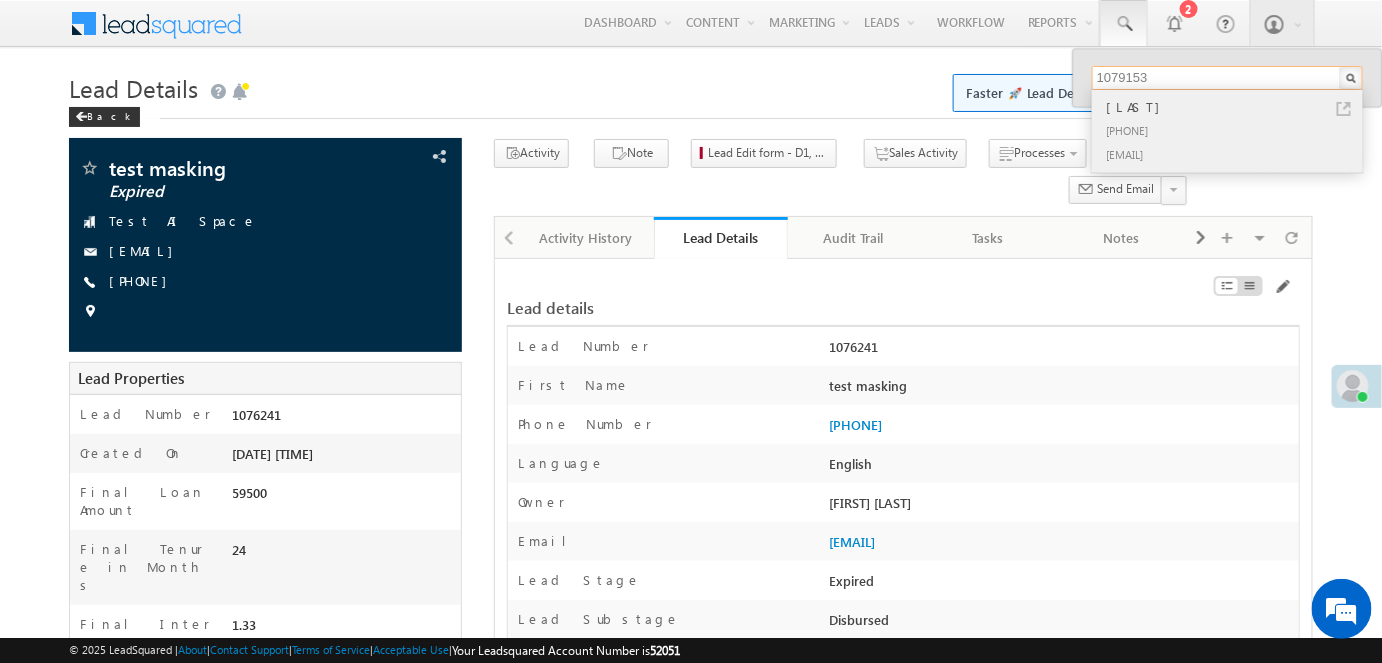 type on "1079153" 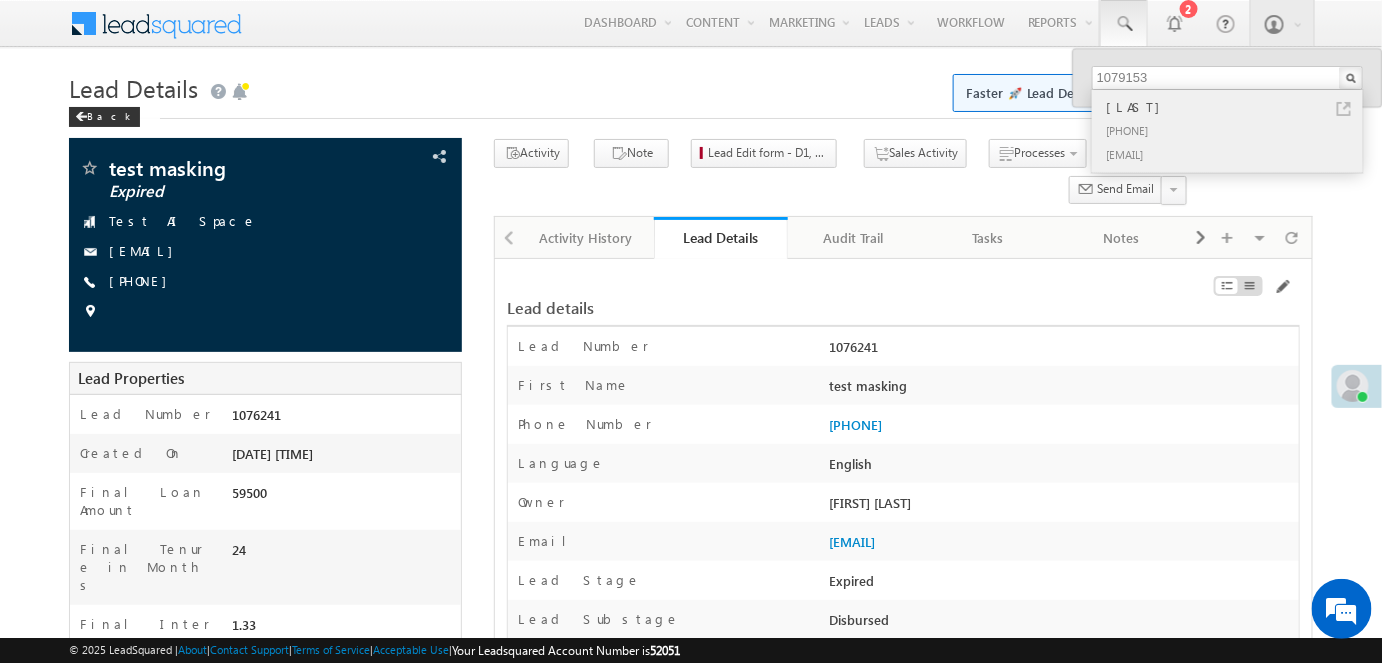 click at bounding box center [1344, 109] 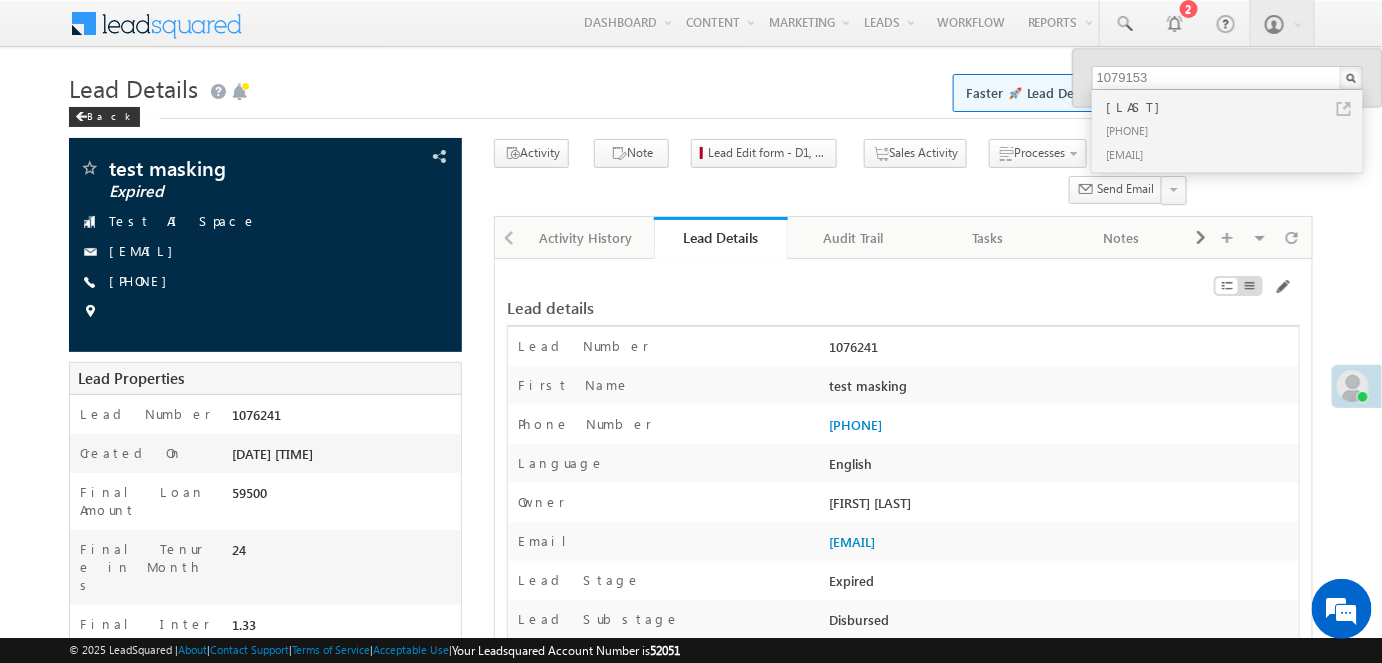 click on "Lead Details Faster 🚀 Lead Details with a new look ✨ Try Now" at bounding box center (691, 86) 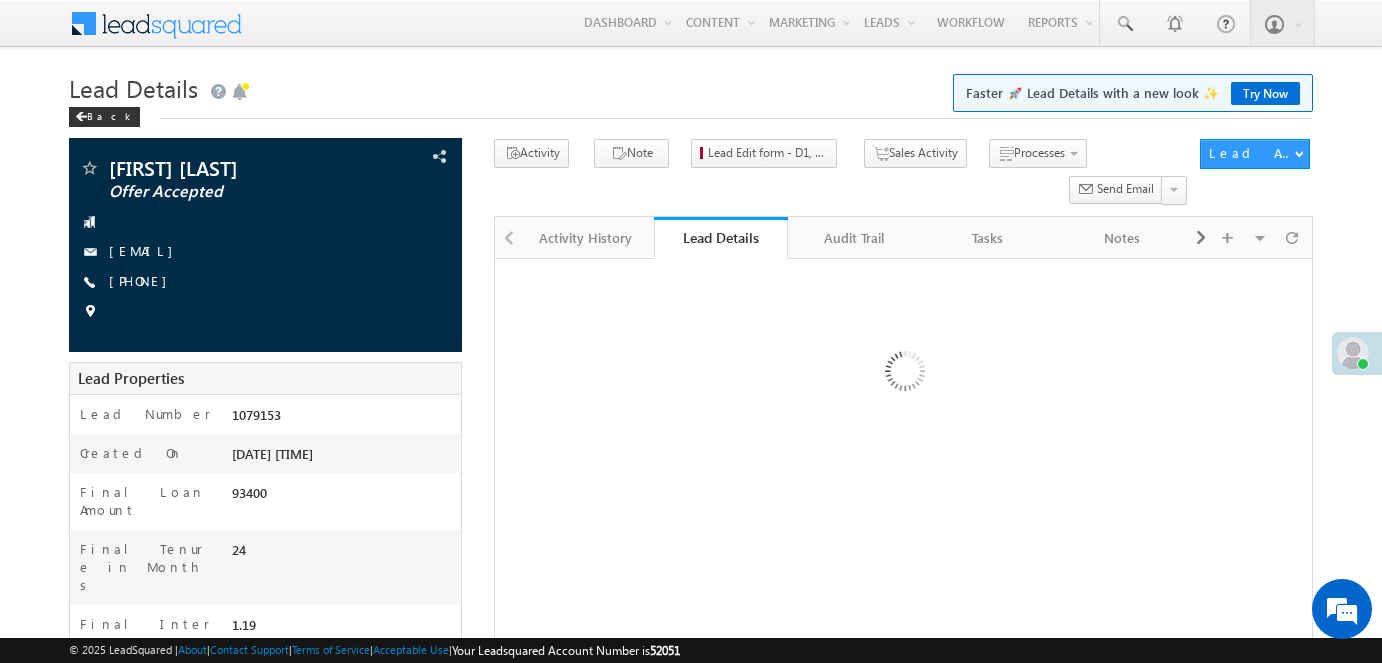 scroll, scrollTop: 0, scrollLeft: 0, axis: both 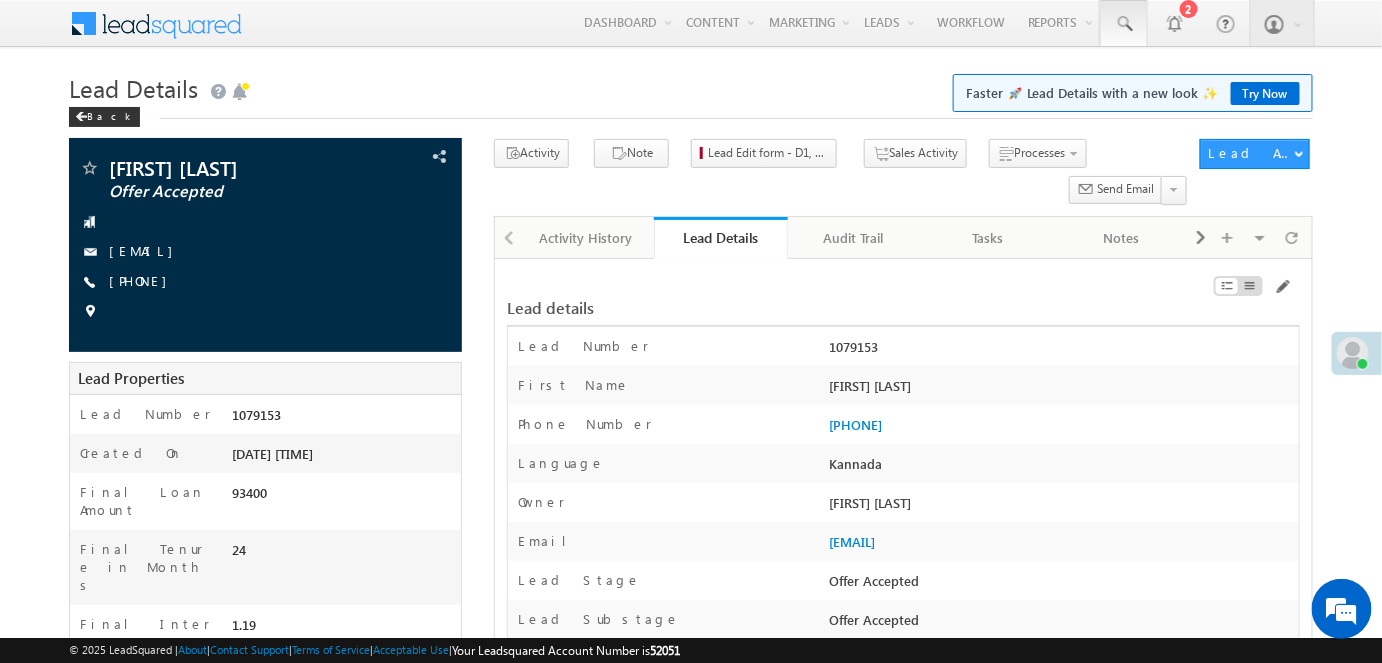 click at bounding box center (1124, 23) 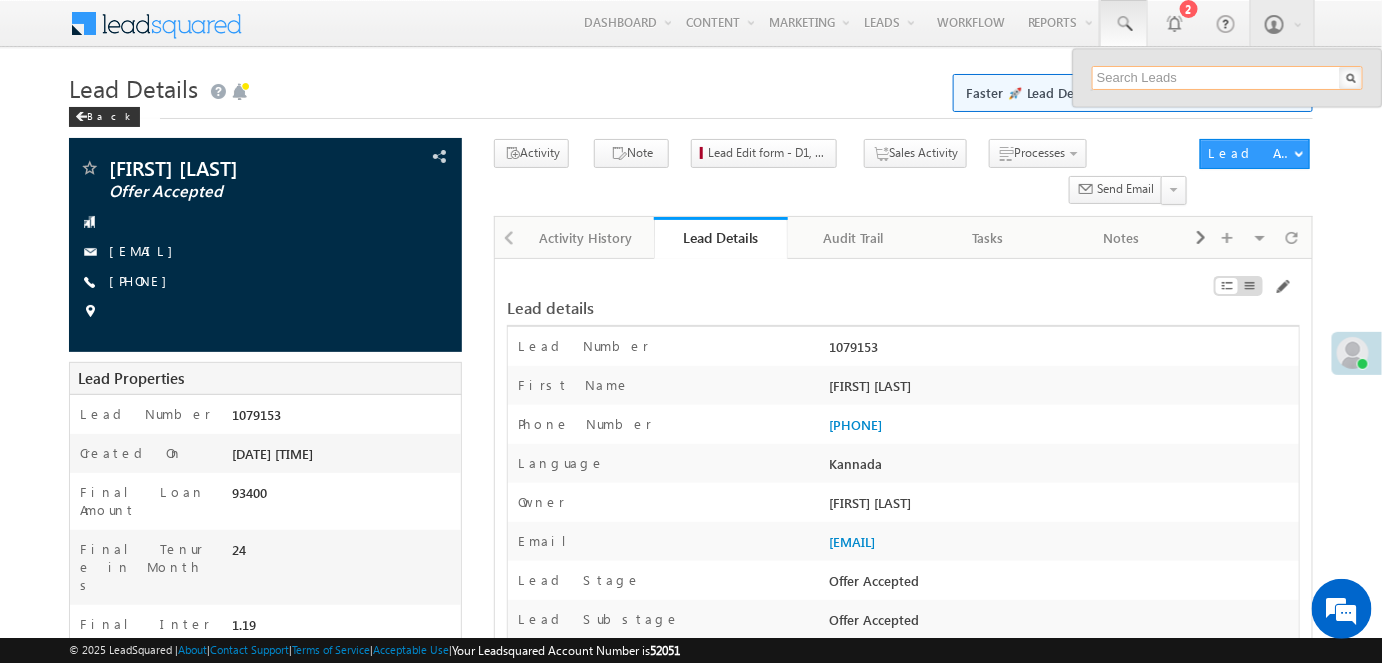 paste on "1079152" 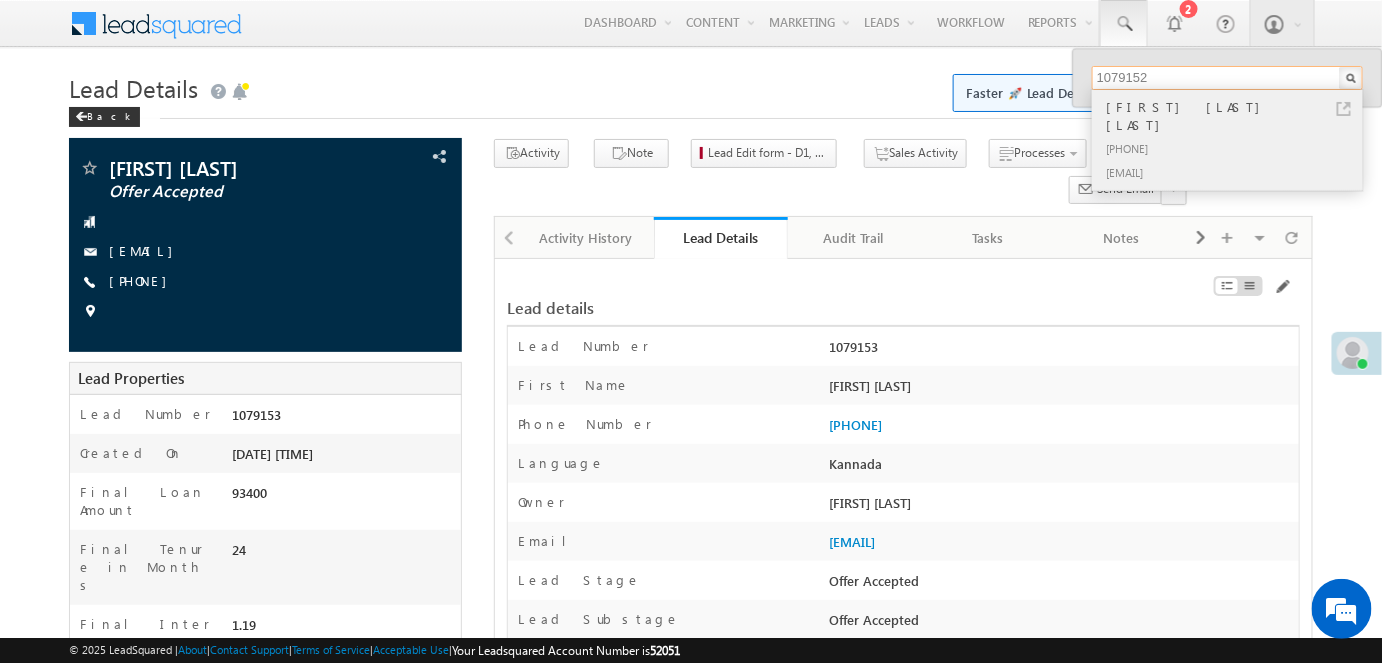 type on "1079152" 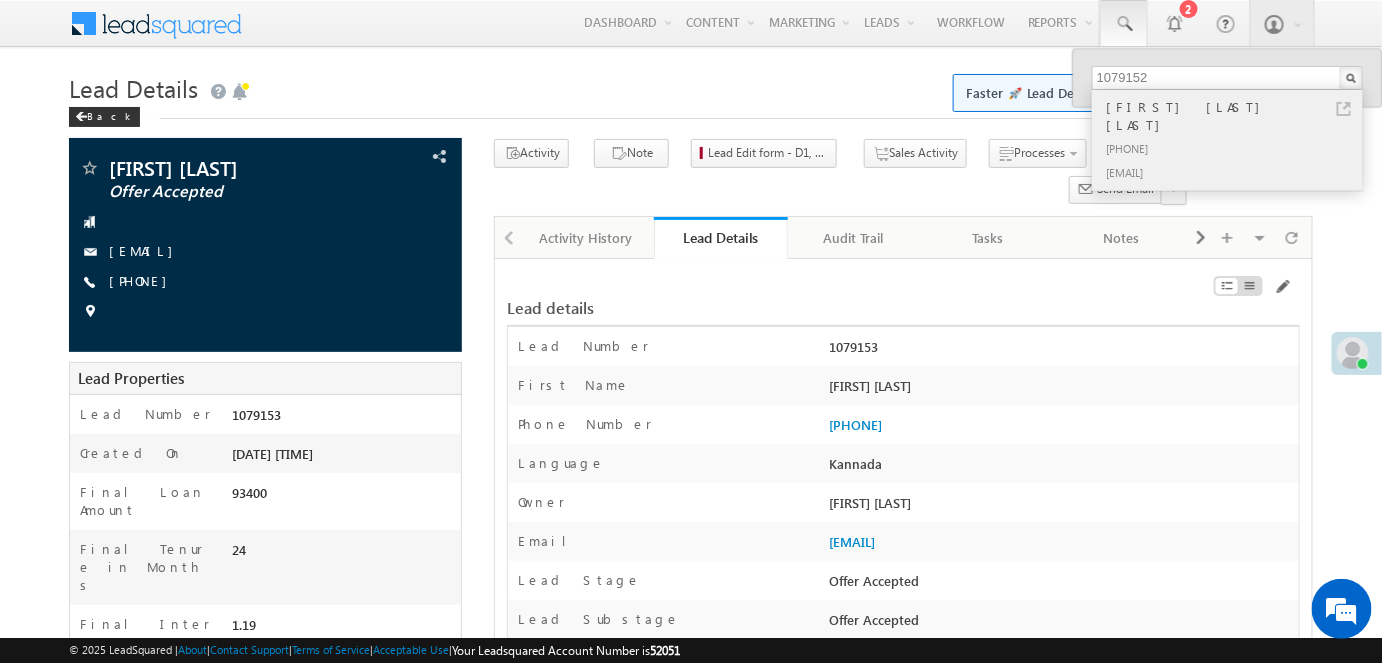 click at bounding box center (1344, 109) 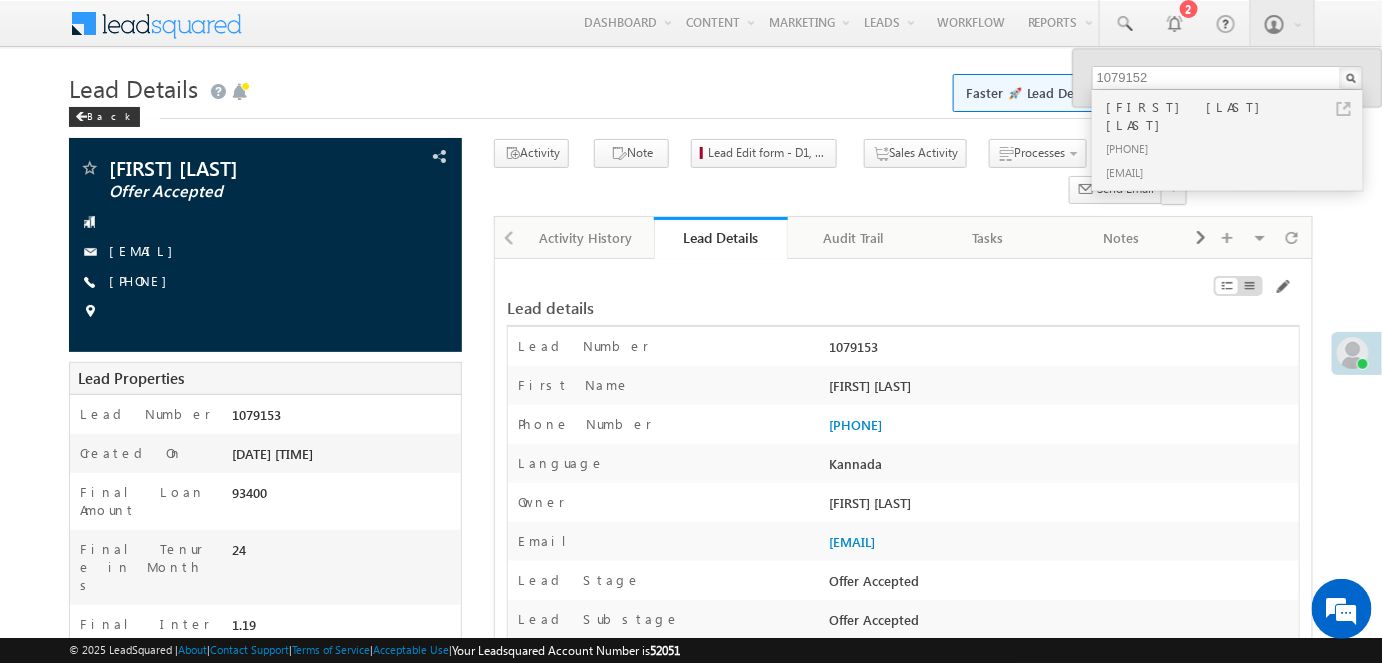 click on "Lead details" at bounding box center (903, 298) 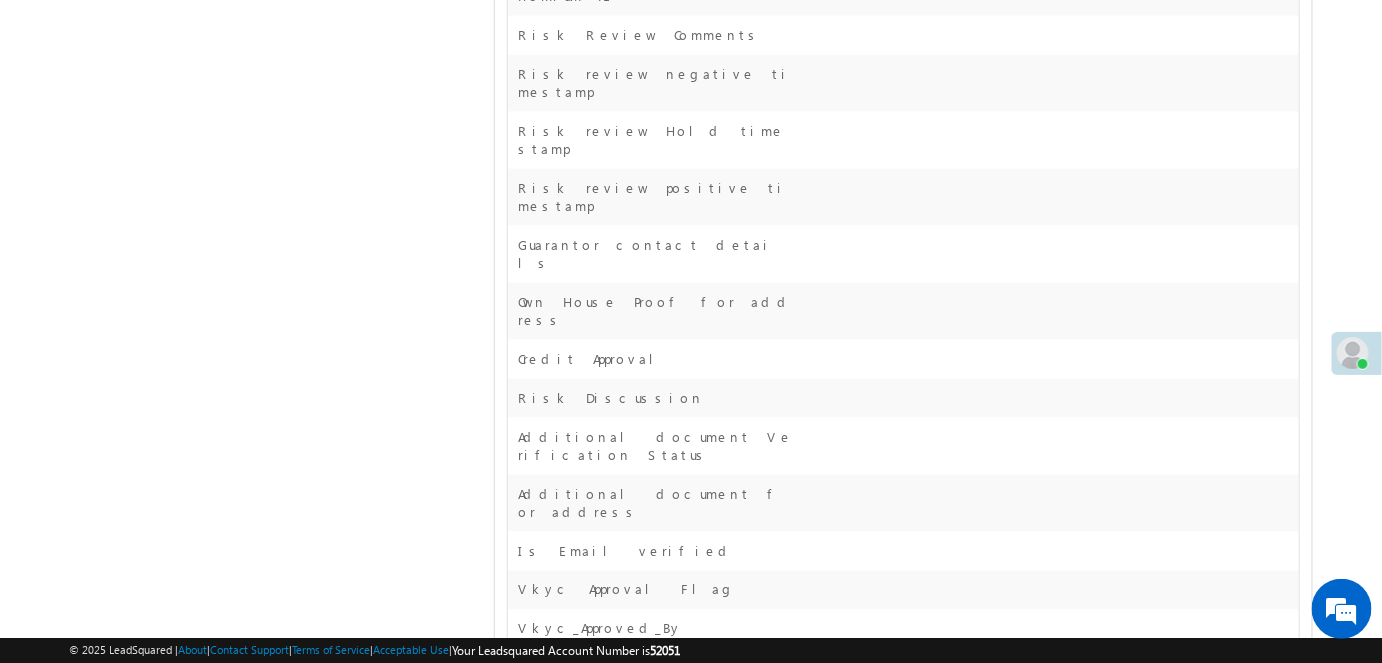 scroll, scrollTop: 6171, scrollLeft: 0, axis: vertical 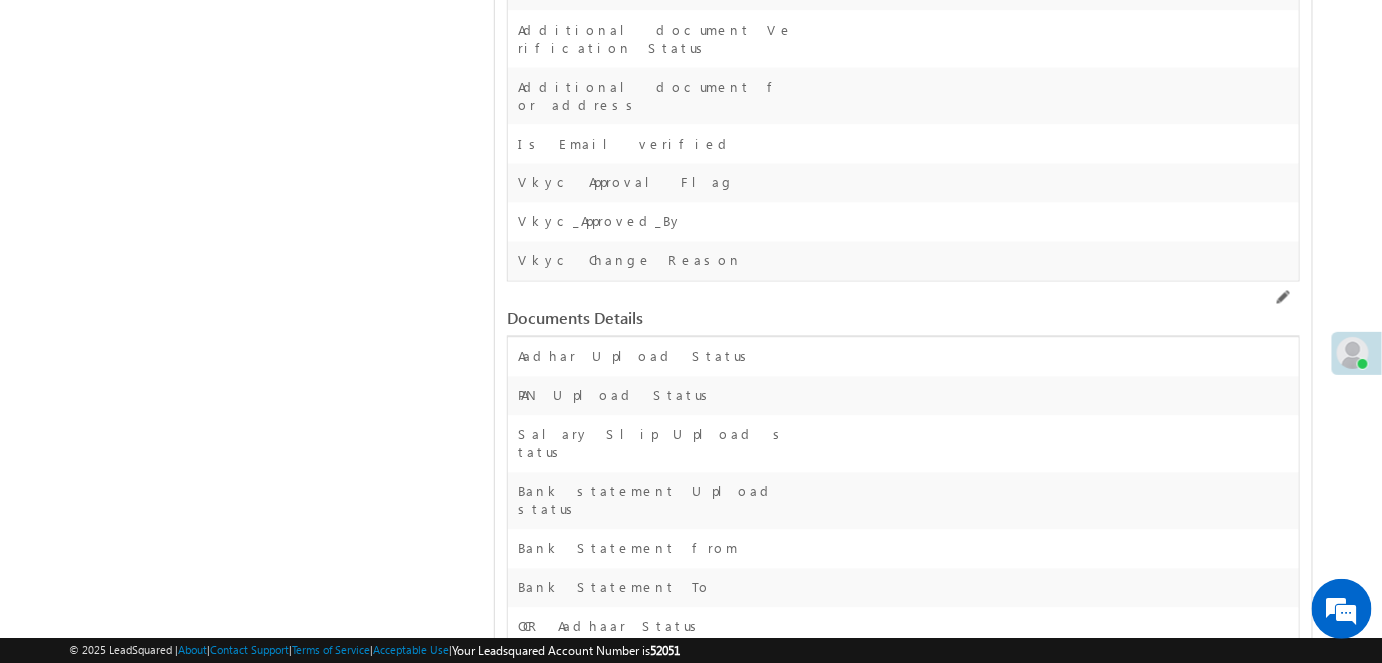 drag, startPoint x: 829, startPoint y: 450, endPoint x: 928, endPoint y: 464, distance: 99.985 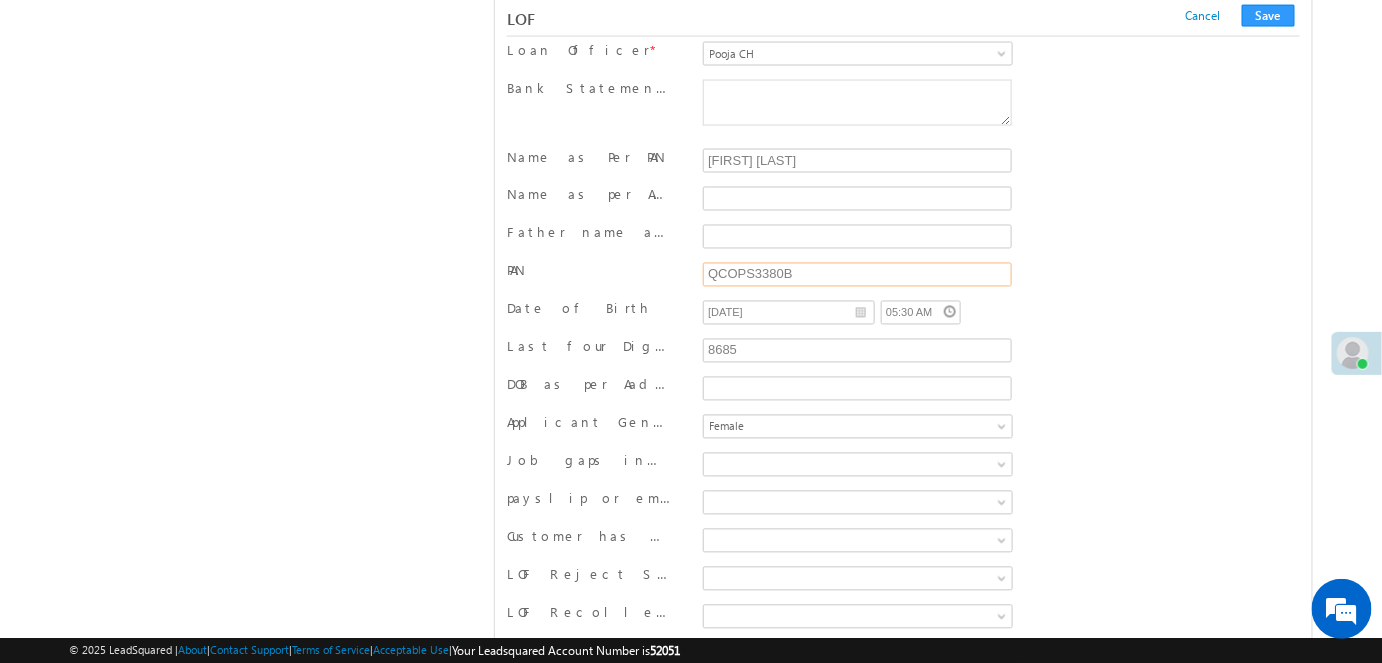click on "QCOPS3380B" at bounding box center [857, 275] 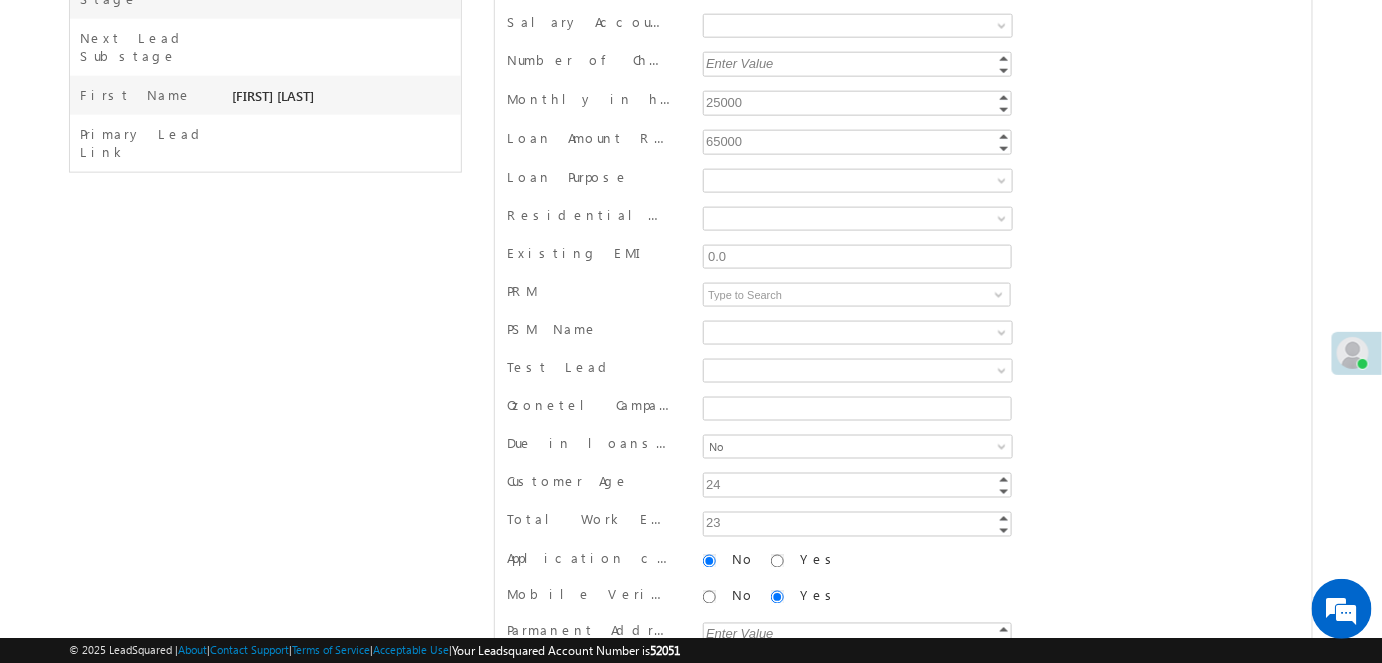 scroll, scrollTop: 0, scrollLeft: 0, axis: both 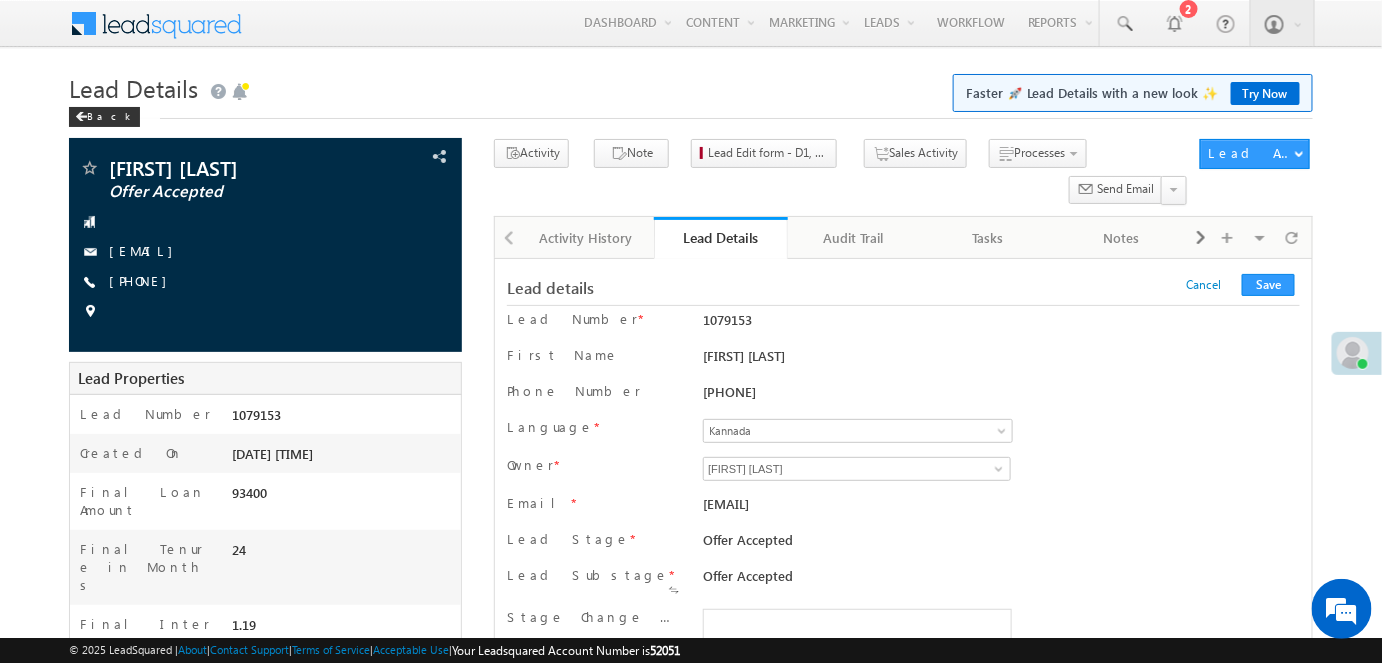 type on "QCOPS3380B_bkp" 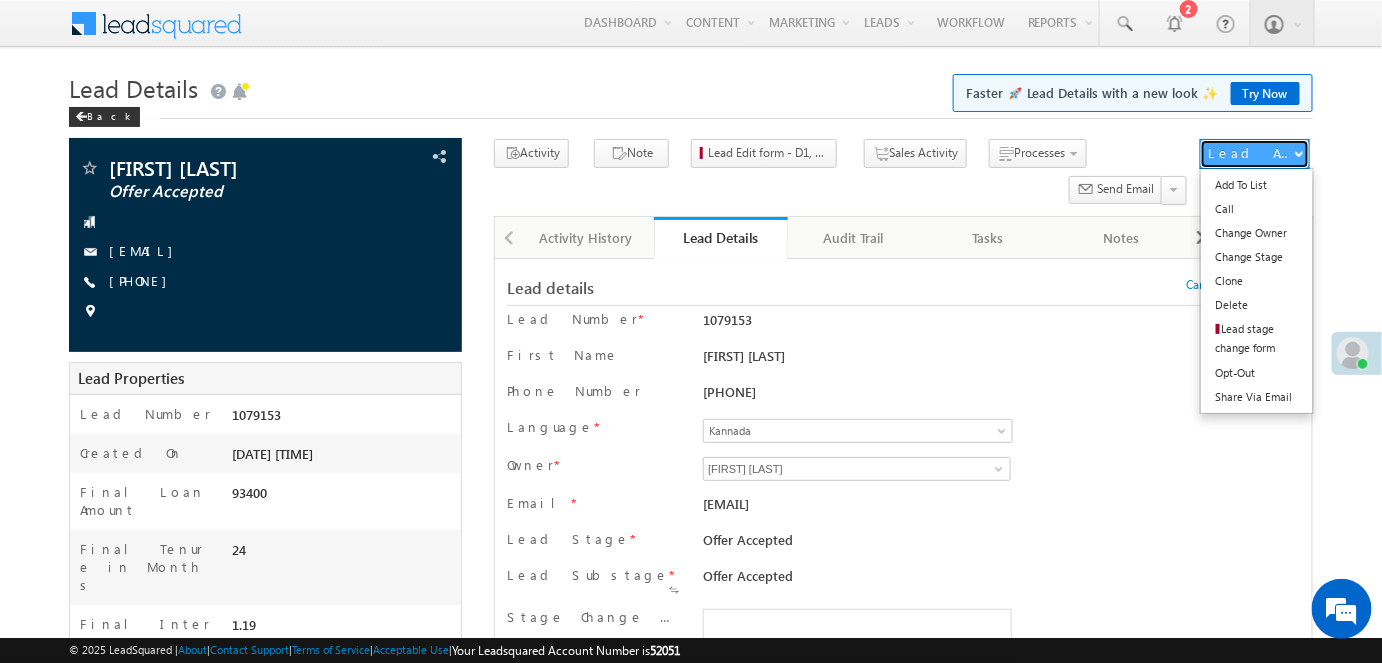 click on "Lead Actions" at bounding box center (1251, 153) 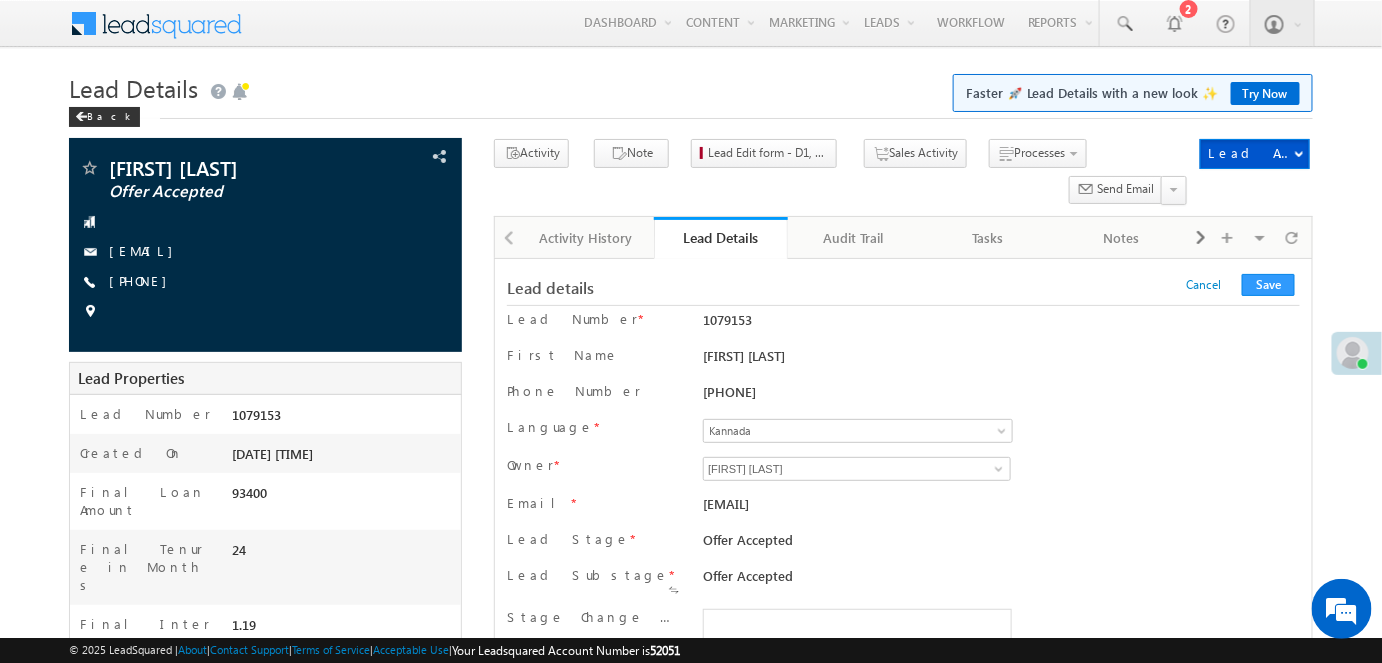 click on "Lead Number
*
1079153" at bounding box center (903, 324) 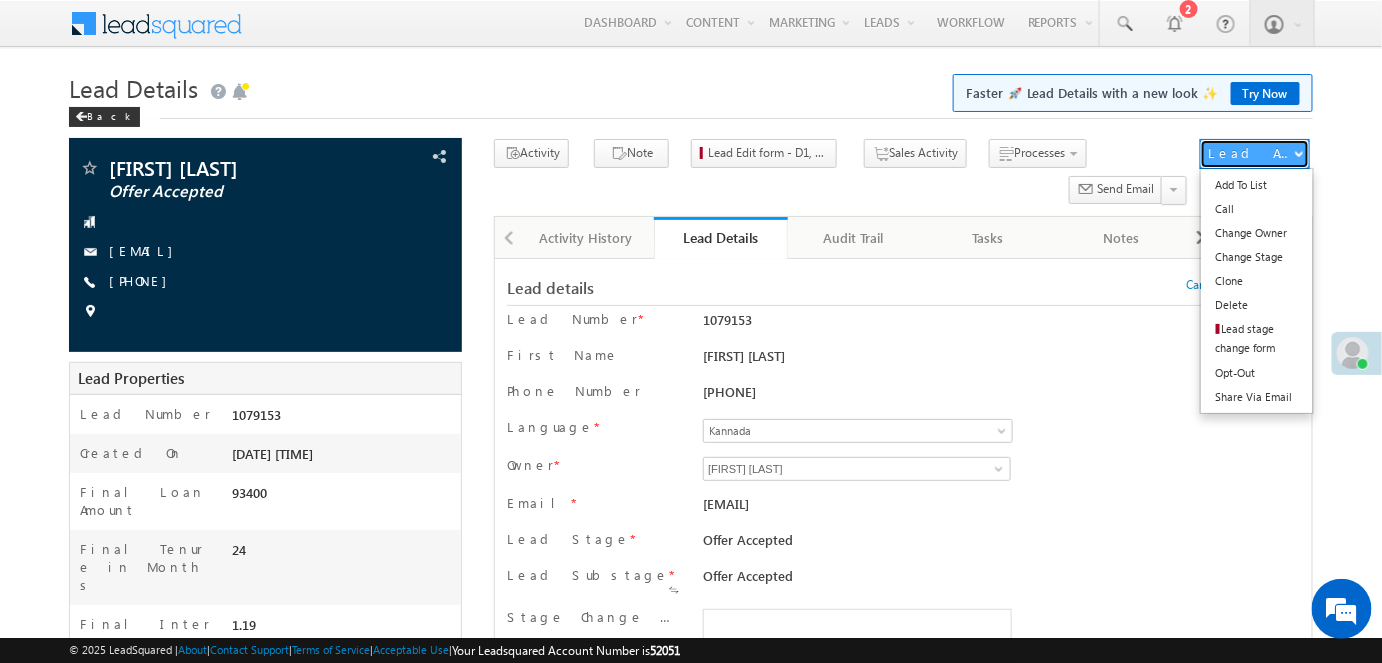 click on "Lead Actions" at bounding box center (1255, 154) 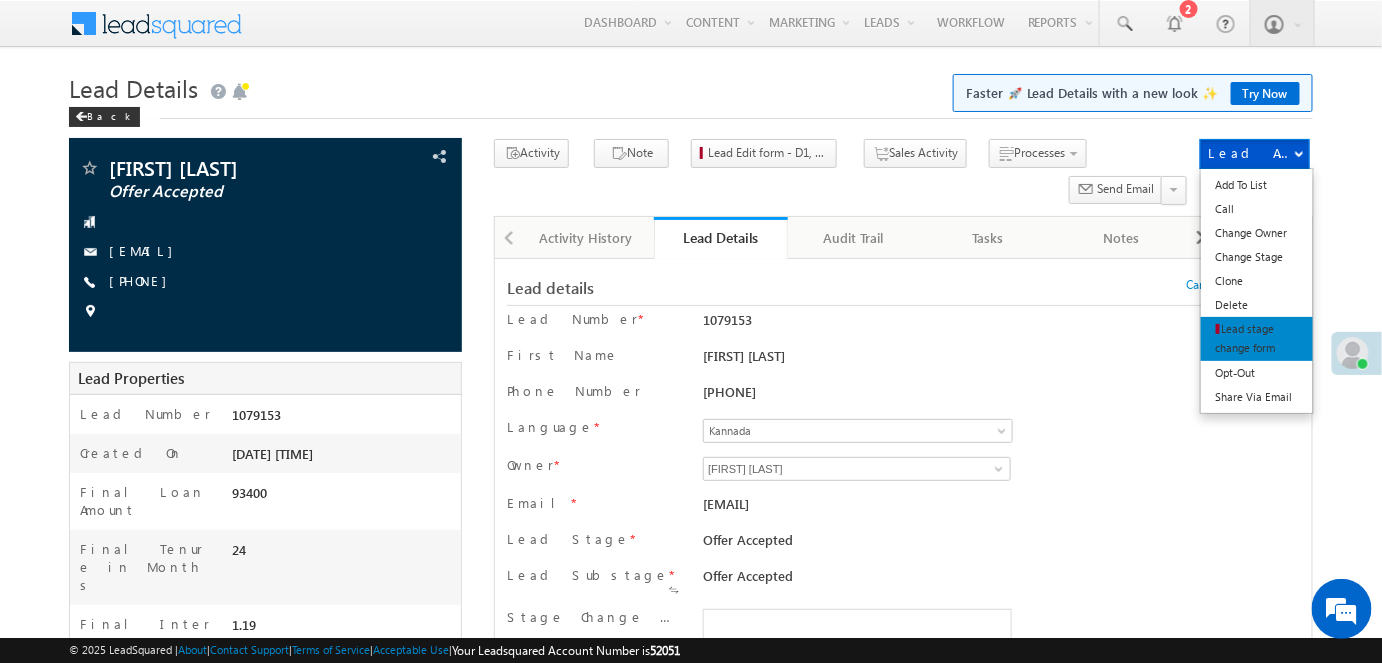 click on "Lead stage change form" at bounding box center [1246, 338] 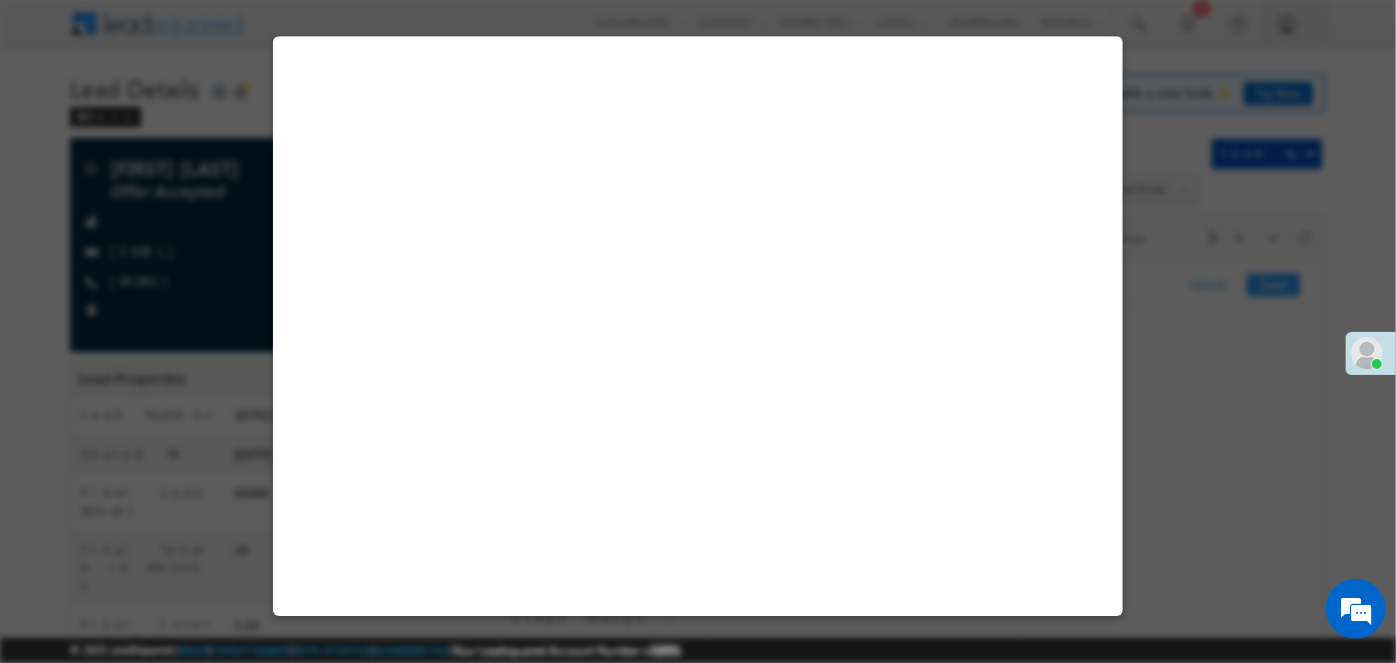 select on "Offer Accepted" 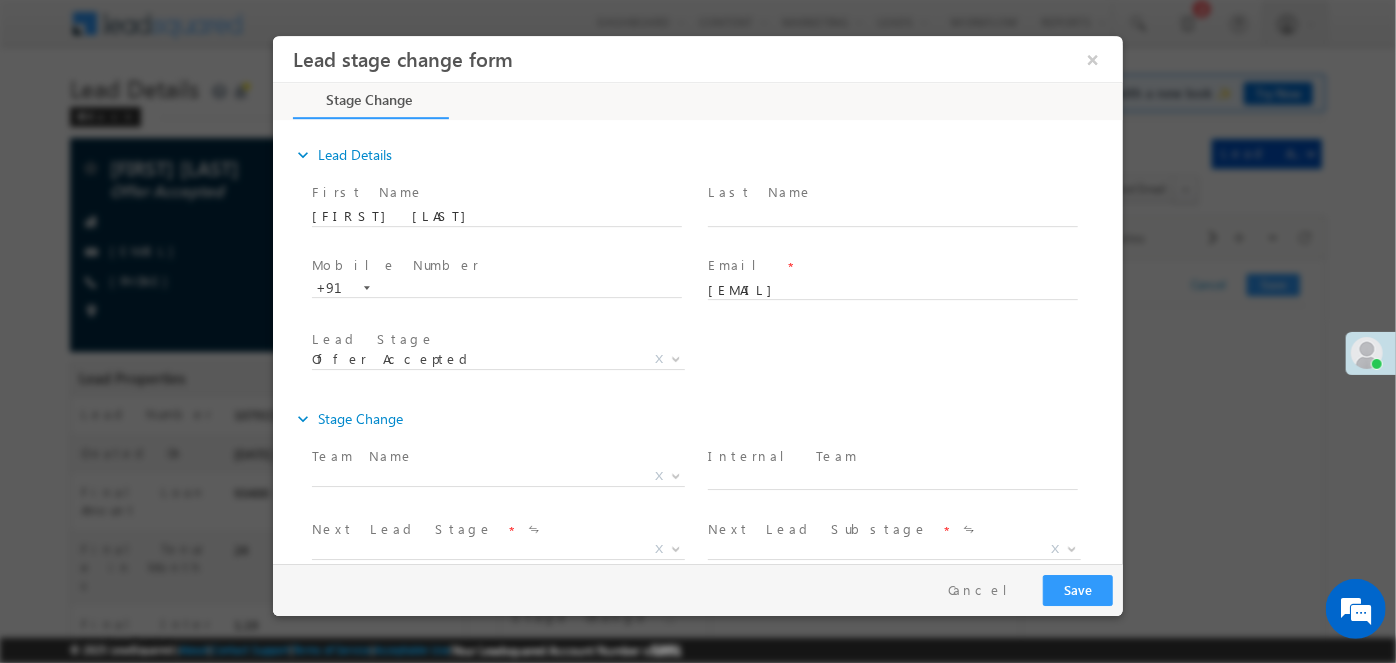 scroll, scrollTop: 0, scrollLeft: 0, axis: both 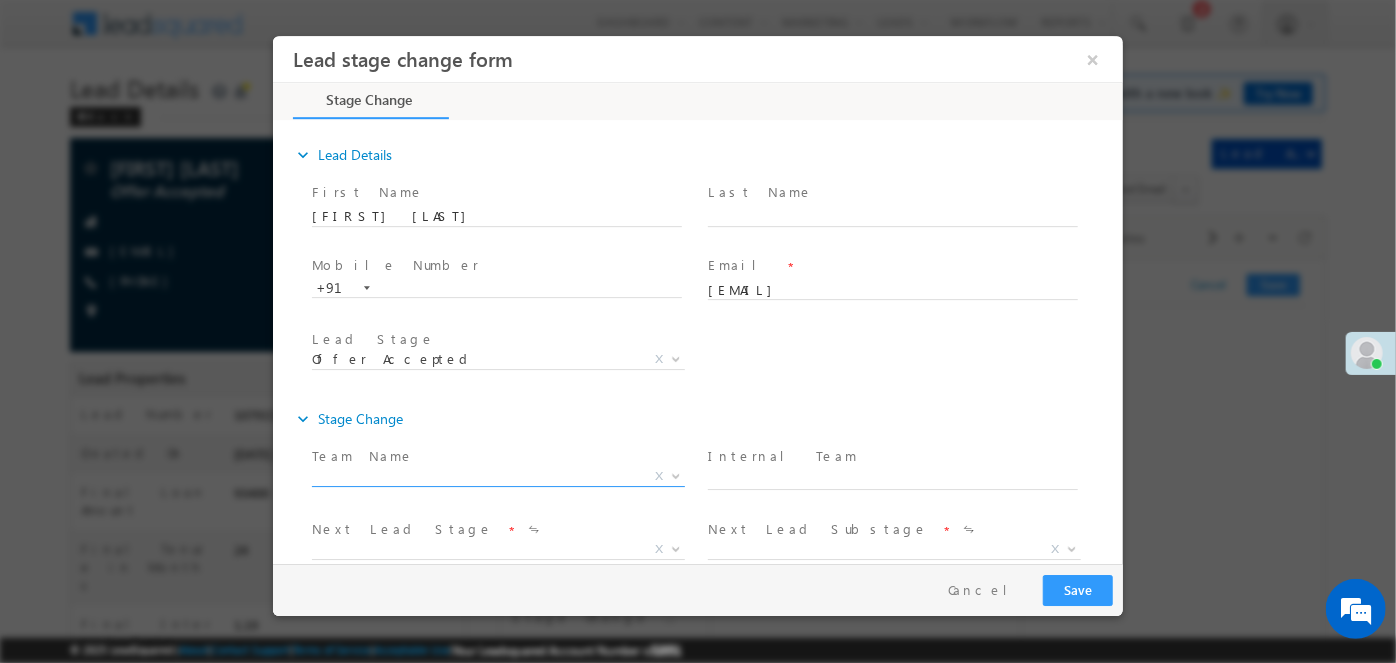click on "X" at bounding box center [497, 476] 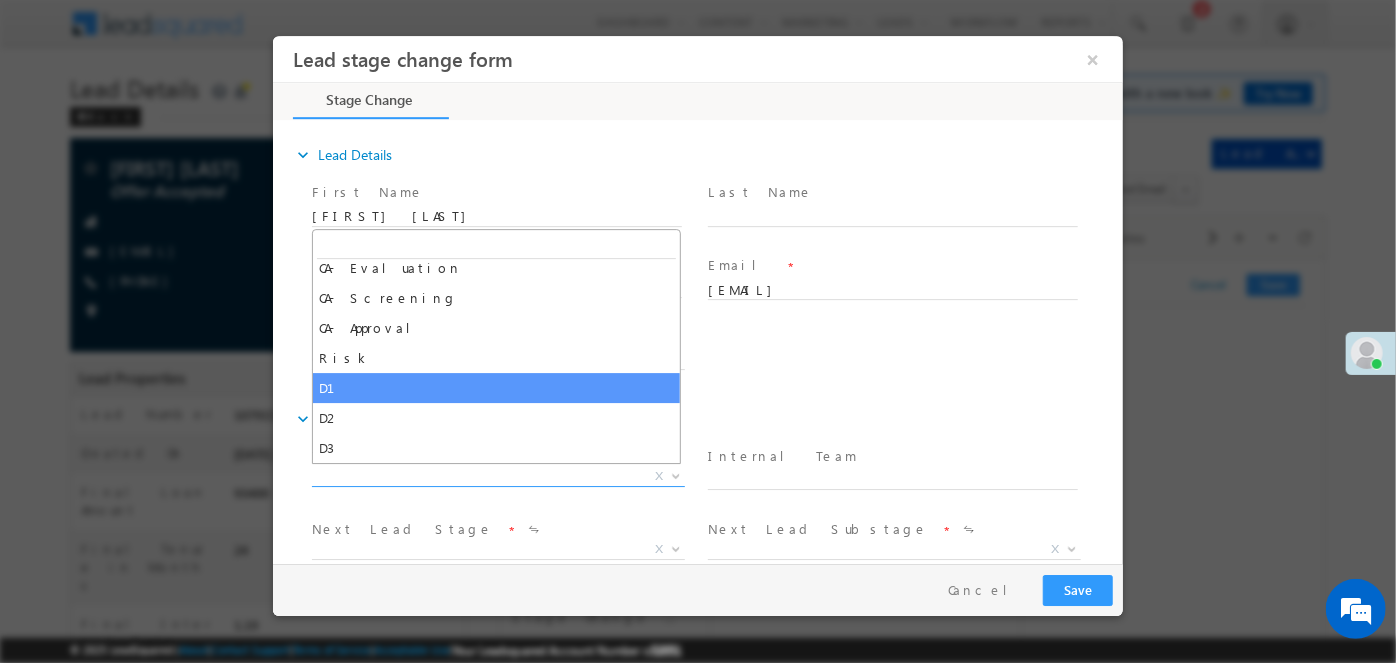 scroll, scrollTop: 130, scrollLeft: 0, axis: vertical 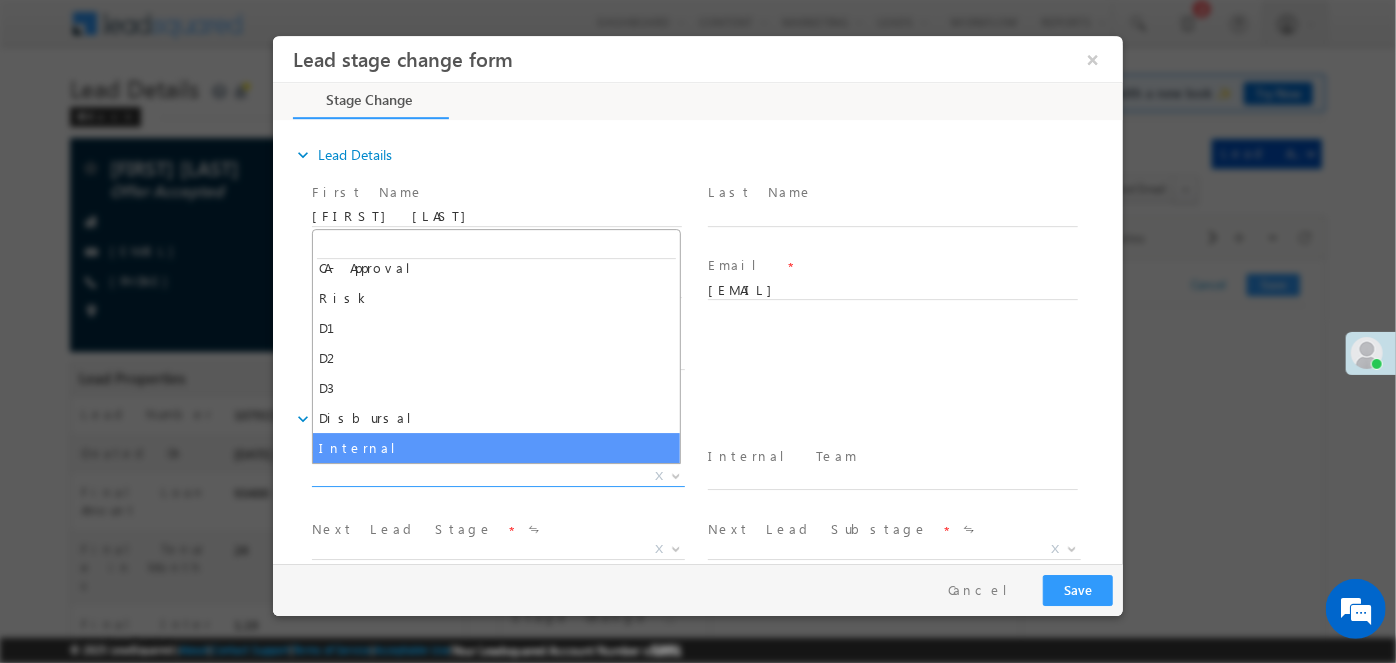 select on "Internal" 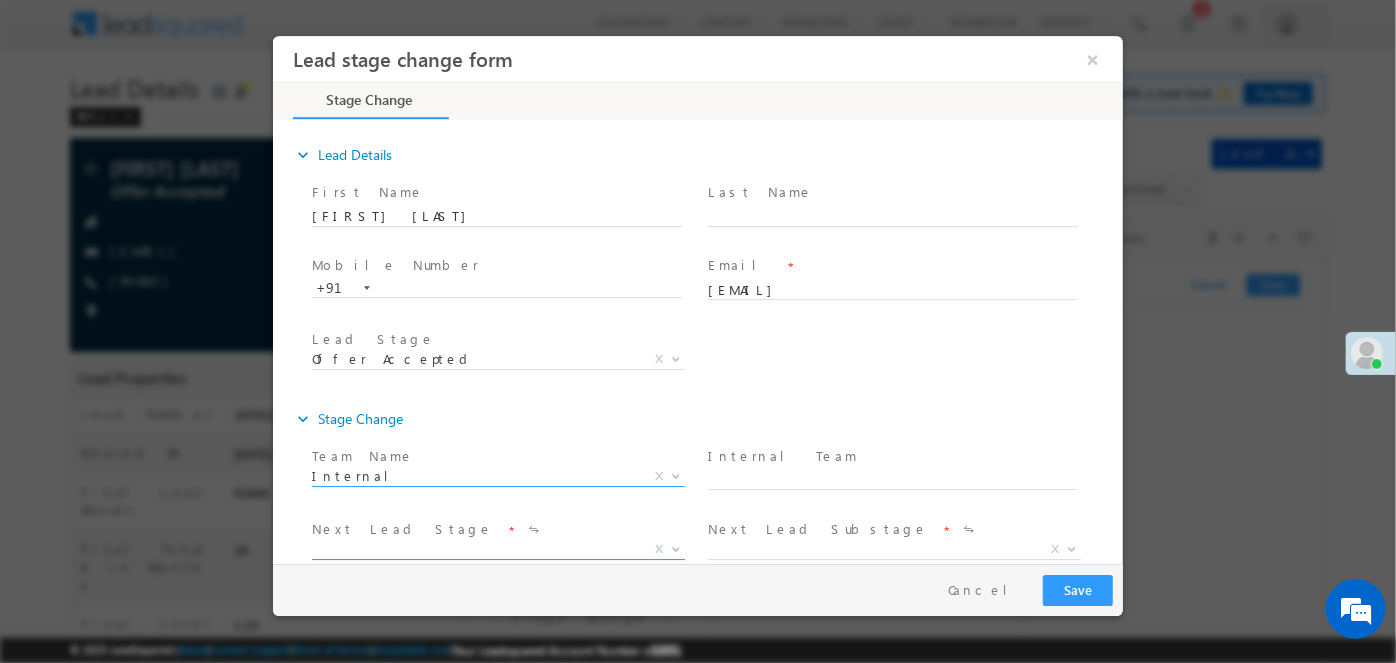 click on "X" at bounding box center [497, 549] 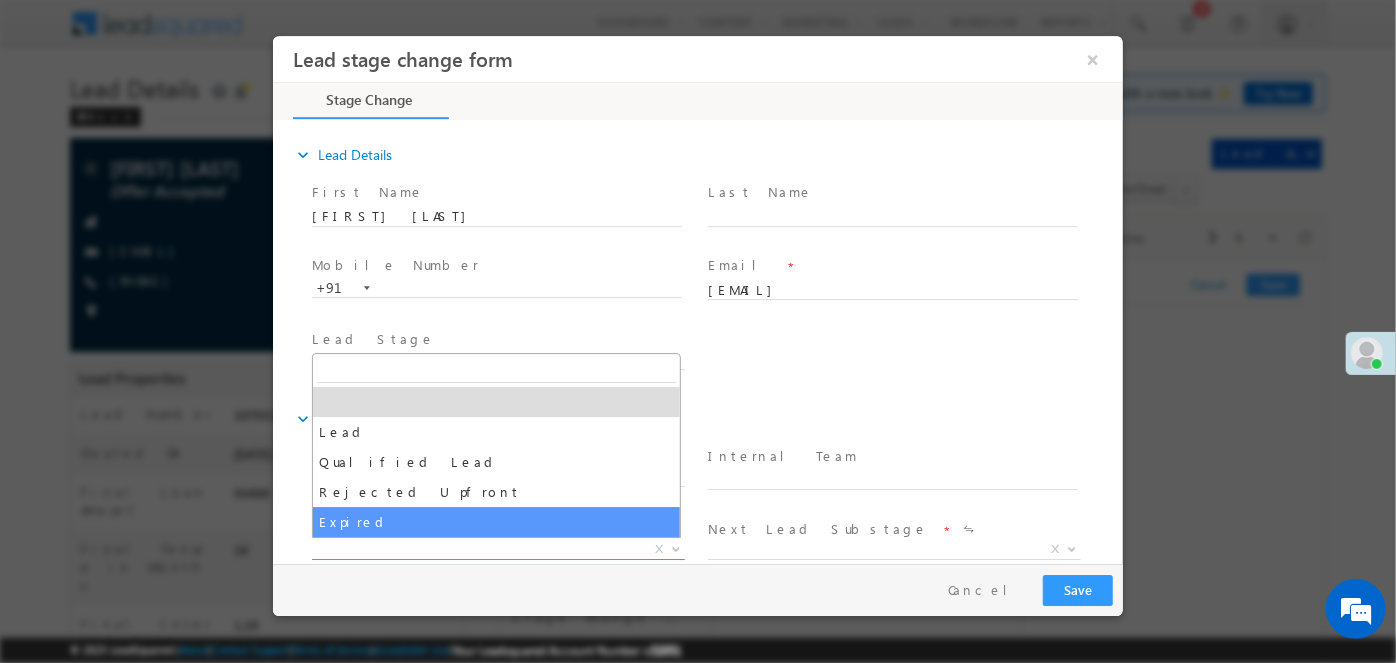 select on "Expired" 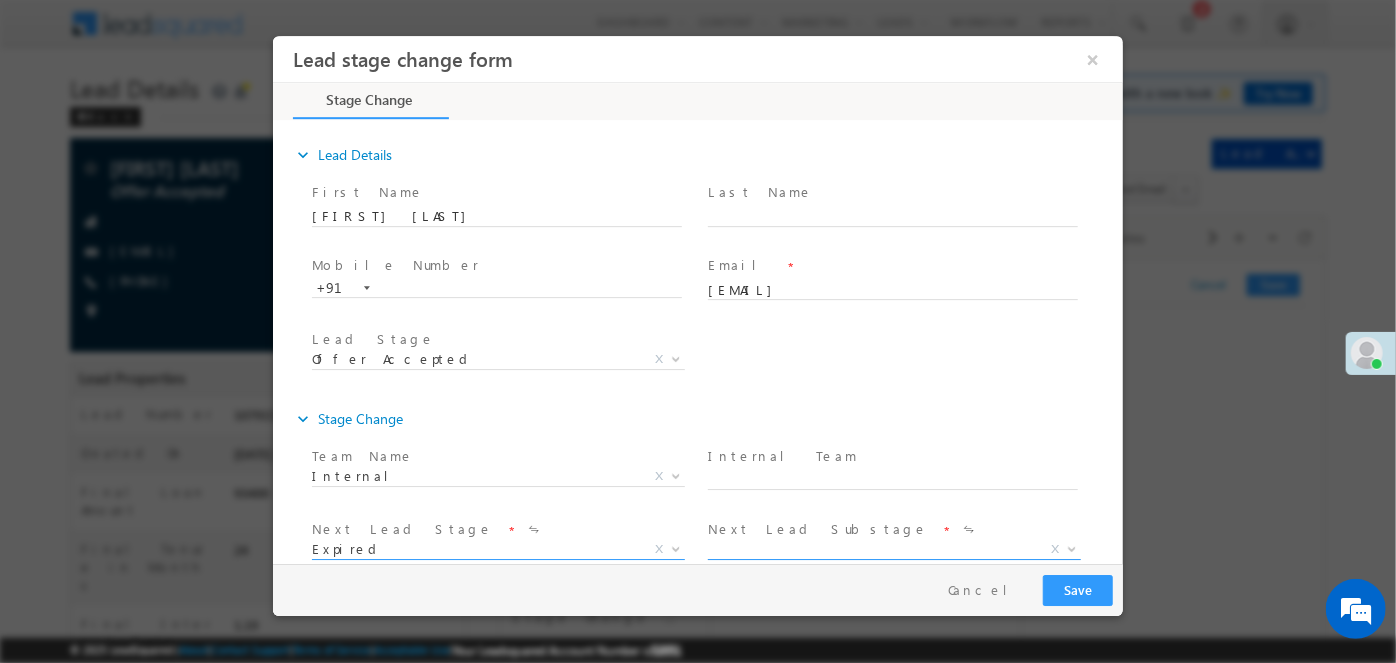 click on "X" at bounding box center (893, 549) 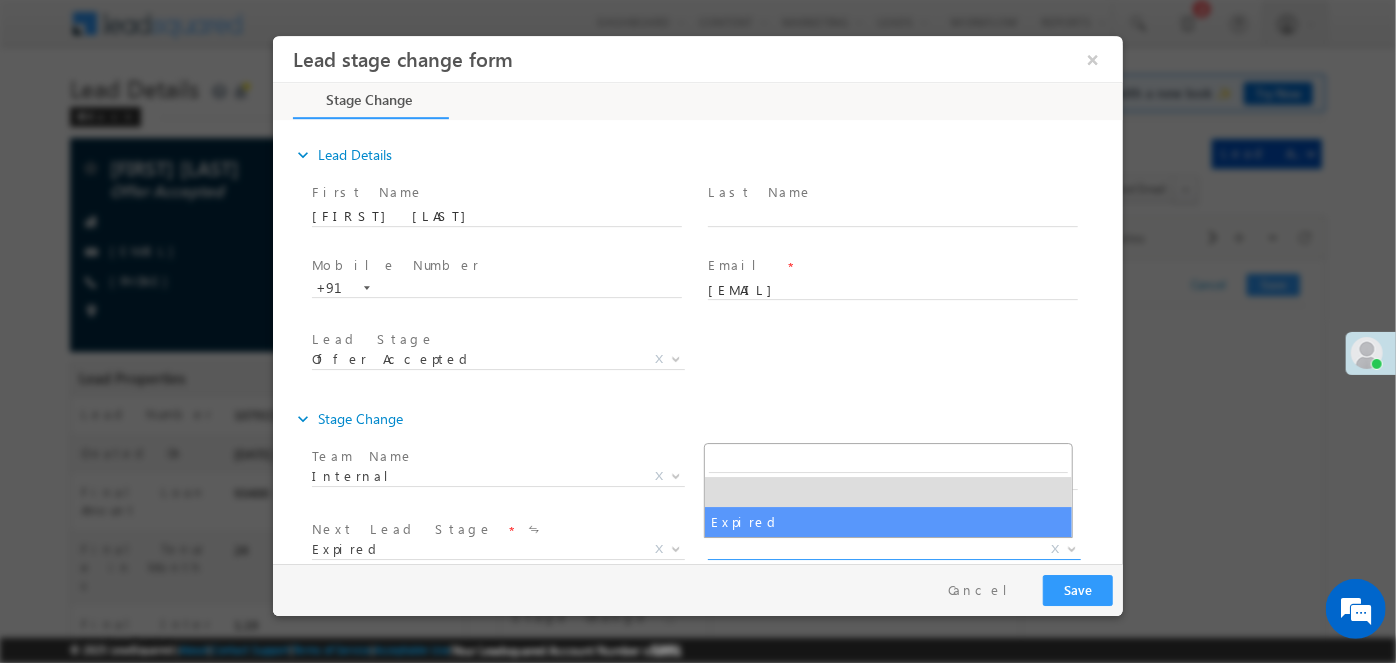 select on "Expired" 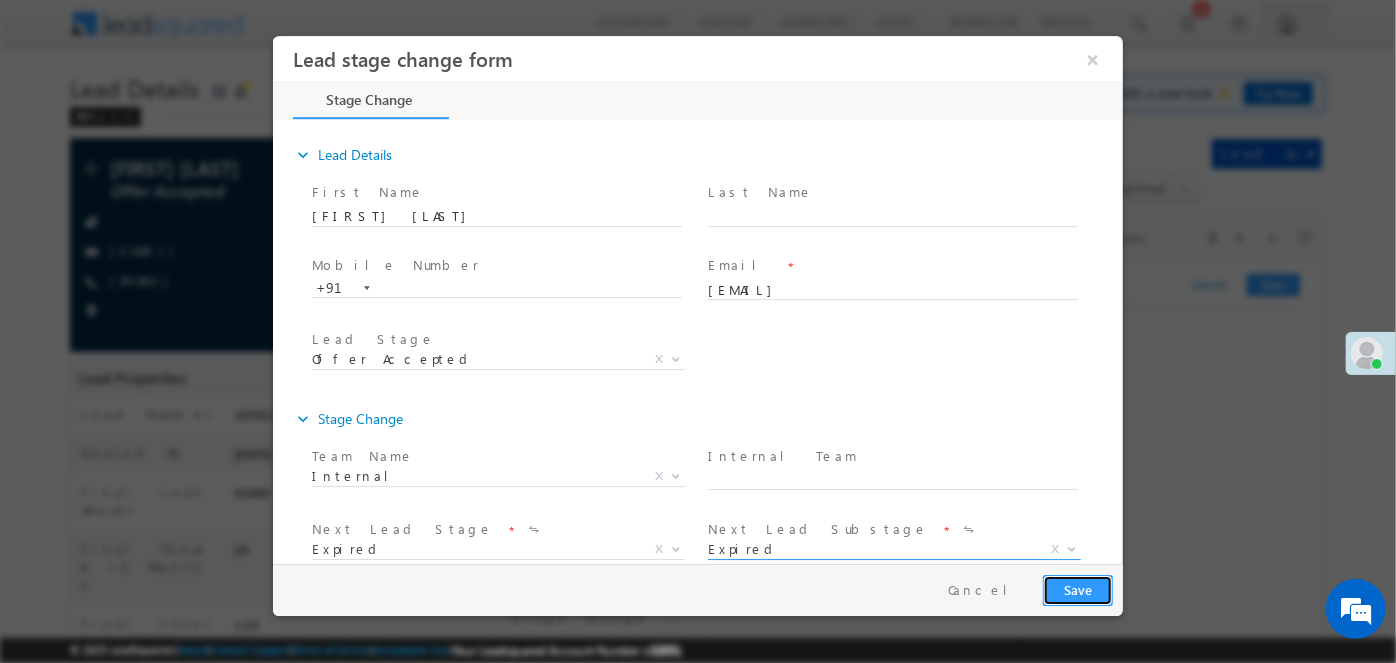 click on "Save" at bounding box center (1077, 589) 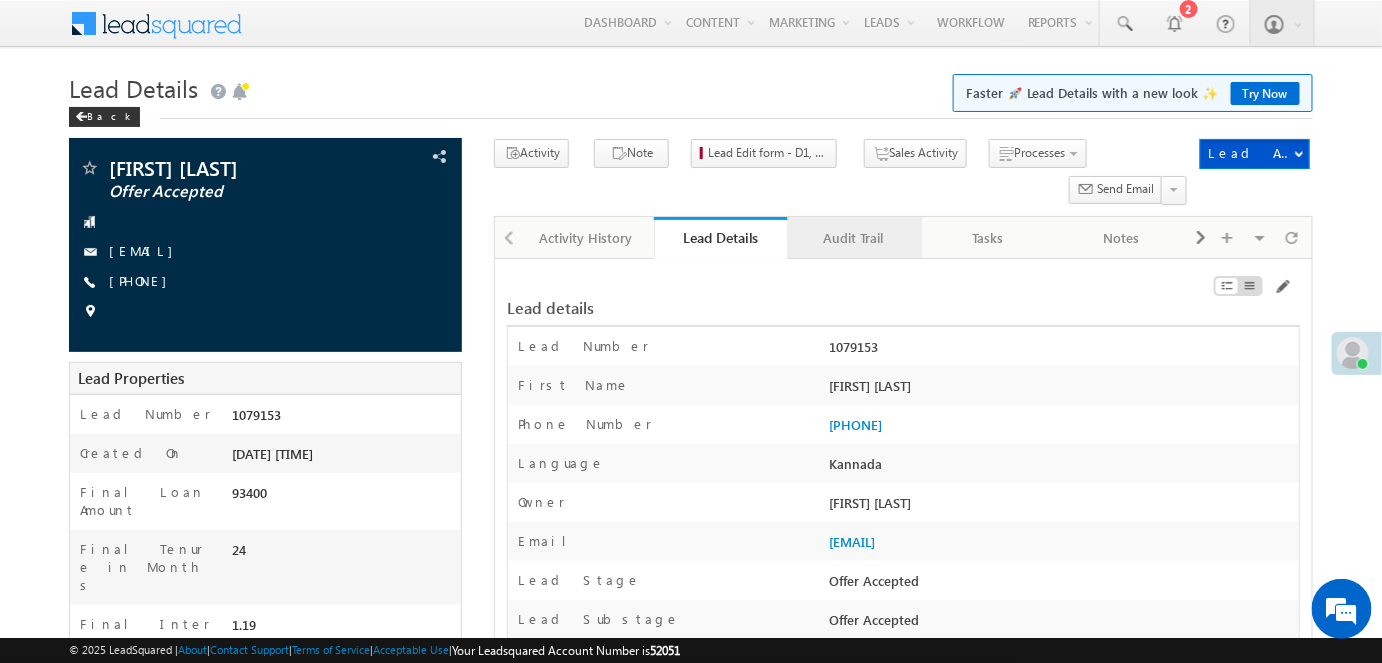 click on "Audit Trail" at bounding box center (854, 238) 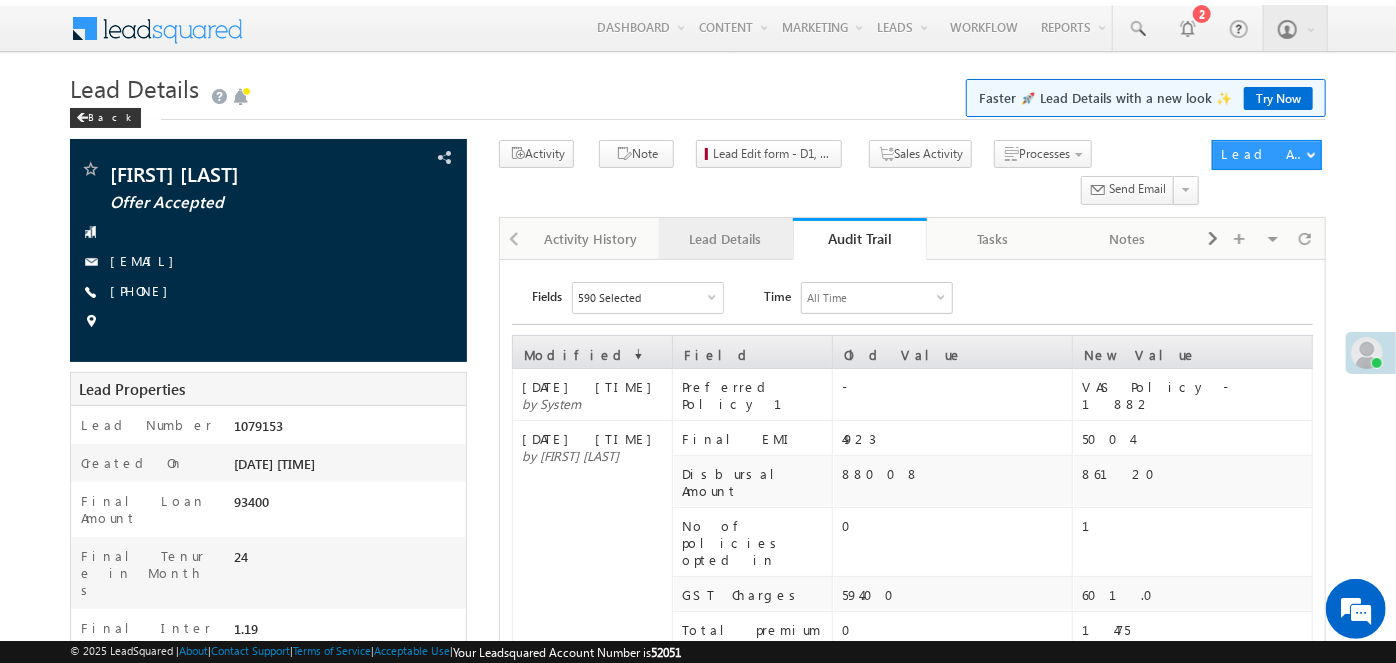 click on "Lead Details" at bounding box center (725, 239) 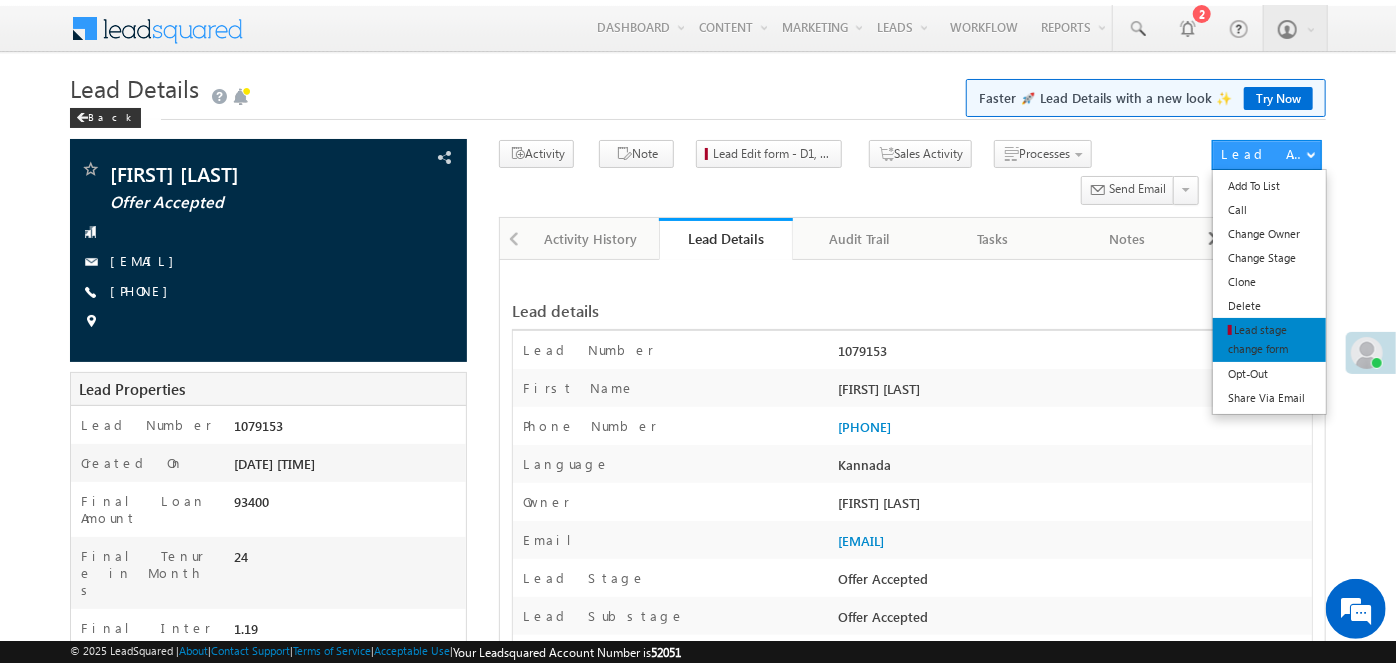 click on "Lead stage change form" at bounding box center (1258, 339) 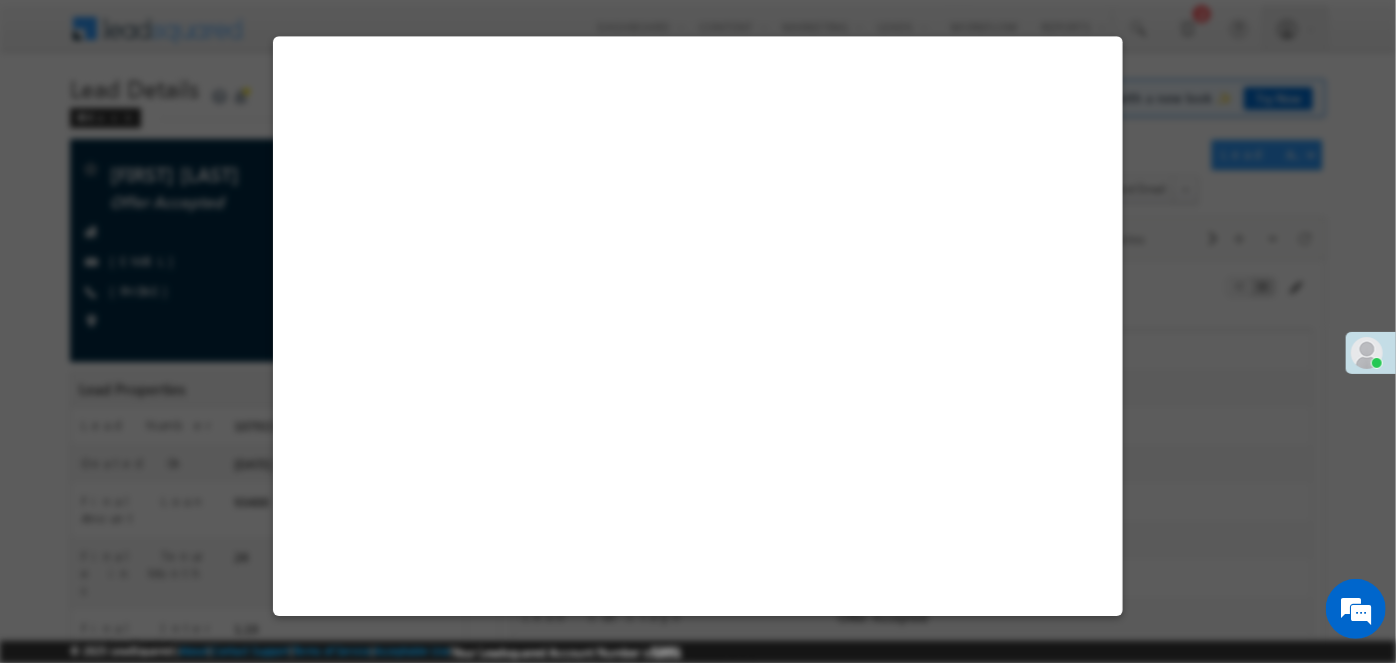 select on "Expired" 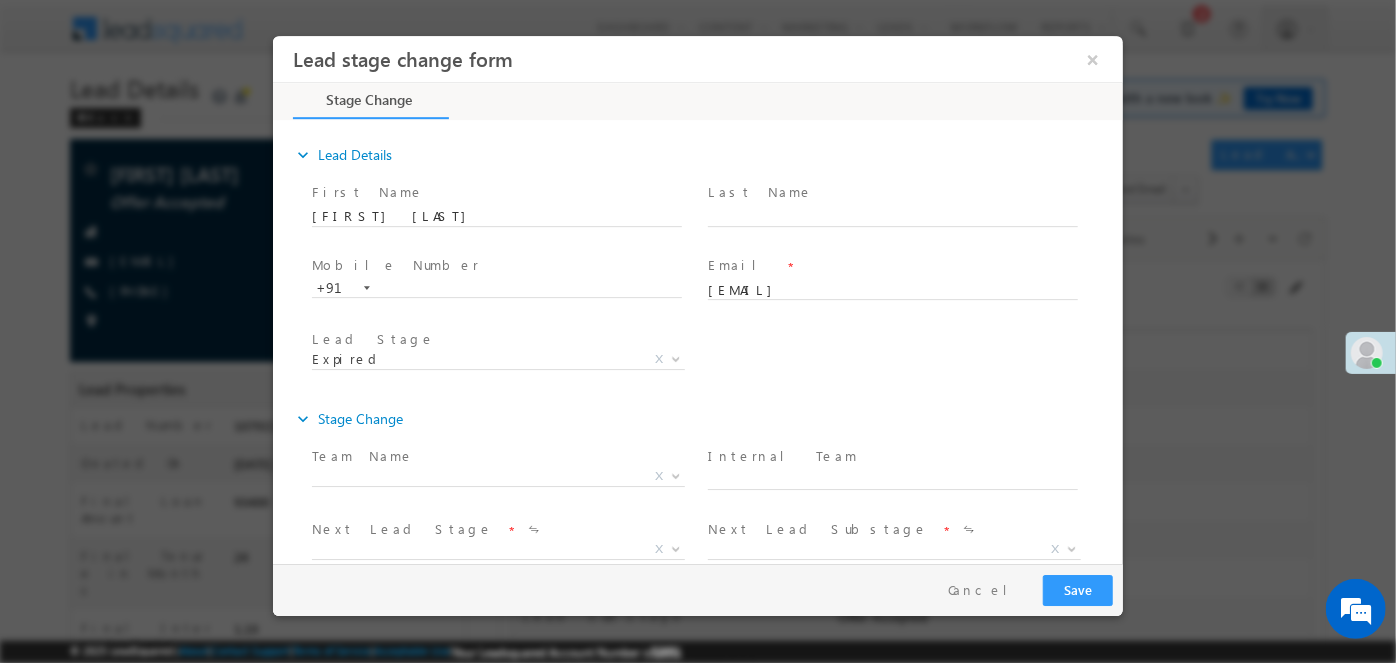 scroll, scrollTop: 0, scrollLeft: 0, axis: both 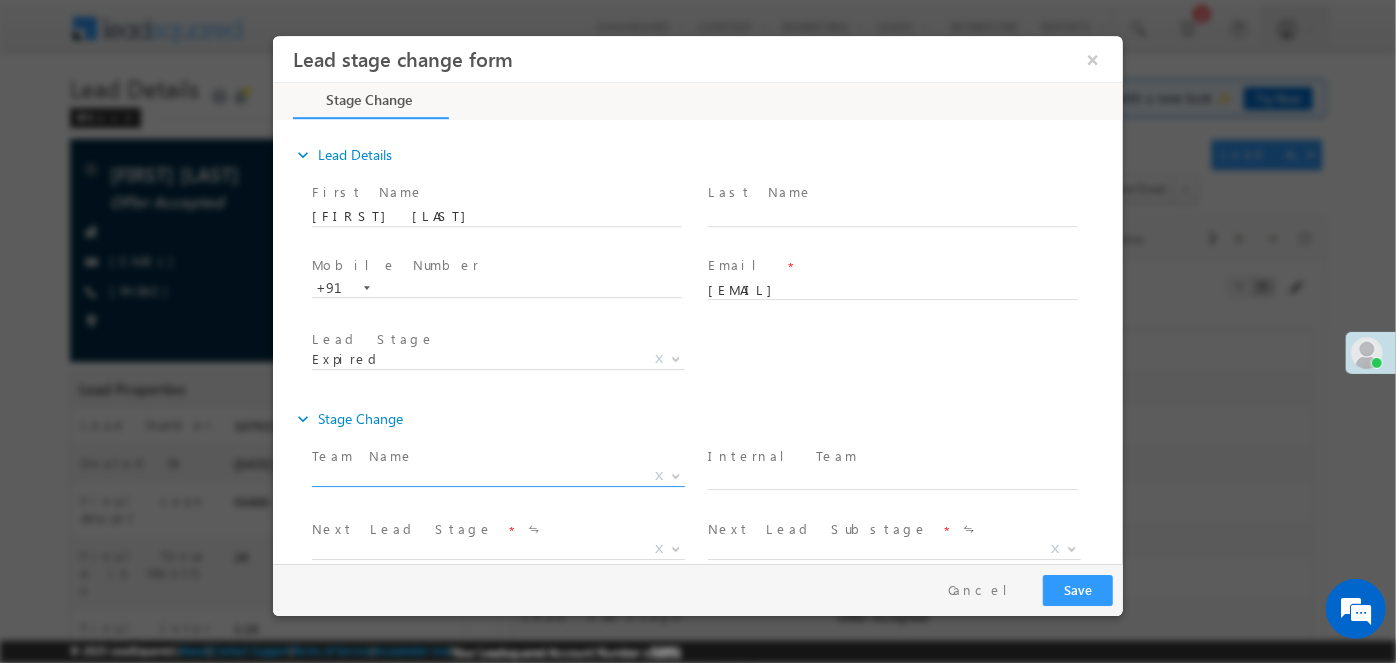 click on "X" at bounding box center (497, 476) 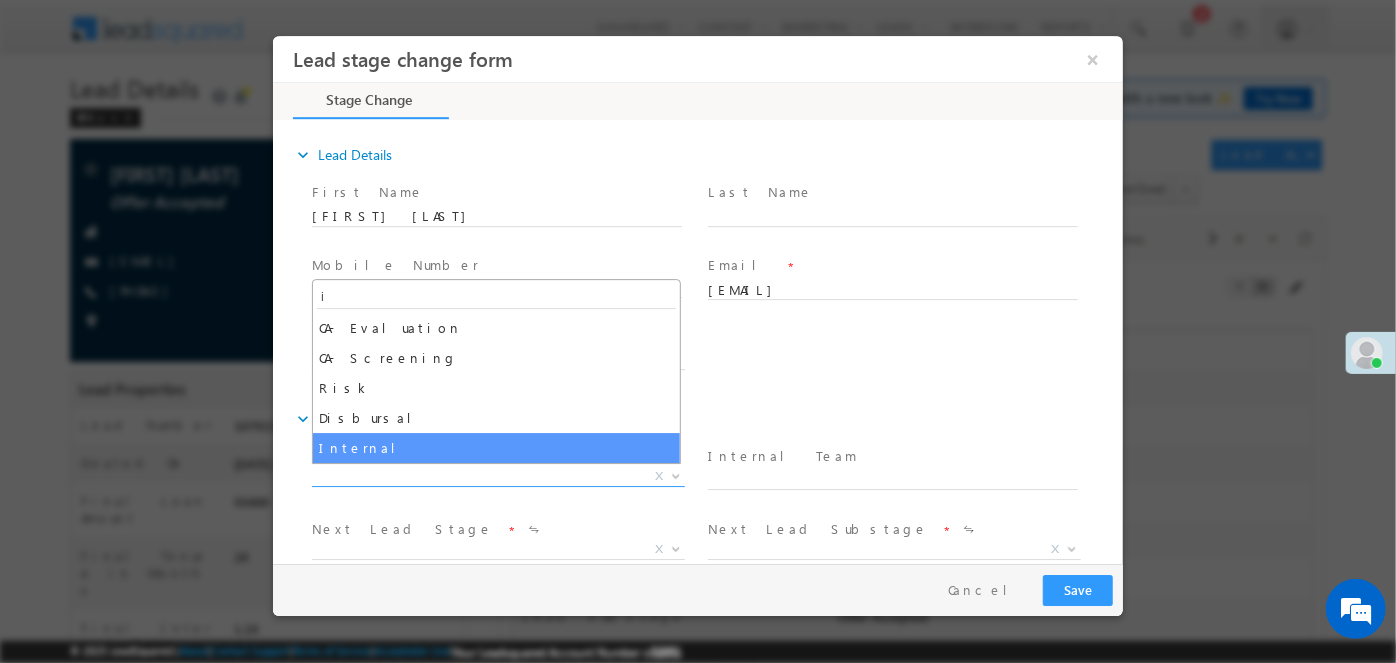 type on "i" 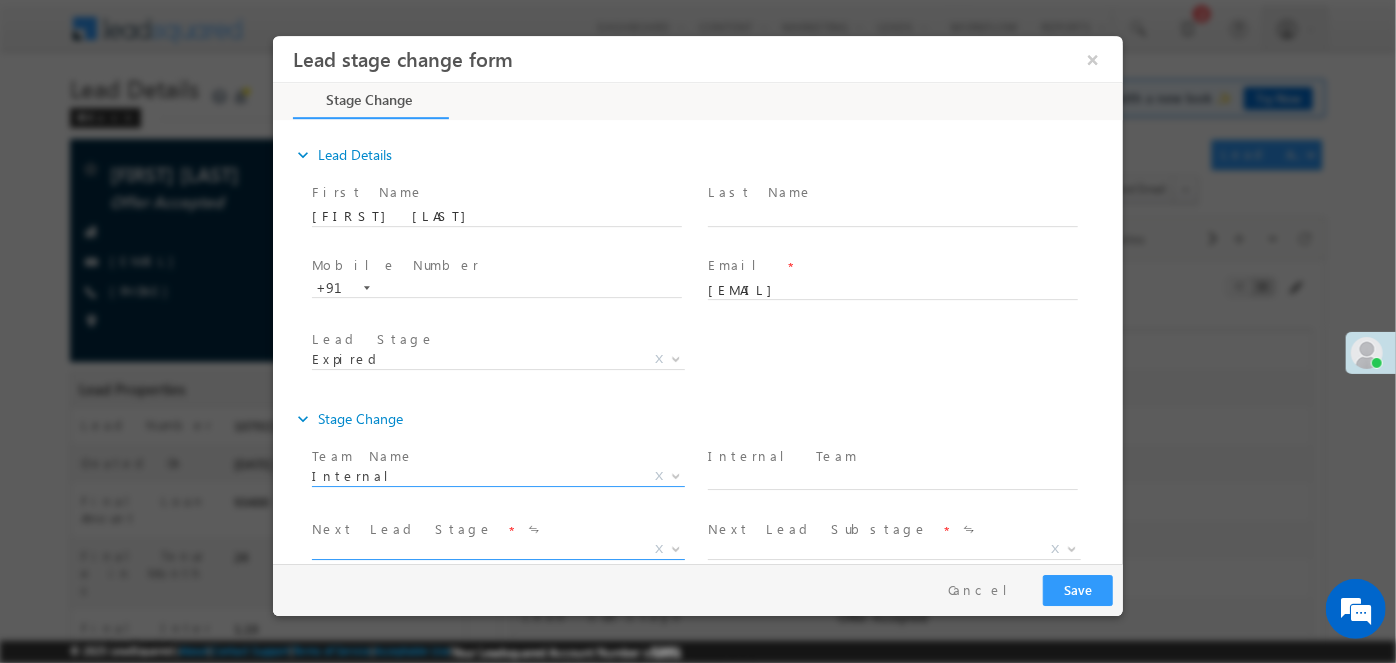 click on "X" at bounding box center [497, 549] 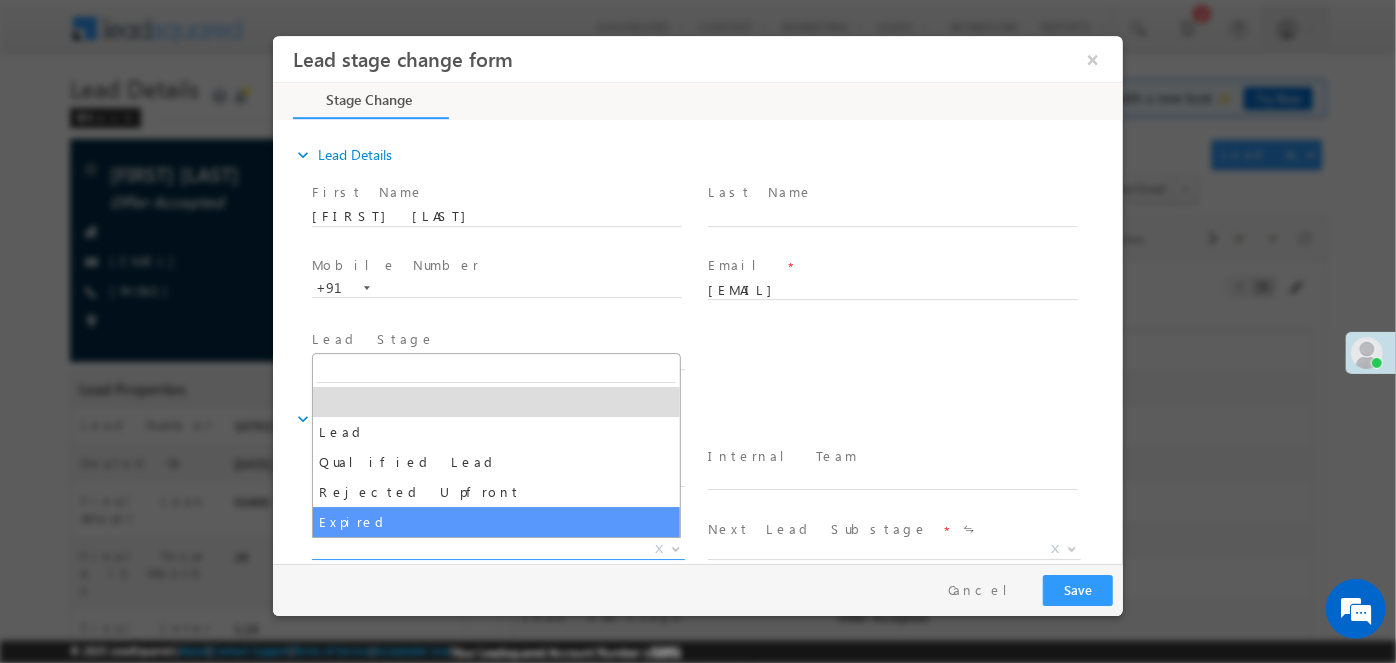 select on "Expired" 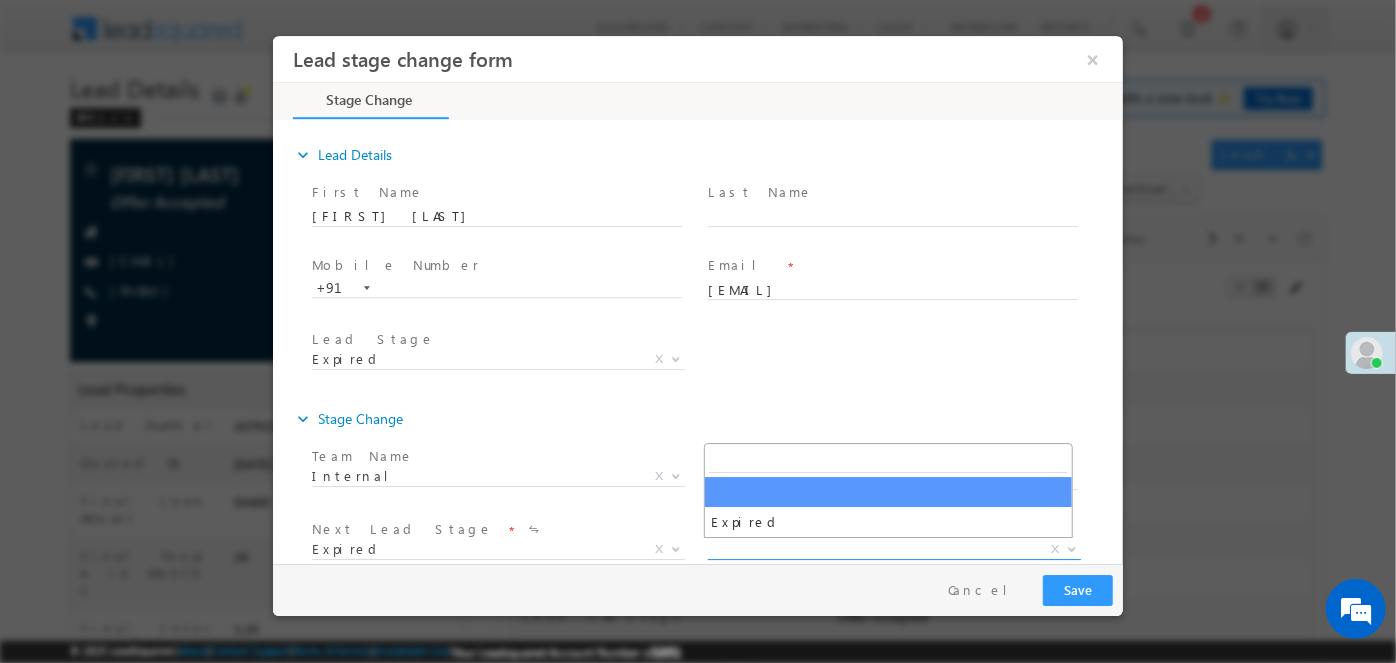 click on "X" at bounding box center (893, 549) 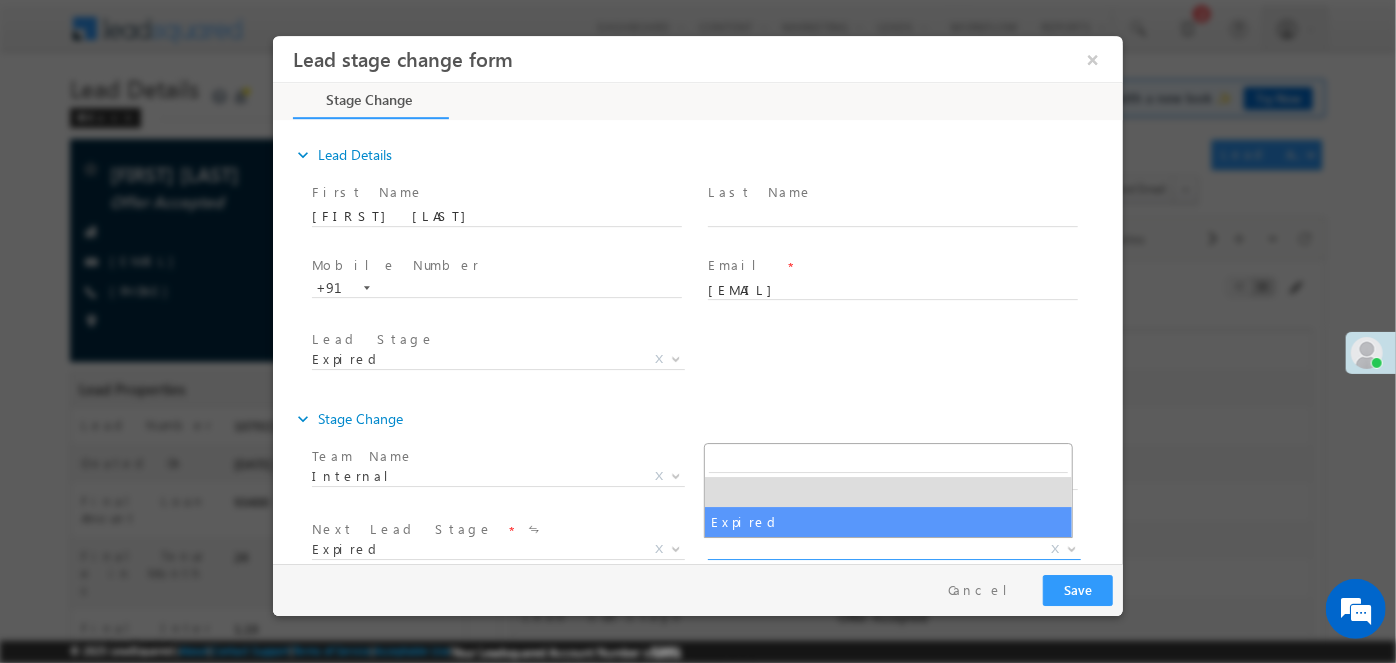 select on "Expired" 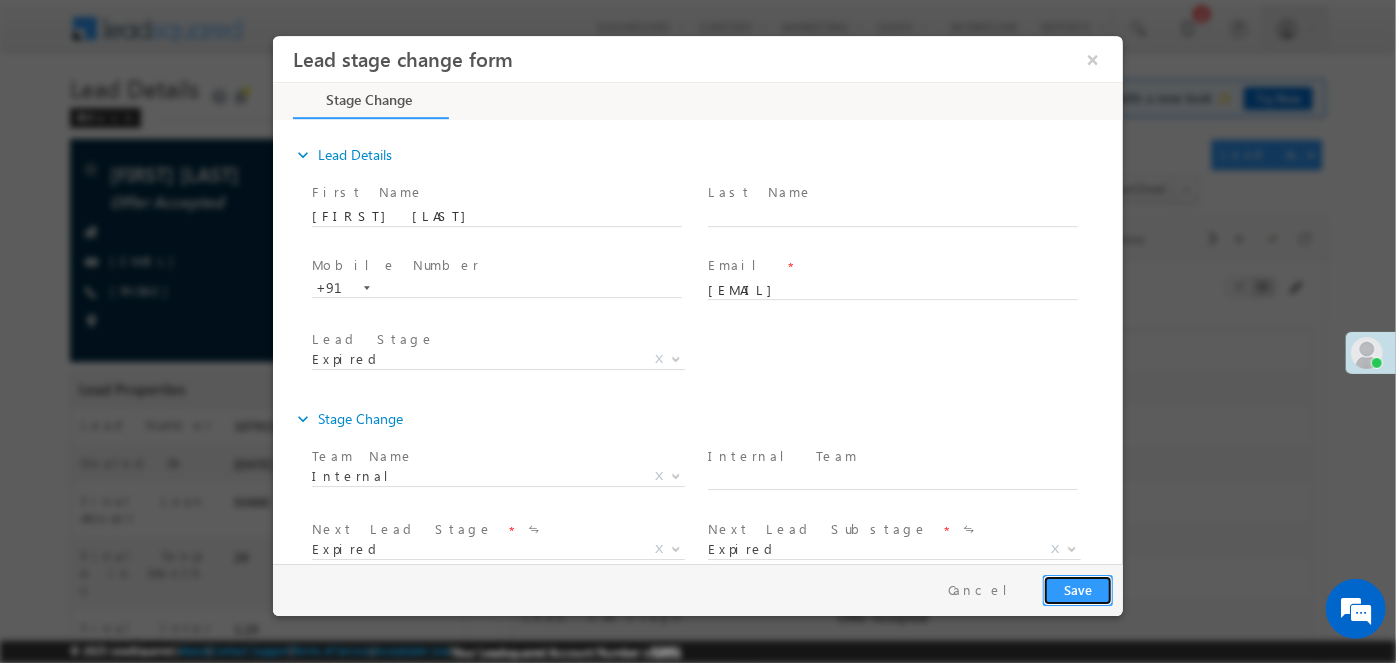 click on "Save" at bounding box center (1077, 589) 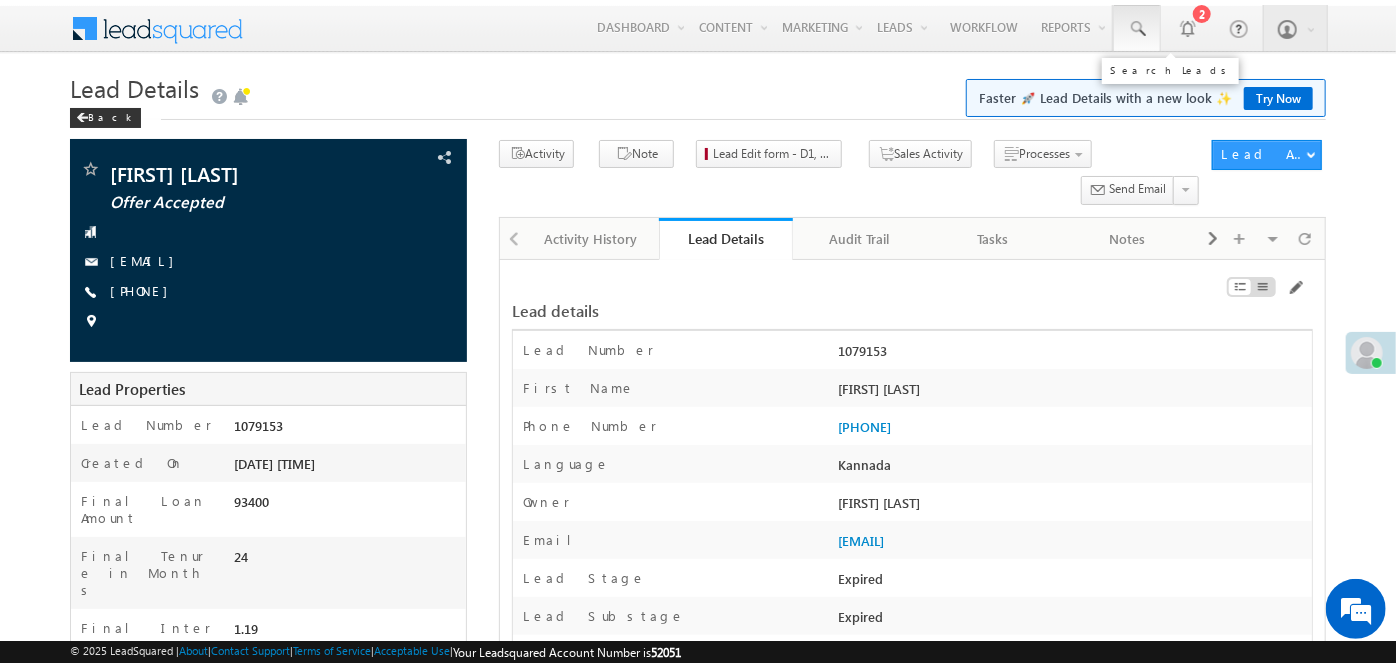 click at bounding box center [1137, 29] 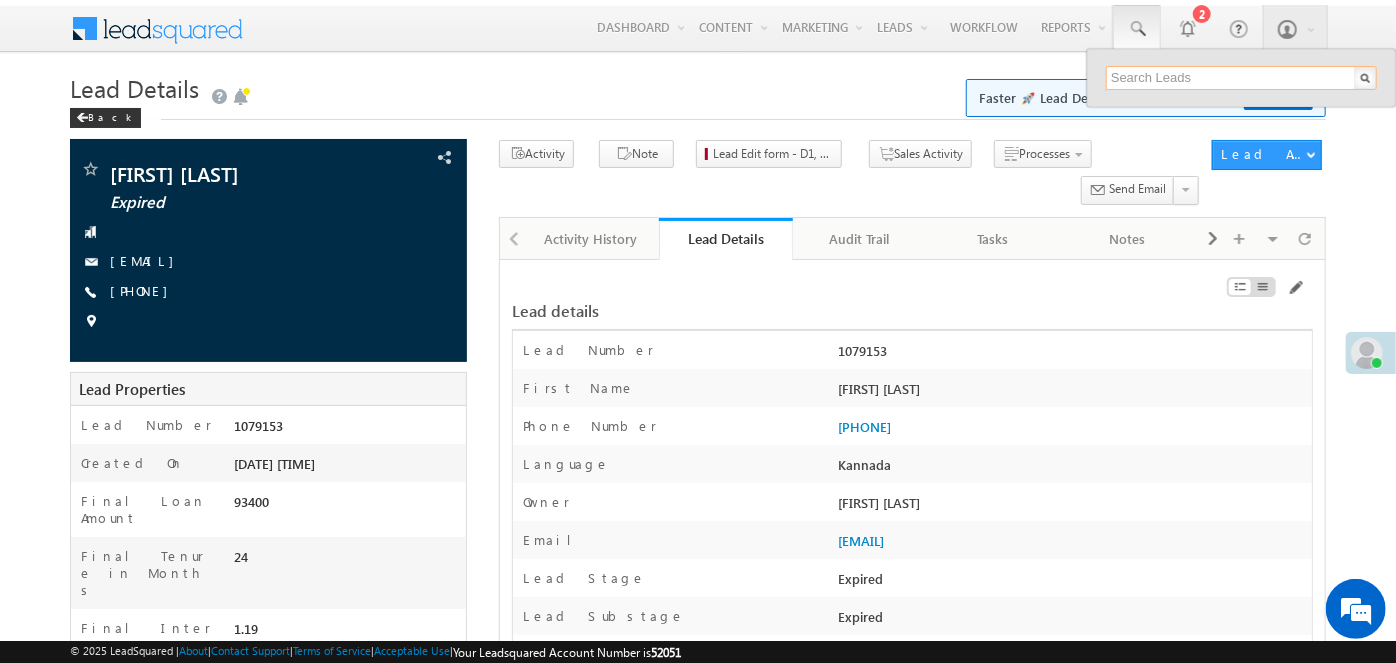 paste on "1079143" 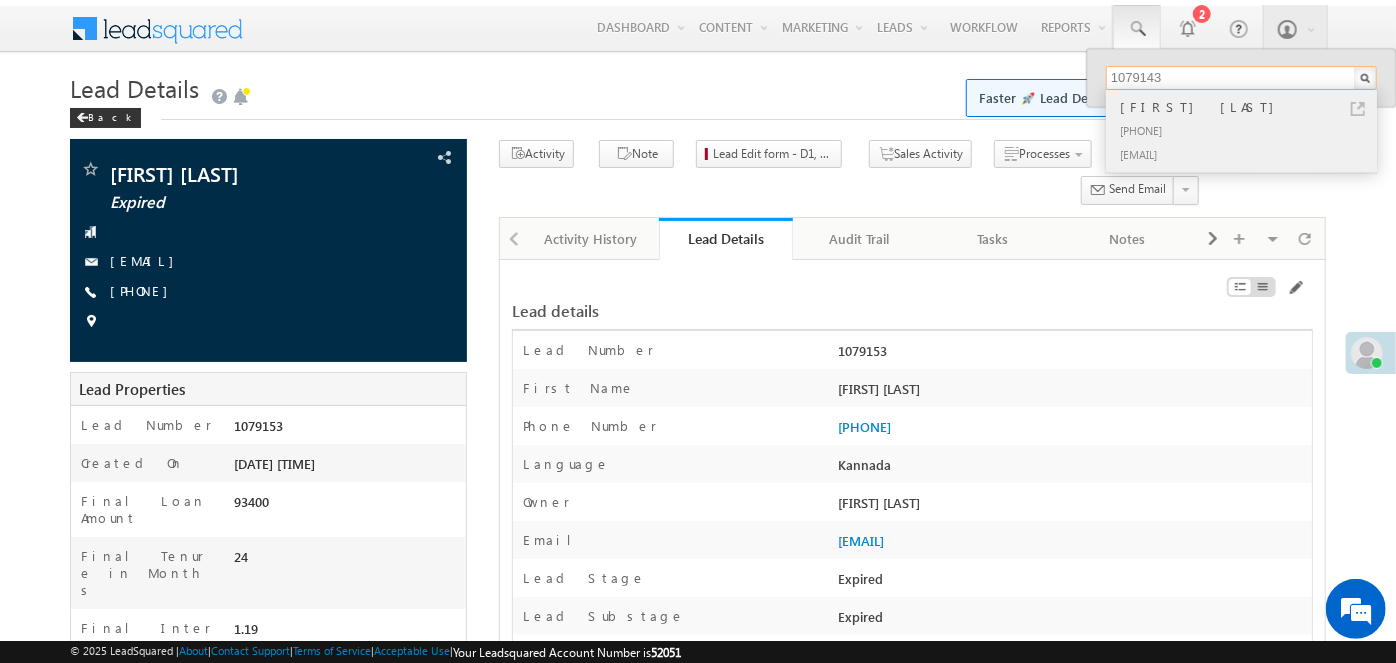 type on "1079143" 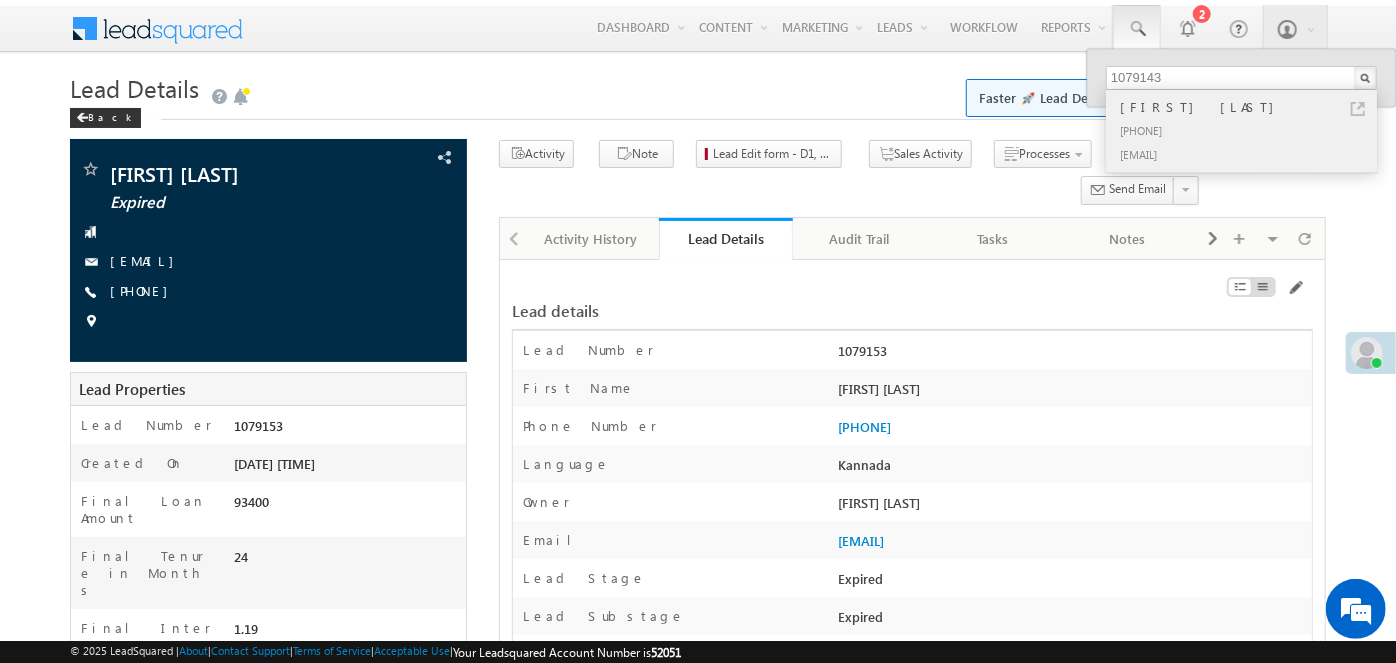 click at bounding box center (1358, 109) 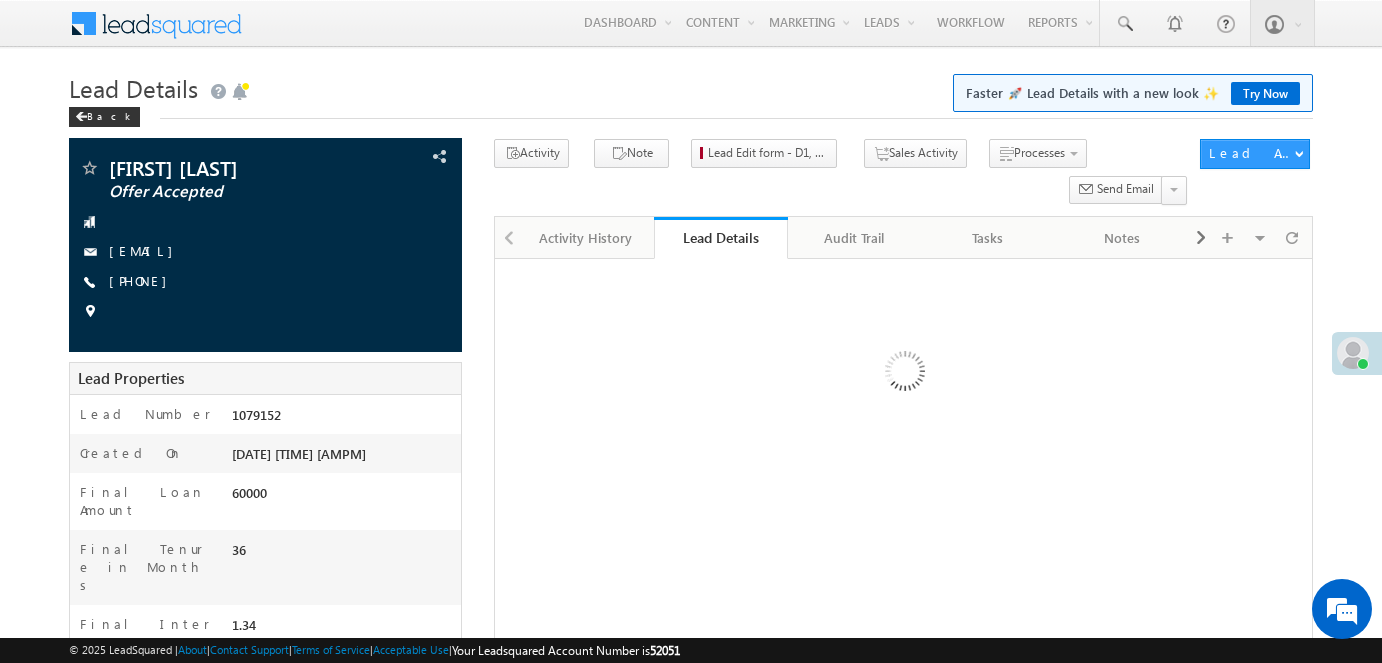 scroll, scrollTop: 0, scrollLeft: 0, axis: both 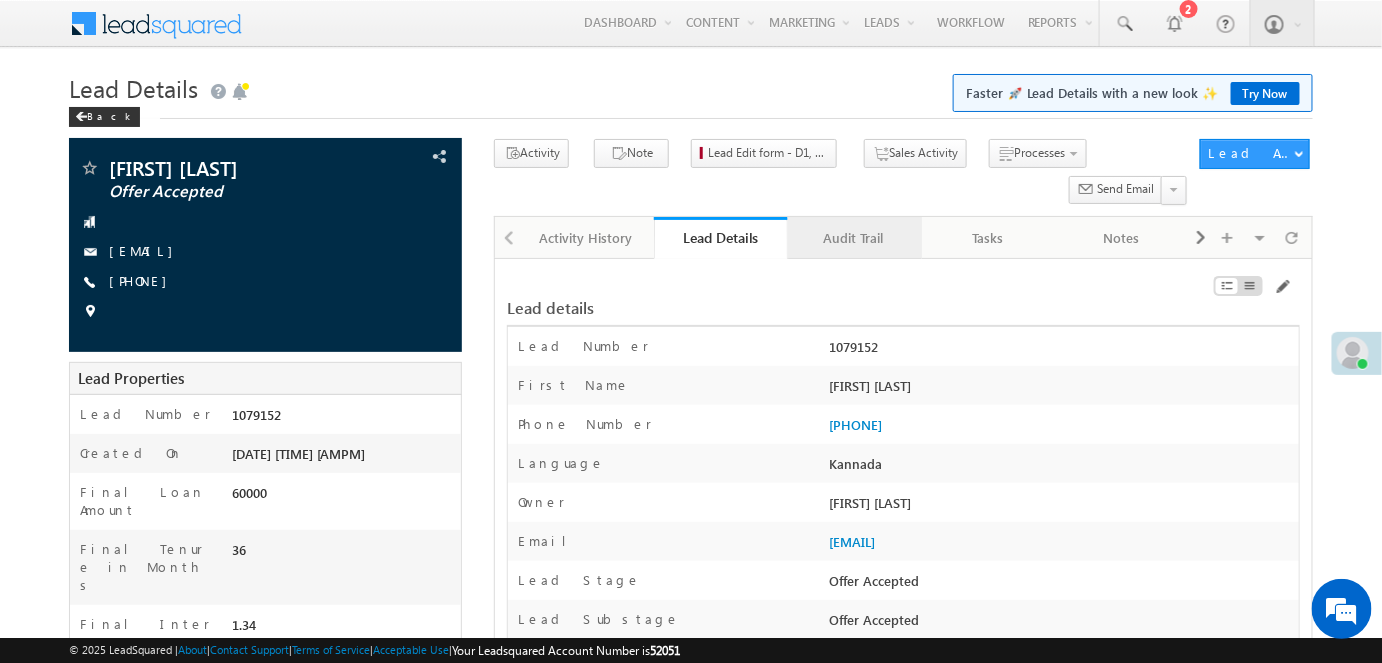 click on "Audit Trail" at bounding box center [854, 238] 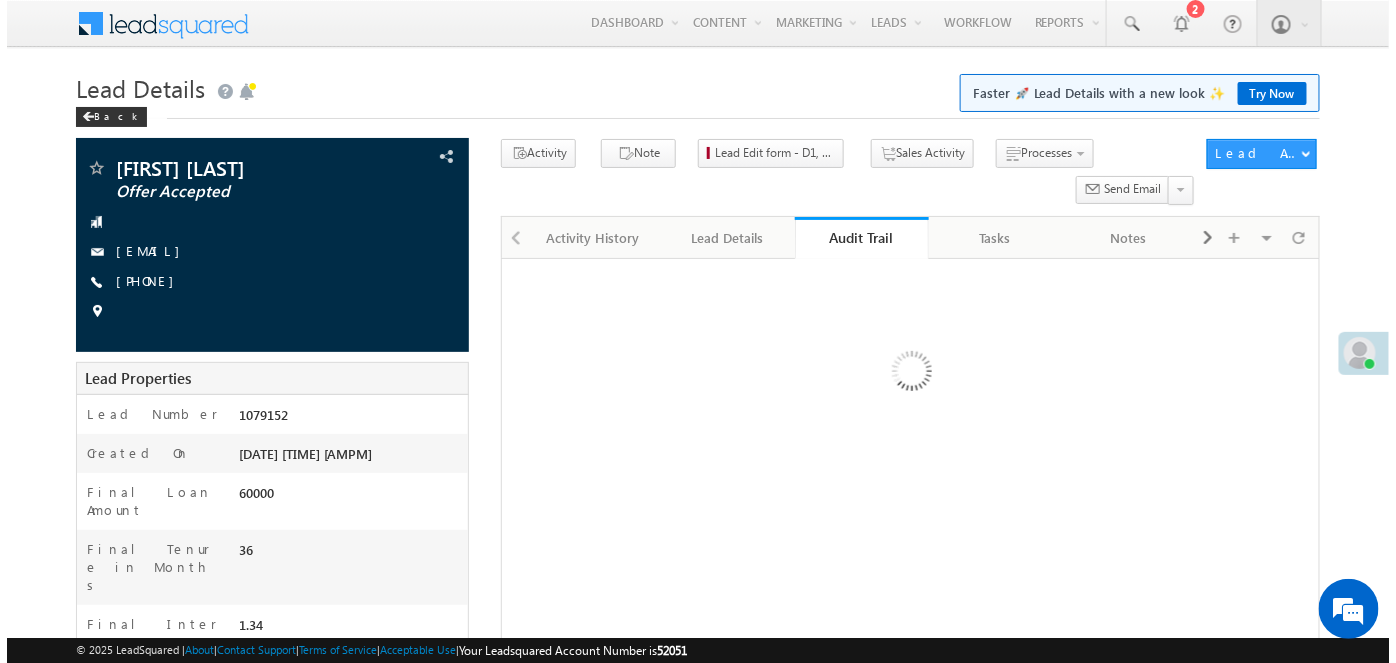 scroll, scrollTop: 0, scrollLeft: 0, axis: both 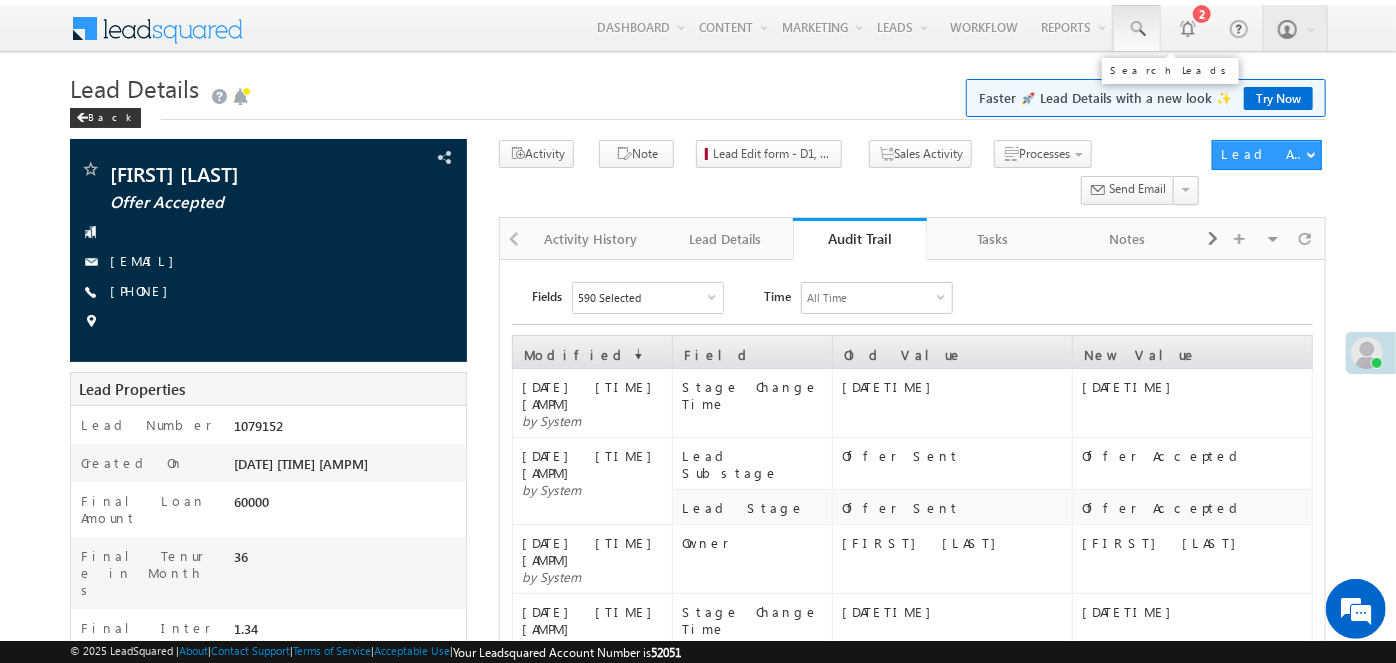 click at bounding box center [1137, 28] 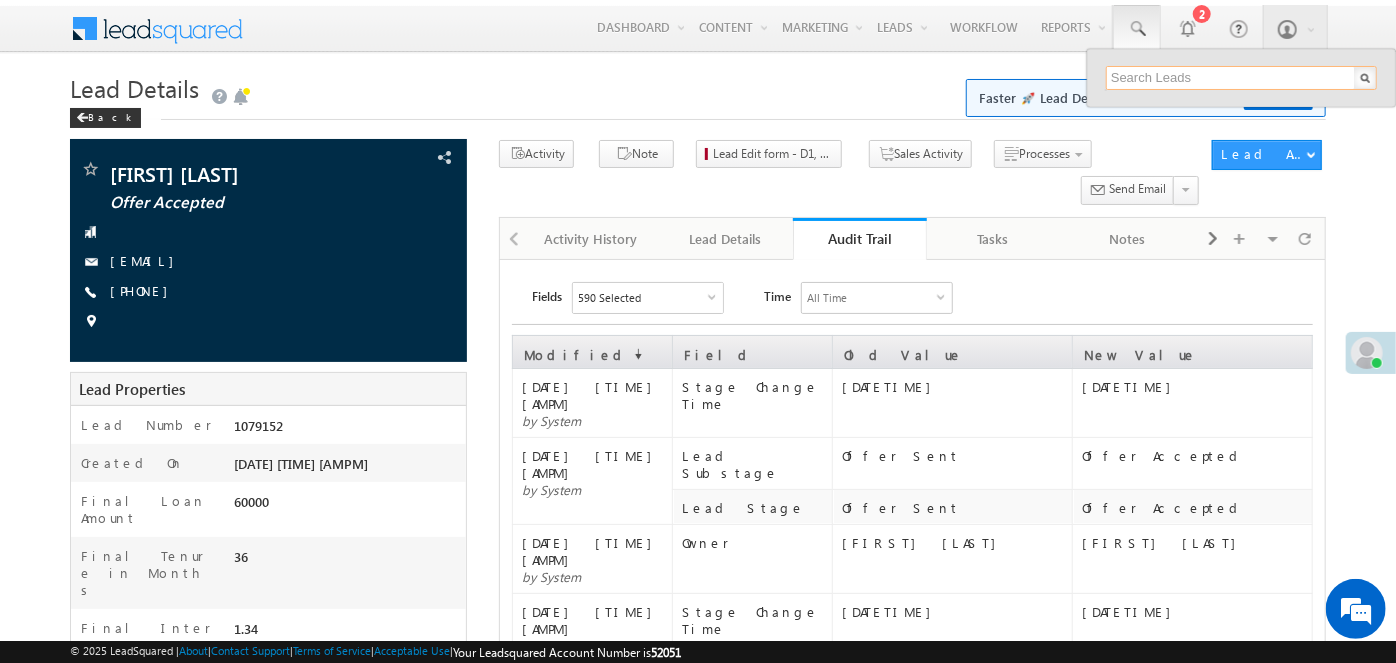 paste on "9680000980" 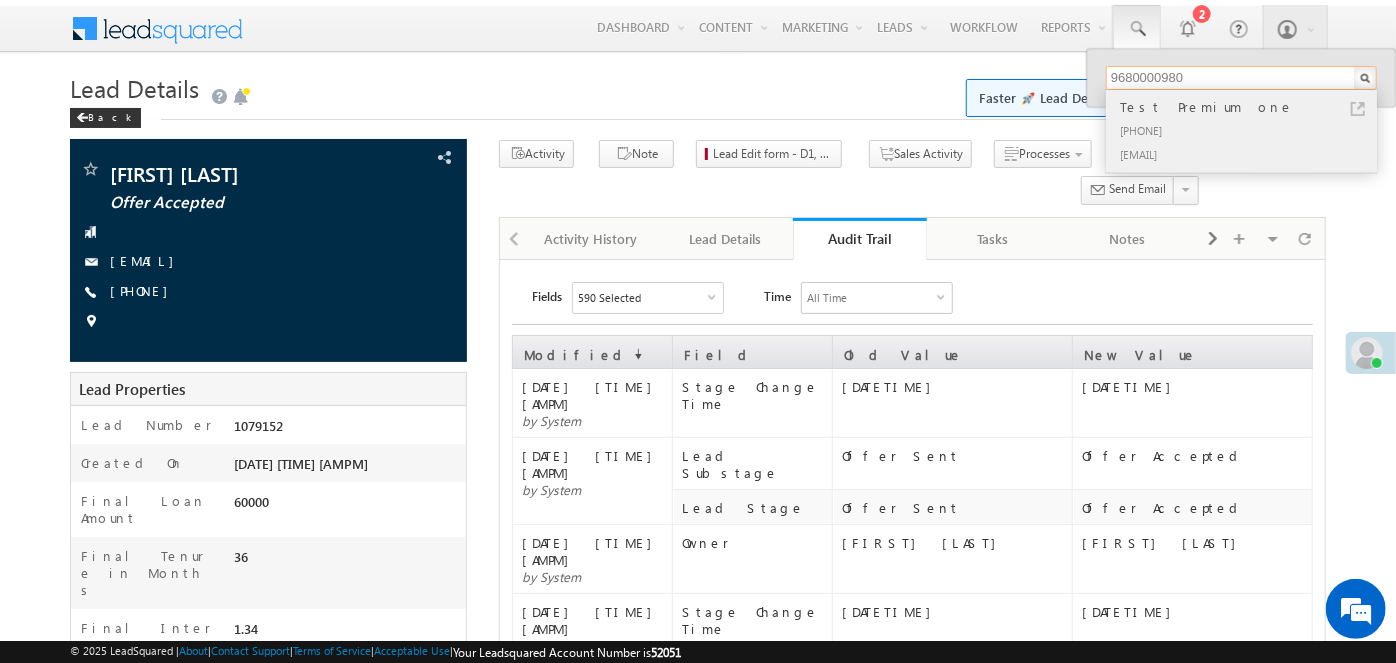 type on "9680000980" 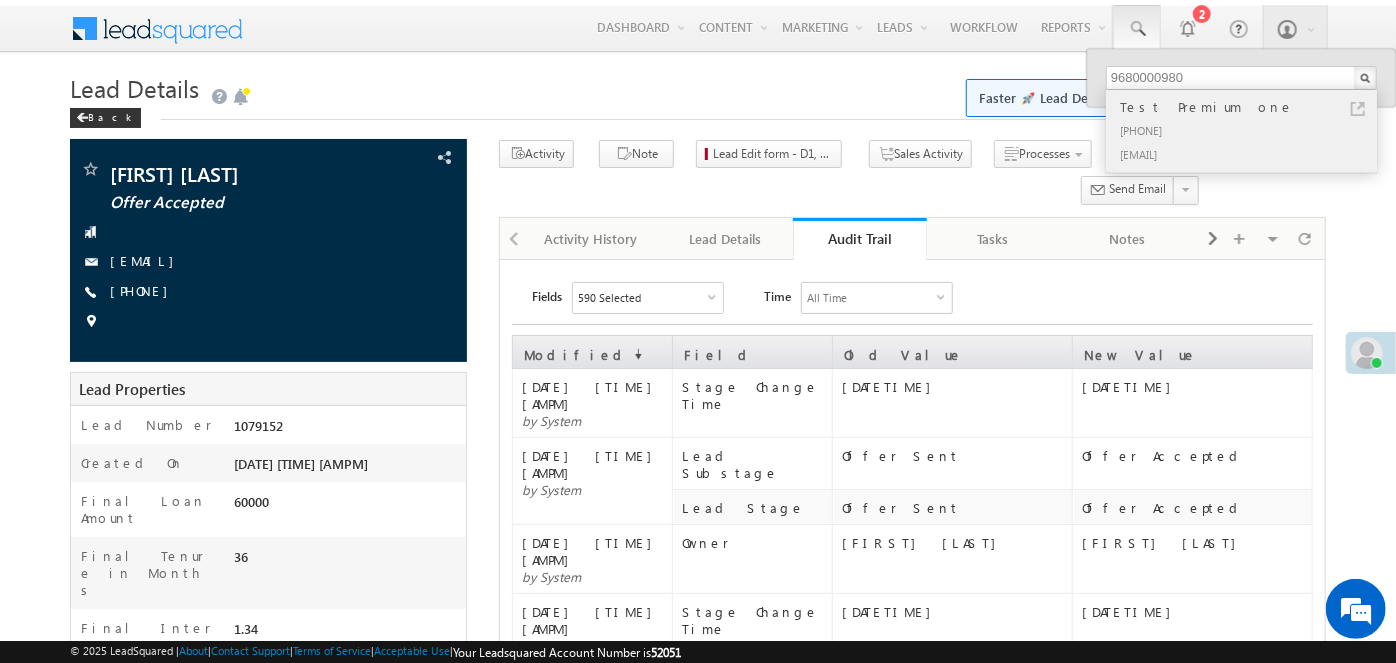 click at bounding box center [1358, 109] 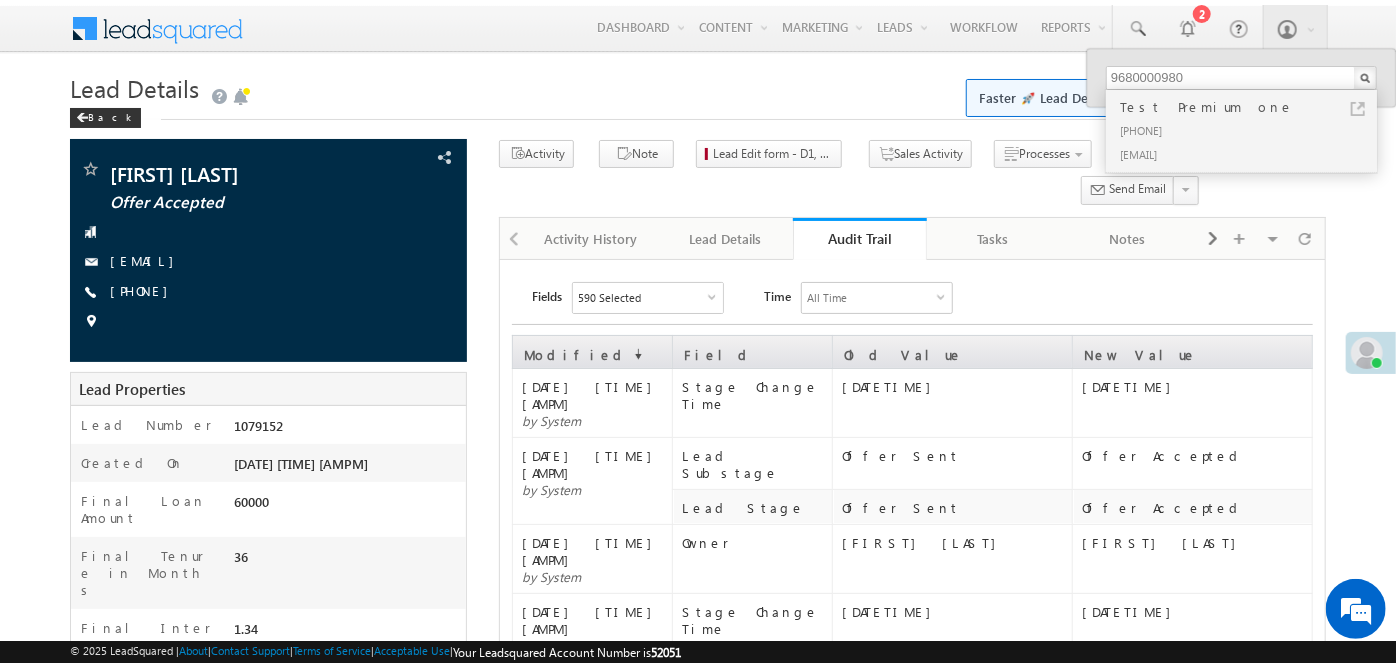 click on "Offer Sent" at bounding box center [953, 506] 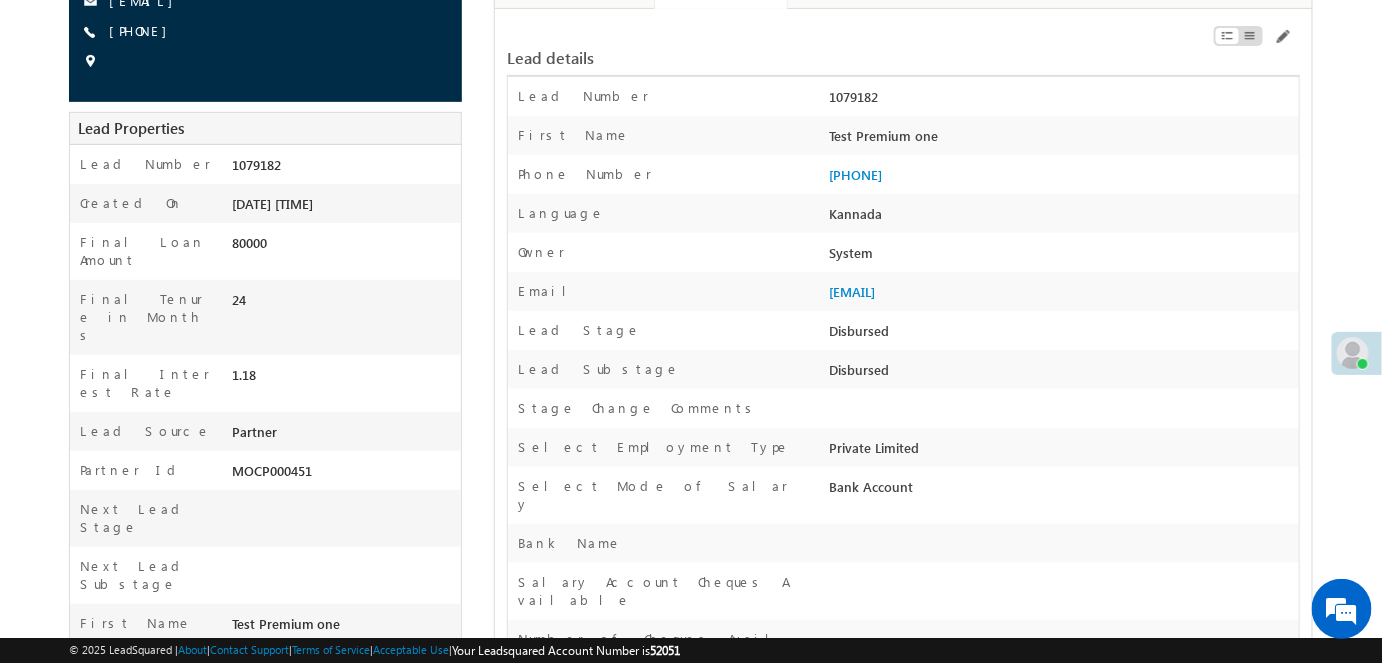 scroll, scrollTop: 363, scrollLeft: 0, axis: vertical 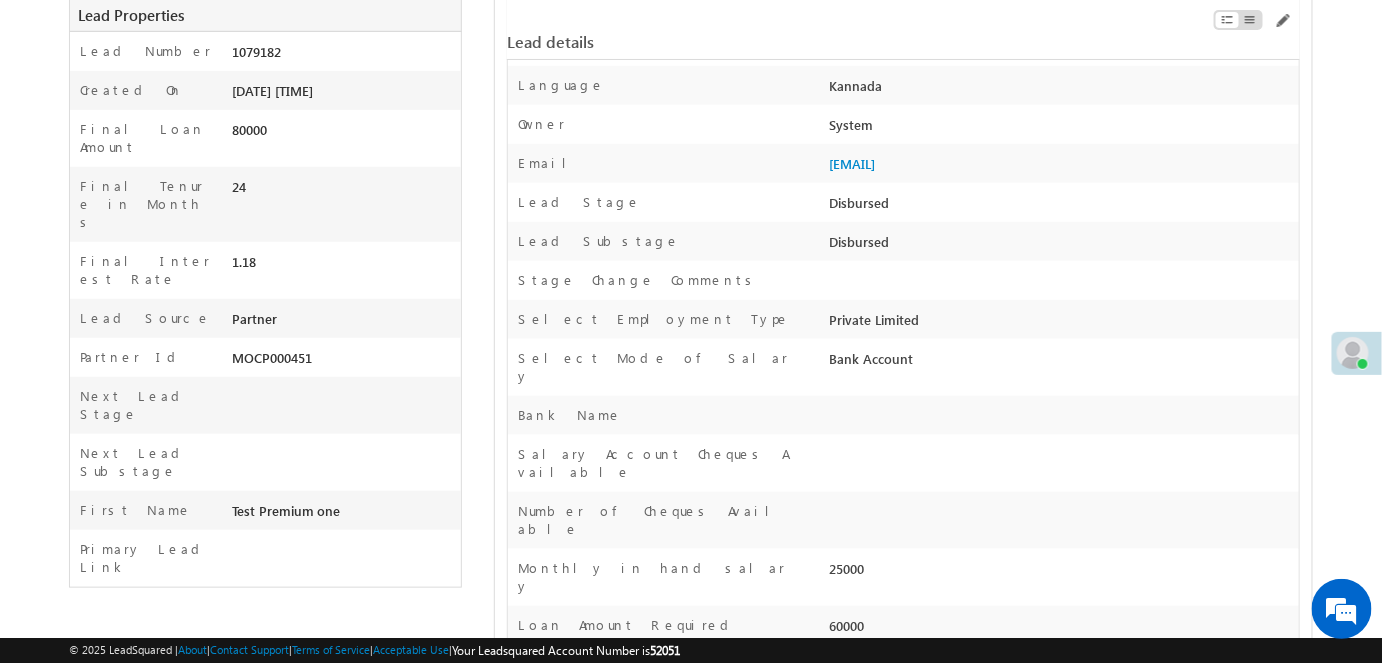 click on "Number of Cheques Available" at bounding box center (666, 525) 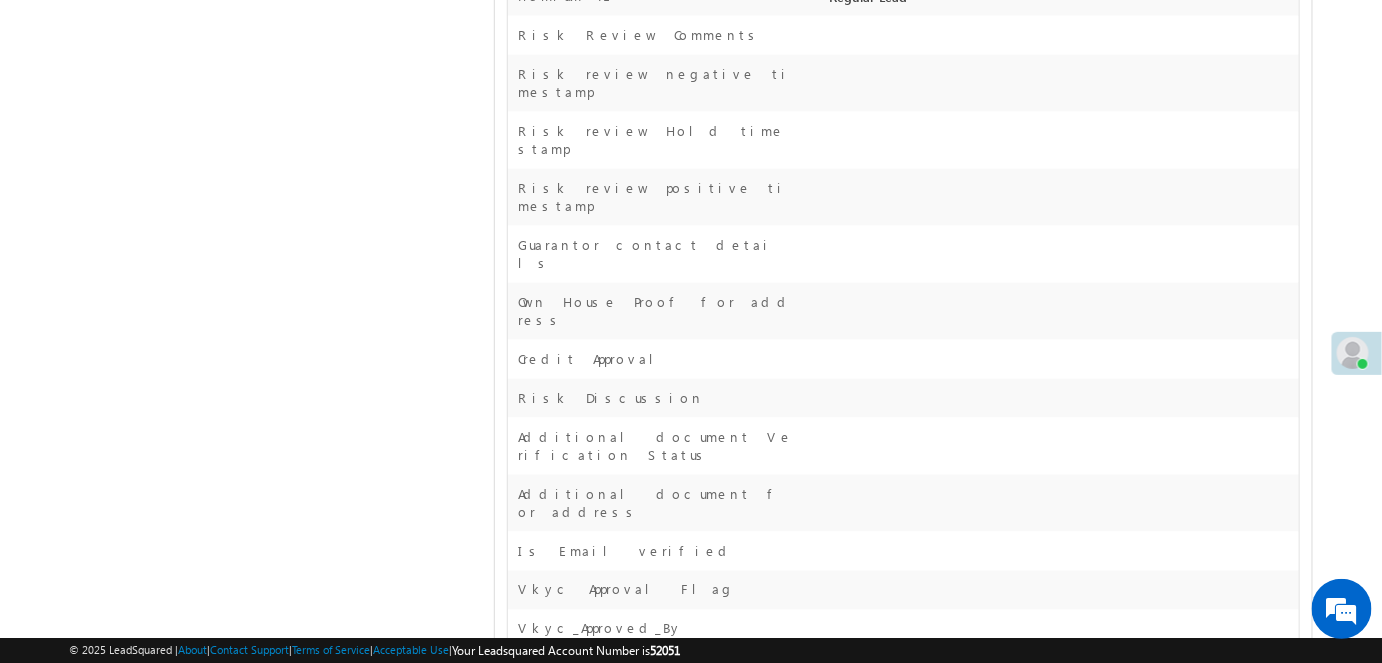 scroll, scrollTop: 6171, scrollLeft: 0, axis: vertical 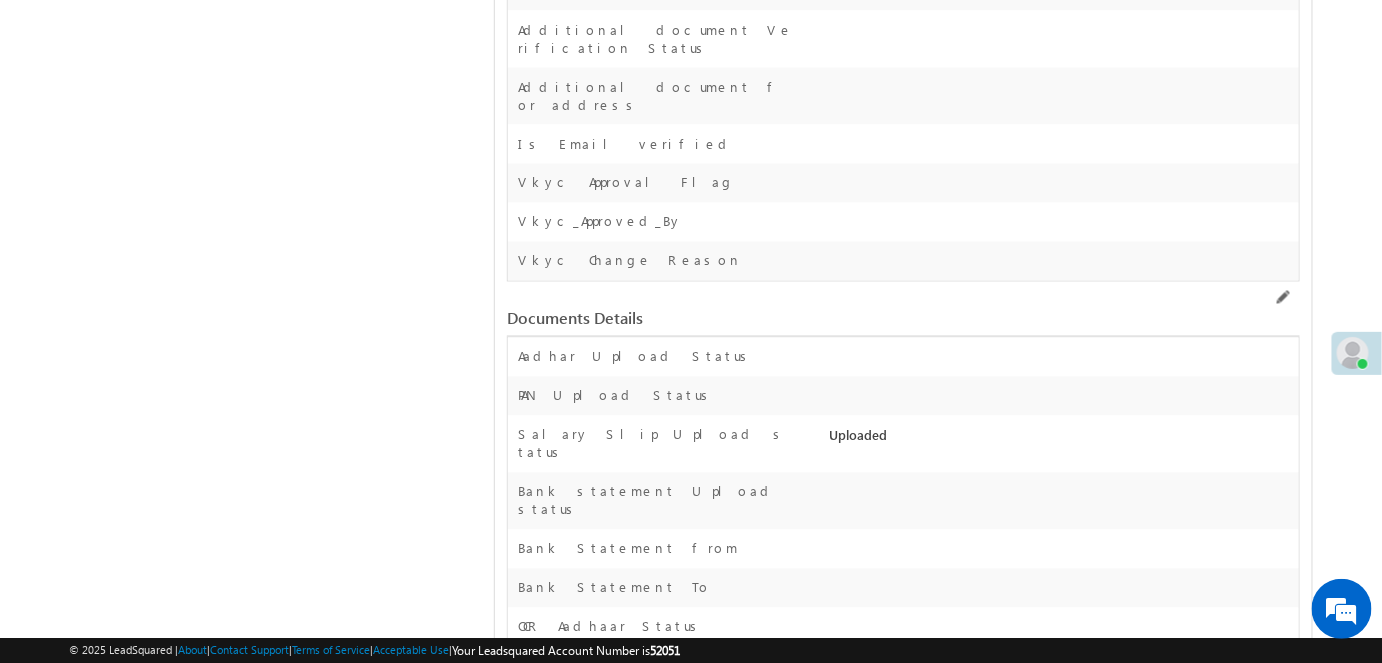drag, startPoint x: 829, startPoint y: 448, endPoint x: 942, endPoint y: 465, distance: 114.27161 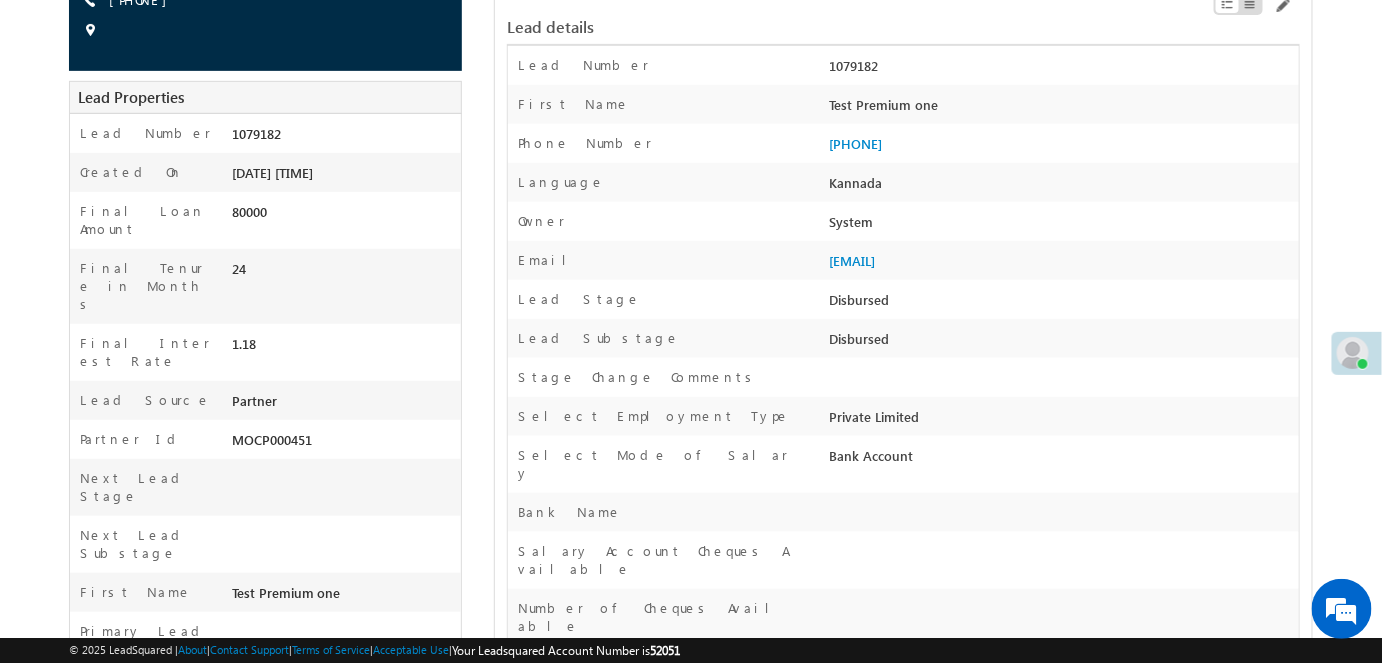 scroll, scrollTop: 0, scrollLeft: 0, axis: both 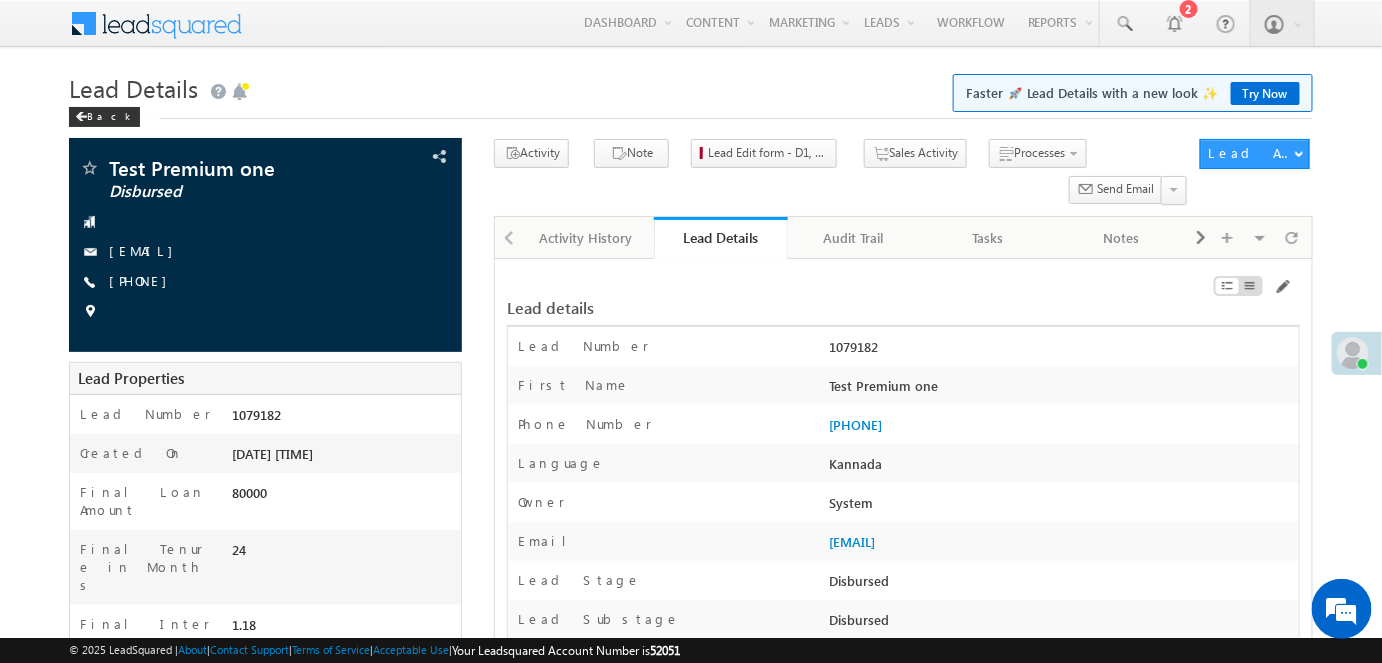 click on "Phone Number" at bounding box center [666, 429] 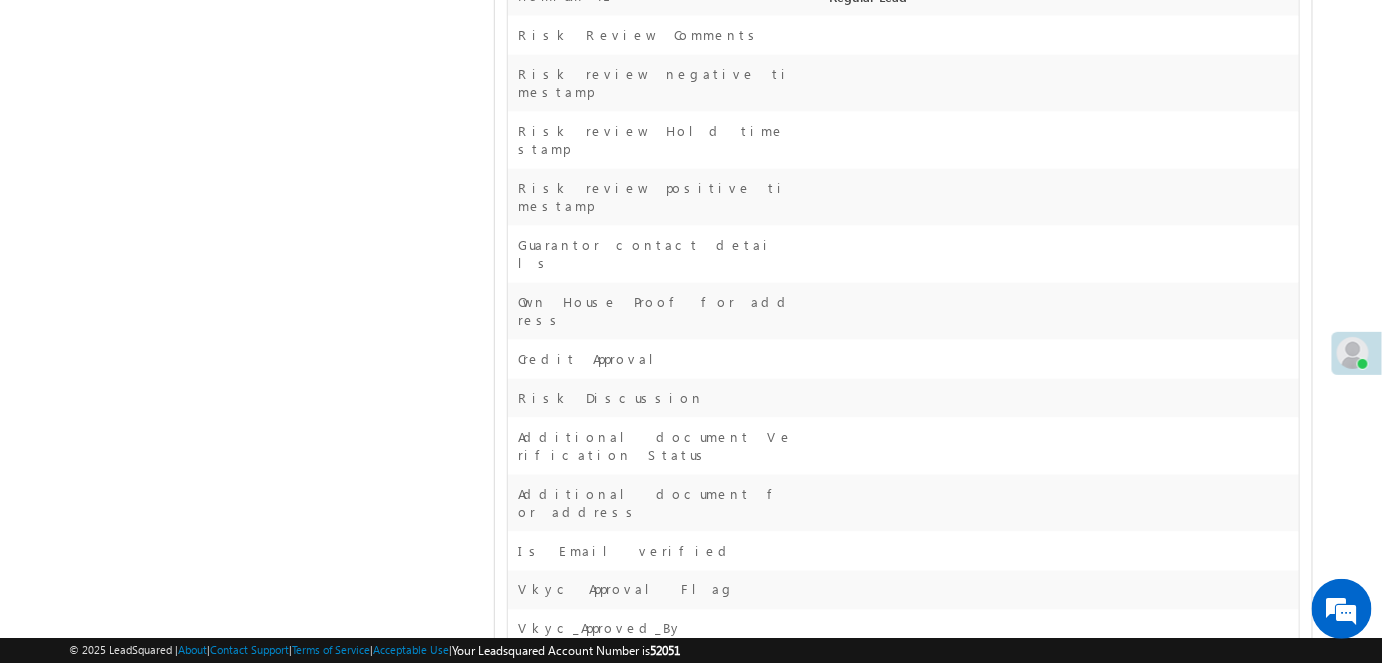 scroll, scrollTop: 6171, scrollLeft: 0, axis: vertical 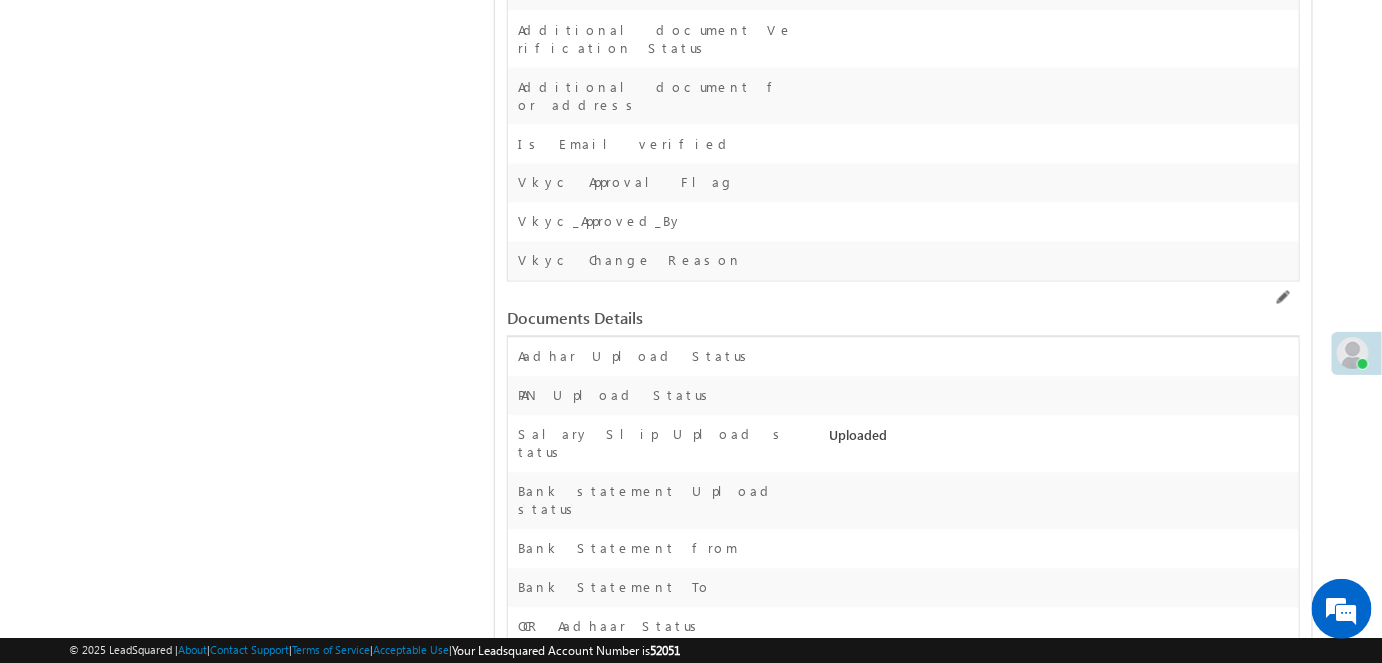 drag, startPoint x: 831, startPoint y: 451, endPoint x: 925, endPoint y: 448, distance: 94.04786 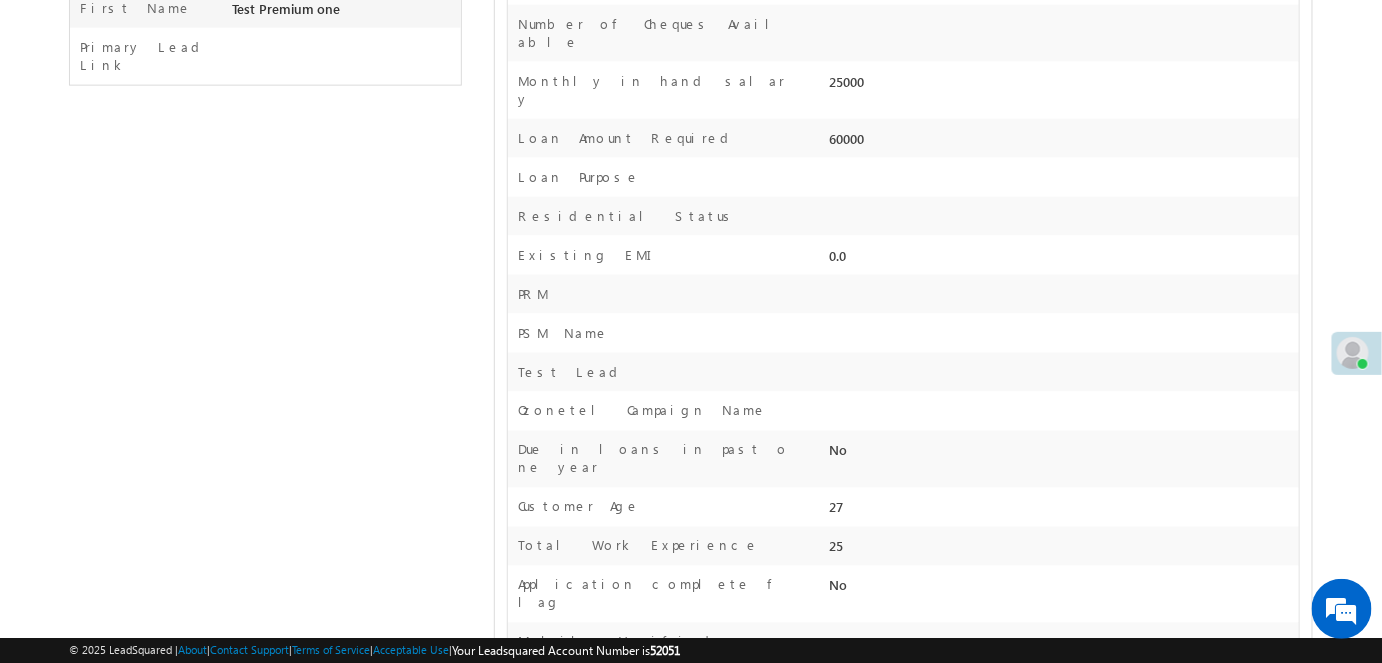 scroll, scrollTop: 0, scrollLeft: 0, axis: both 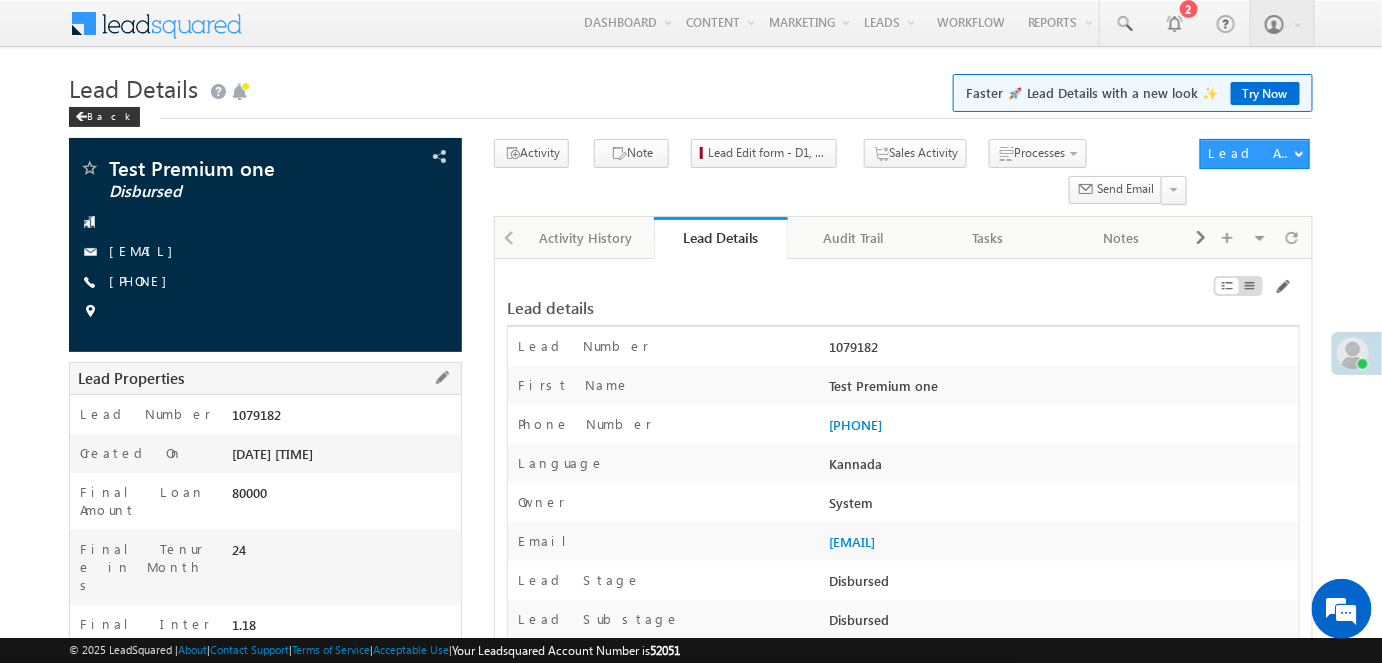 drag, startPoint x: 229, startPoint y: 416, endPoint x: 298, endPoint y: 416, distance: 69 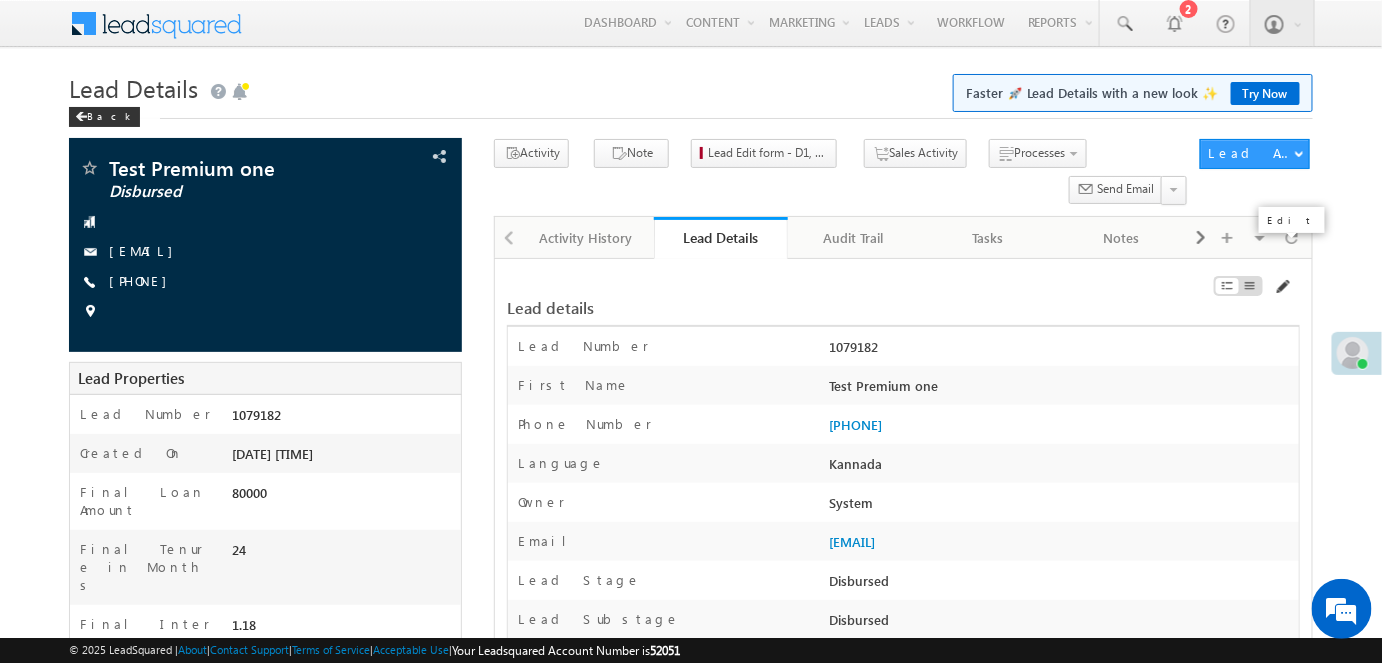 click at bounding box center [1282, 287] 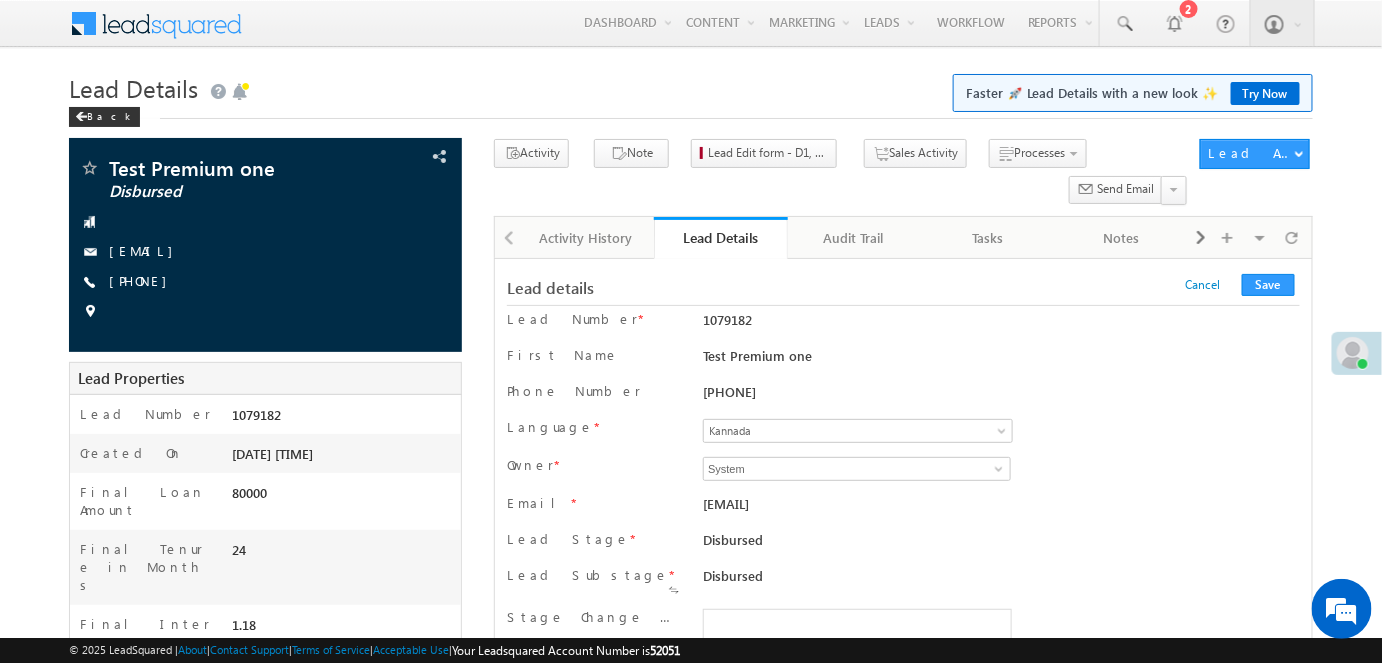 click on "Language
*
English Hindi Telugu Kannada Tamil Gujarati Marathi Other en Others Others Kannada Kannada" at bounding box center (903, 433) 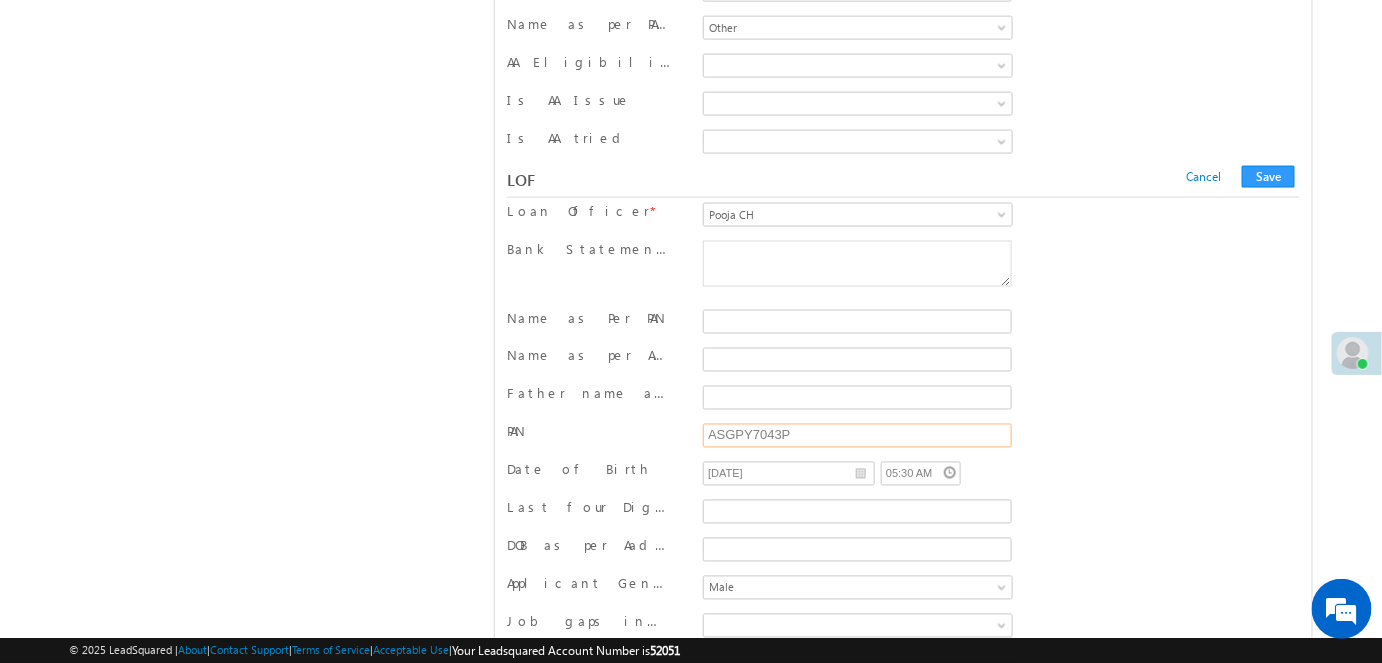 click on "ASGPY7043P" at bounding box center [857, 436] 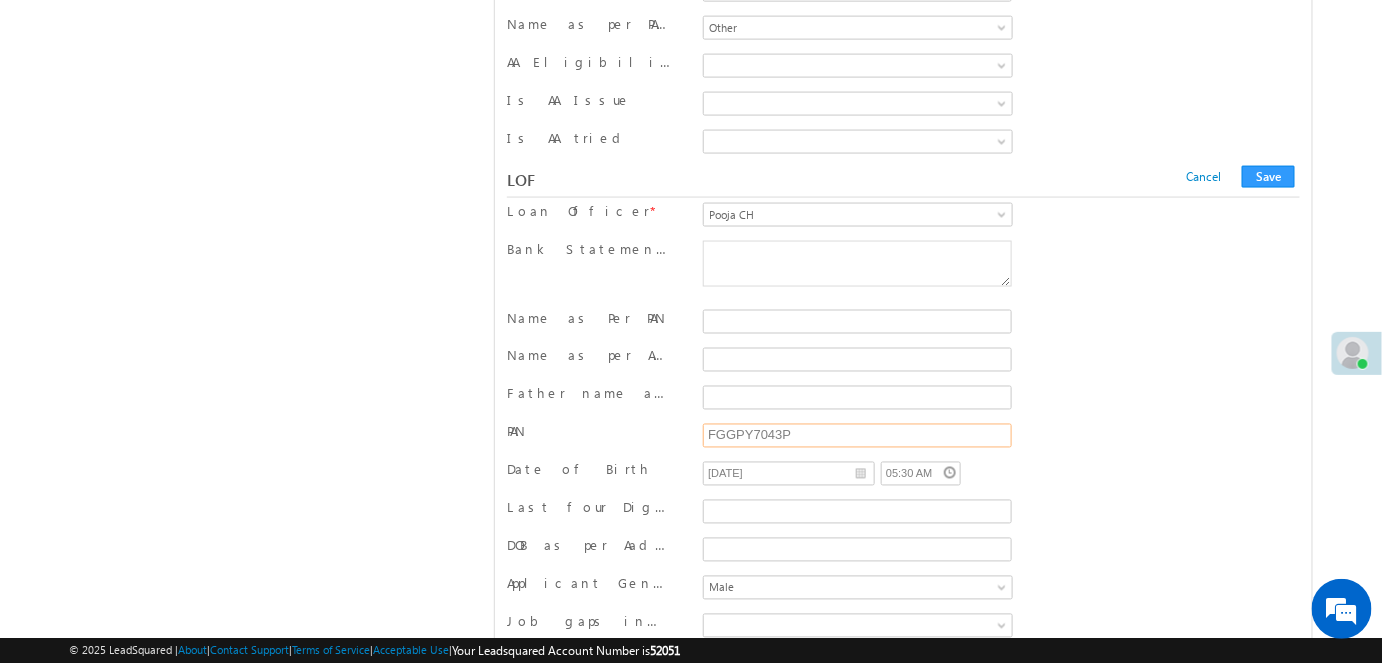type on "FGGPY7043P" 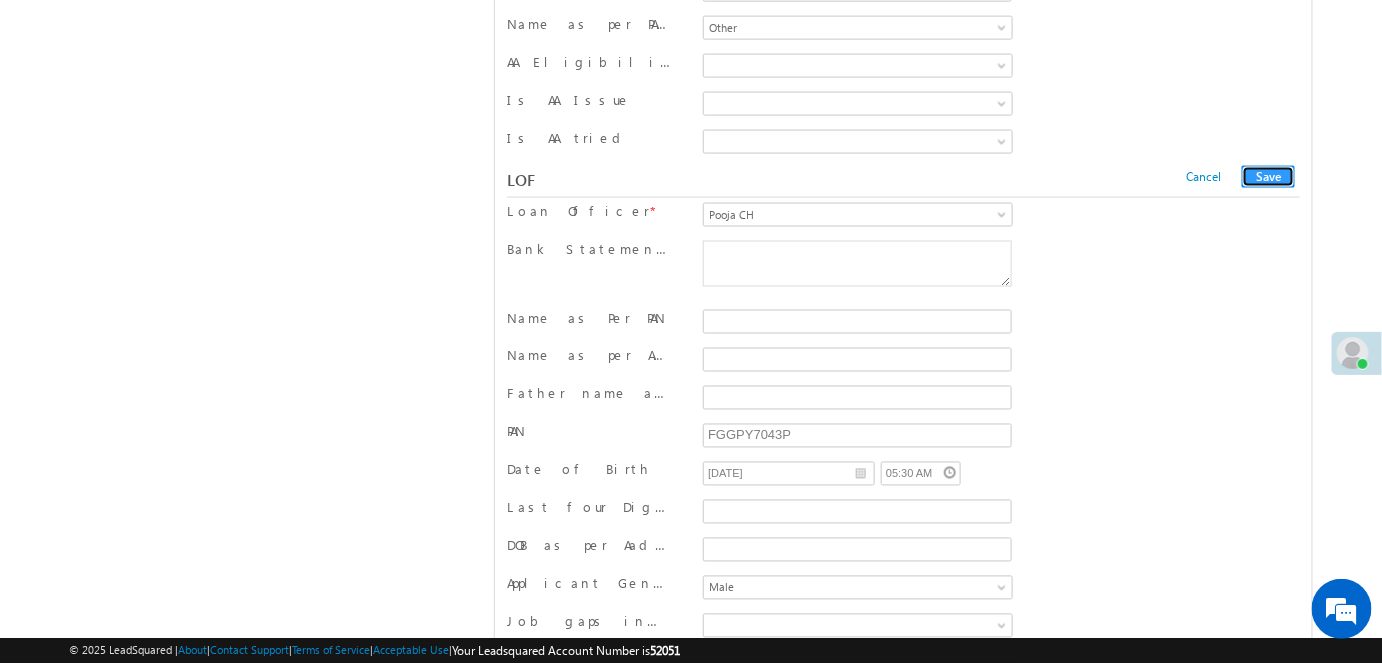 click on "Save" at bounding box center (1268, 177) 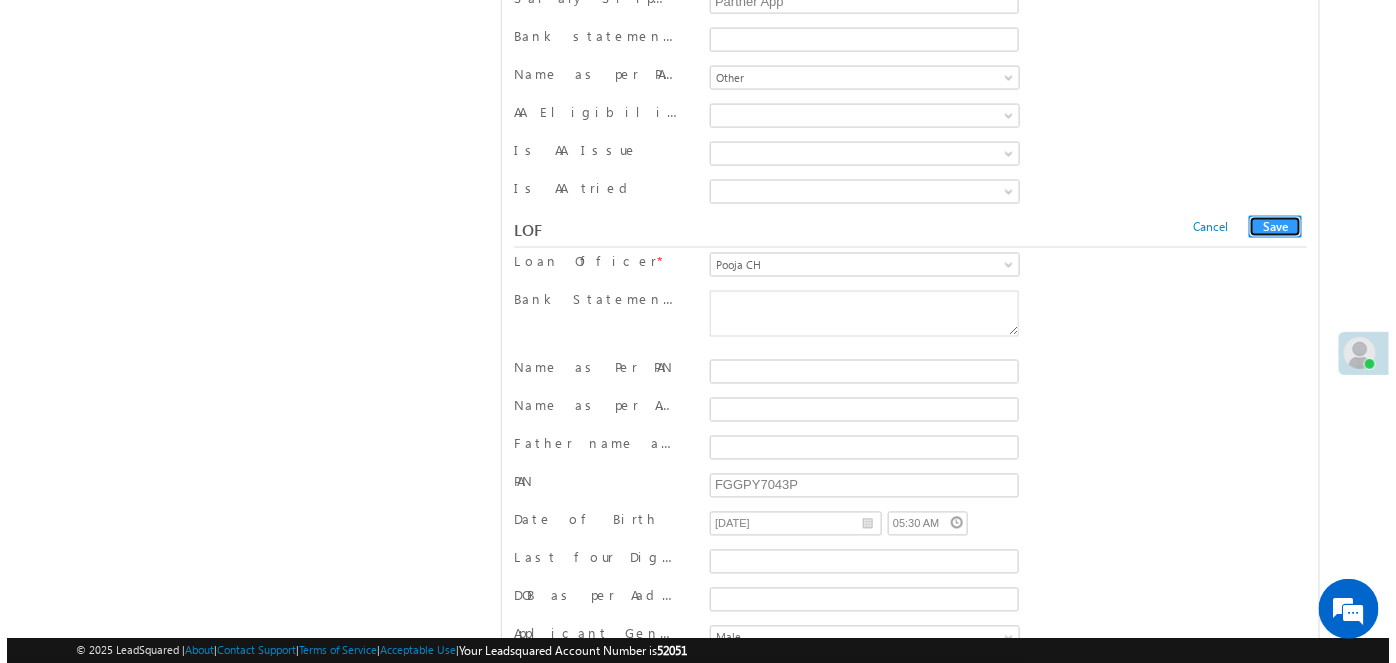 scroll, scrollTop: 0, scrollLeft: 0, axis: both 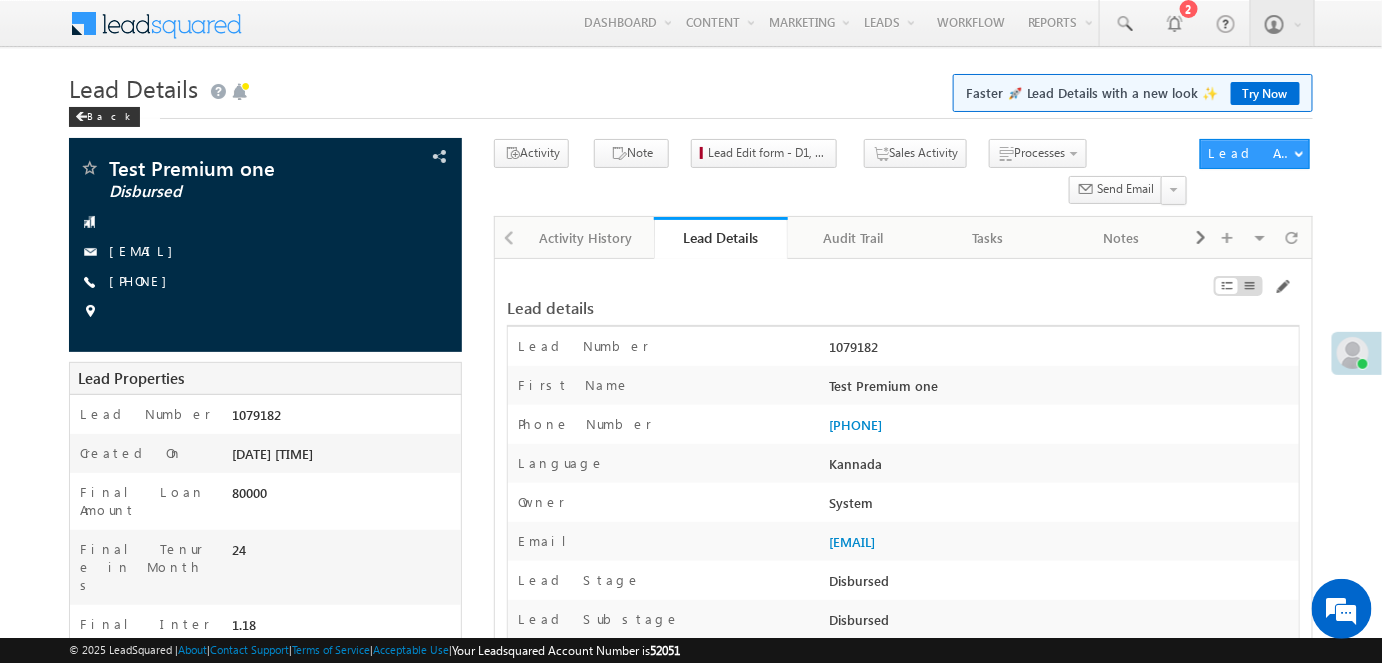 click on "Lead Details Faster 🚀 Lead Details with a new look ✨ Try Now" at bounding box center [691, 86] 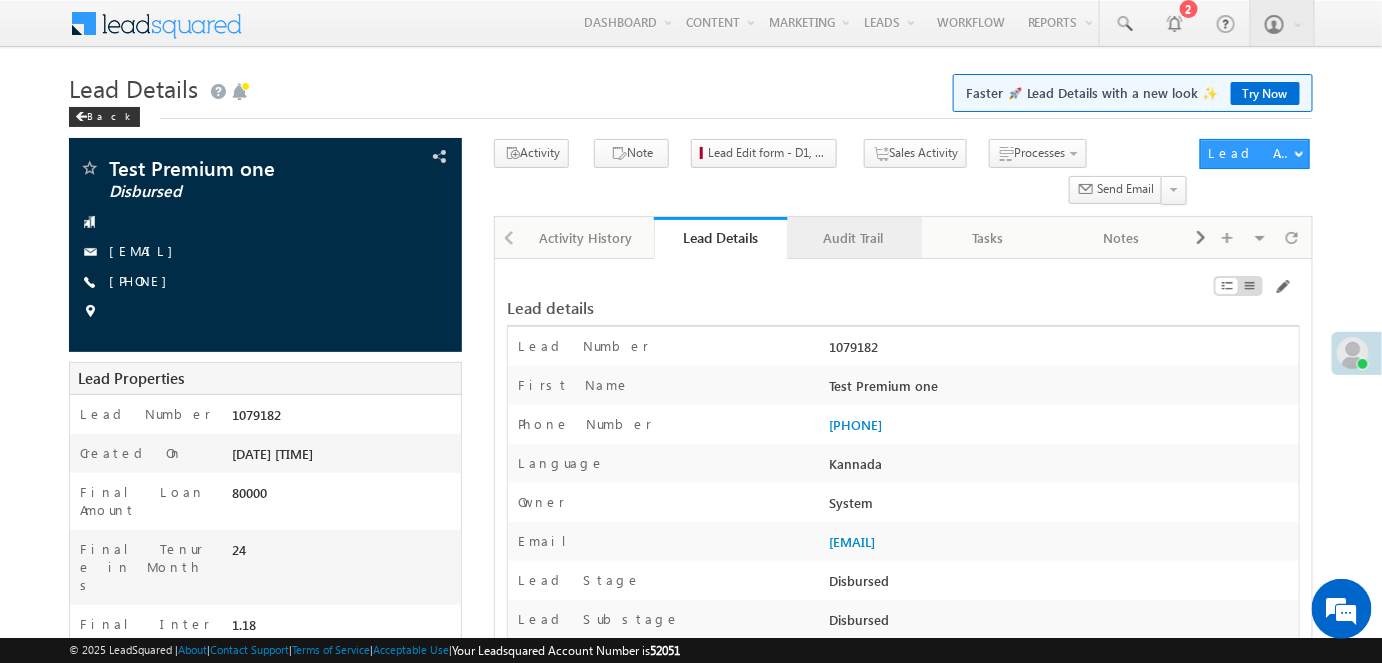 click on "Audit Trail" at bounding box center [855, 238] 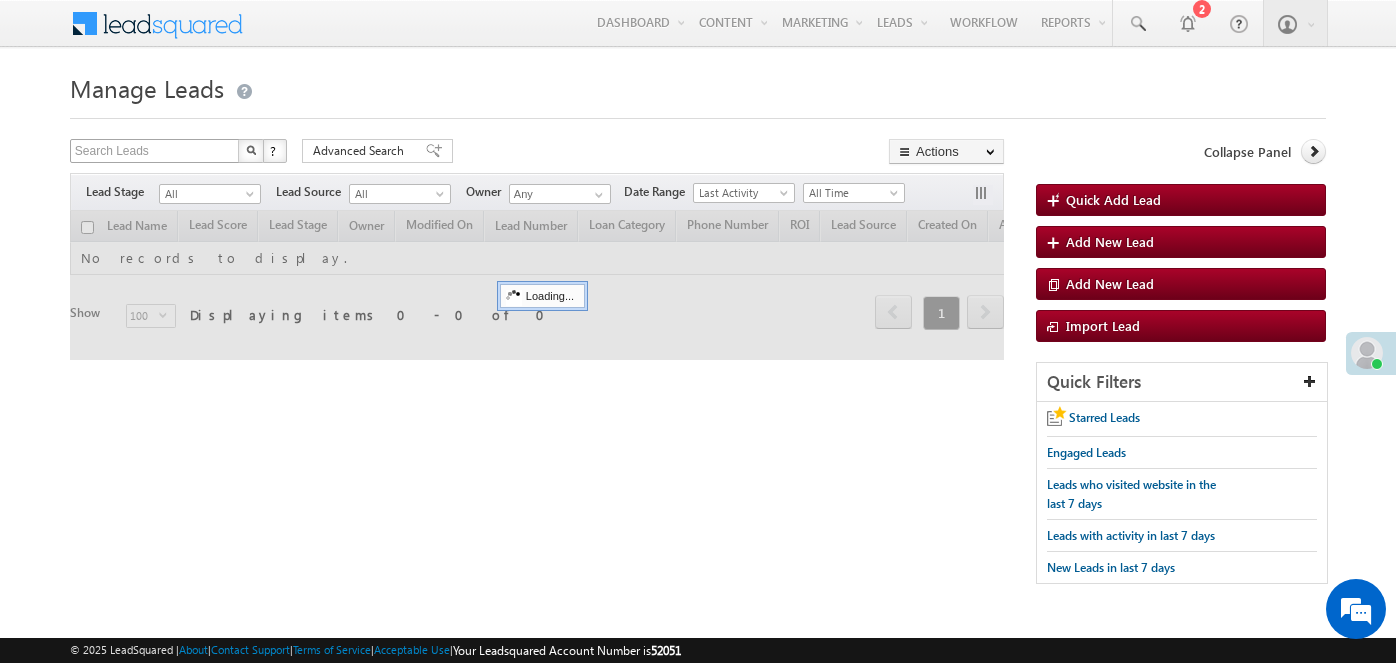 scroll, scrollTop: 0, scrollLeft: 0, axis: both 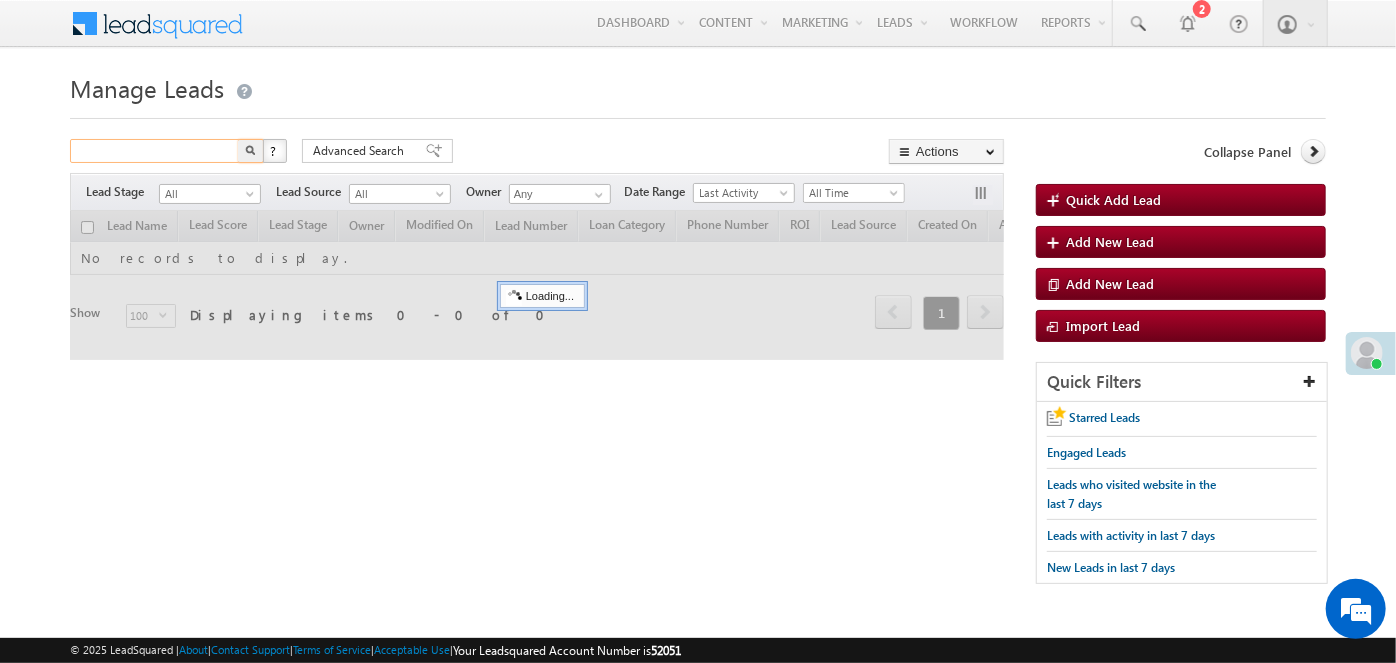 click at bounding box center (155, 151) 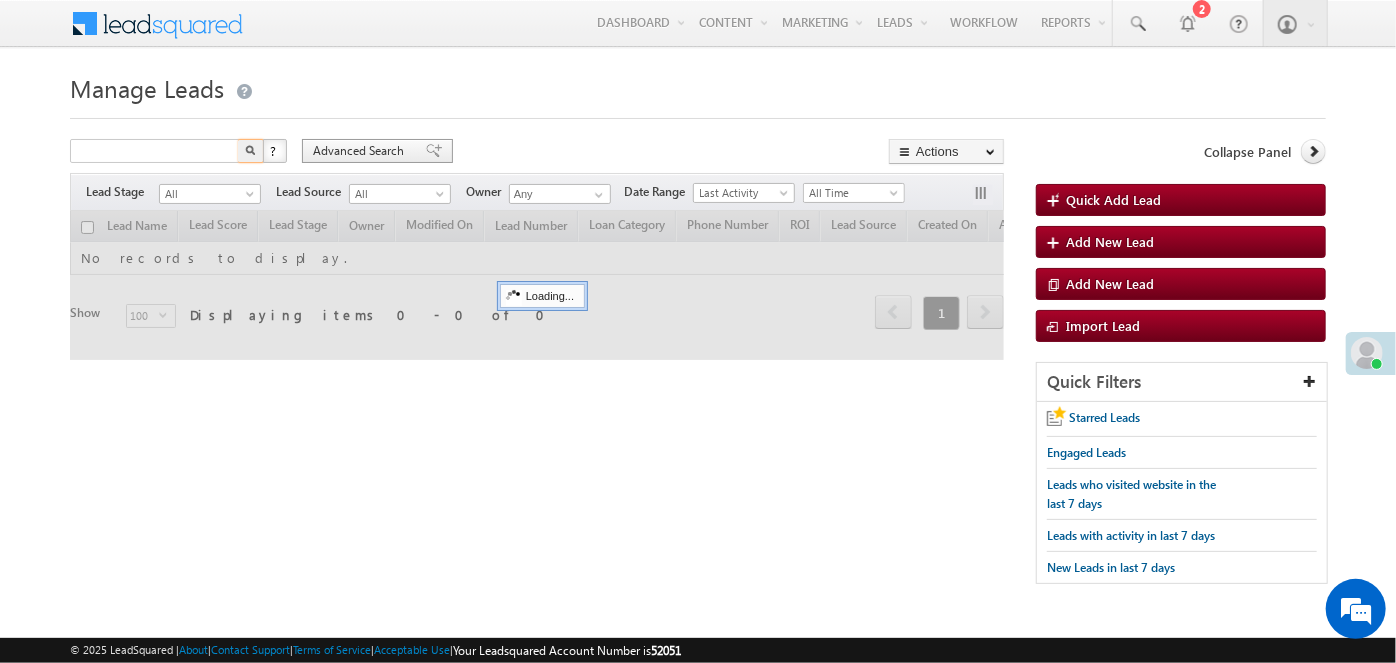 type on "Search Leads" 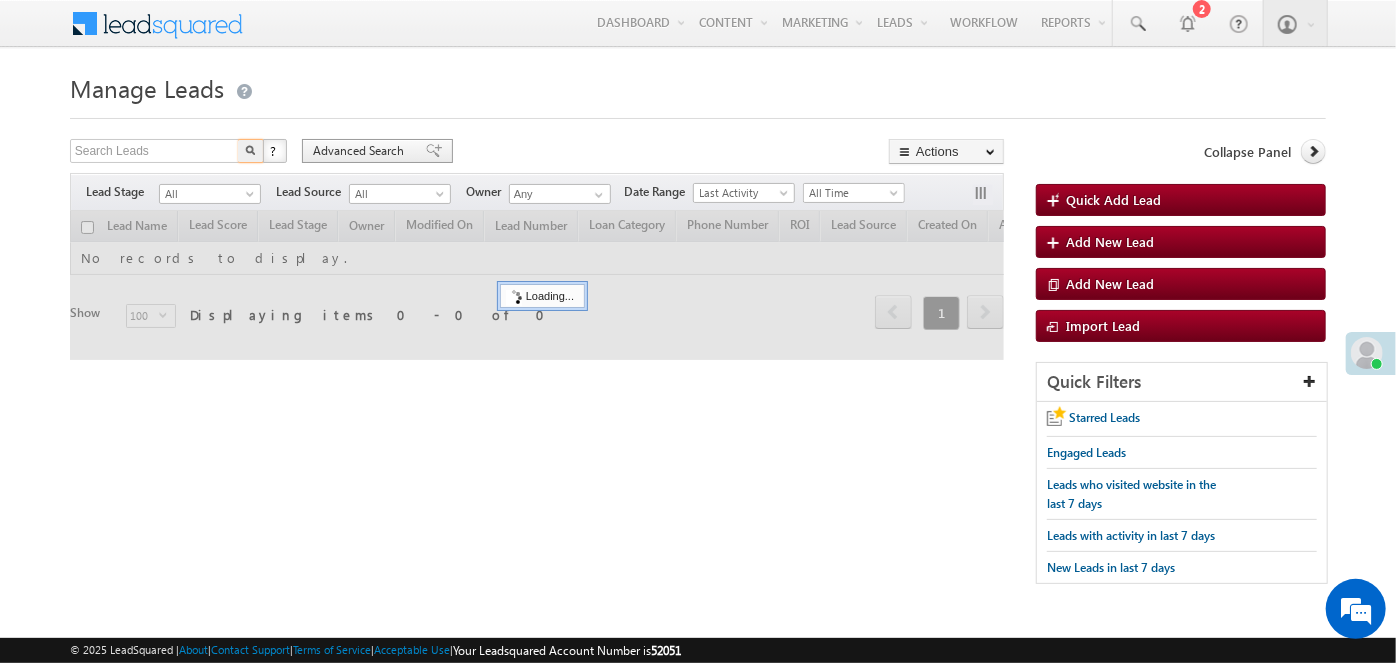 click on "Advanced Search" at bounding box center (361, 151) 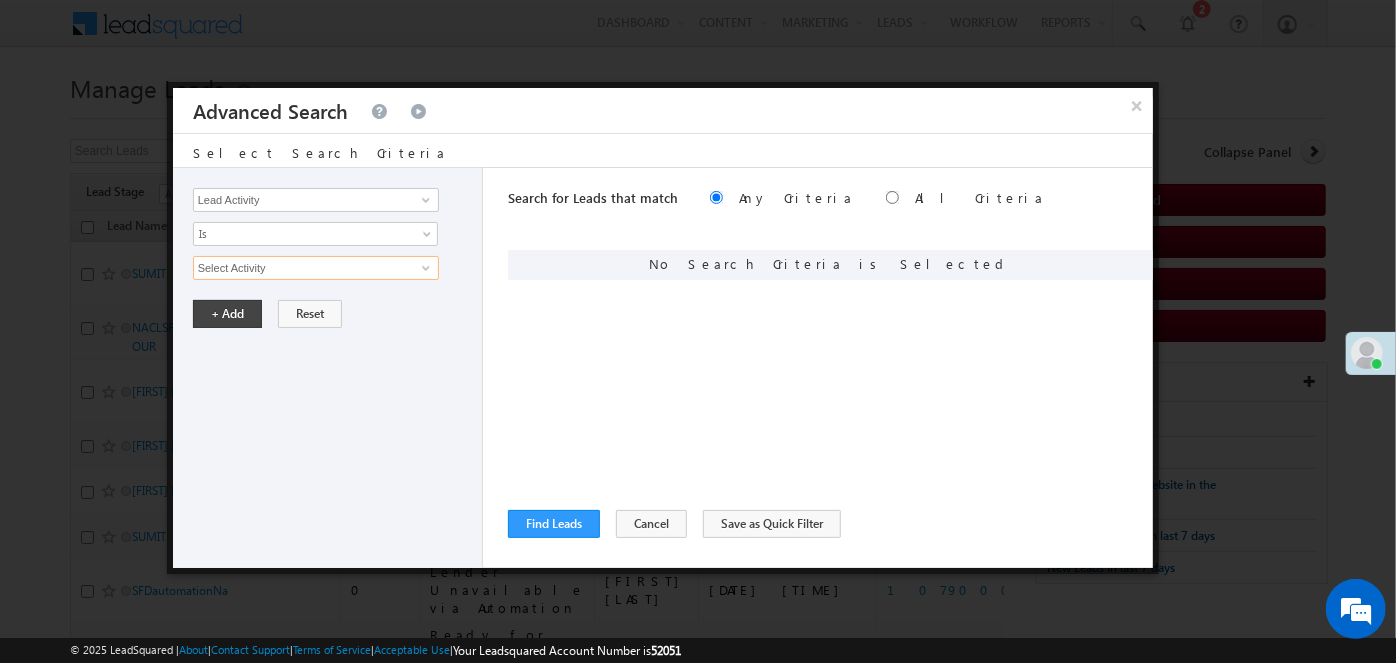 click on "Select Activity" at bounding box center (316, 268) 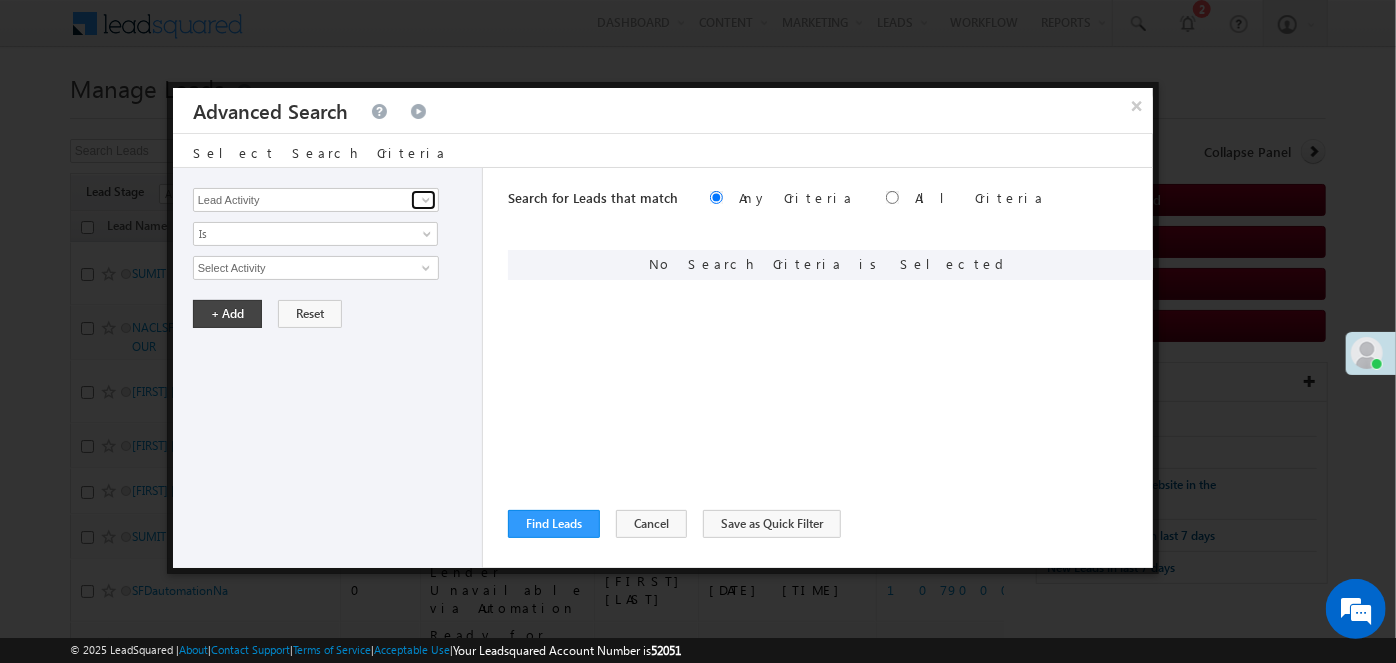 click at bounding box center (426, 200) 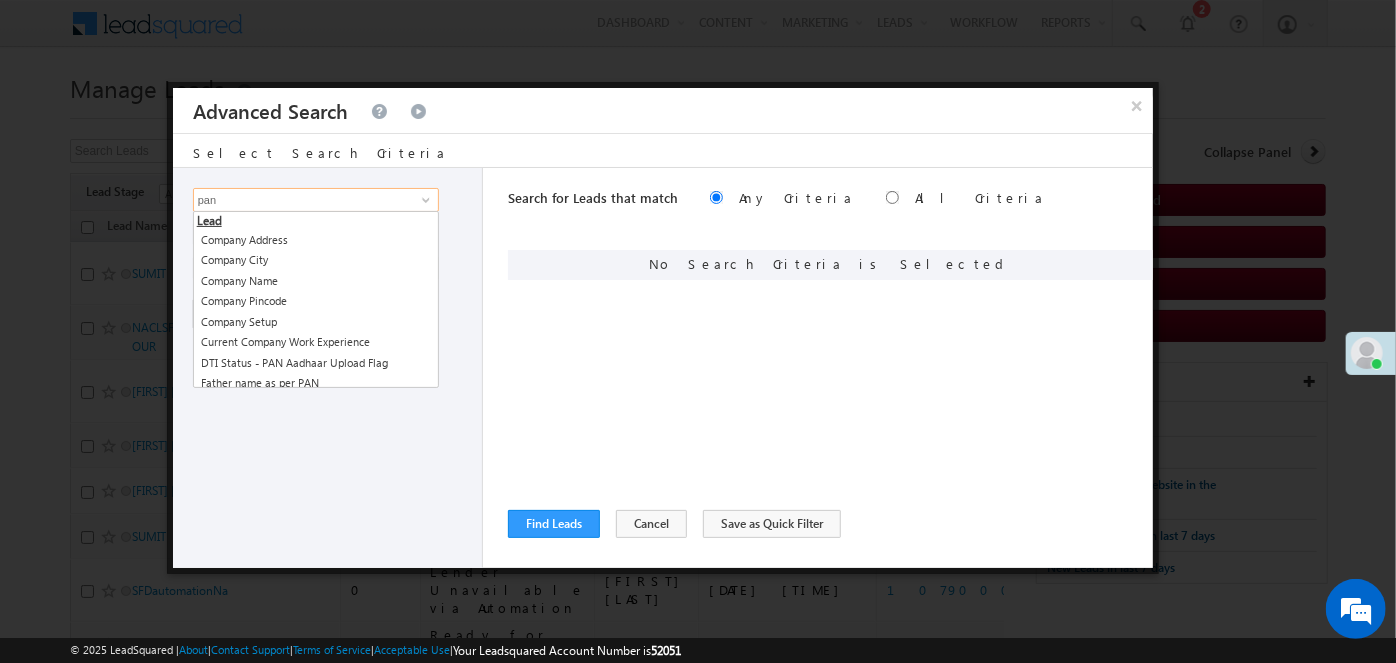 scroll, scrollTop: 0, scrollLeft: 0, axis: both 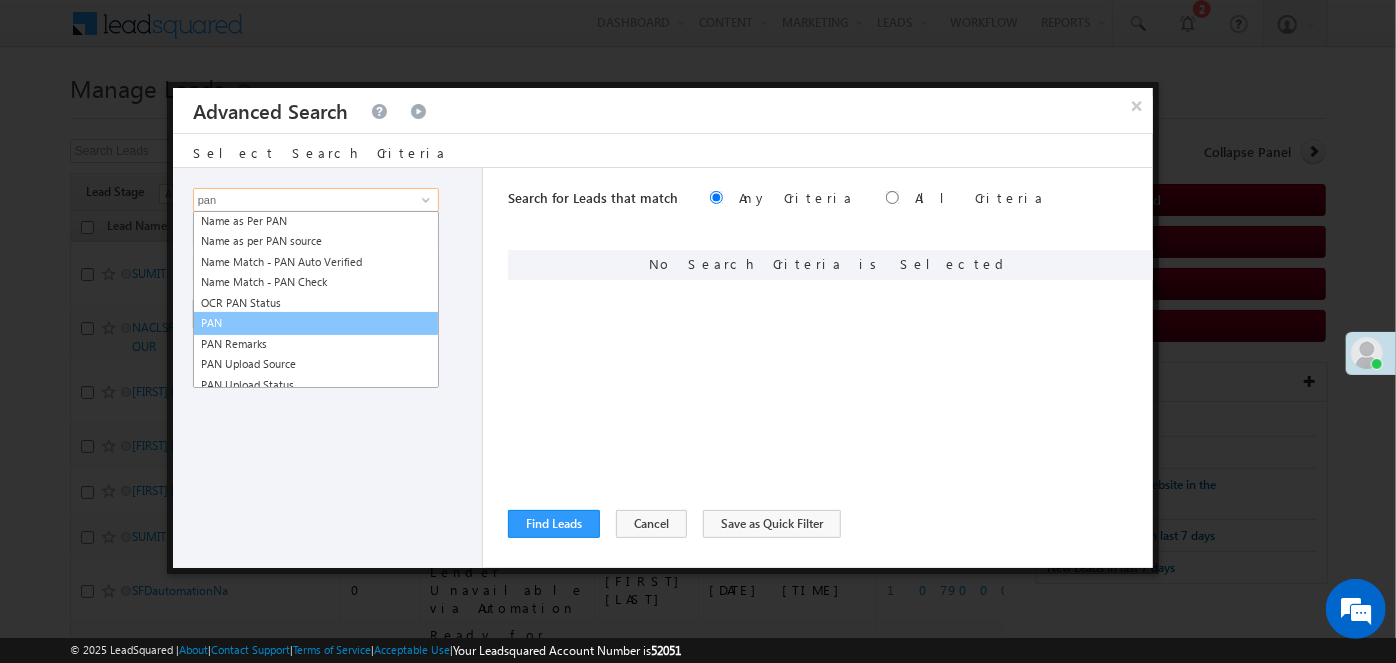click on "PAN" at bounding box center (316, 323) 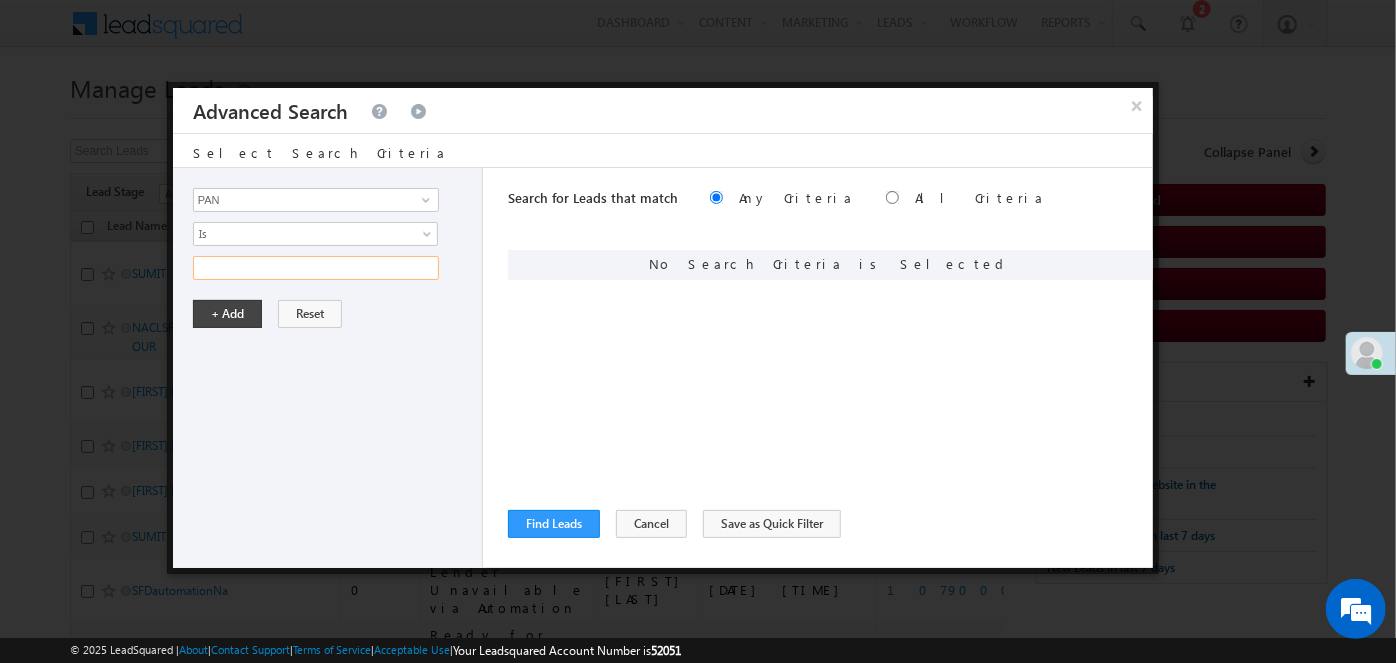 click at bounding box center (316, 268) 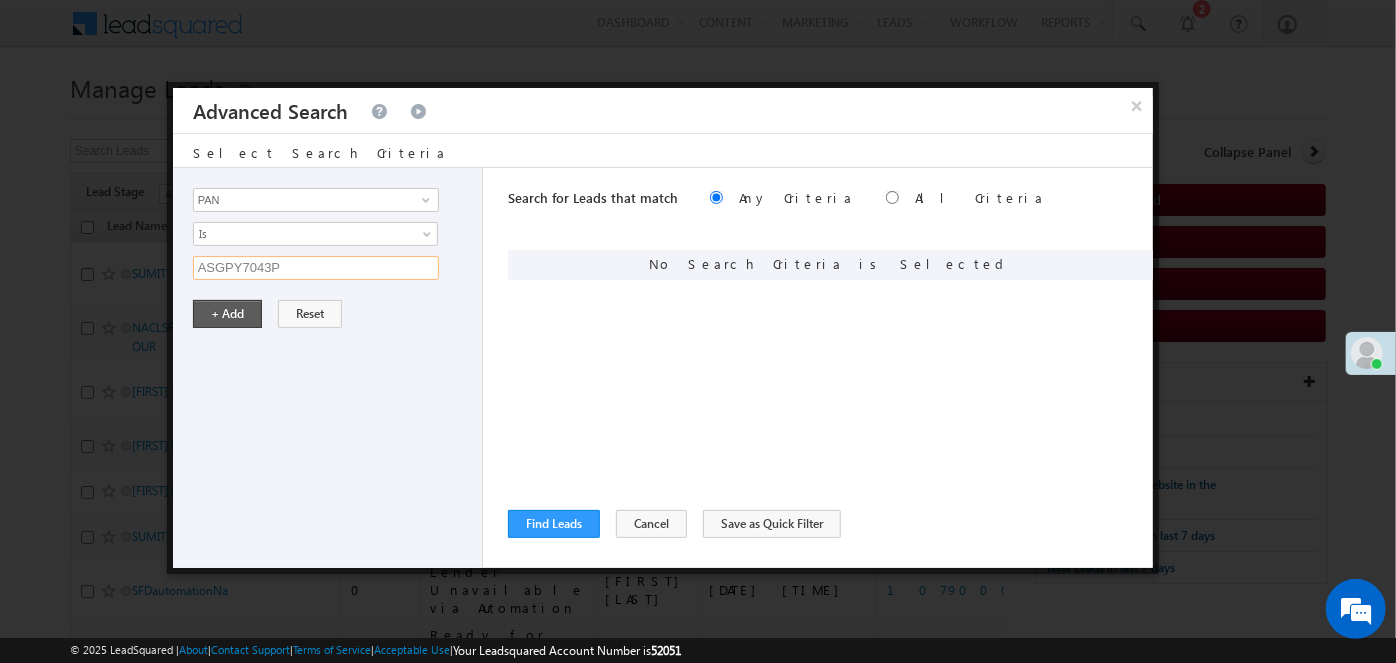 type on "ASGPY7043P" 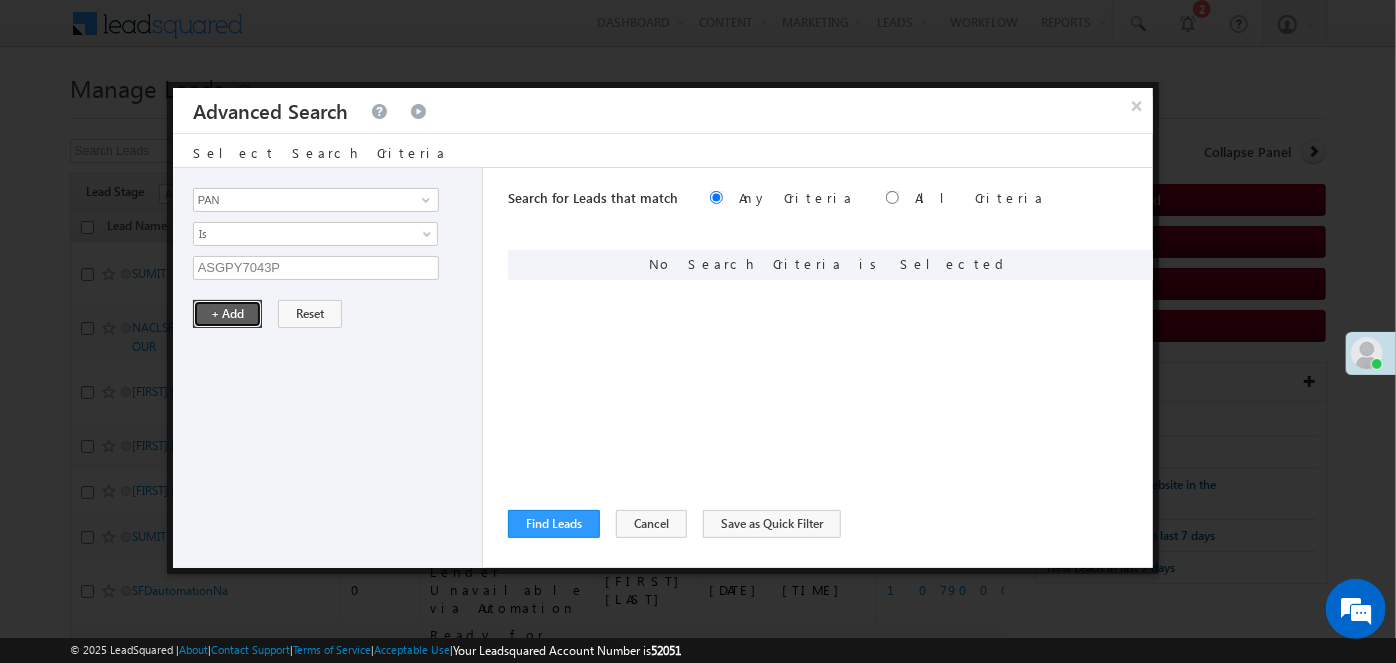 click on "+ Add" at bounding box center (227, 314) 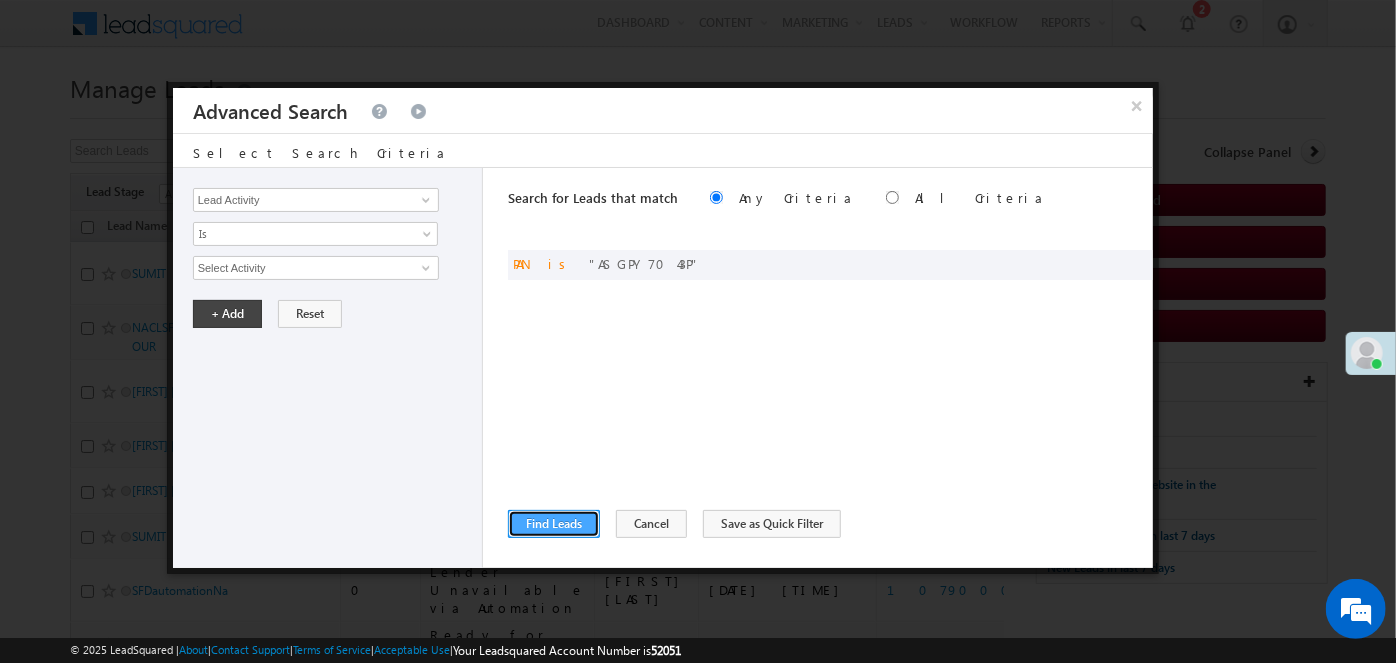 click on "Find Leads" at bounding box center [554, 524] 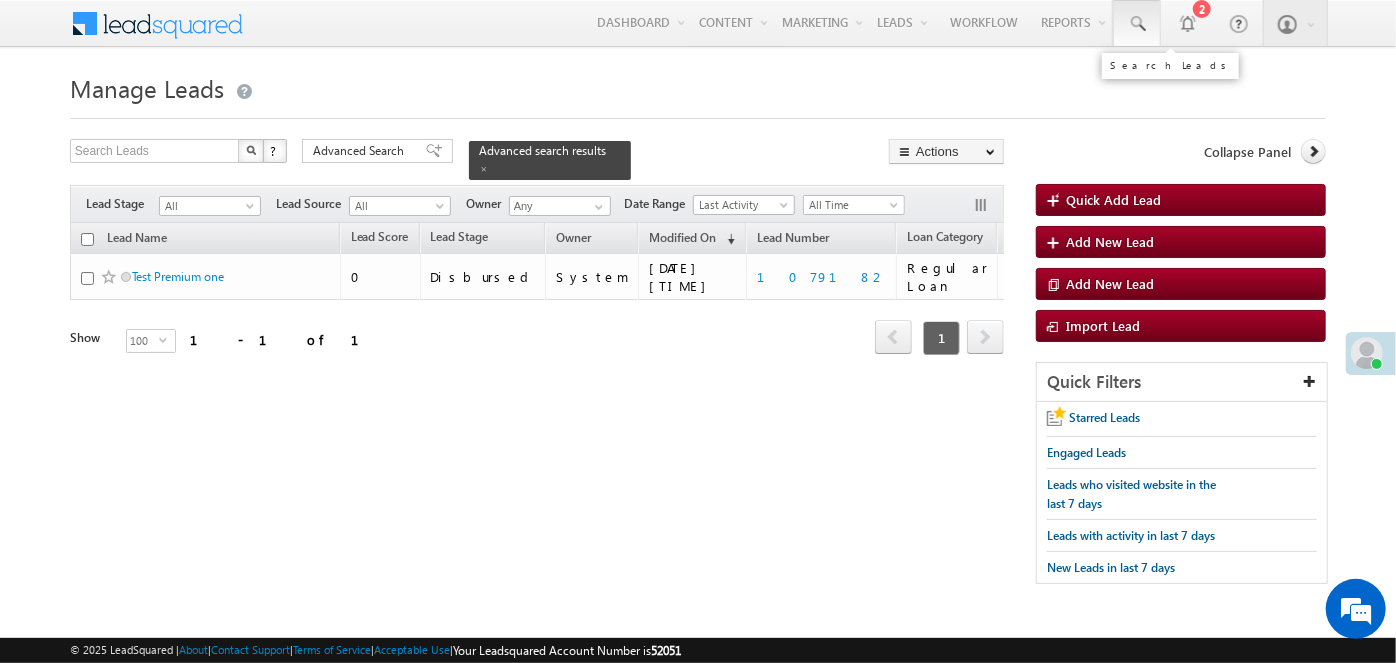click at bounding box center (1137, 23) 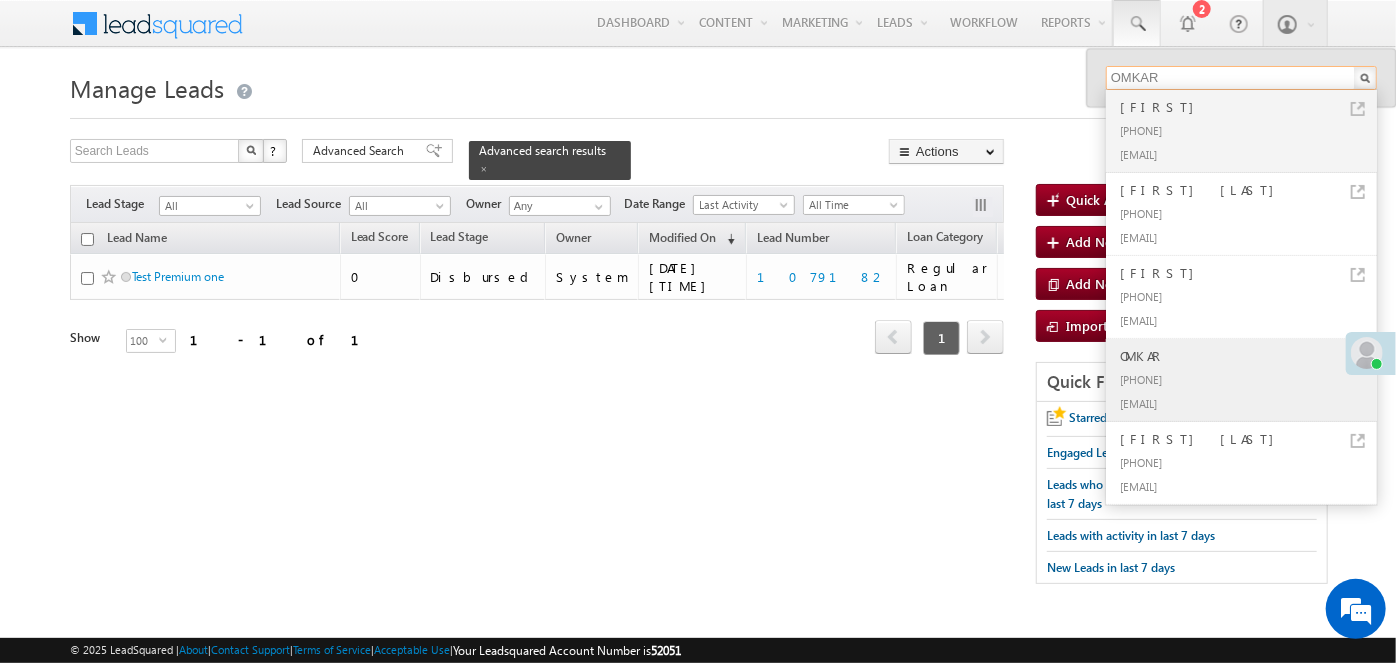 type on "OMKAR" 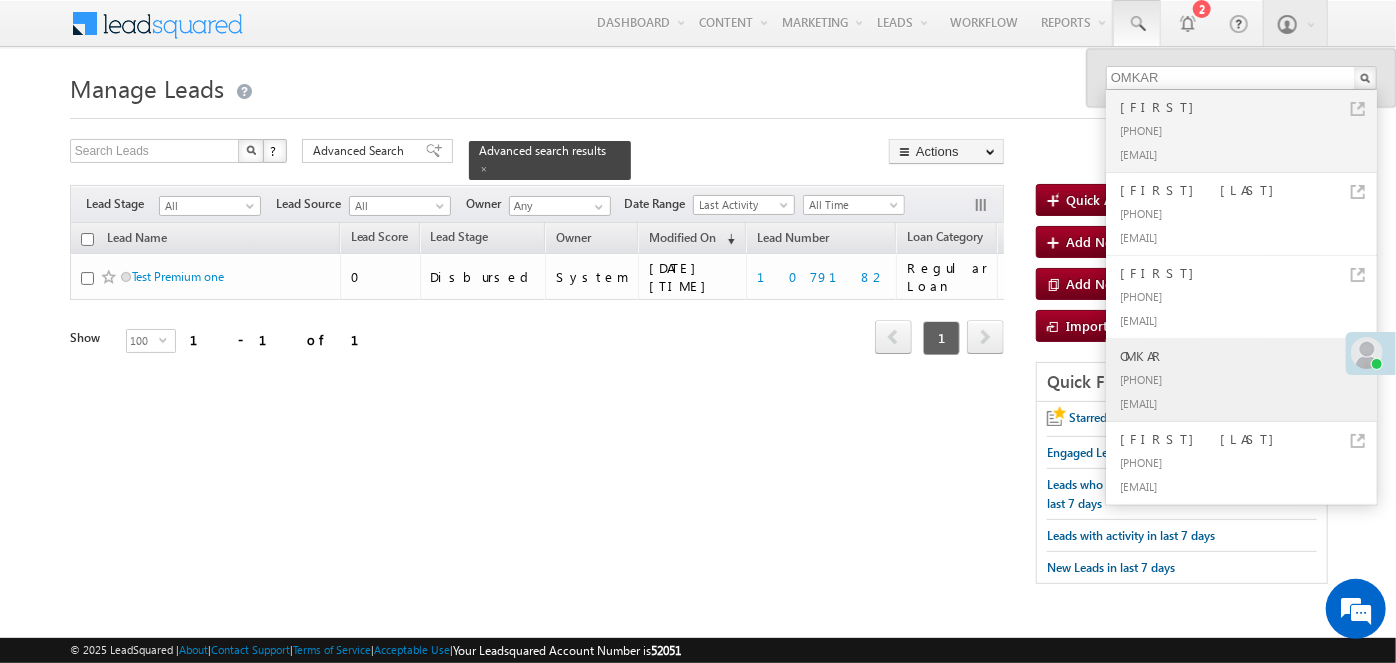 click on "[PHONE]" at bounding box center [1250, 379] 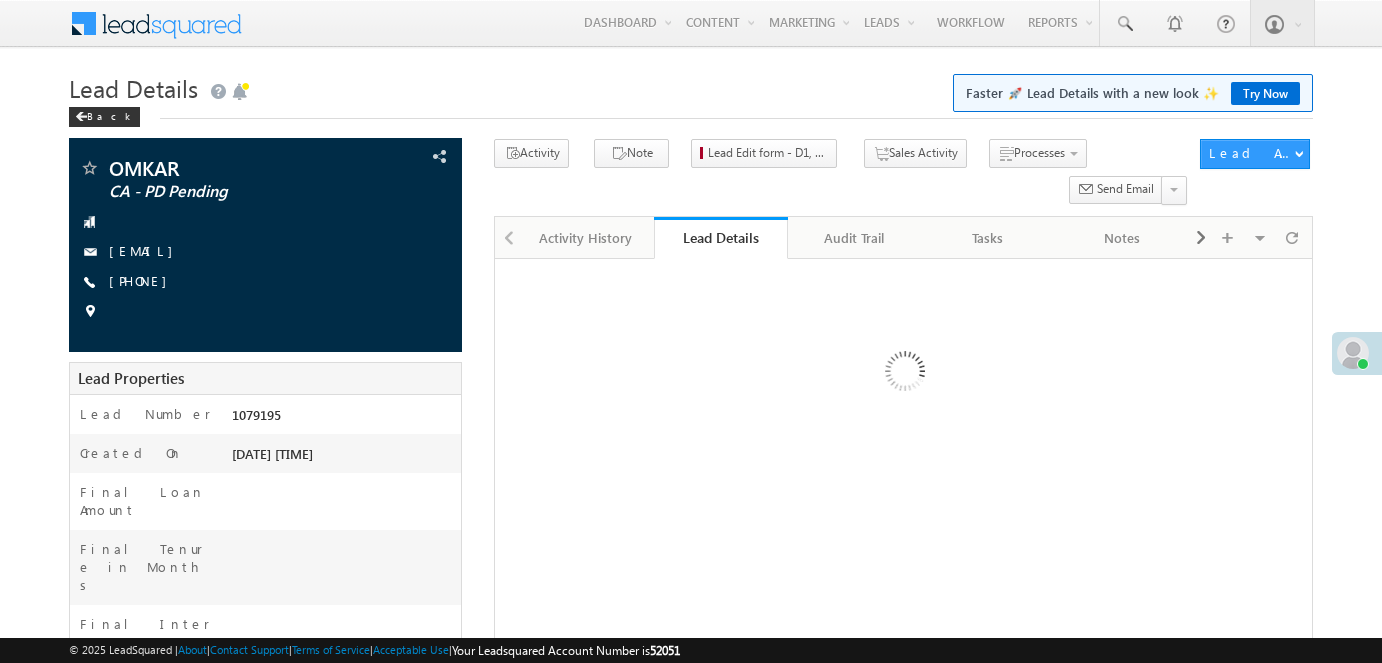 scroll, scrollTop: 0, scrollLeft: 0, axis: both 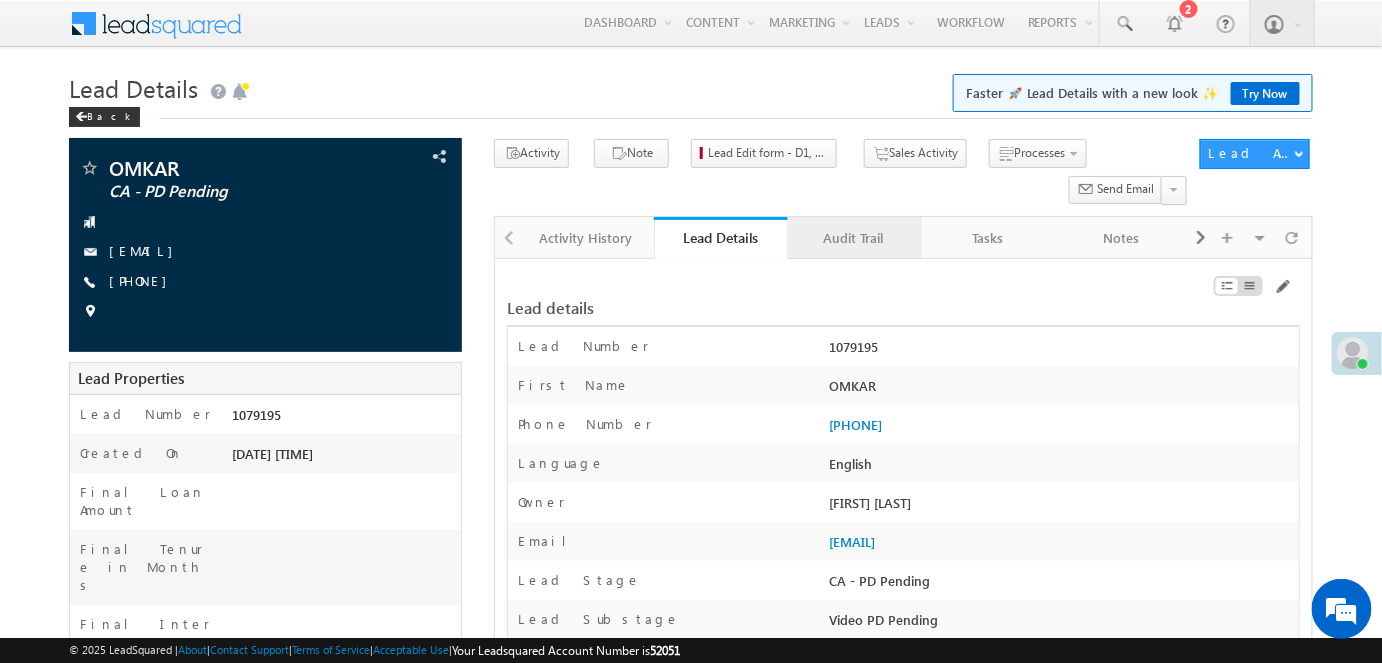 click on "Audit Trail" at bounding box center (855, 238) 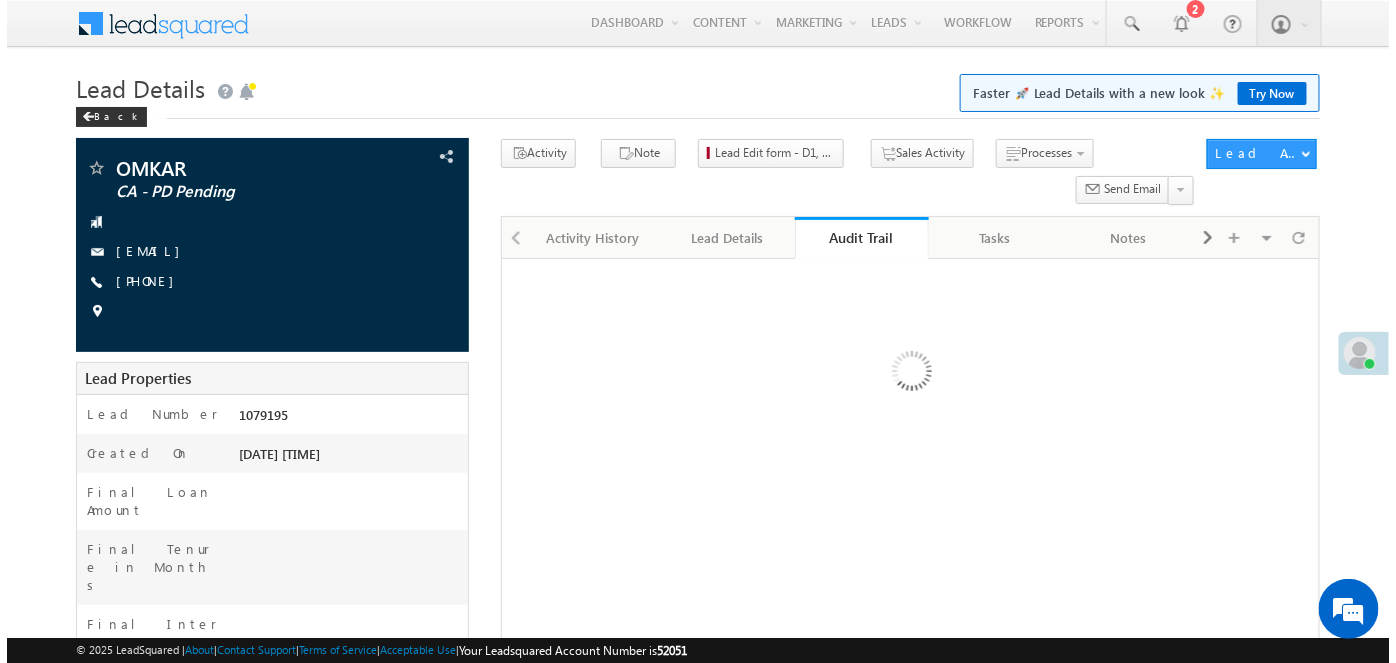 scroll, scrollTop: 0, scrollLeft: 0, axis: both 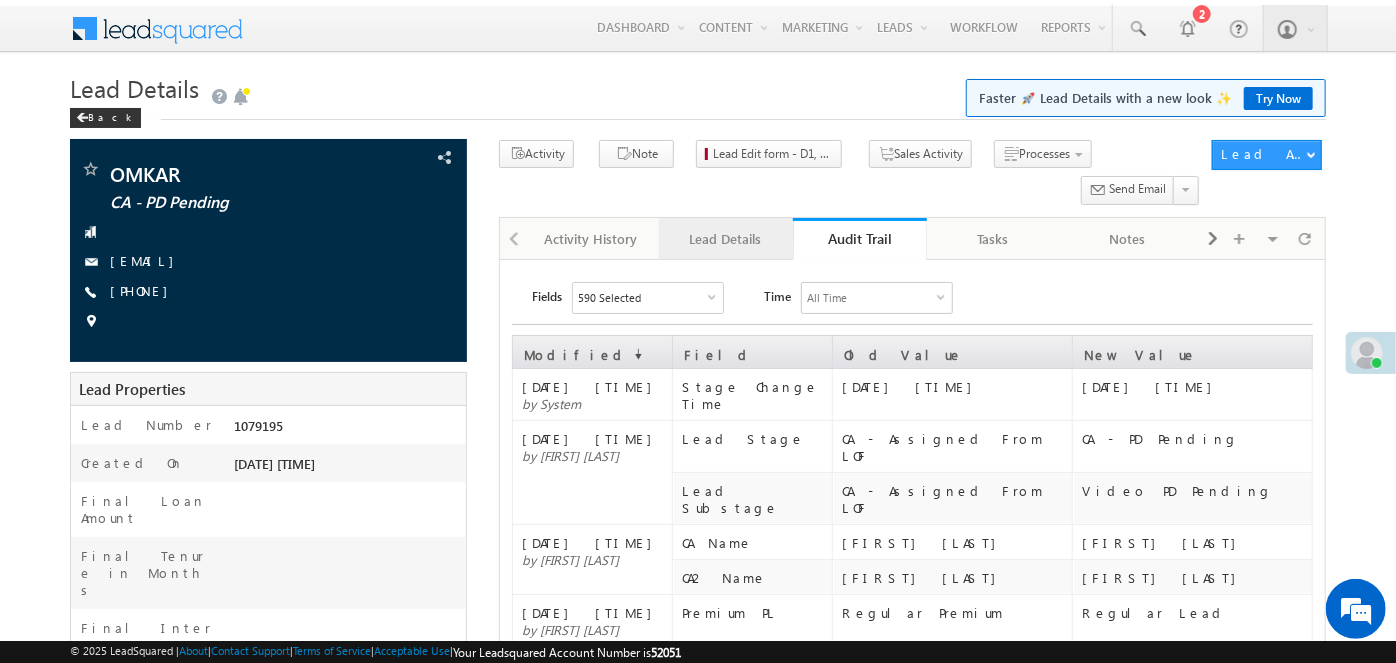 click on "Lead Details" at bounding box center (725, 239) 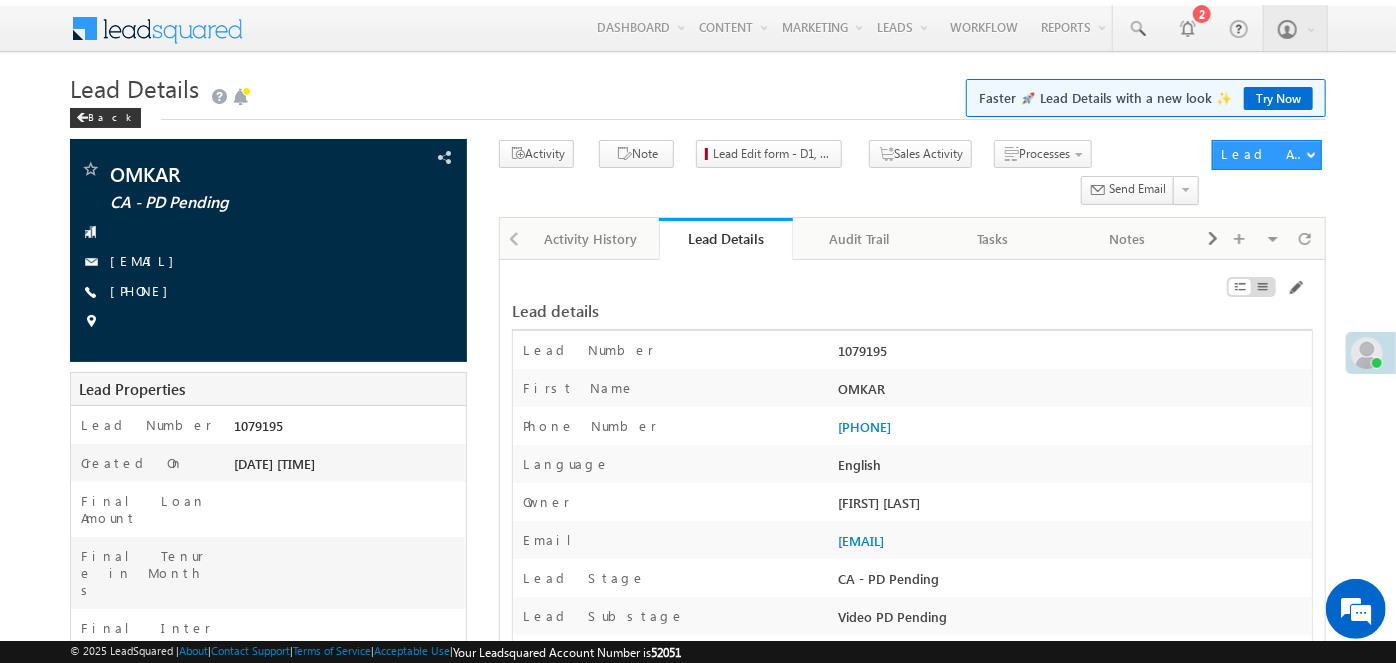 click on "OMKAR" at bounding box center [1072, 393] 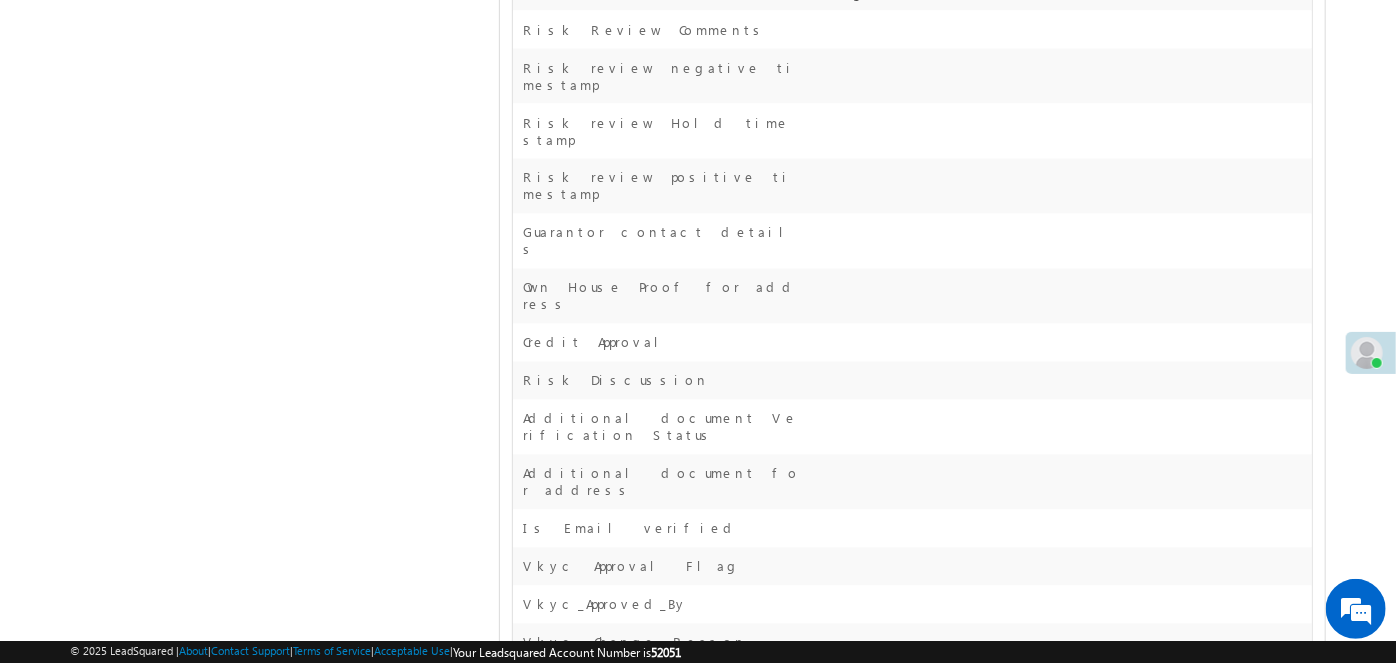scroll, scrollTop: 6013, scrollLeft: 0, axis: vertical 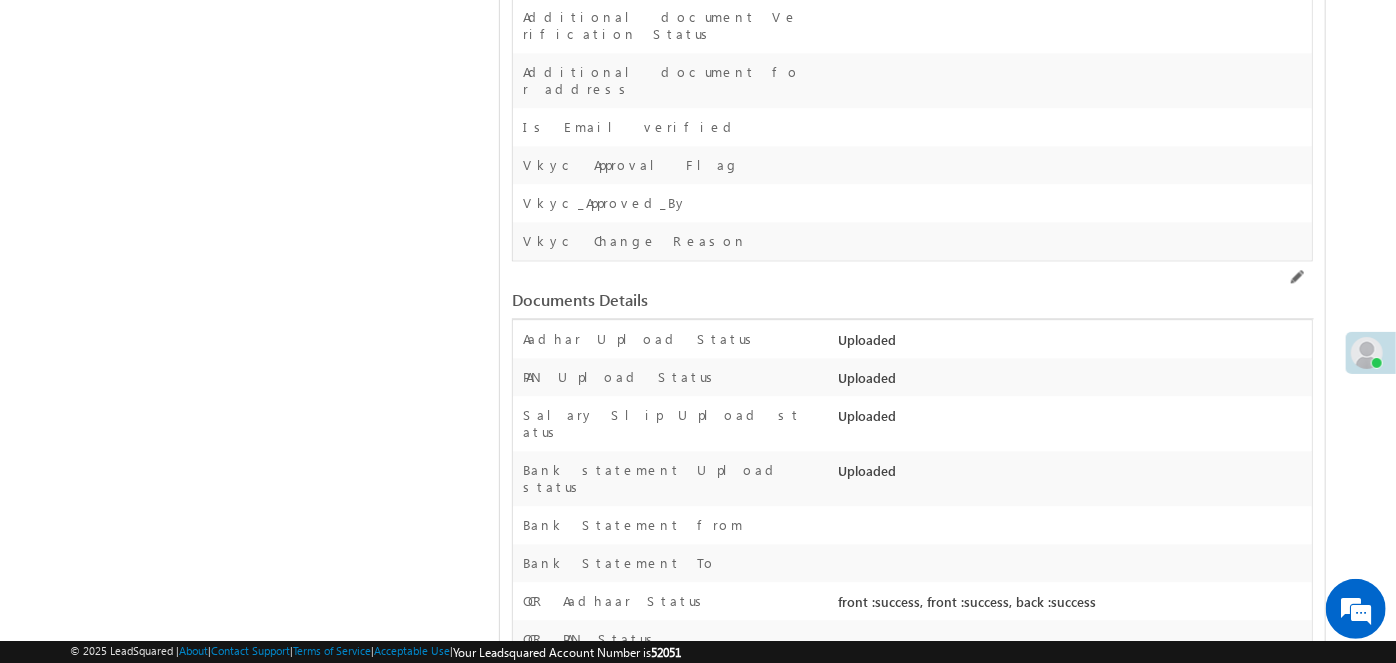 drag, startPoint x: 839, startPoint y: 448, endPoint x: 935, endPoint y: 457, distance: 96.42095 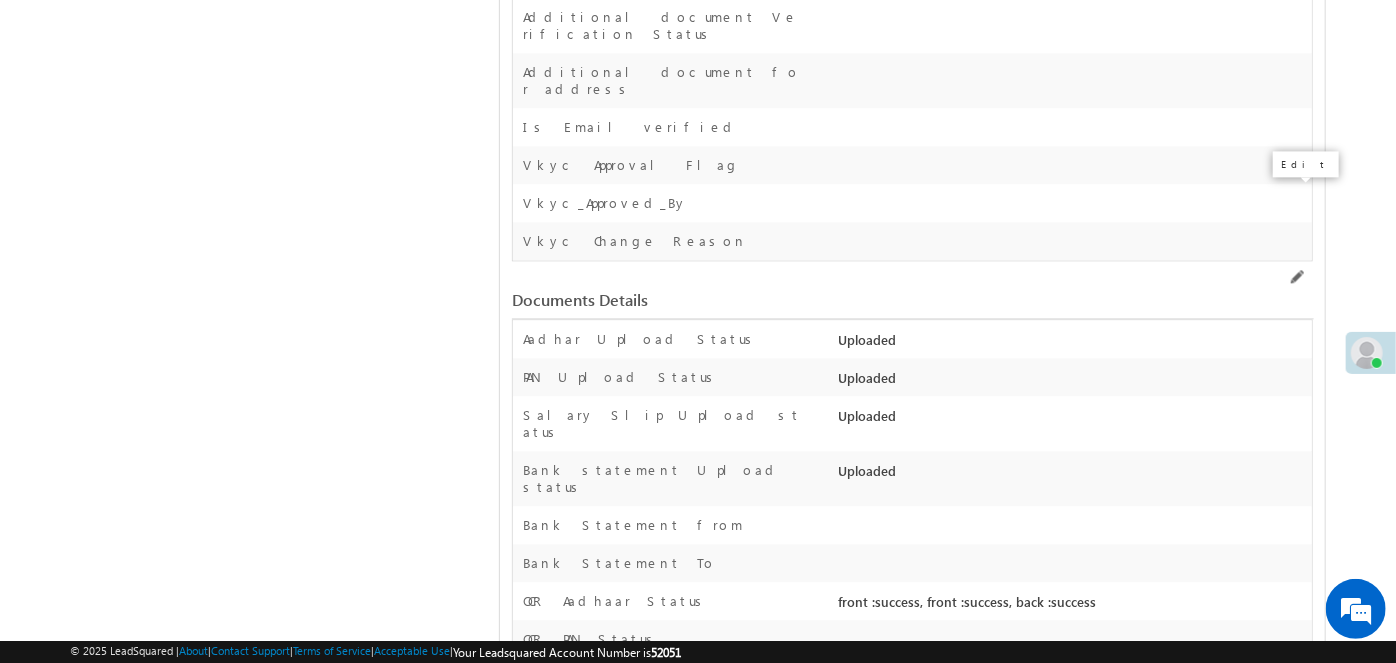 click at bounding box center (1296, 1106) 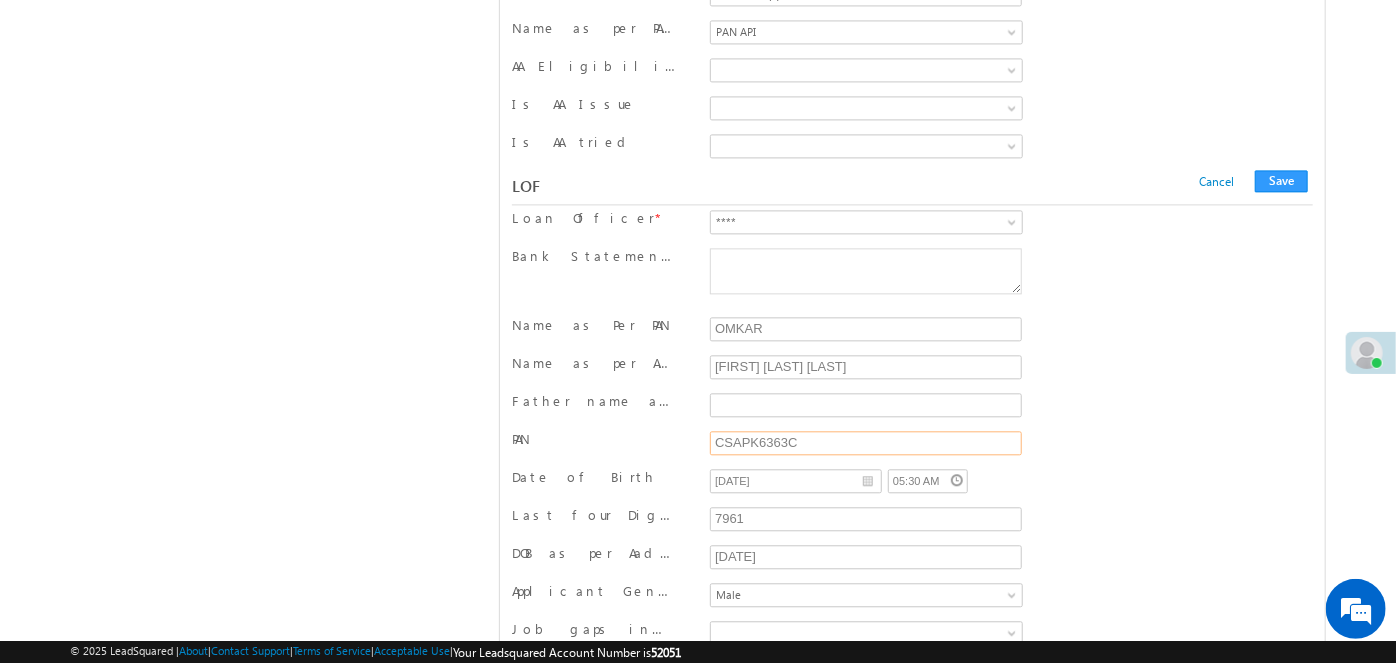 click on "CSAPK6363C" at bounding box center [866, 443] 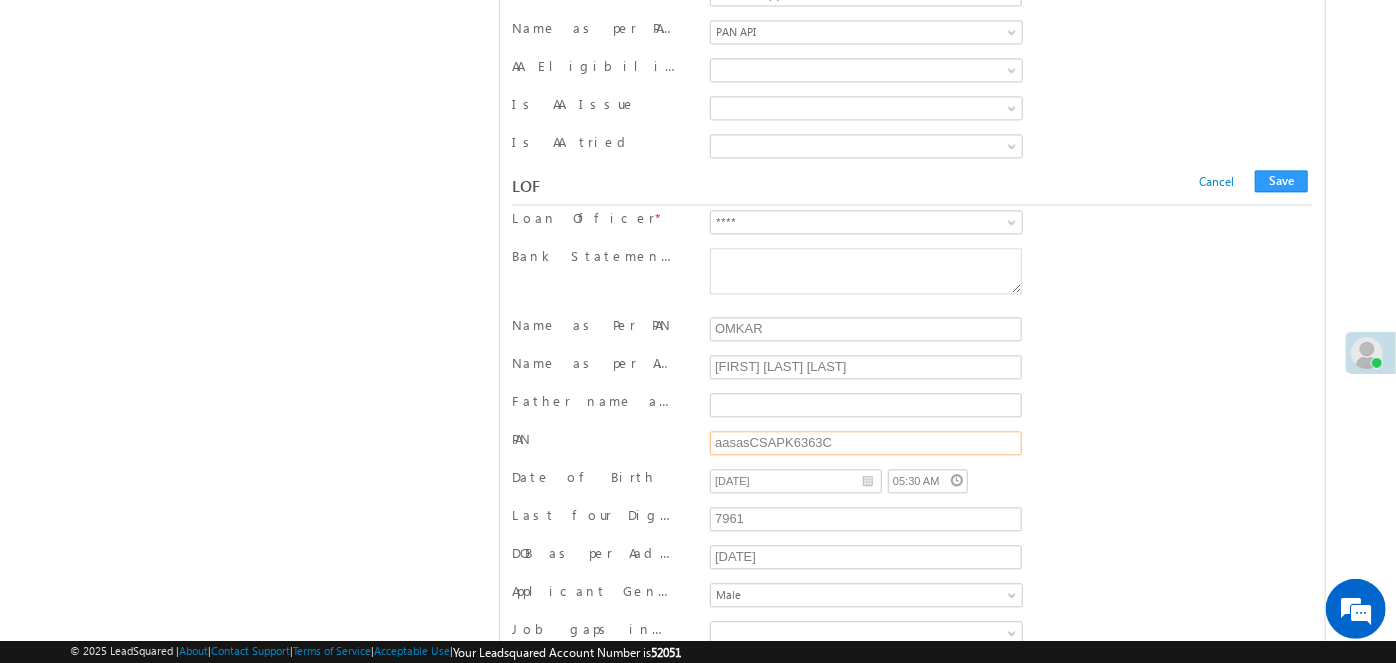 type on "aasasCSAPK6363C" 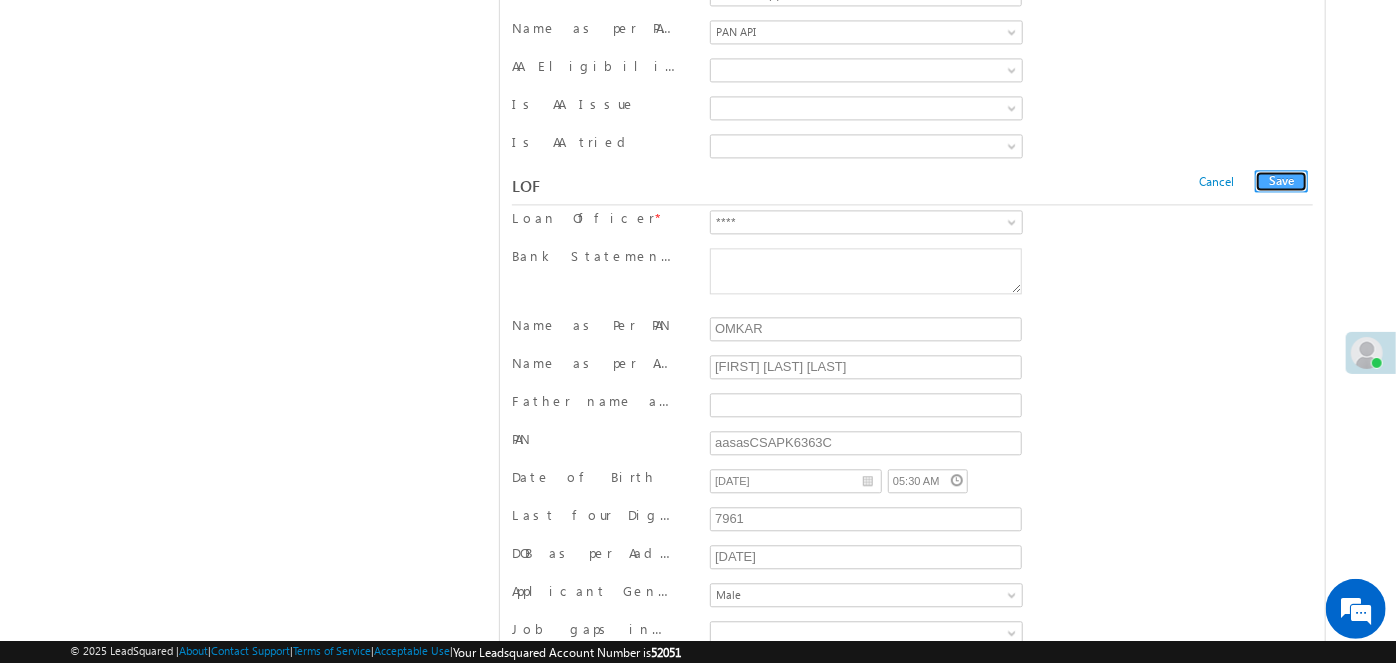 click on "Save" at bounding box center [1281, 181] 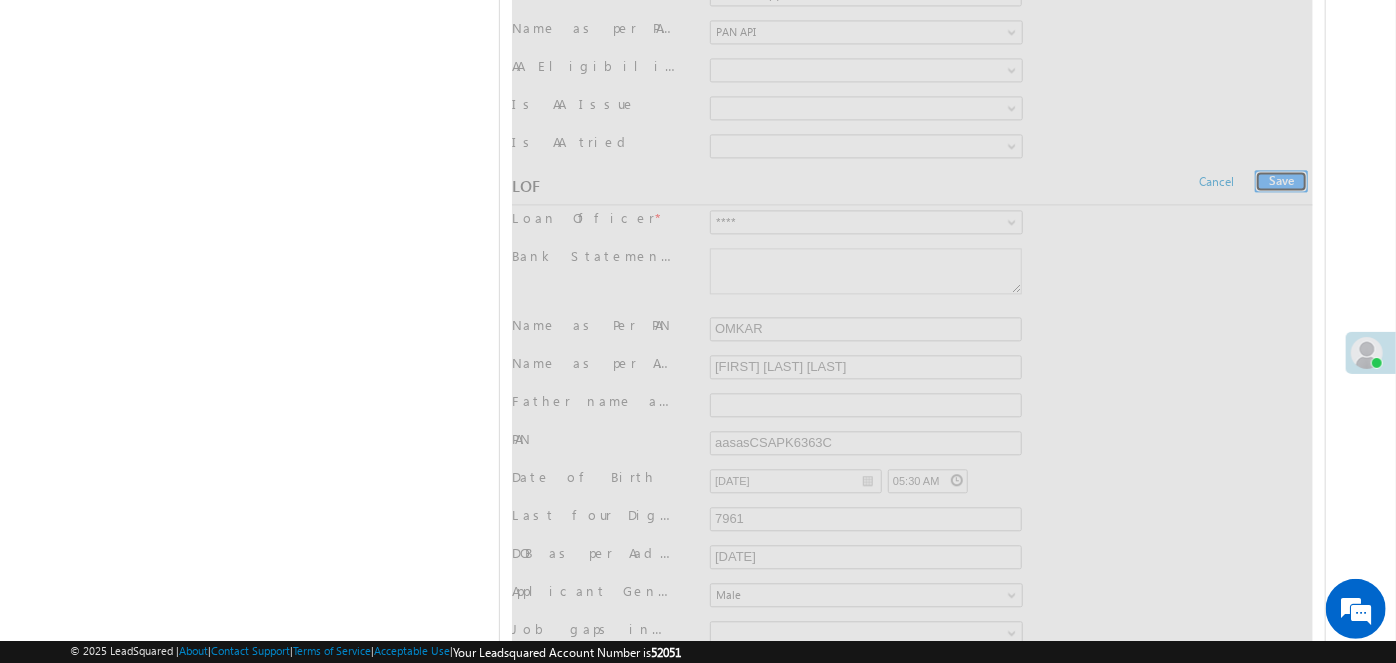 scroll, scrollTop: 0, scrollLeft: 0, axis: both 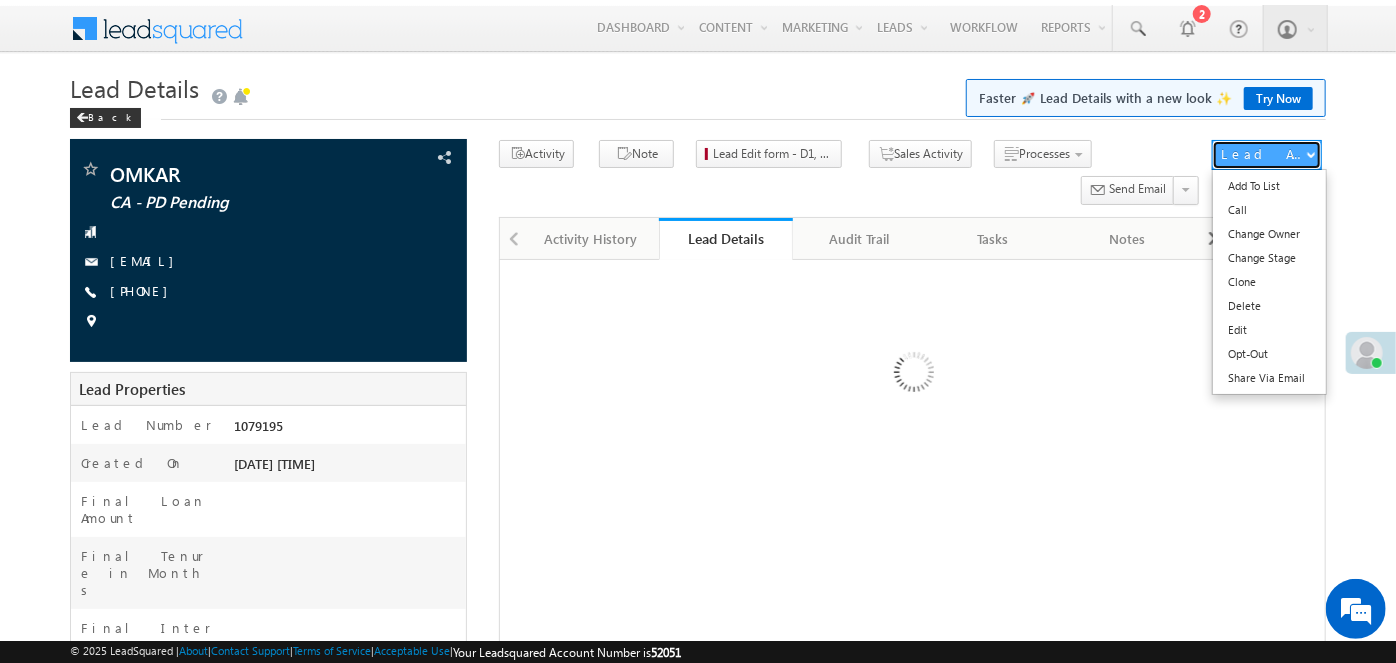 click on "Lead Actions" at bounding box center (1263, 154) 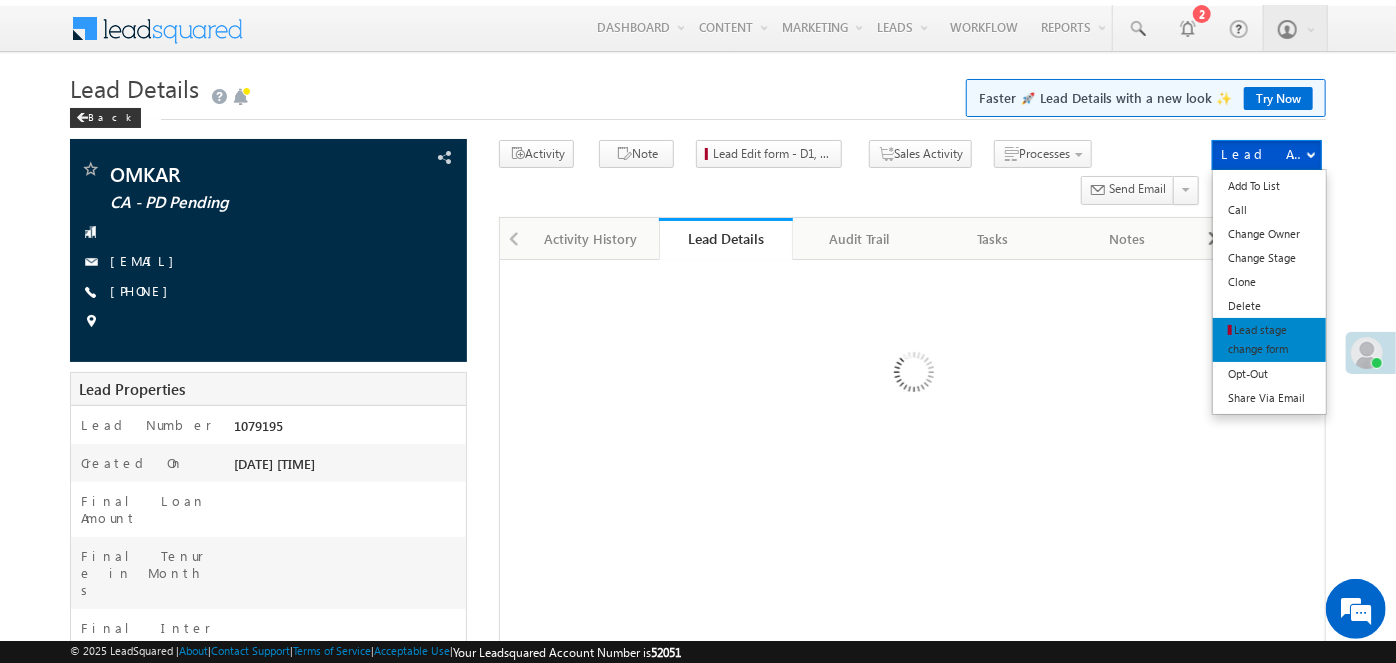 click on "Lead stage change form" at bounding box center [1258, 339] 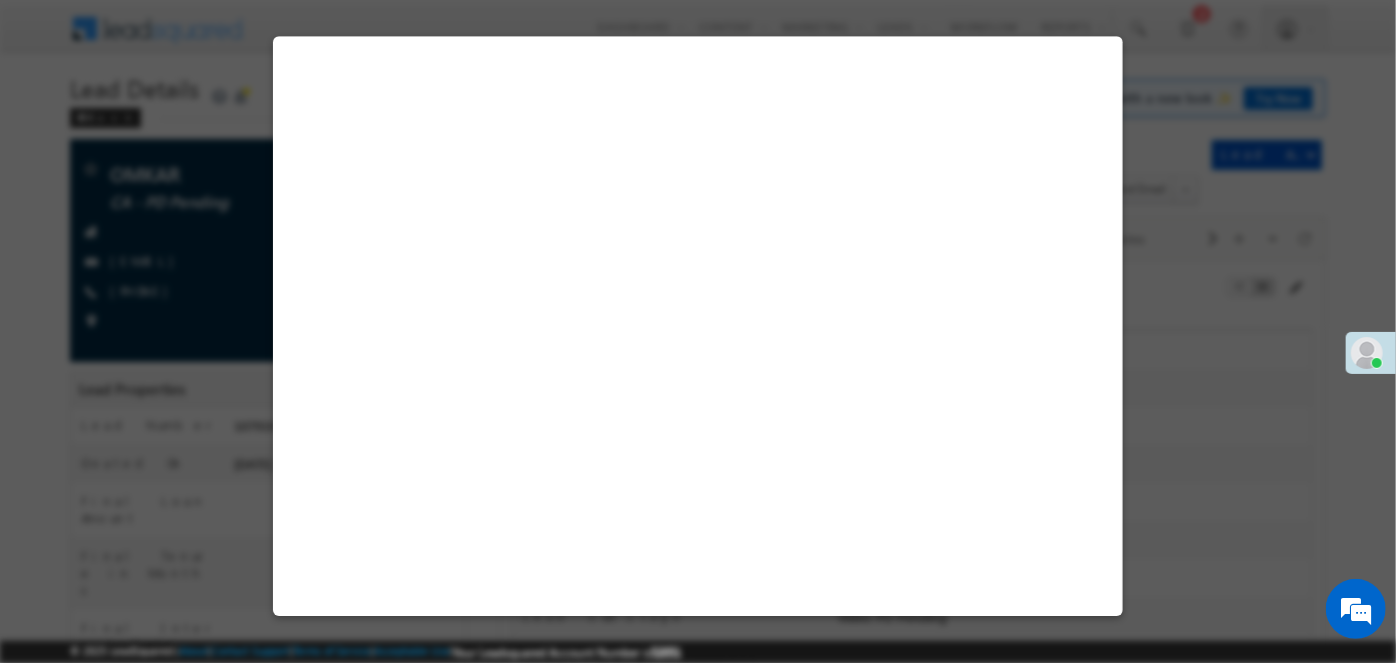 select on "CA - PD Pending" 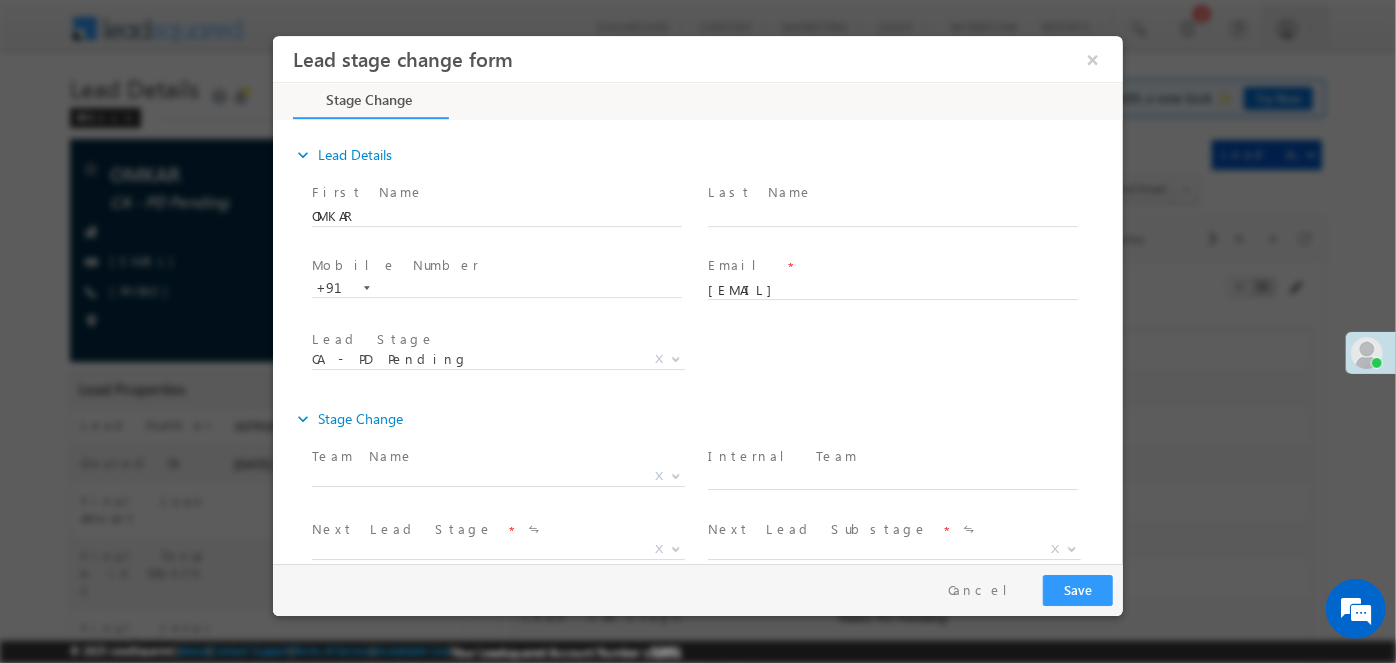 scroll, scrollTop: 0, scrollLeft: 0, axis: both 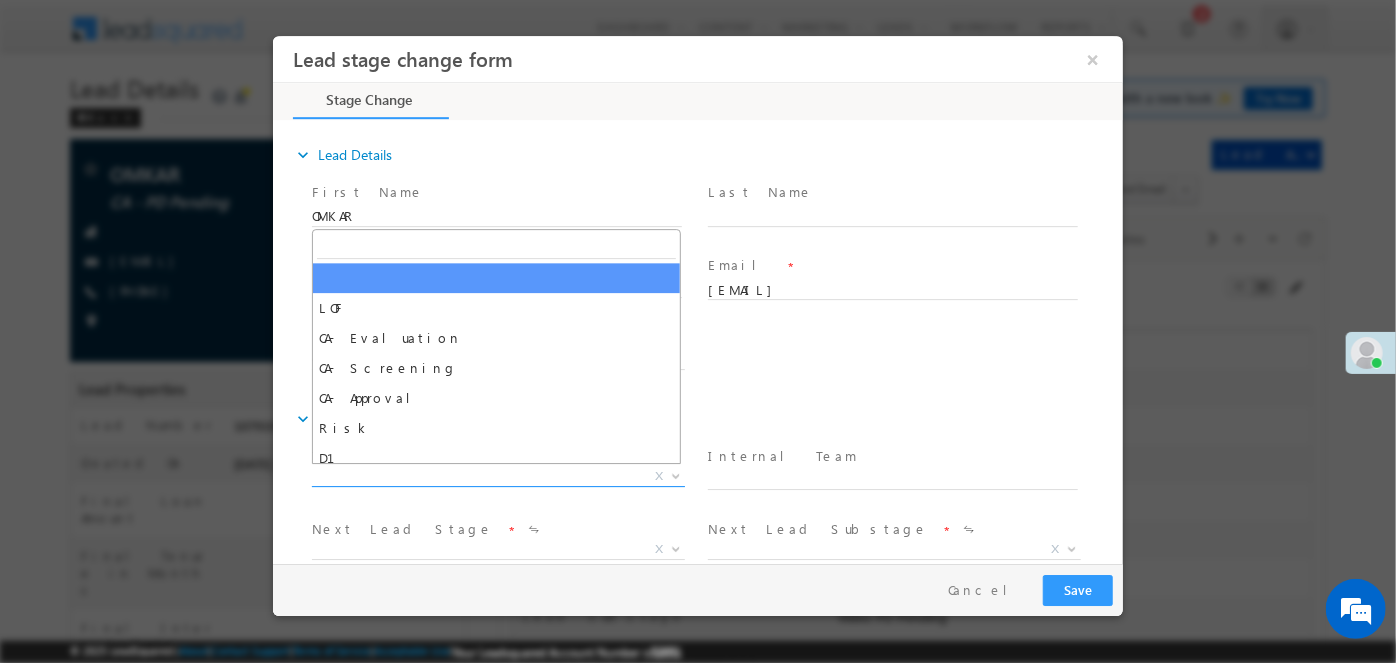 click on "X" at bounding box center [497, 476] 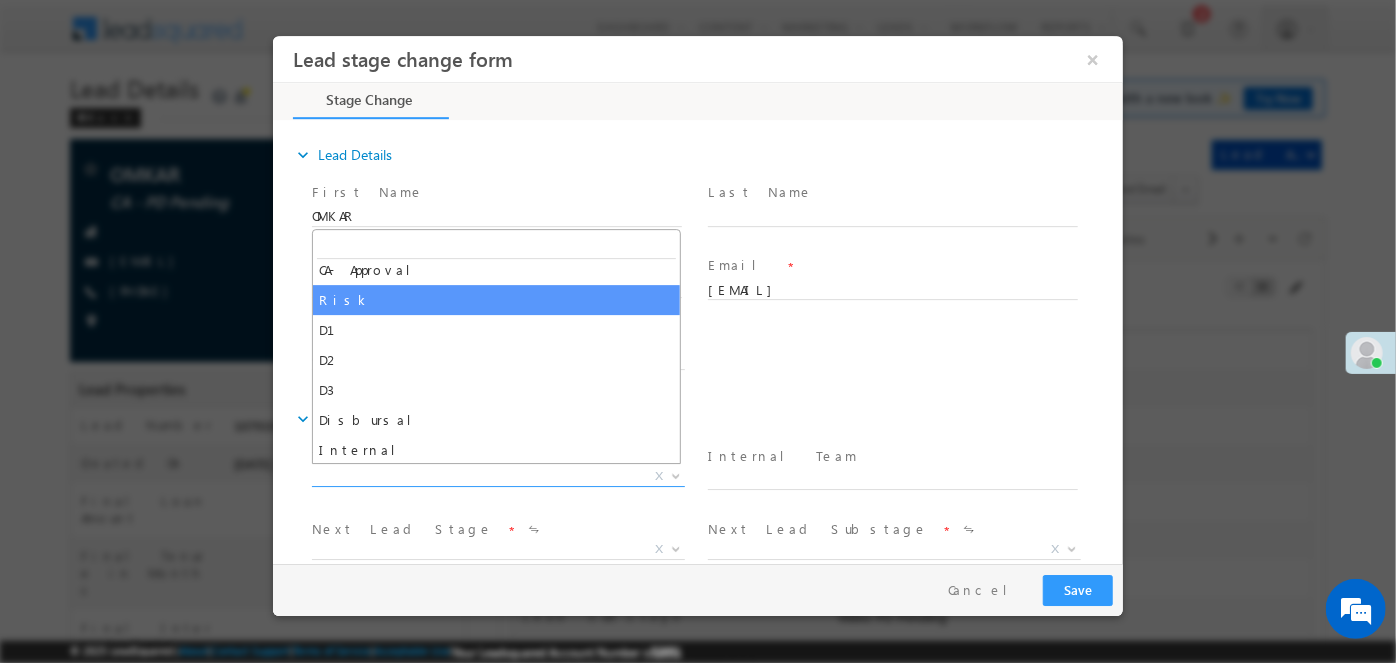 scroll, scrollTop: 130, scrollLeft: 0, axis: vertical 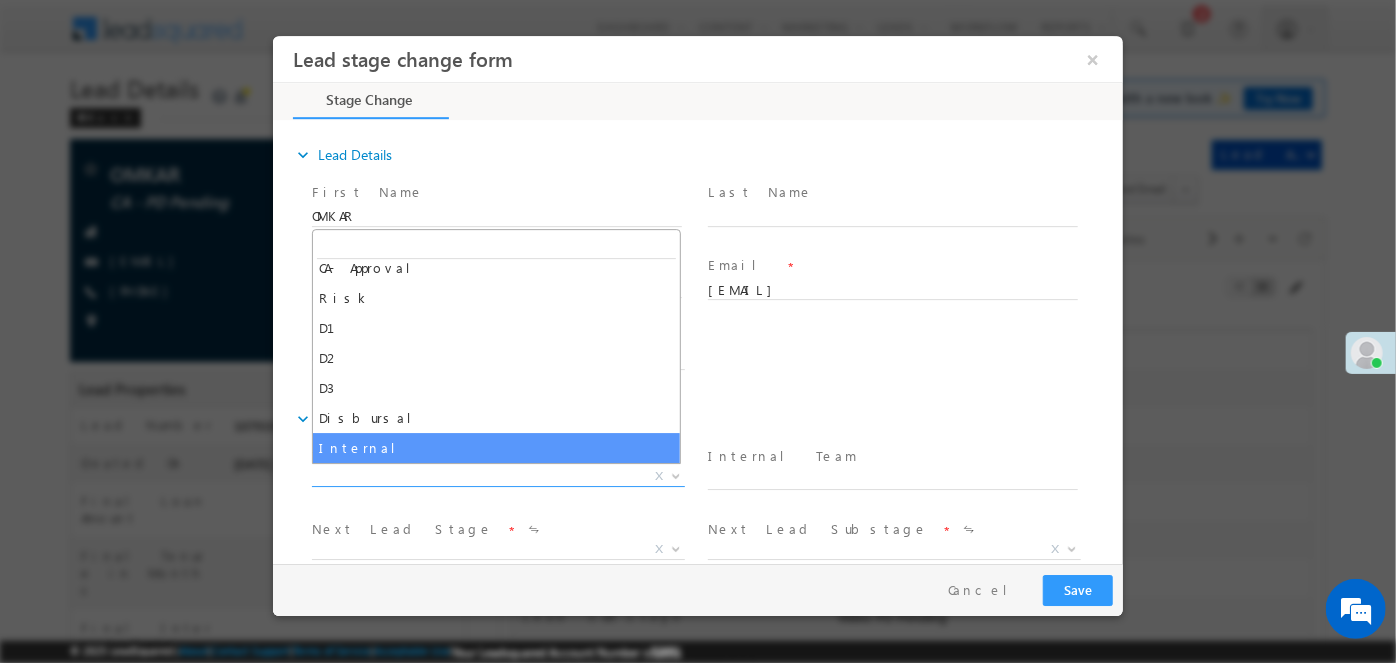 select on "Internal" 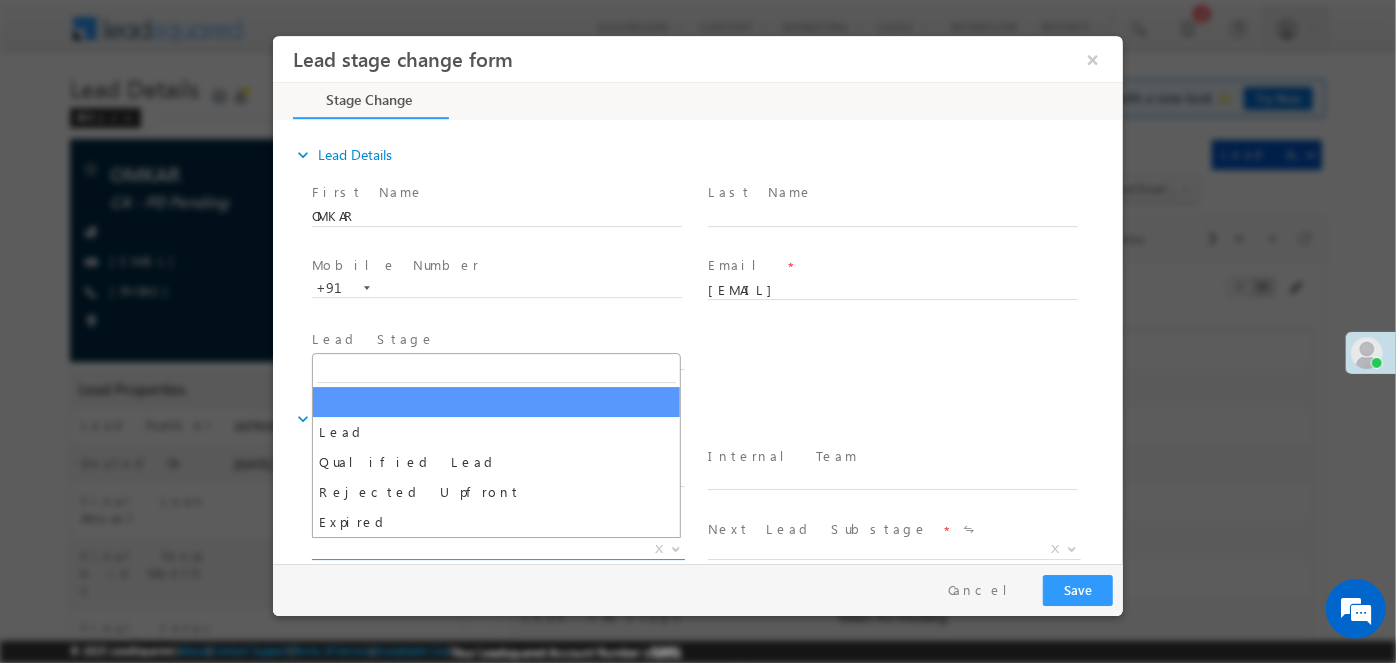 click on "X" at bounding box center [497, 549] 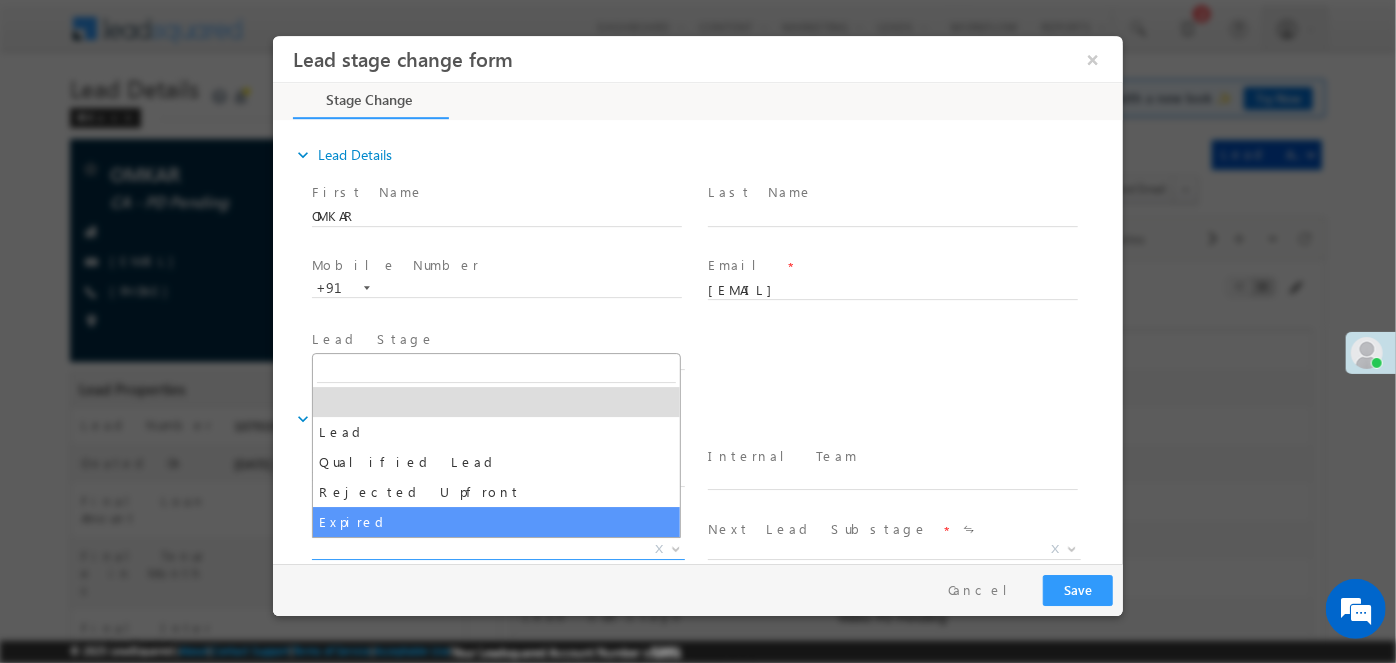 select on "Expired" 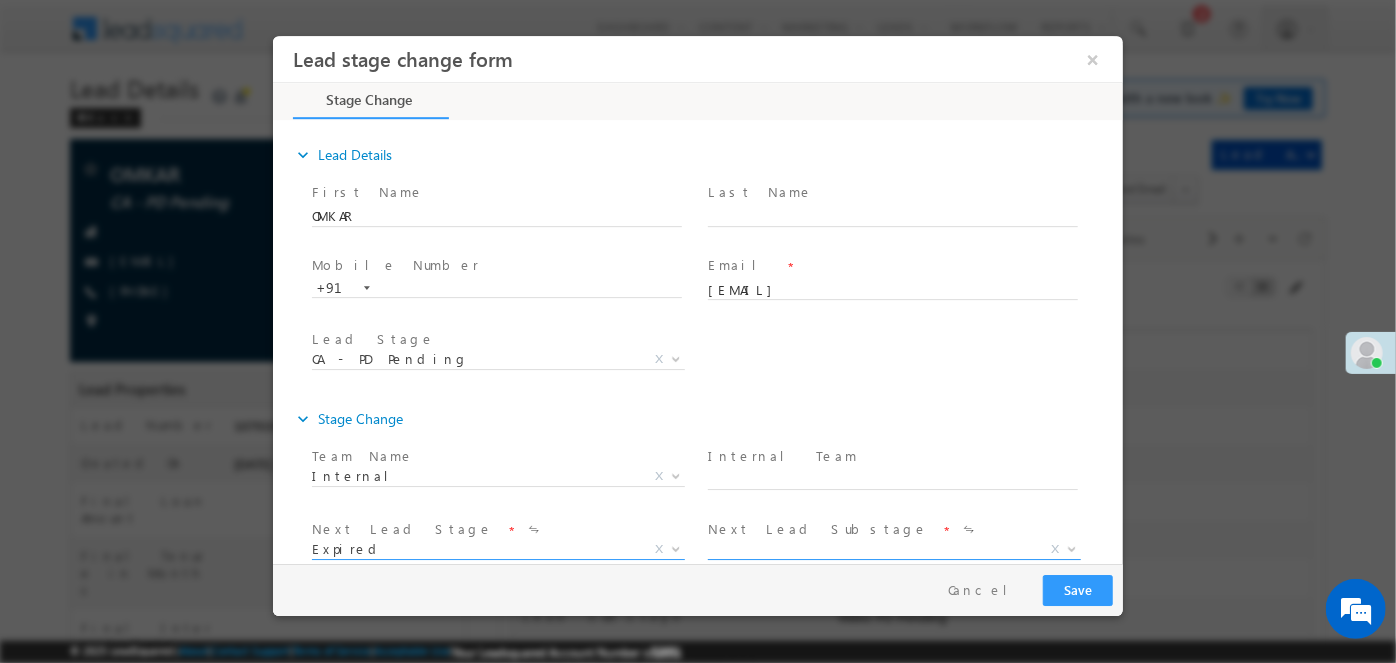 click on "X" at bounding box center [893, 549] 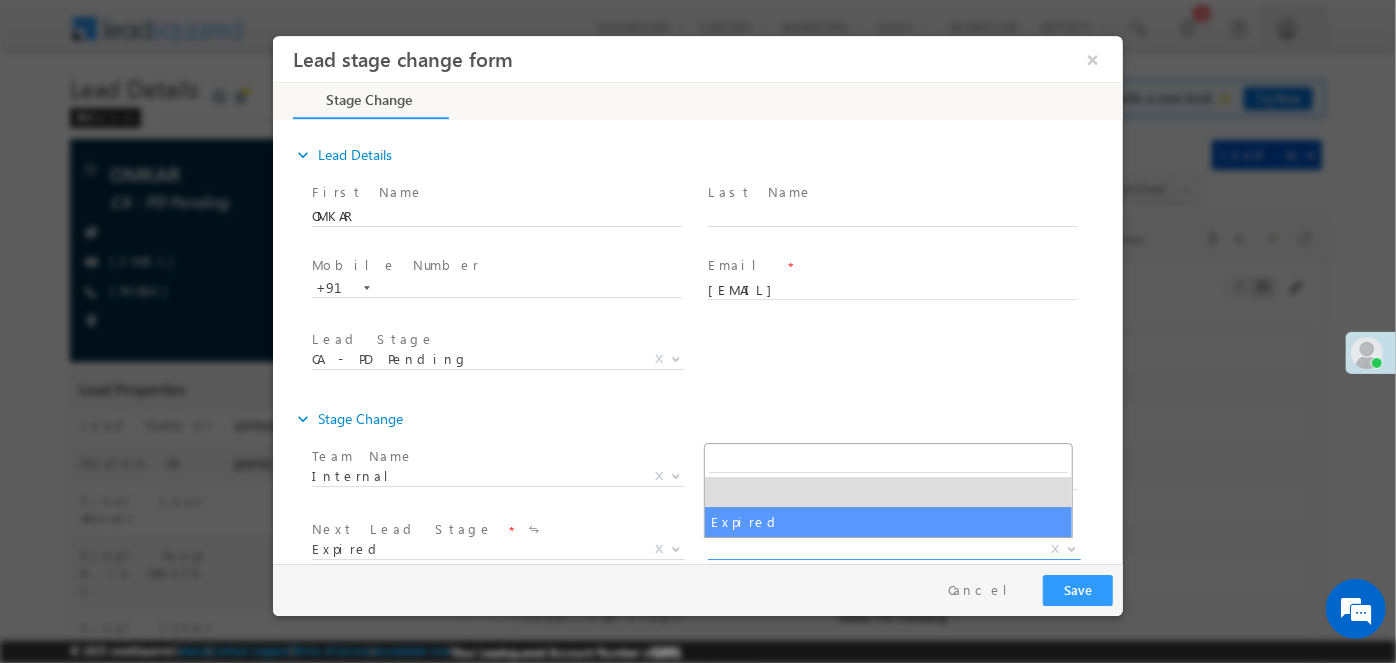 select on "Expired" 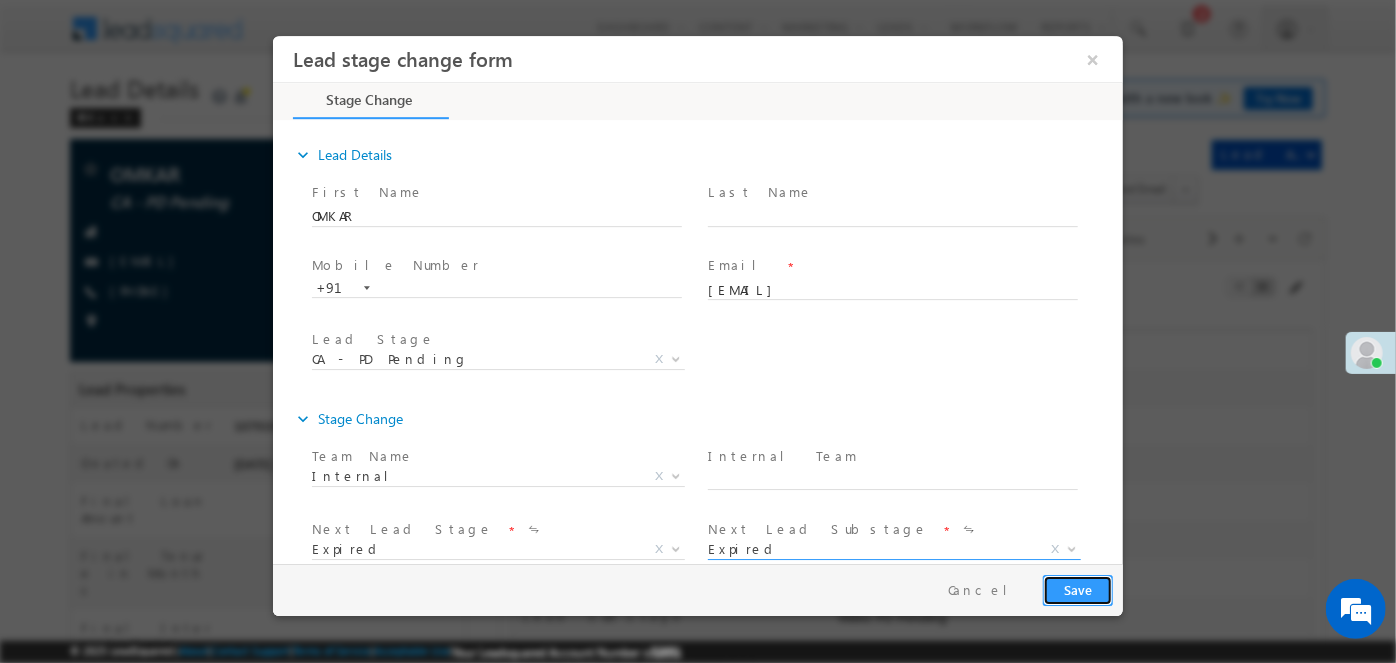 click on "Save" at bounding box center (1077, 589) 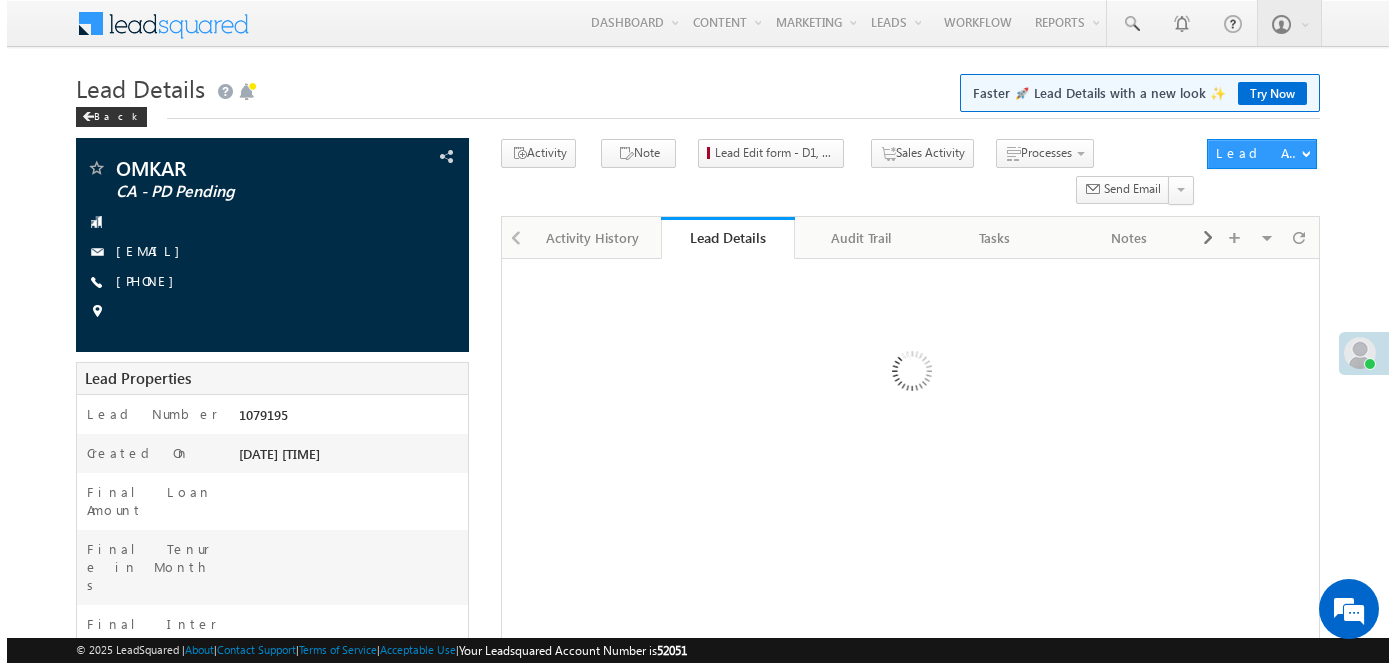 scroll, scrollTop: 0, scrollLeft: 0, axis: both 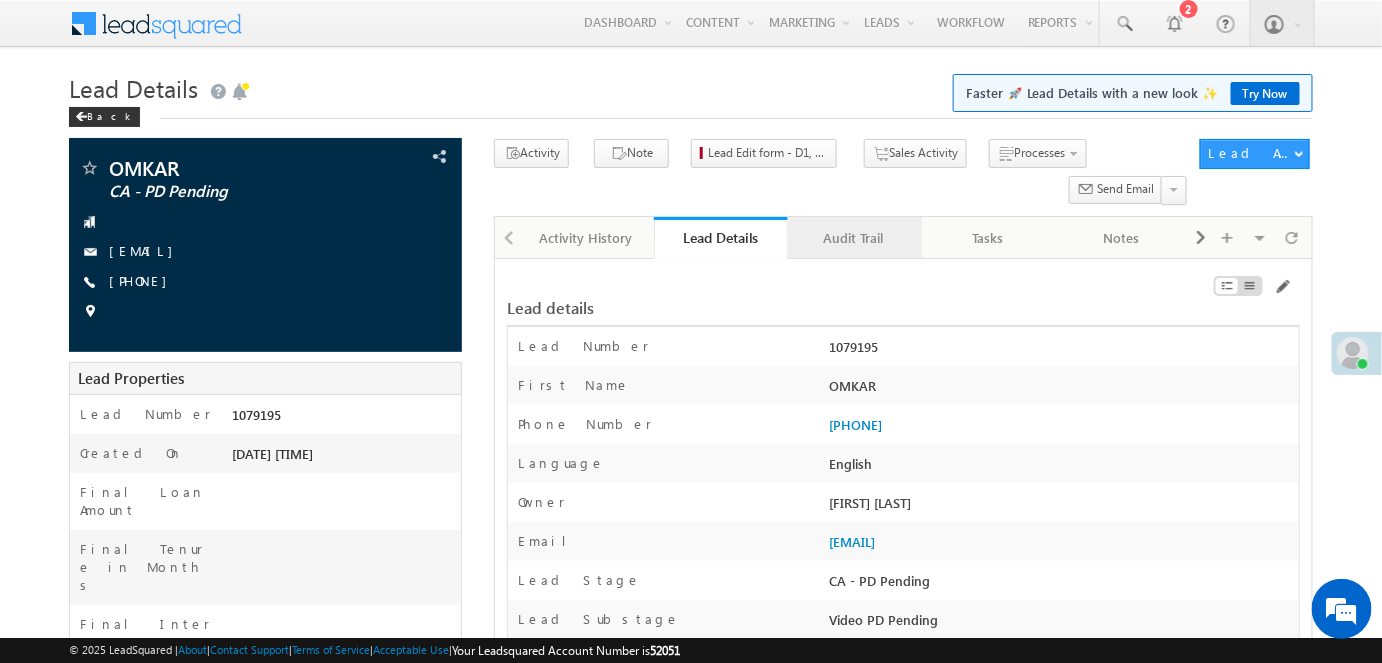 click on "Audit Trail" at bounding box center [854, 238] 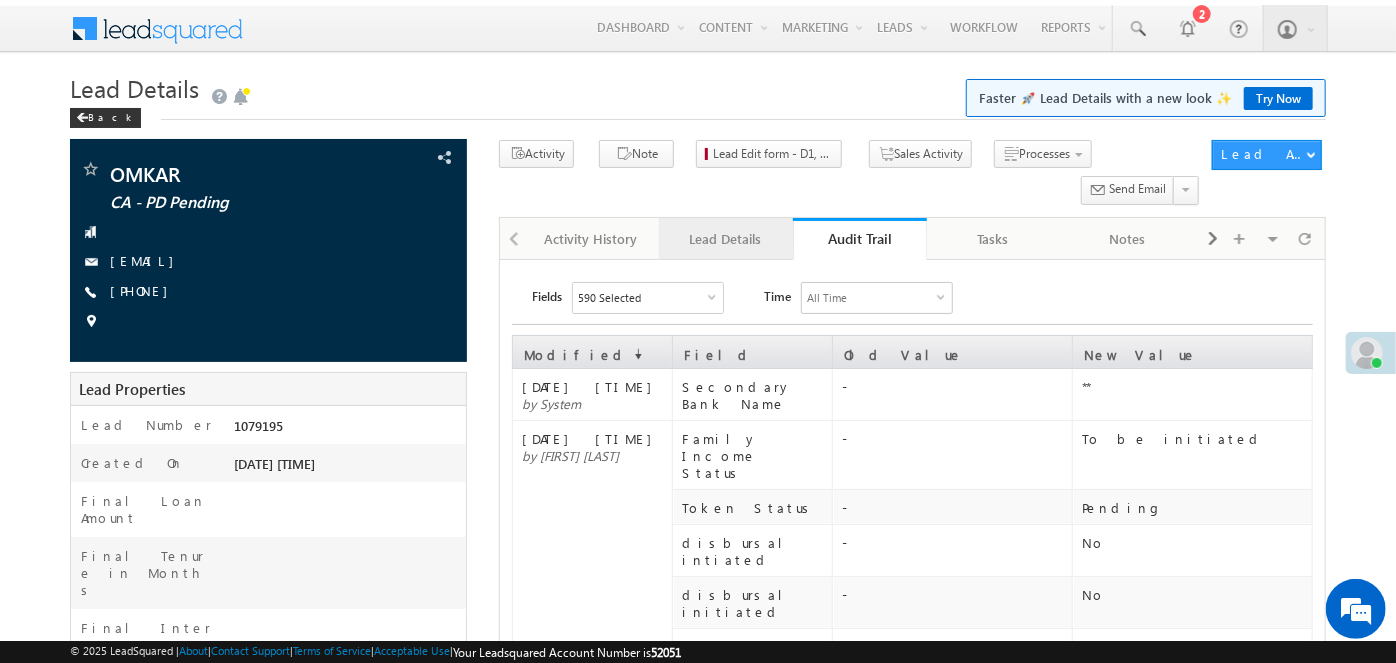 click on "Lead Details" at bounding box center (725, 239) 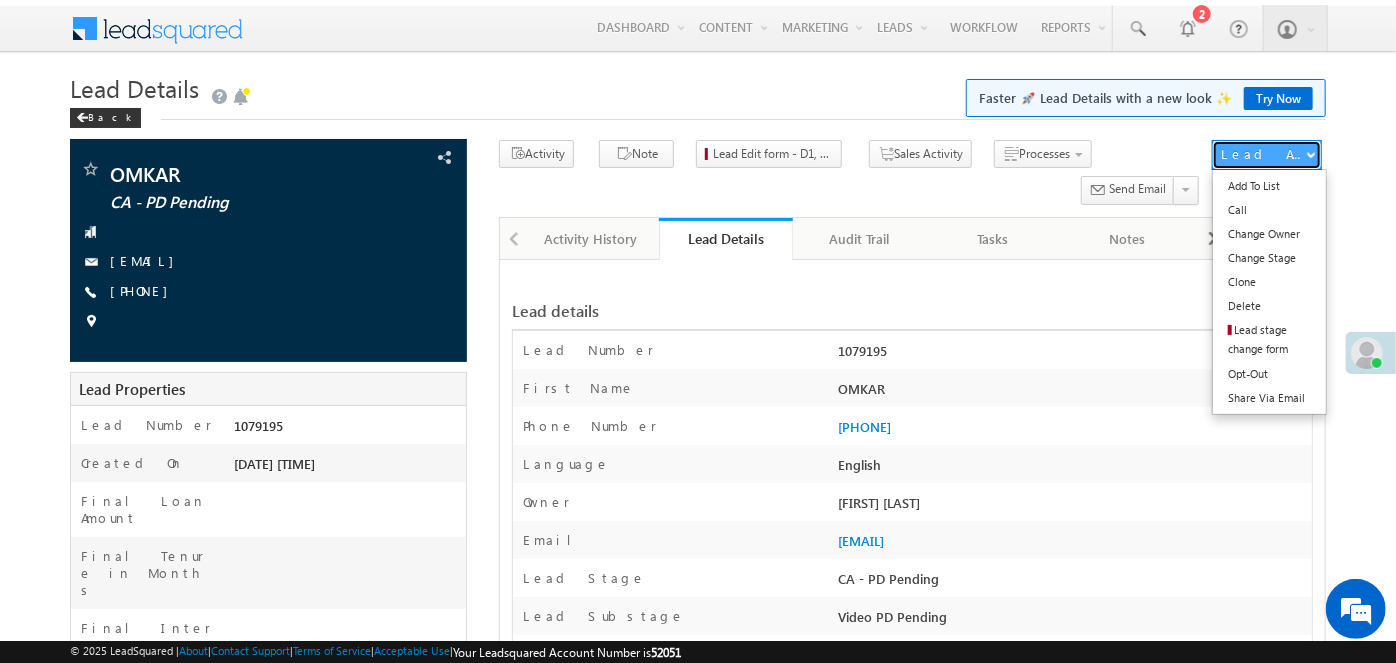 click on "Lead Actions" at bounding box center (1263, 154) 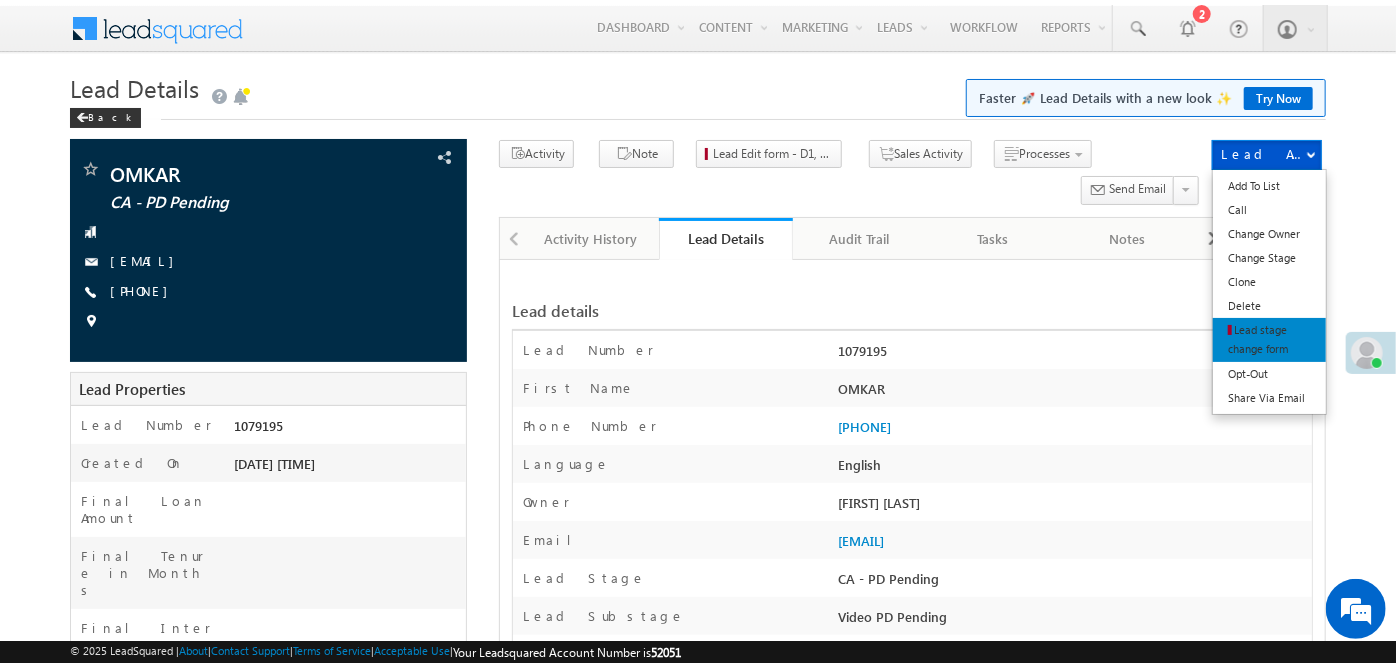 click on "Lead stage change form" at bounding box center (1258, 339) 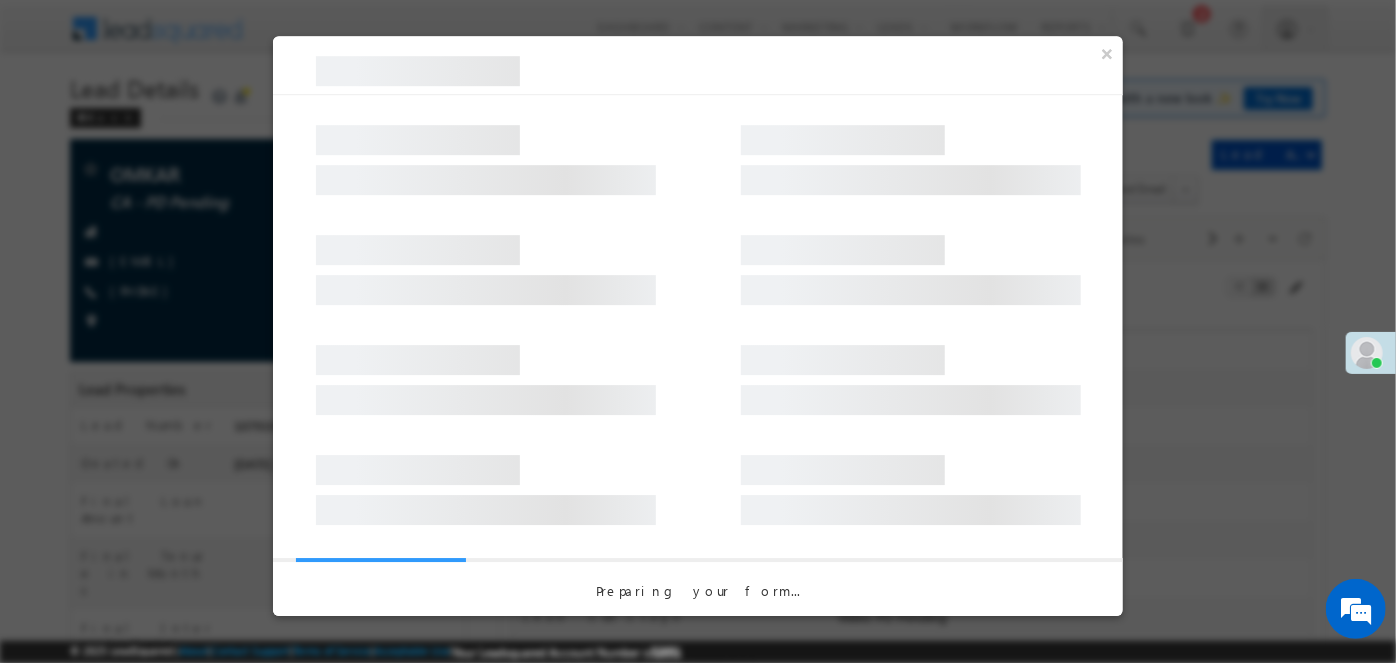 scroll, scrollTop: 0, scrollLeft: 0, axis: both 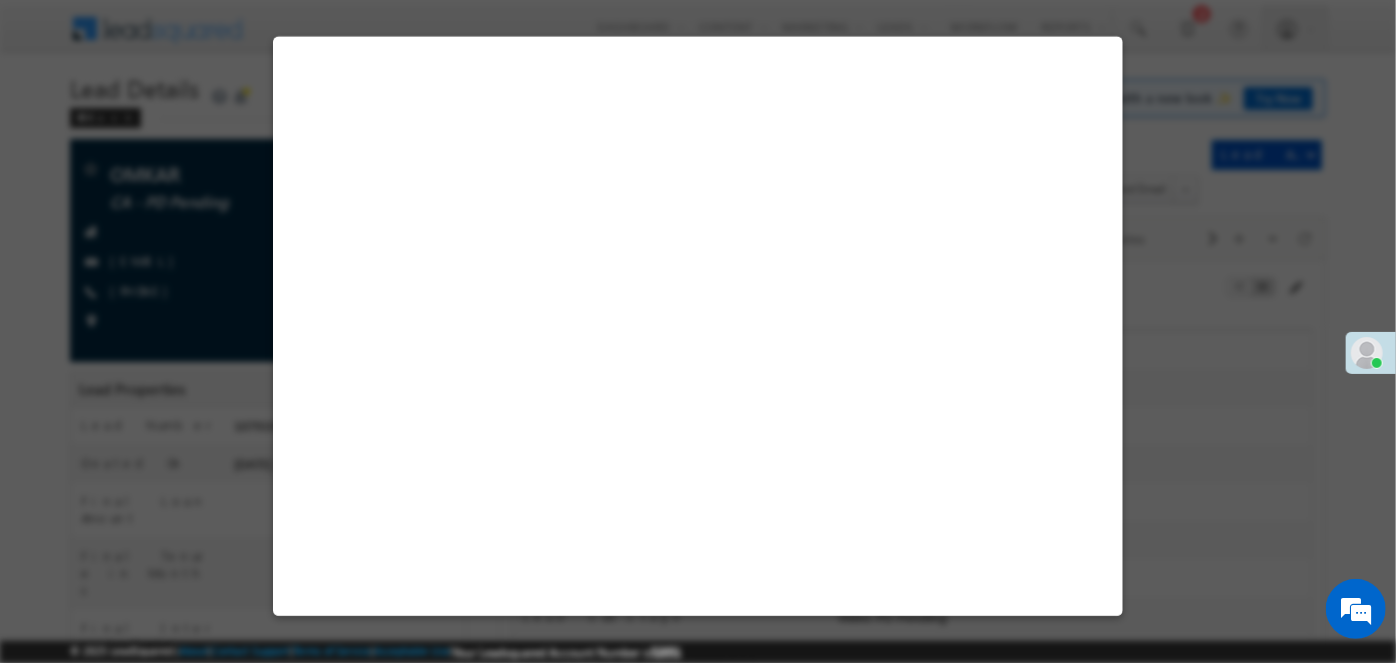 select on "CA - PD Pending" 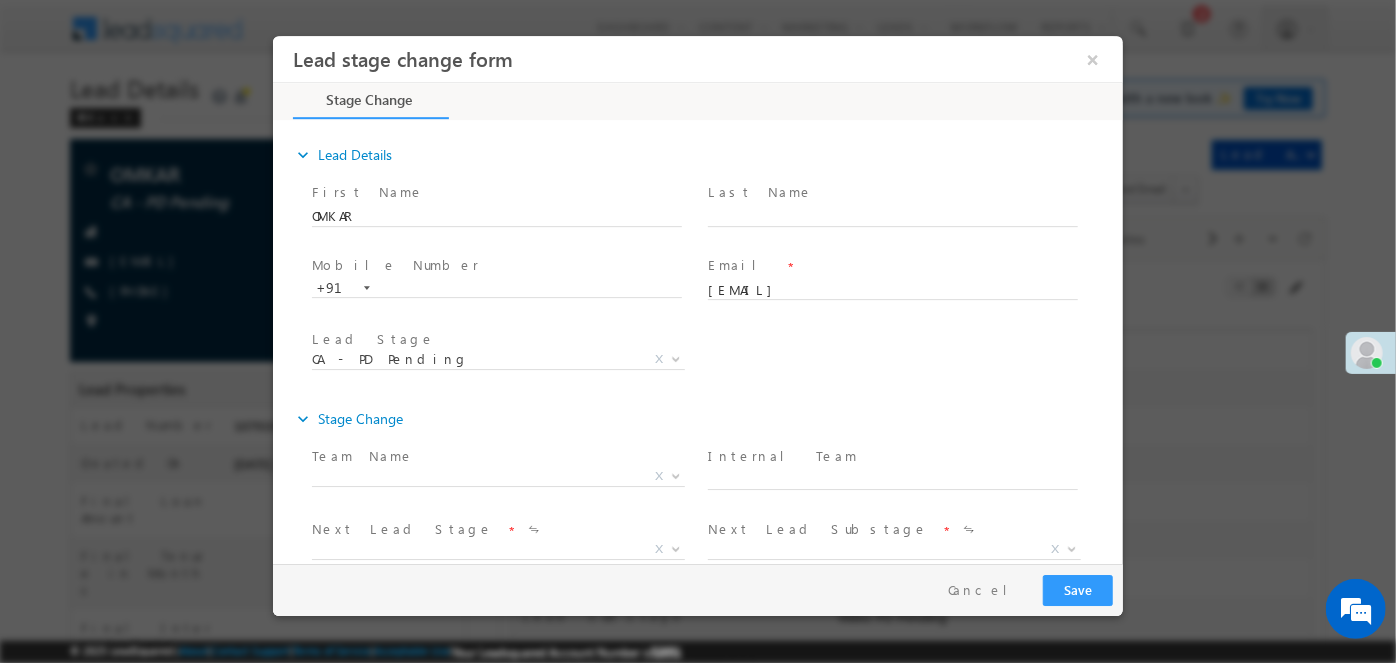scroll, scrollTop: 0, scrollLeft: 0, axis: both 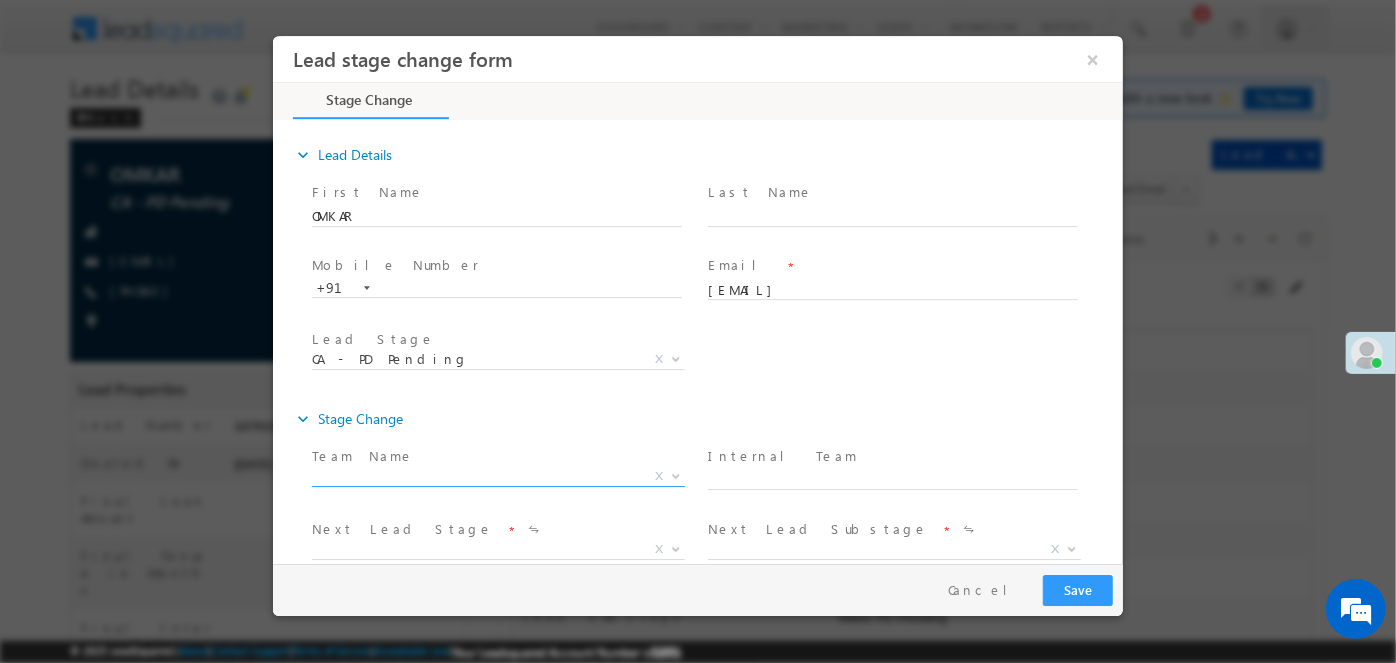 click on "X" at bounding box center (497, 476) 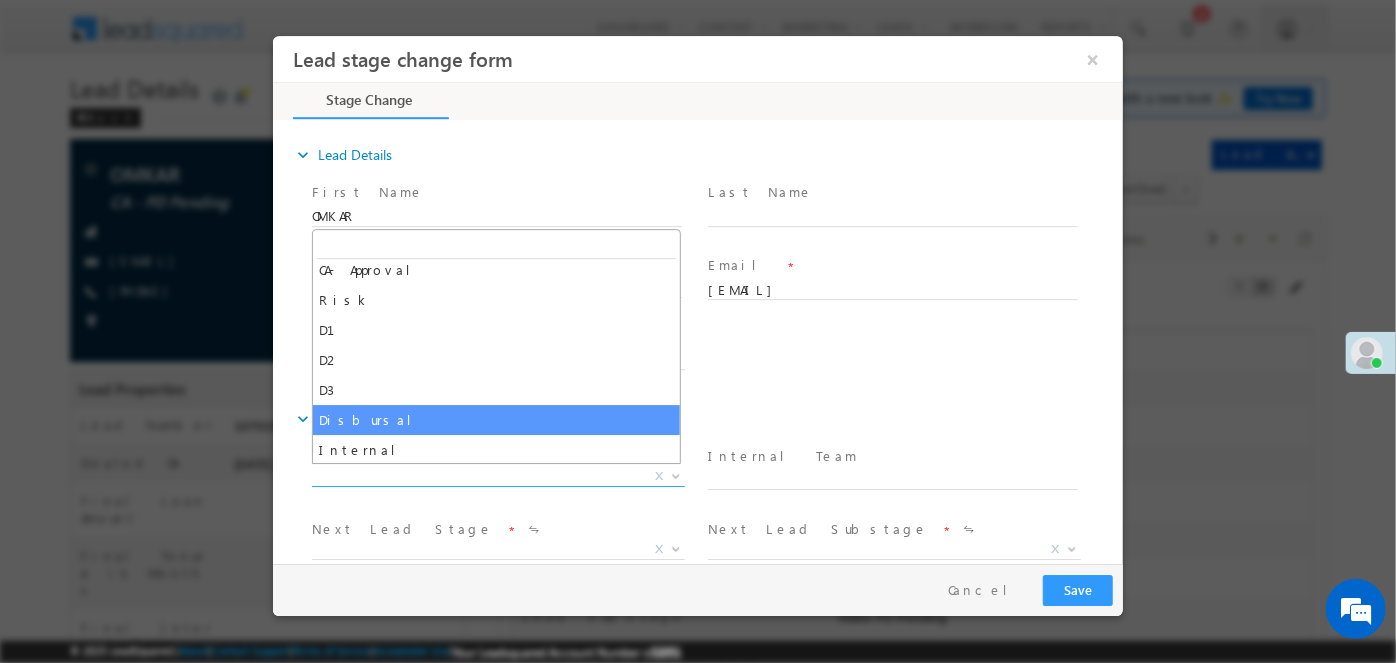 scroll, scrollTop: 130, scrollLeft: 0, axis: vertical 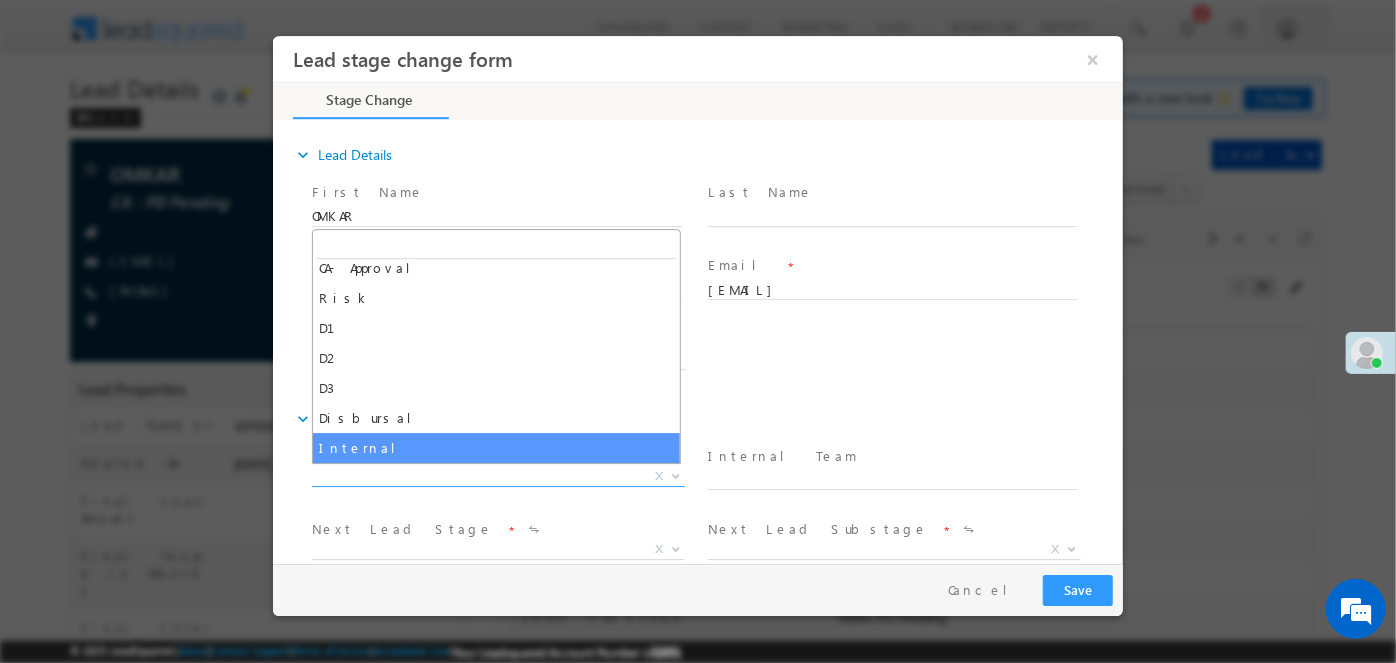 select on "Internal" 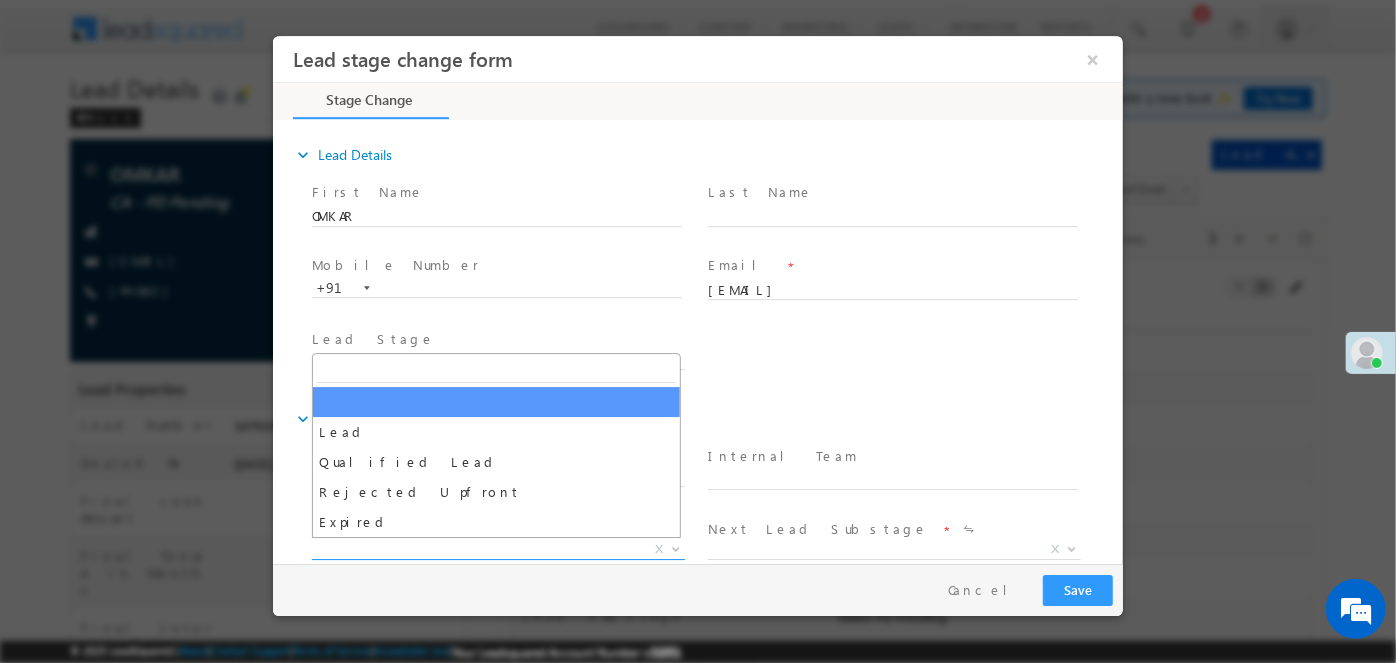 click on "X" at bounding box center (497, 549) 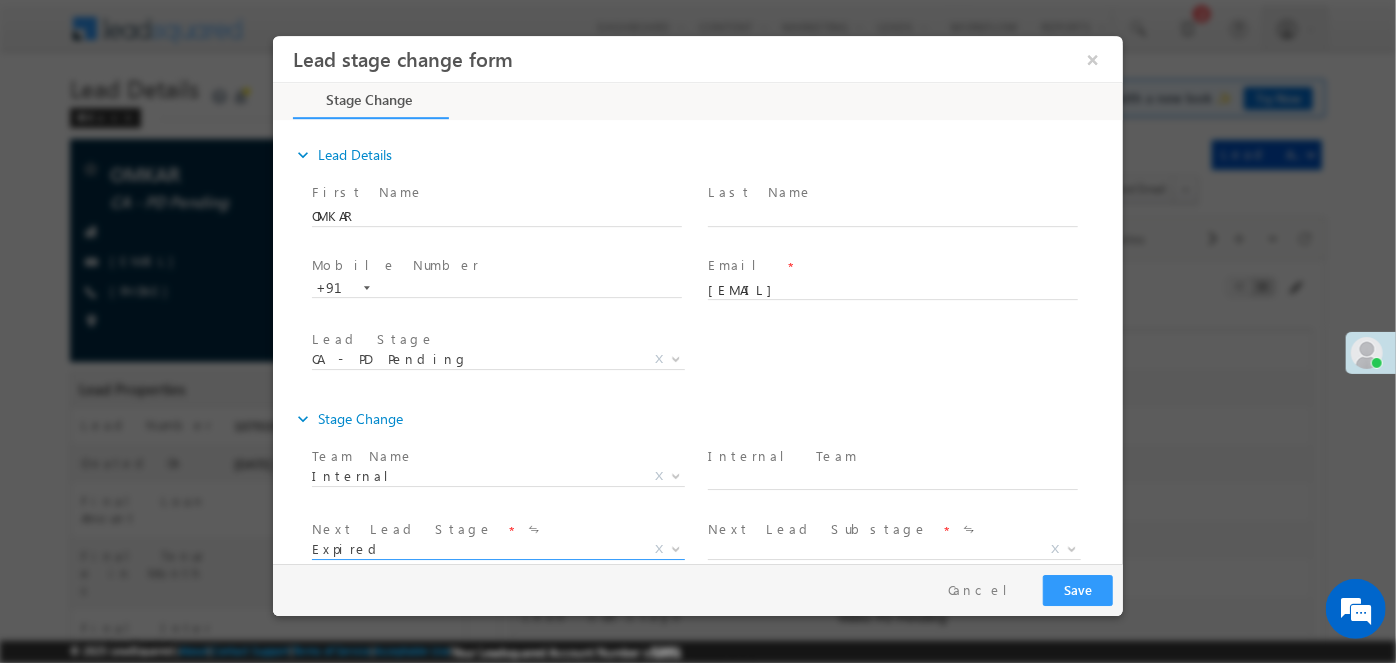 select on "Expired" 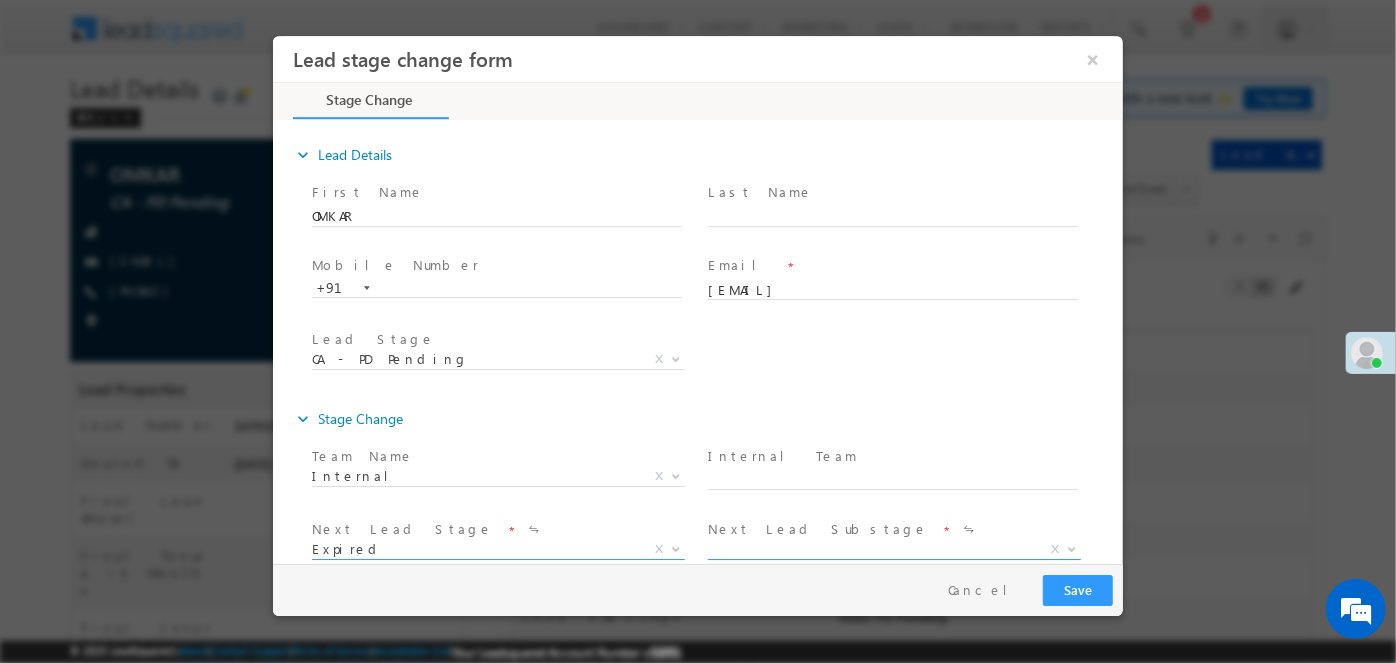 click on "X" at bounding box center [893, 549] 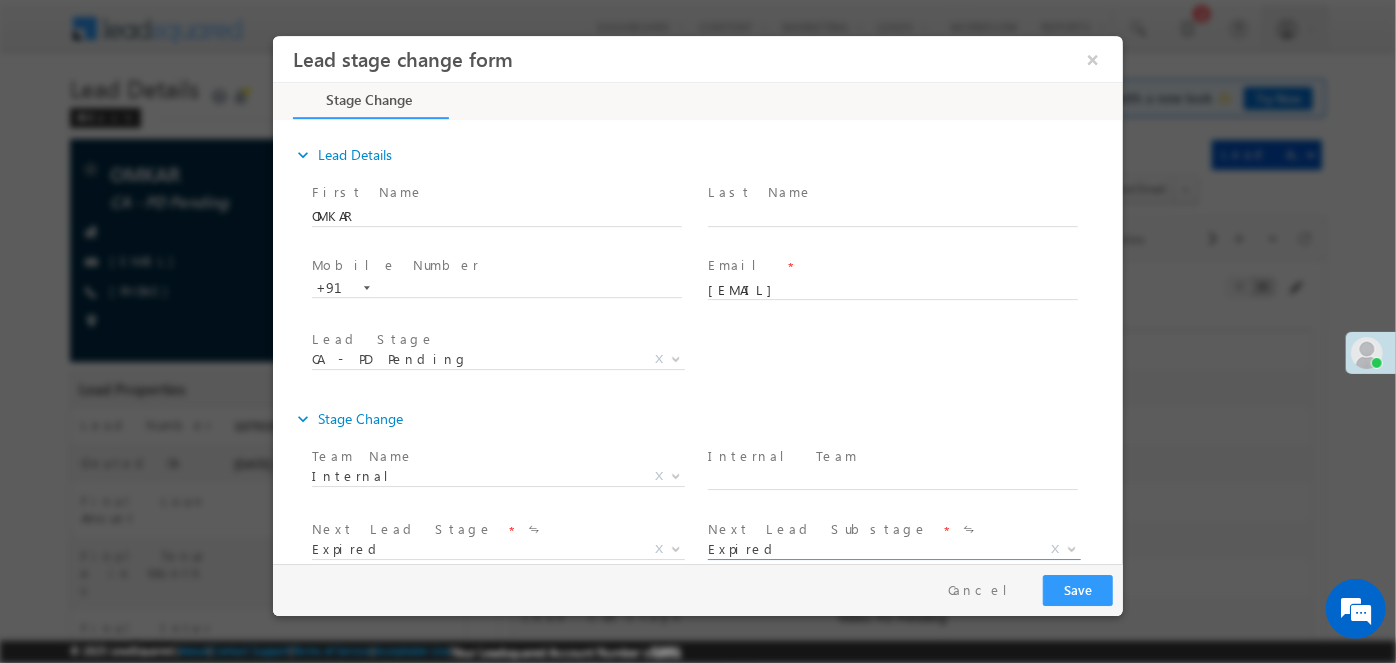 select on "Expired" 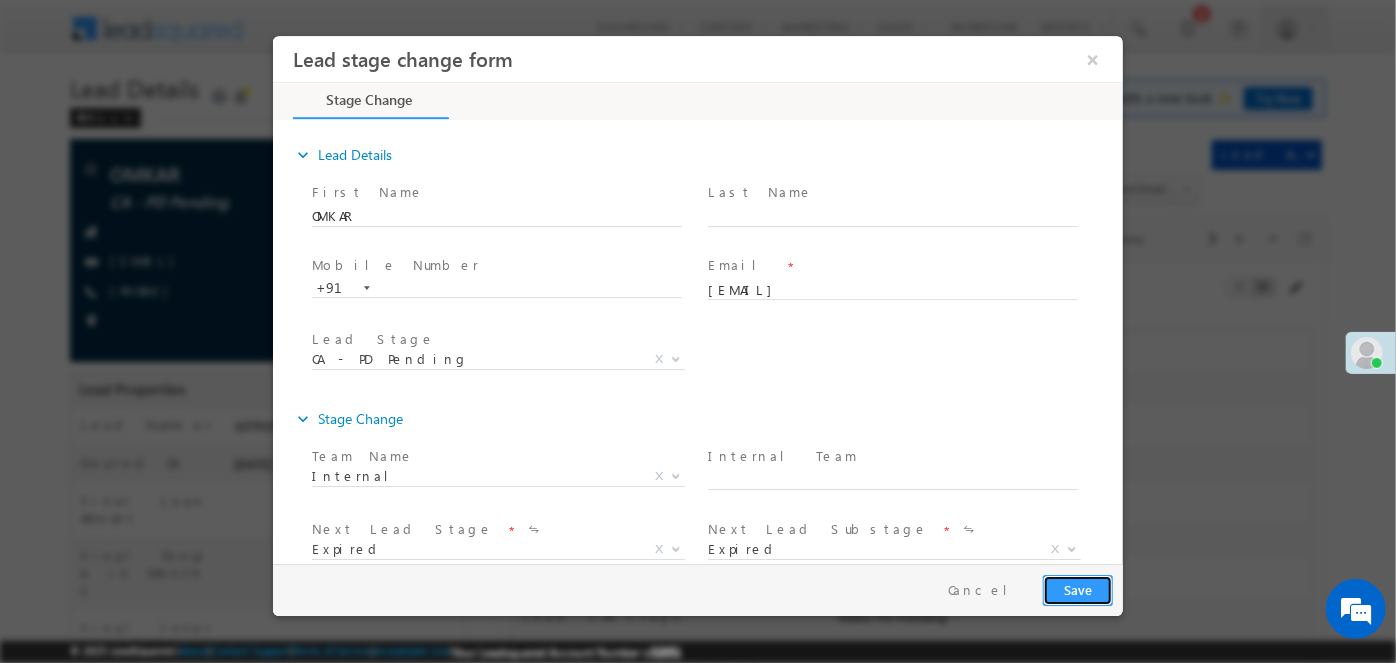 click on "Save" at bounding box center [1077, 589] 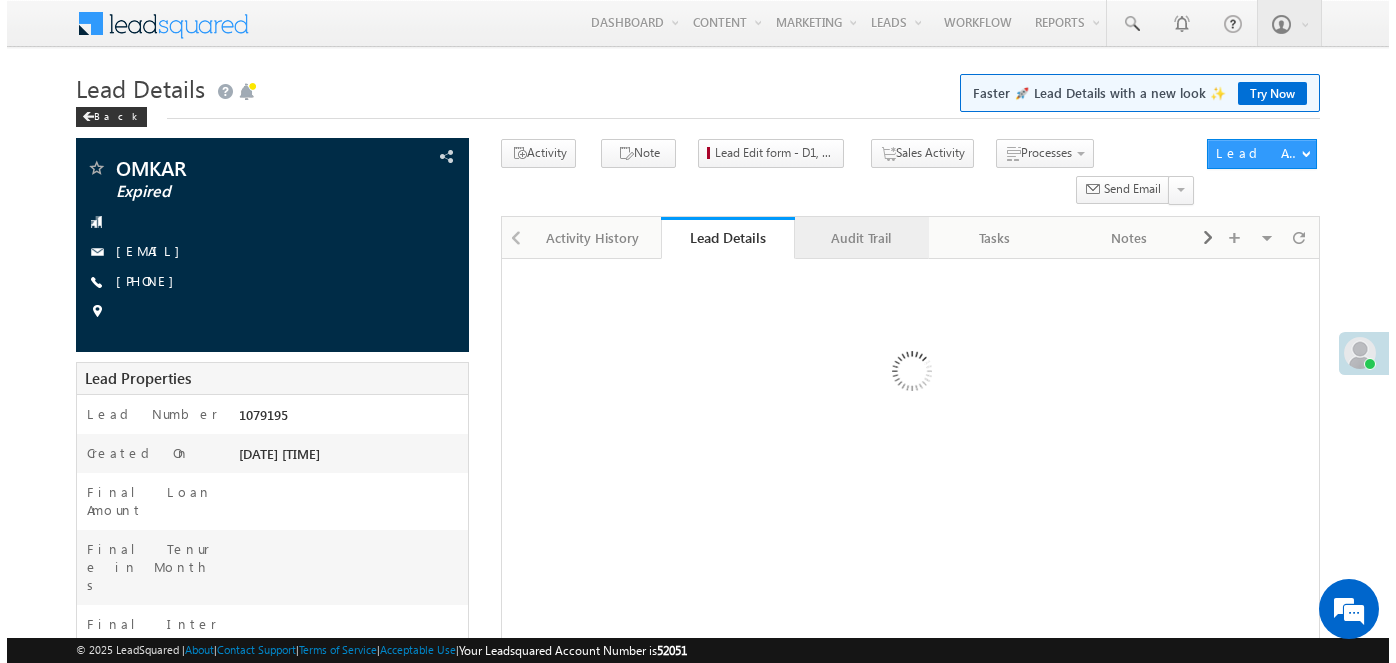 scroll, scrollTop: 0, scrollLeft: 0, axis: both 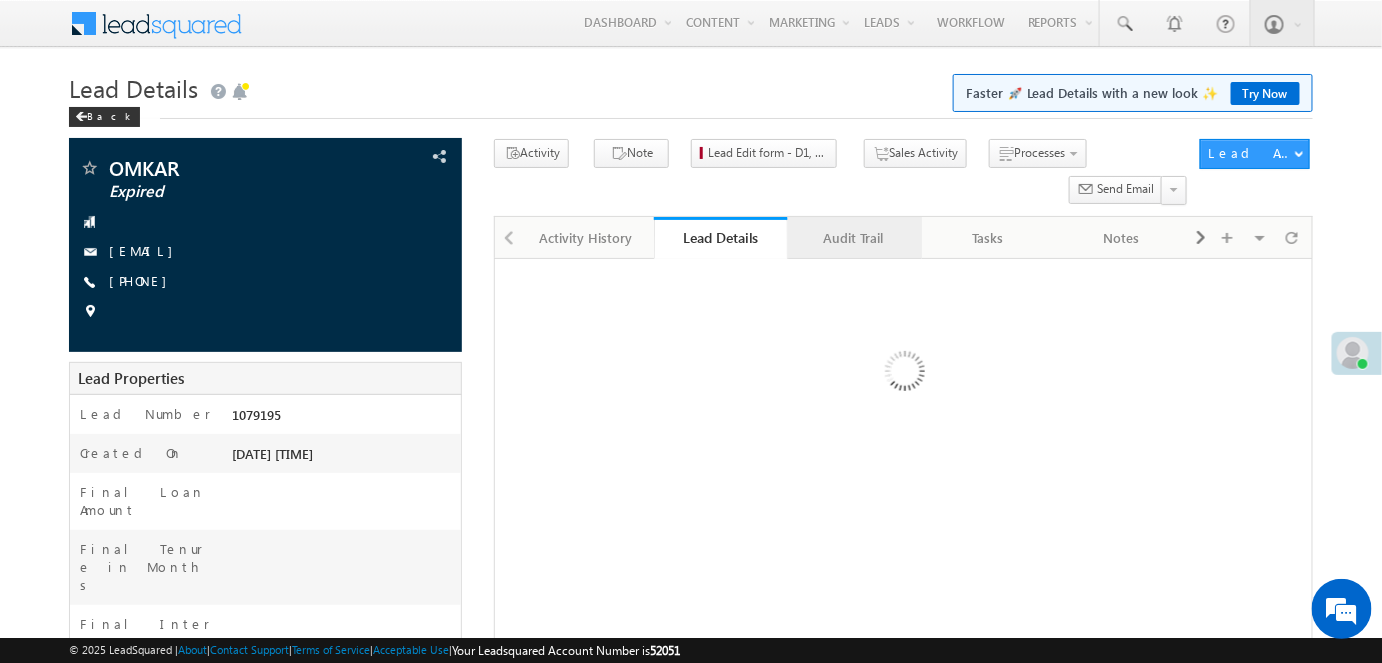 click on "Audit Trail" at bounding box center [854, 238] 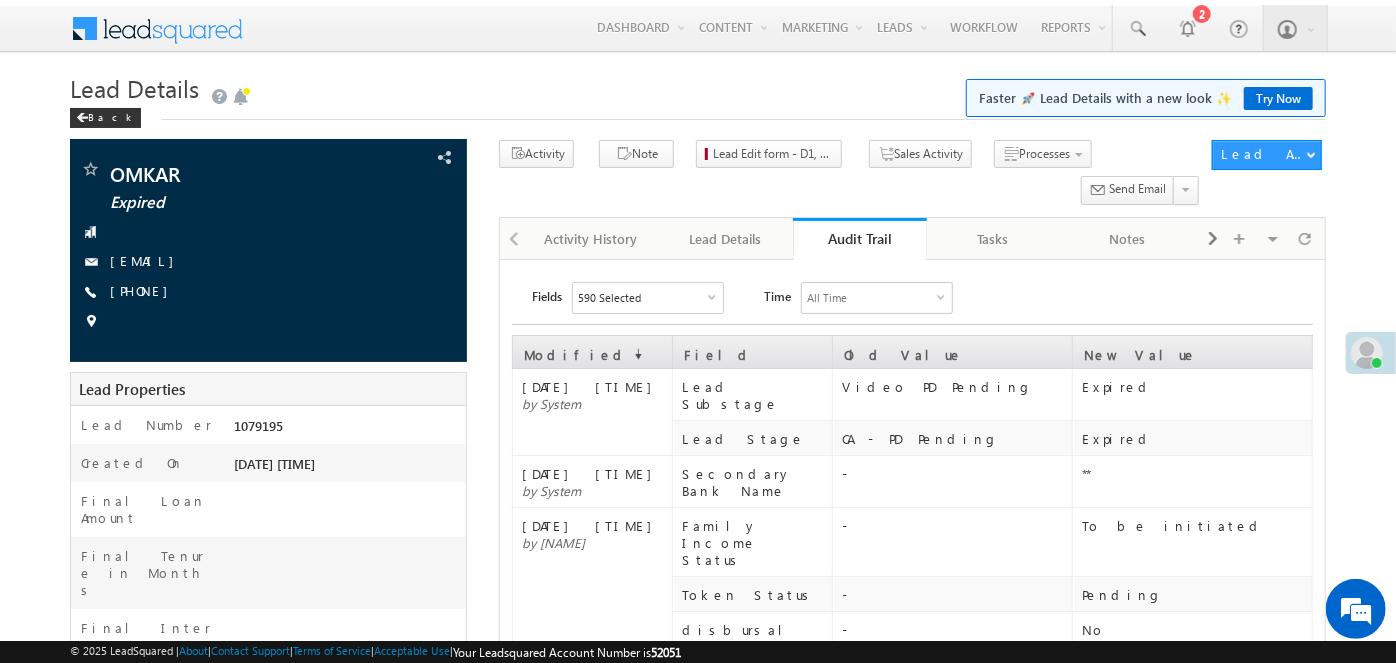 scroll, scrollTop: 0, scrollLeft: 0, axis: both 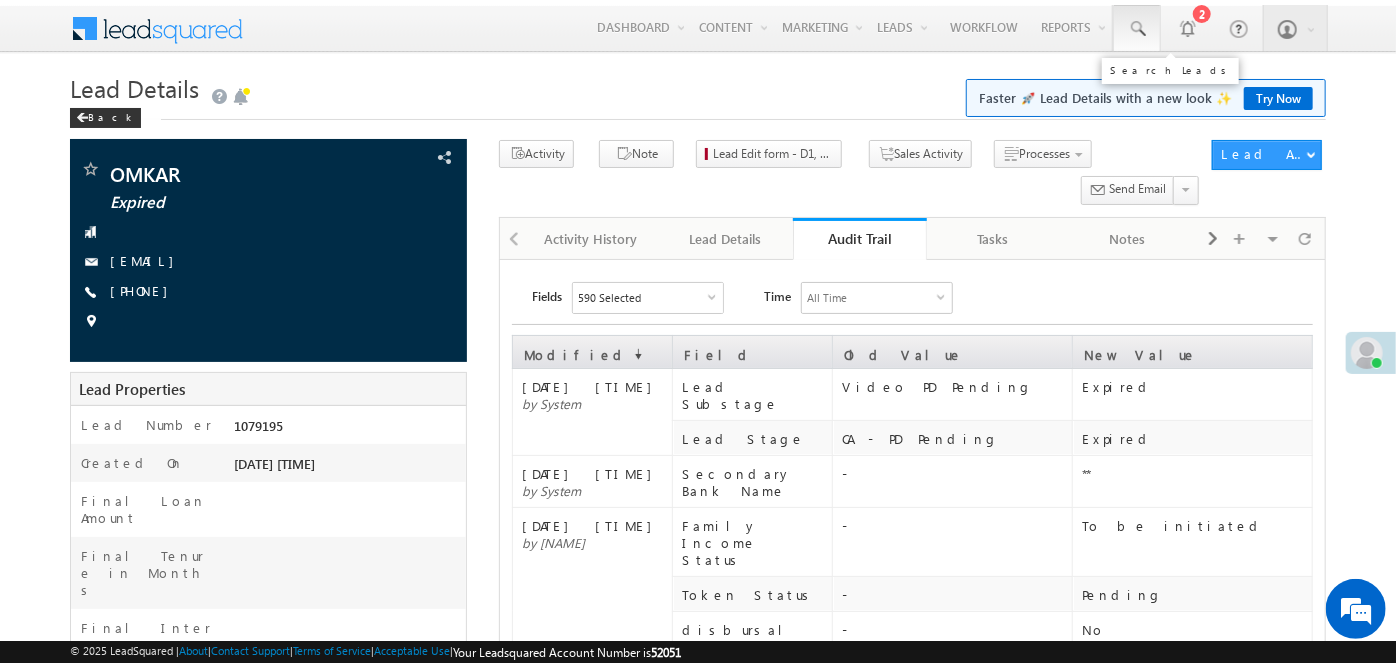 click at bounding box center [1137, 29] 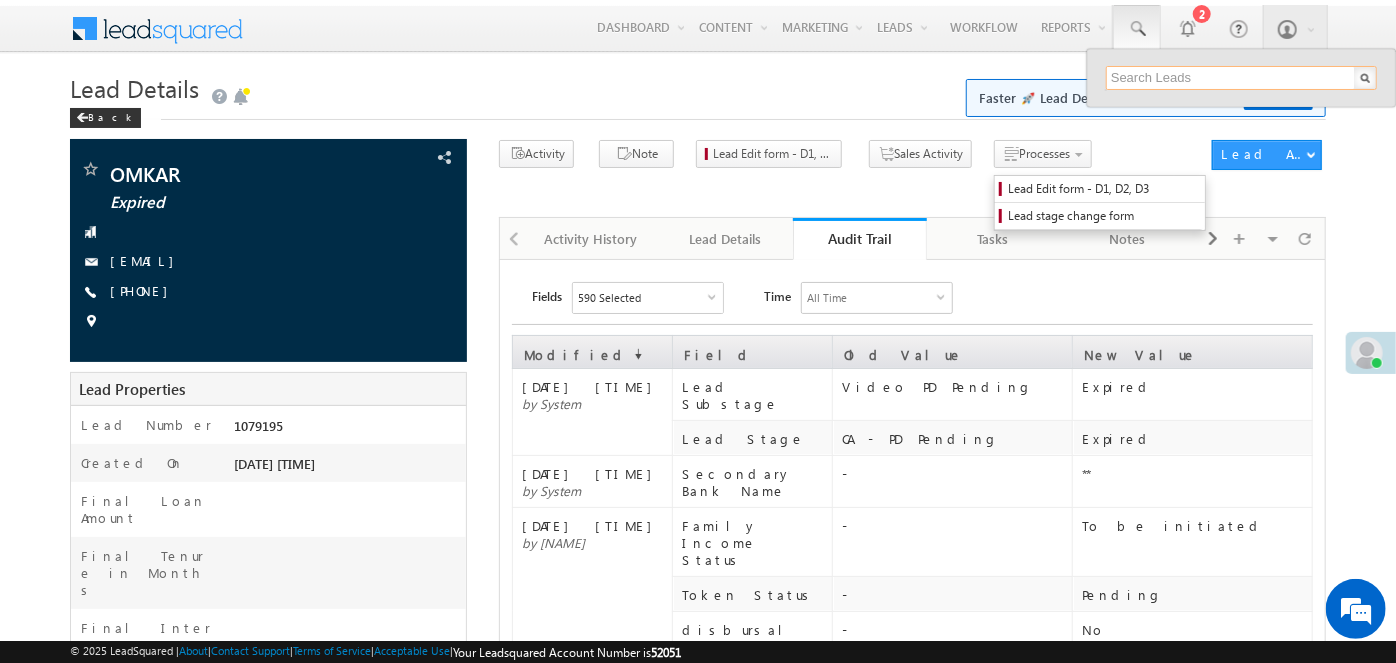 paste on "1079204" 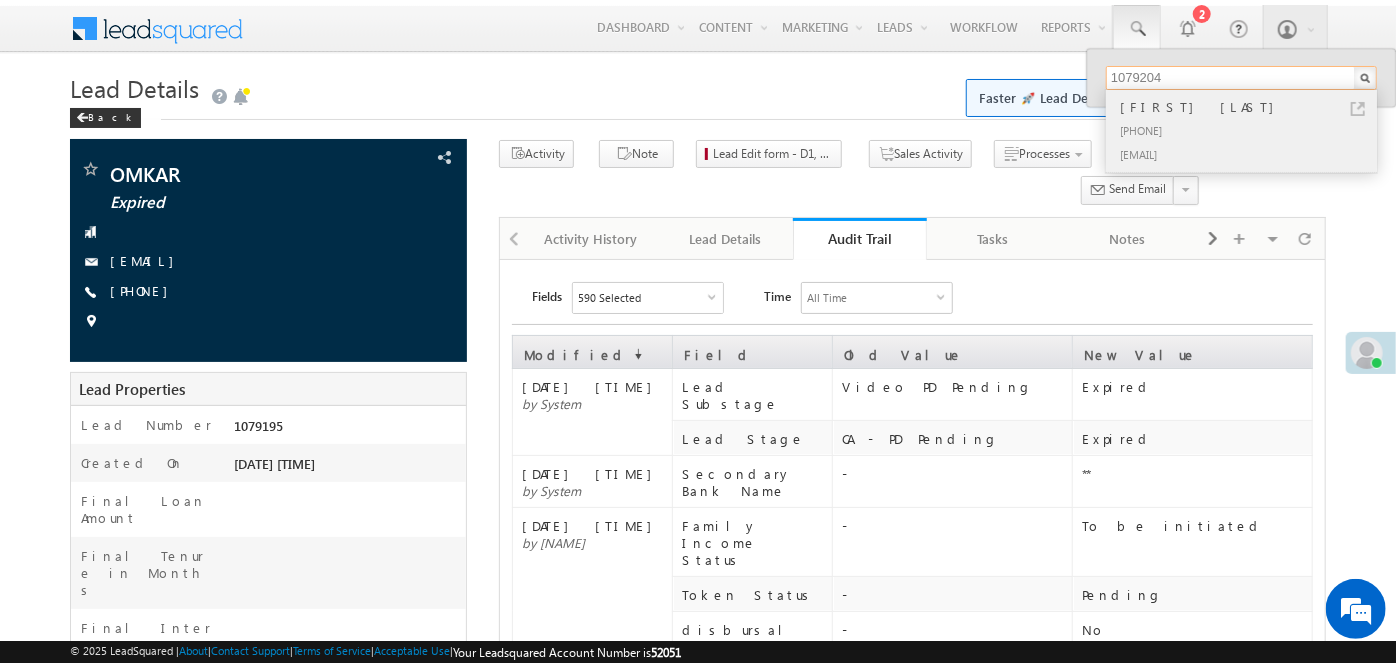 type on "1079204" 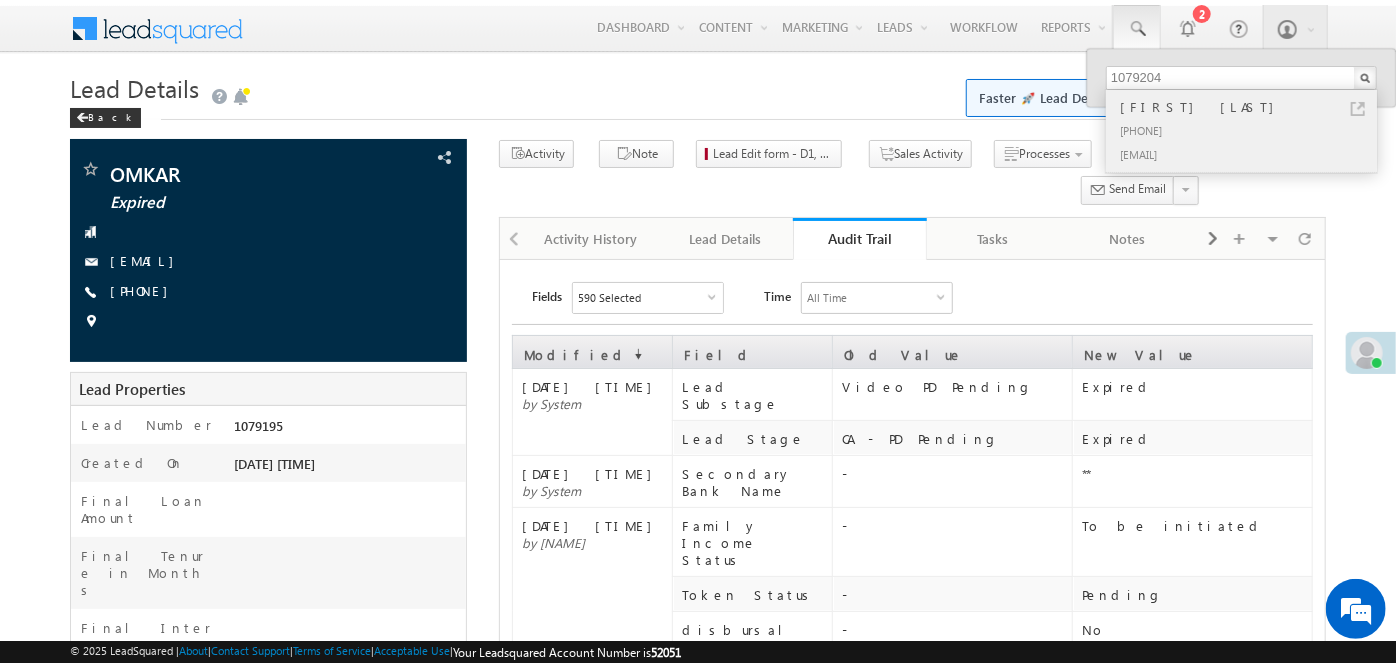 click at bounding box center (1358, 109) 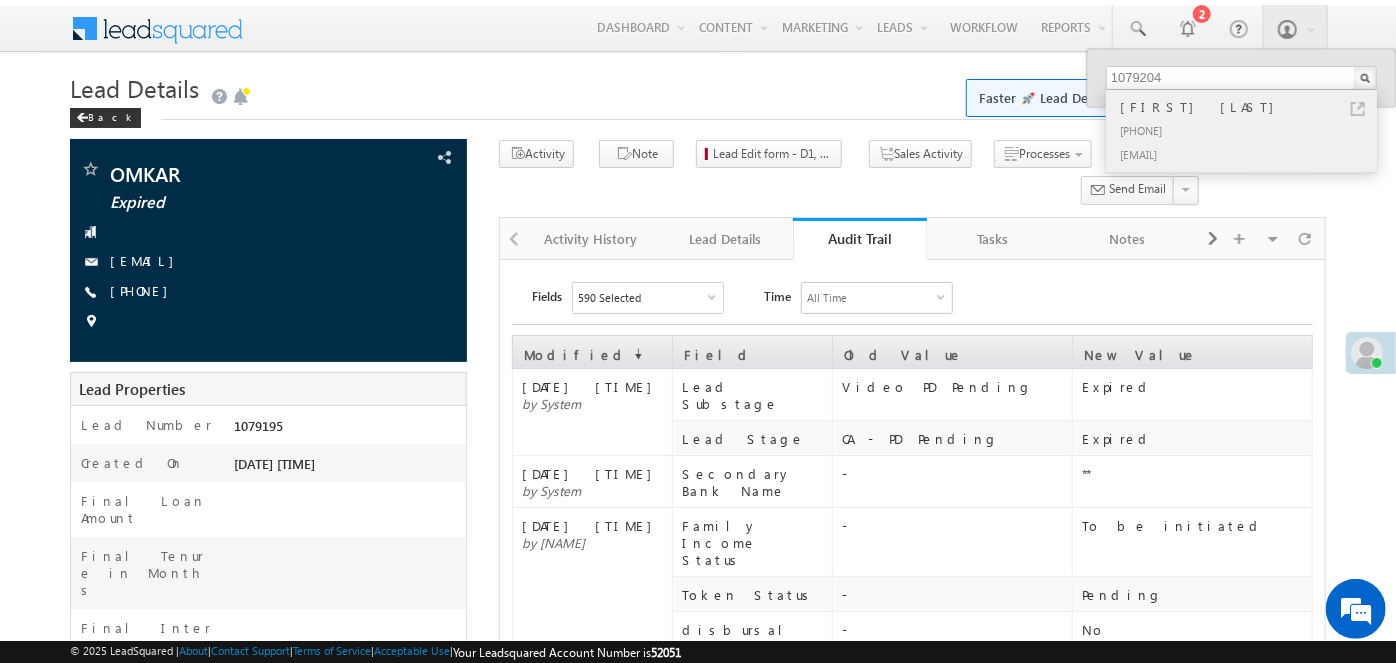click on "[FIRST] [LAST]" at bounding box center [1250, 107] 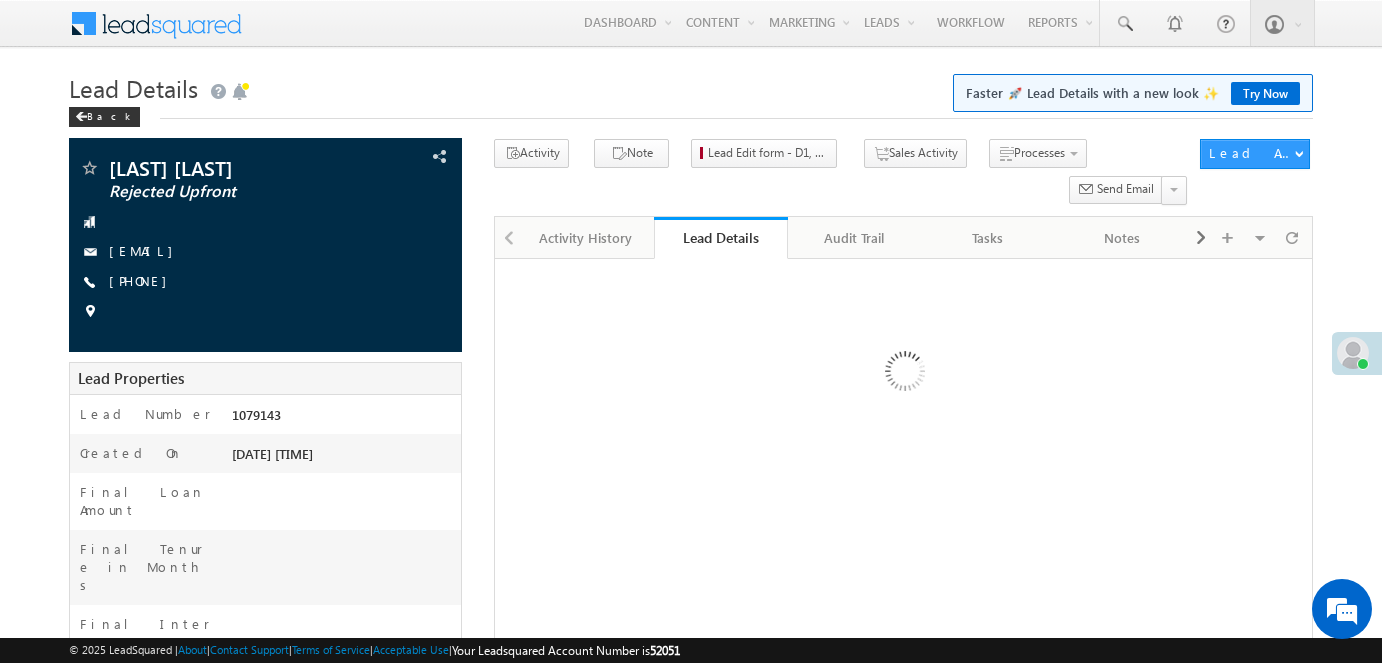 scroll, scrollTop: 0, scrollLeft: 0, axis: both 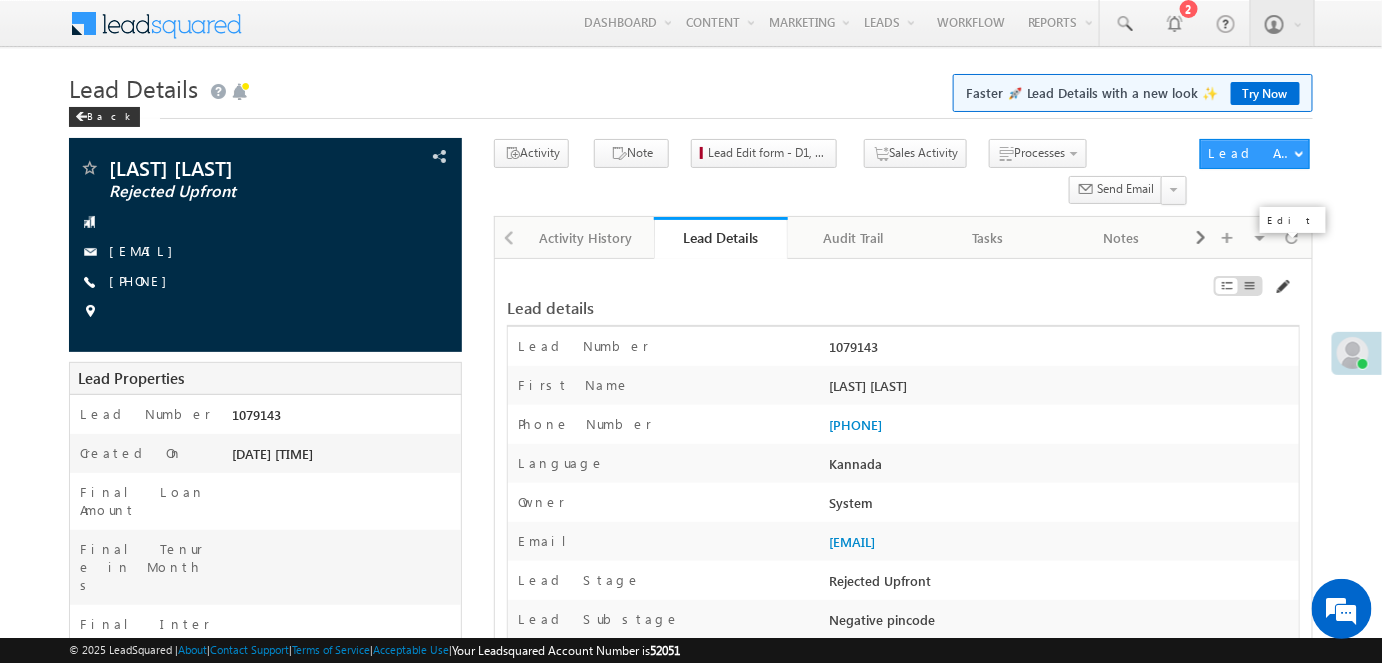 click at bounding box center (1282, 287) 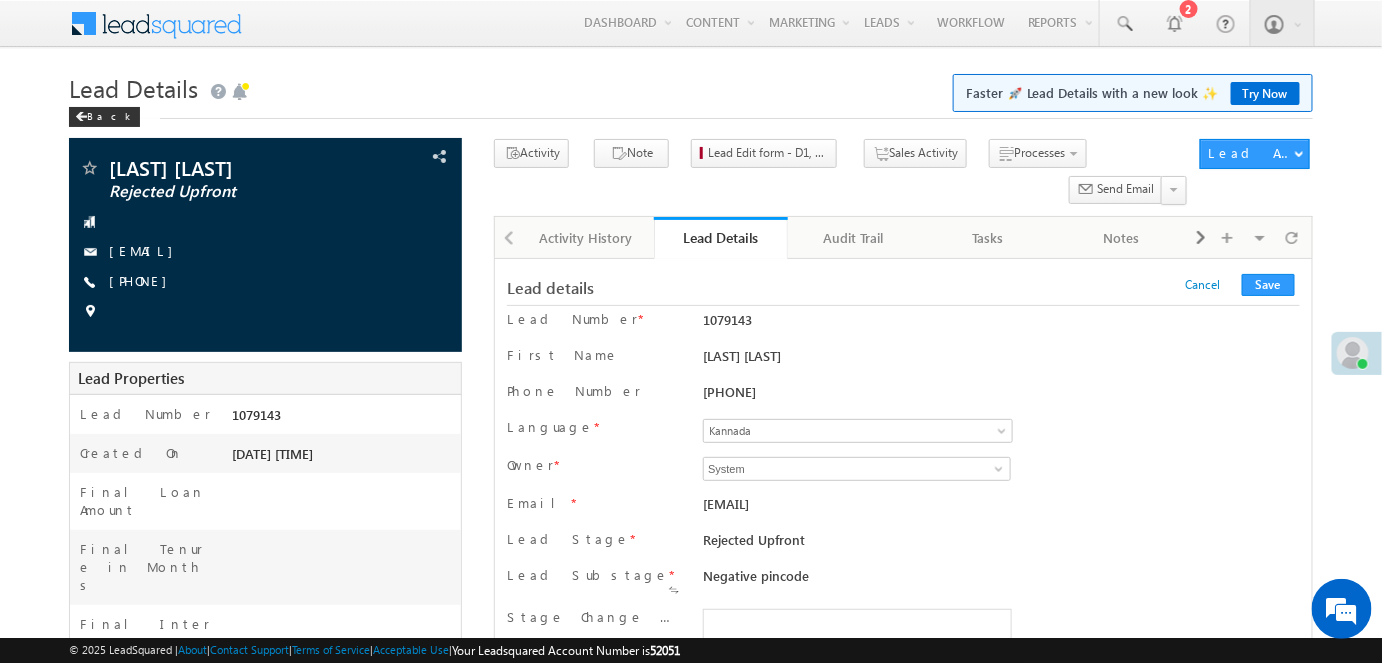 scroll, scrollTop: 0, scrollLeft: 0, axis: both 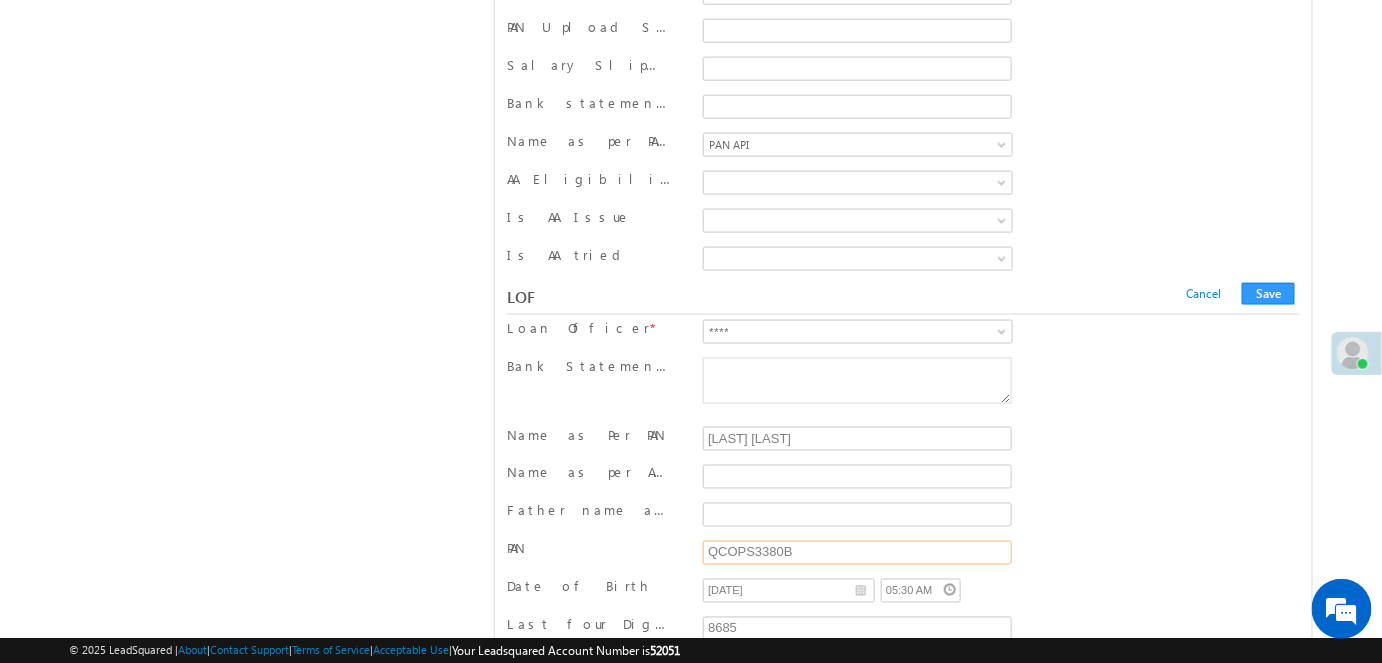 click on "QCOPS3380B" at bounding box center [857, 553] 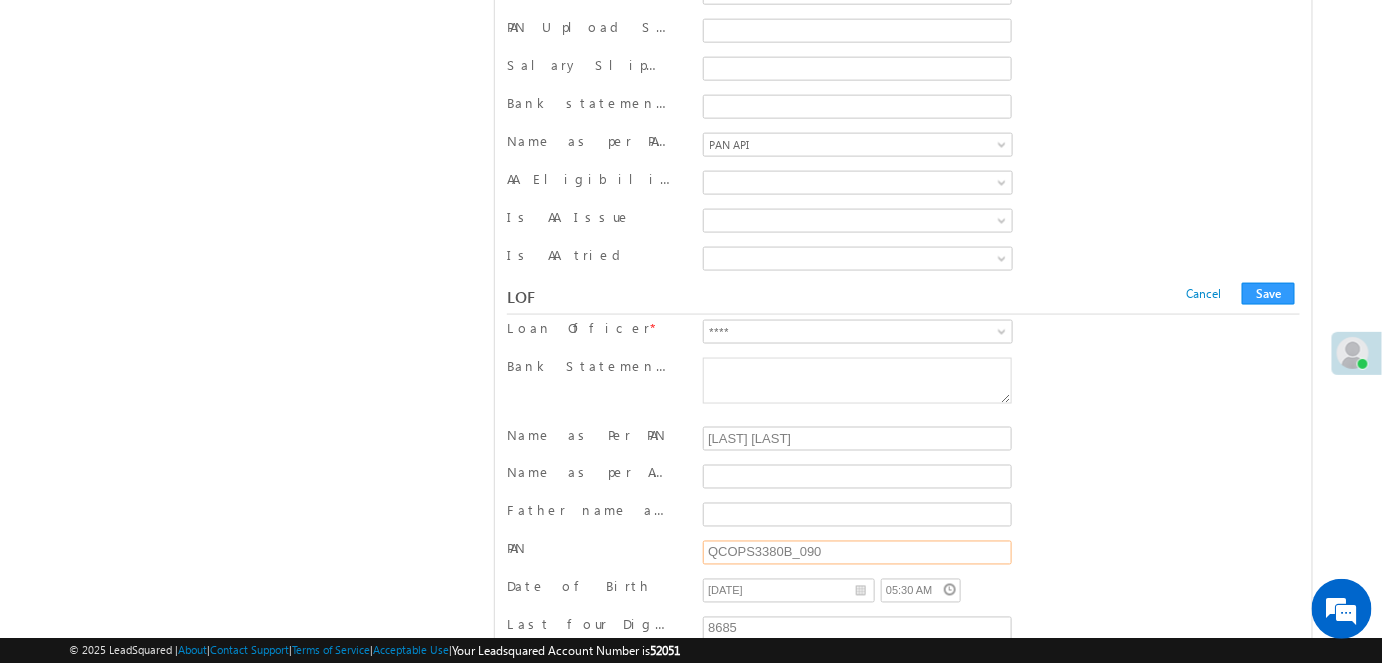 type on "QCOPS3380B_090" 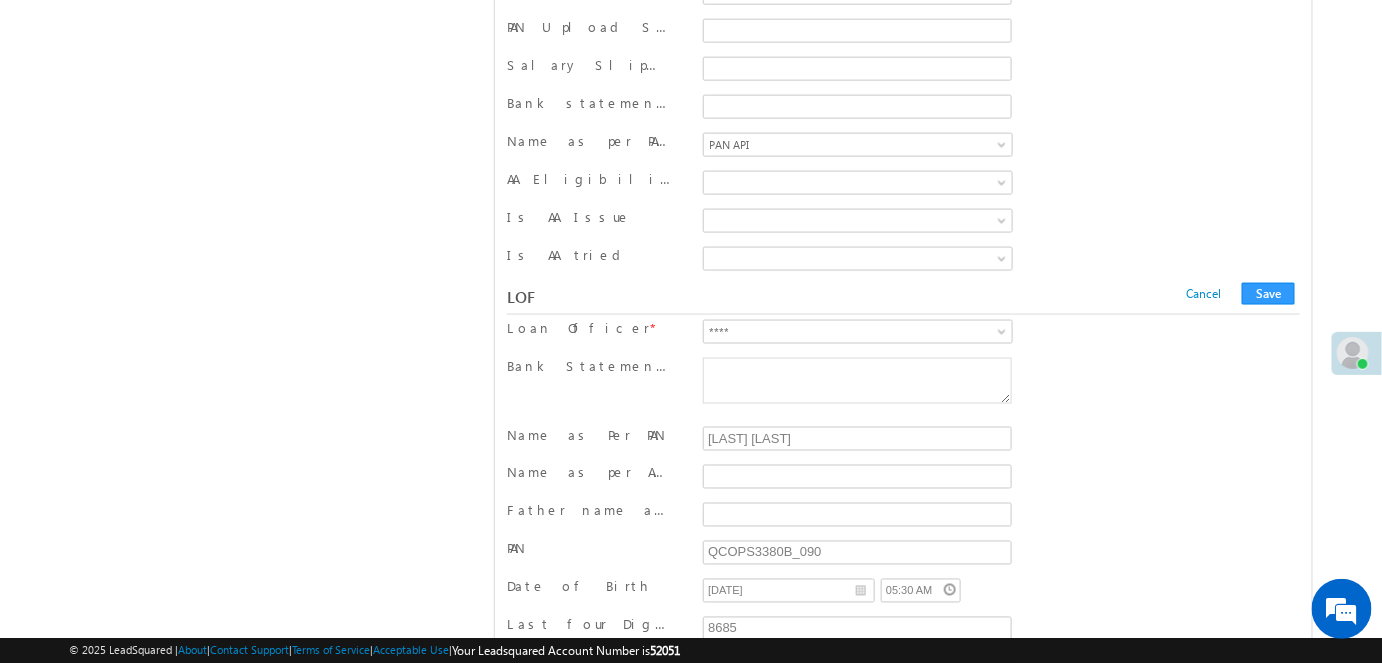 click on "Cancel
Save" at bounding box center (1243, 294) 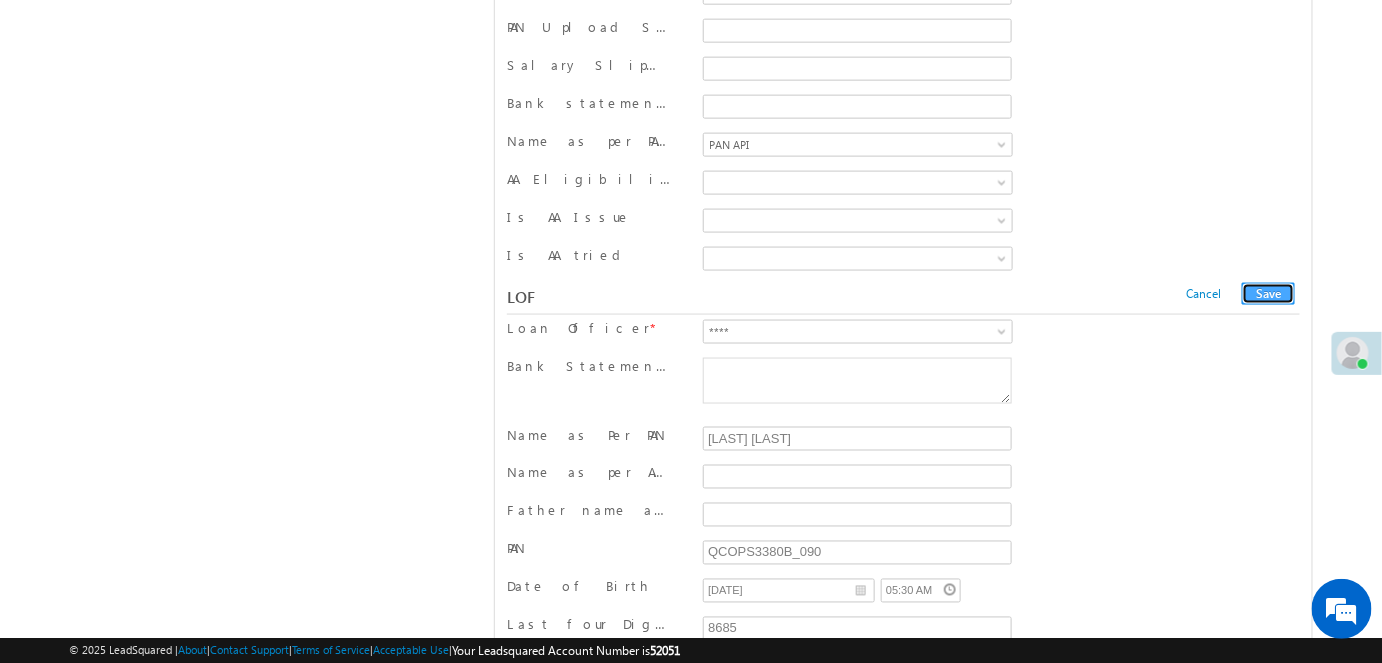 click on "Save" at bounding box center [1268, 294] 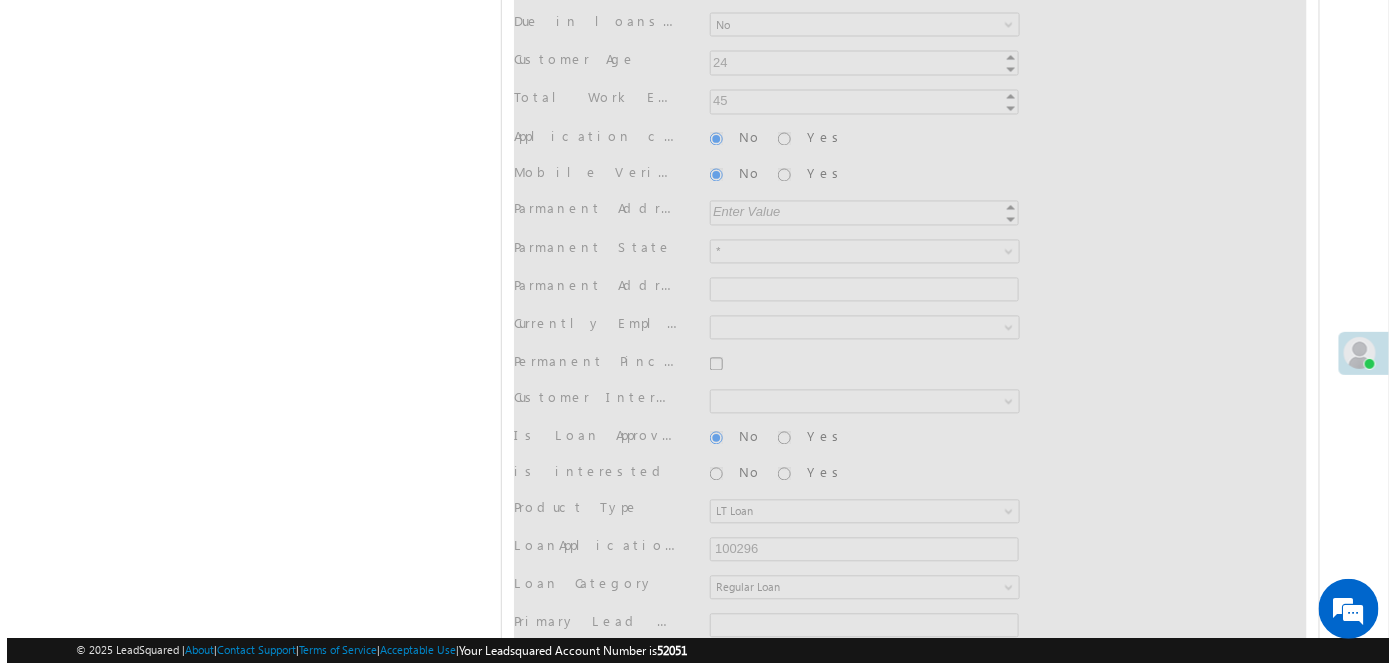 scroll, scrollTop: 0, scrollLeft: 0, axis: both 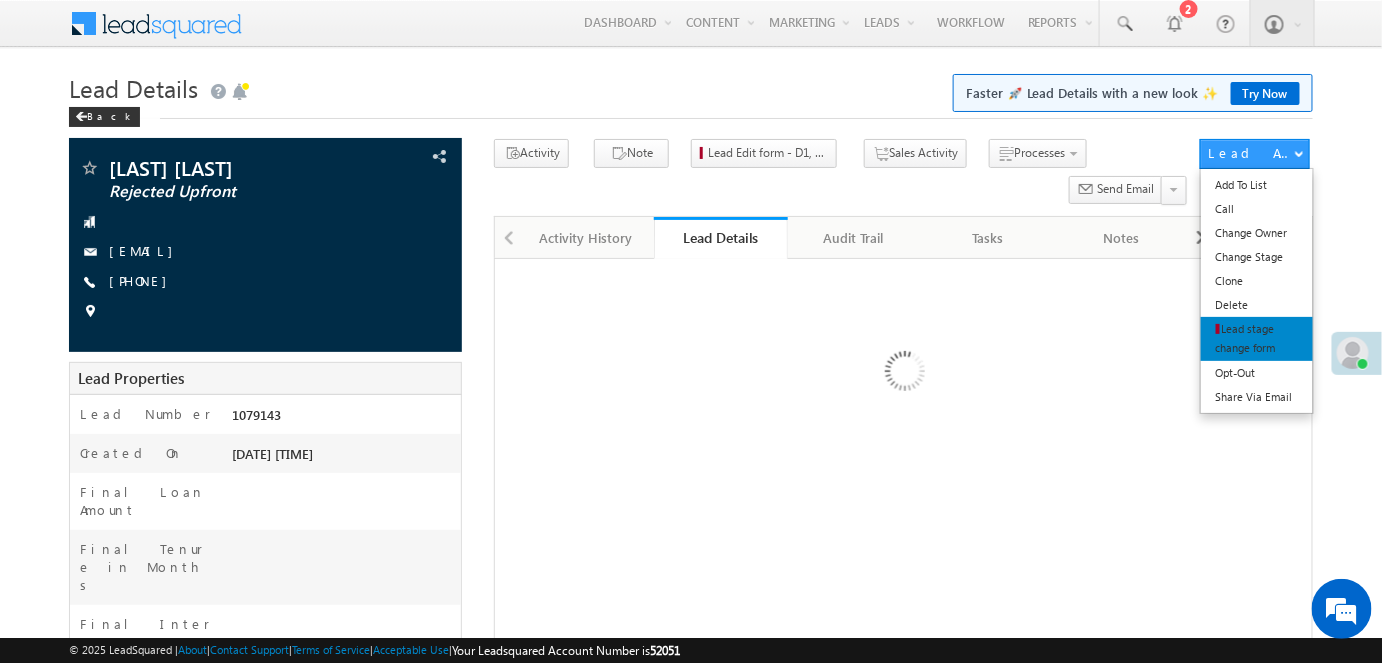 click on "Lead stage change form" at bounding box center [1246, 338] 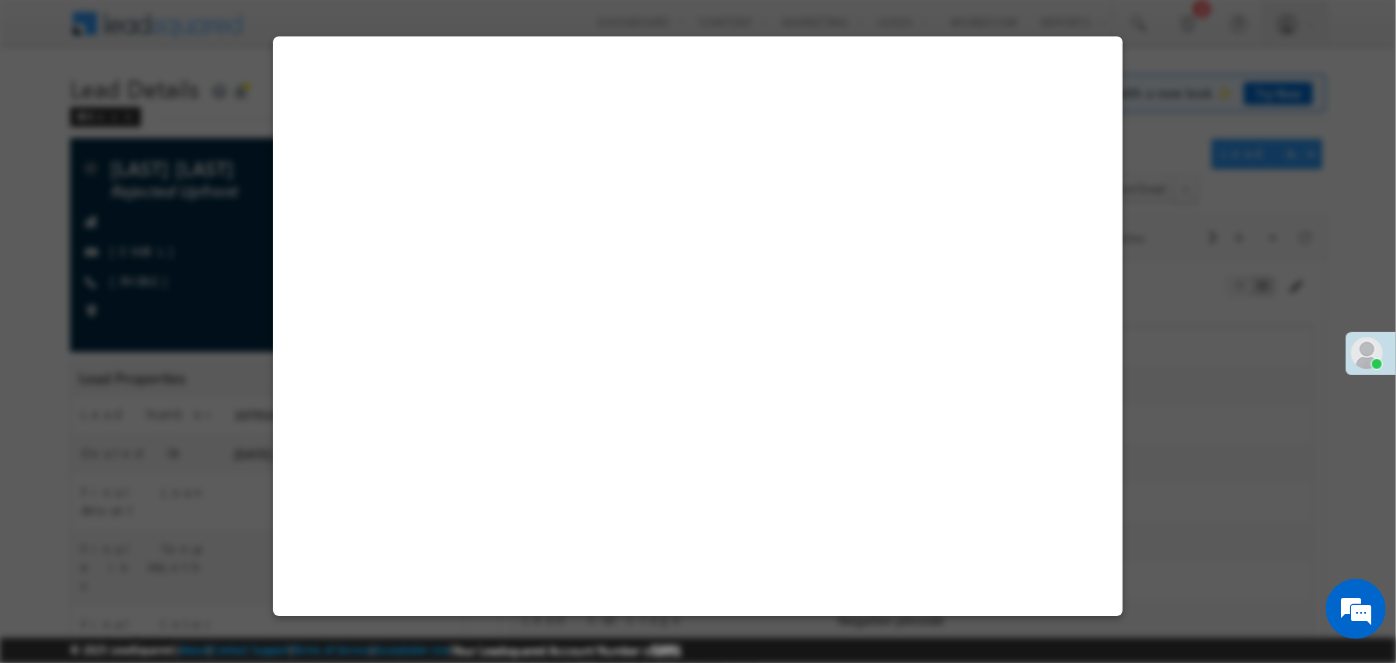 select on "Rejected Upfront" 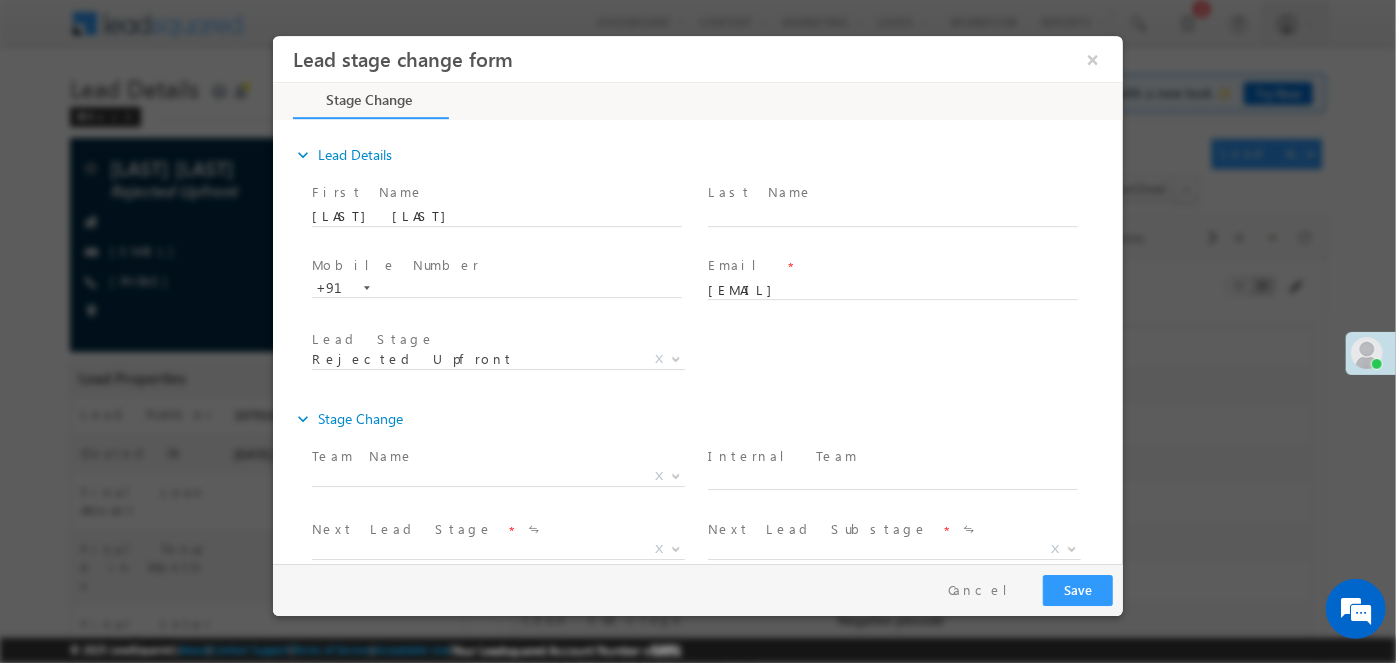 scroll, scrollTop: 0, scrollLeft: 0, axis: both 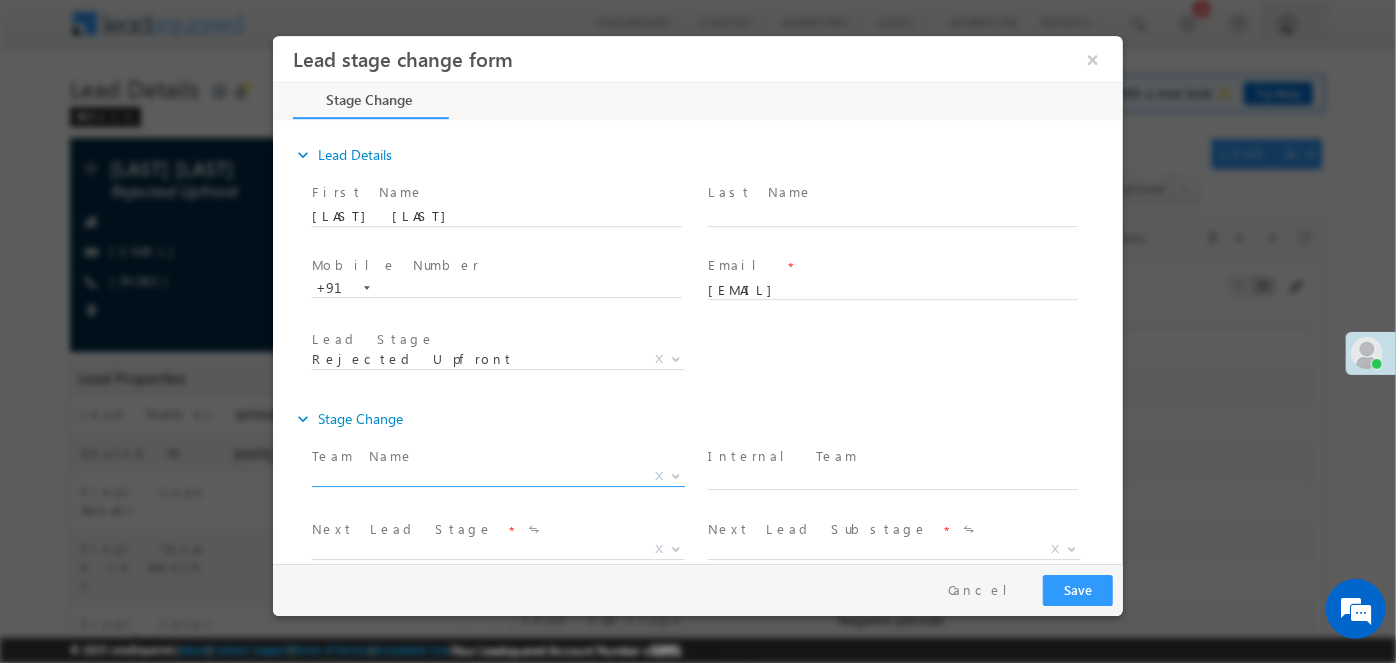 click on "X" at bounding box center [497, 476] 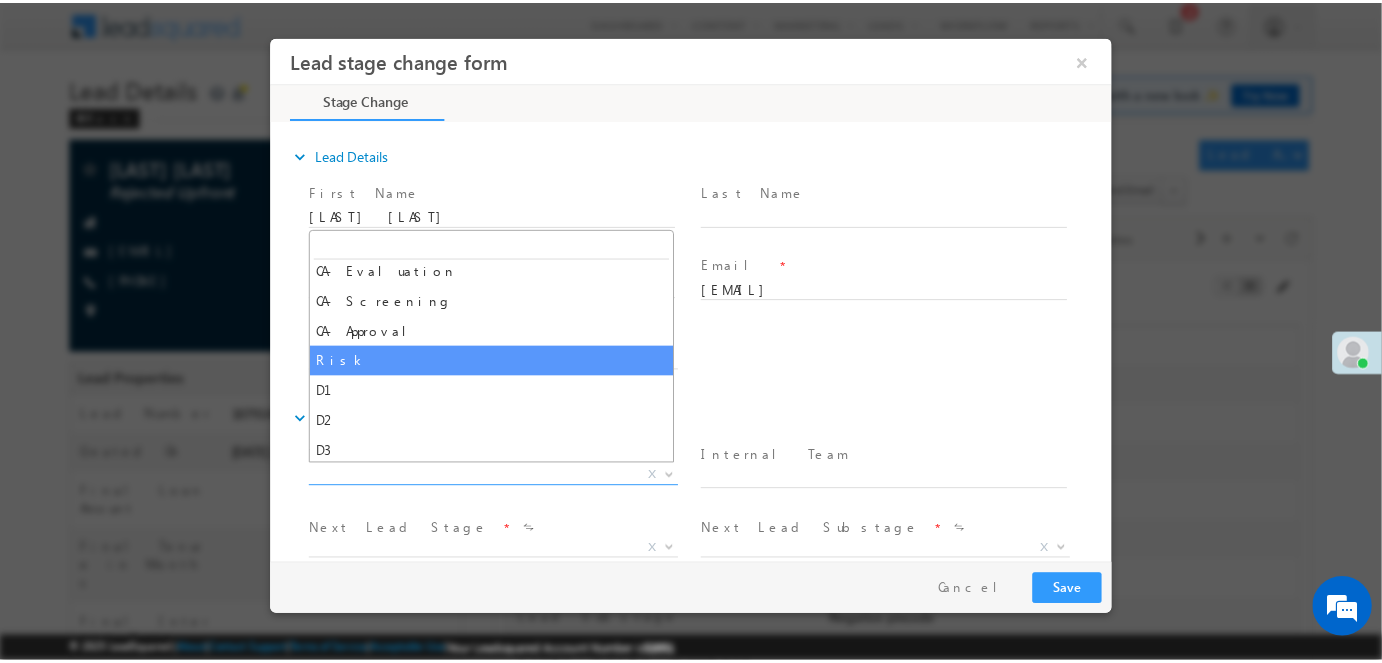 scroll, scrollTop: 130, scrollLeft: 0, axis: vertical 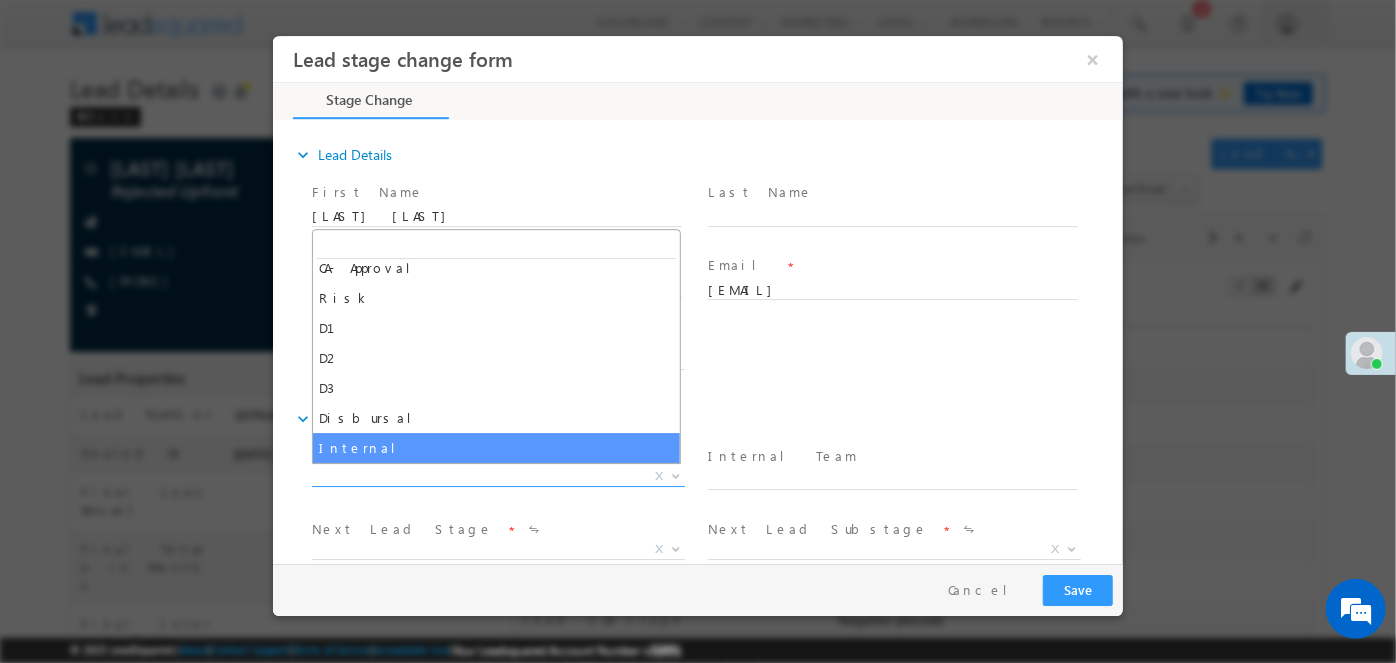 select on "Internal" 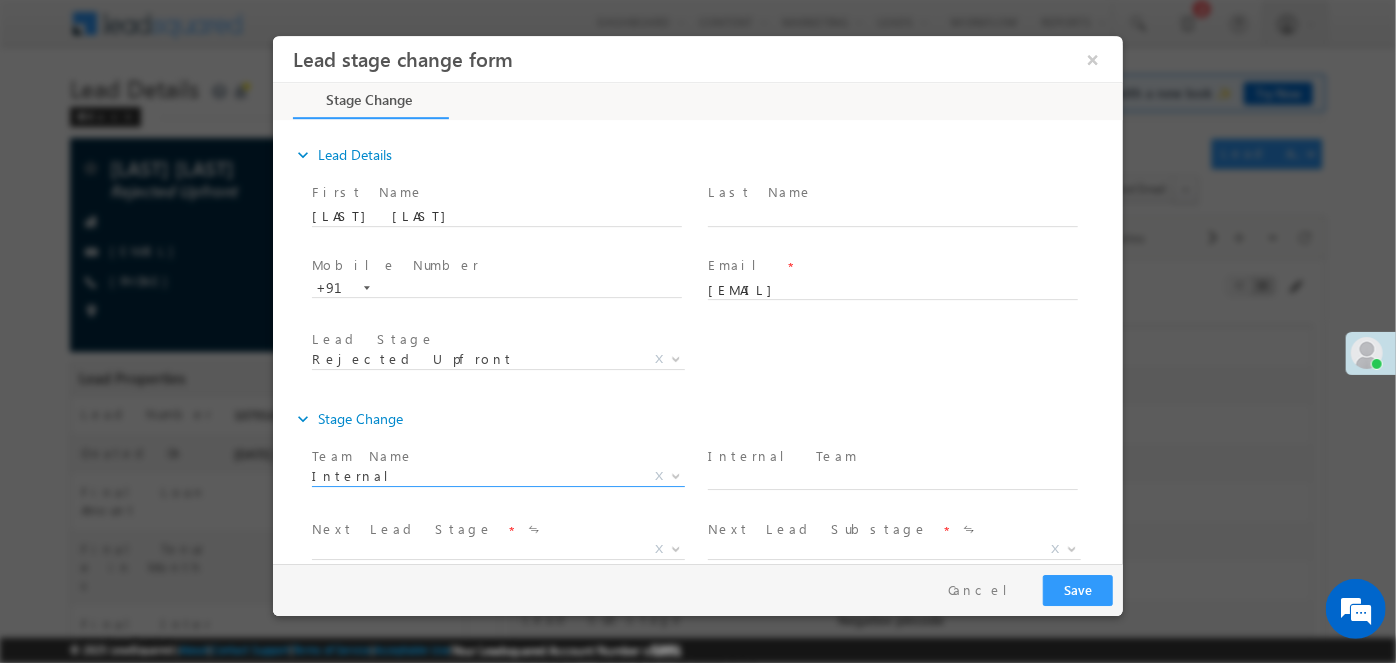 click on "X" at bounding box center [497, 549] 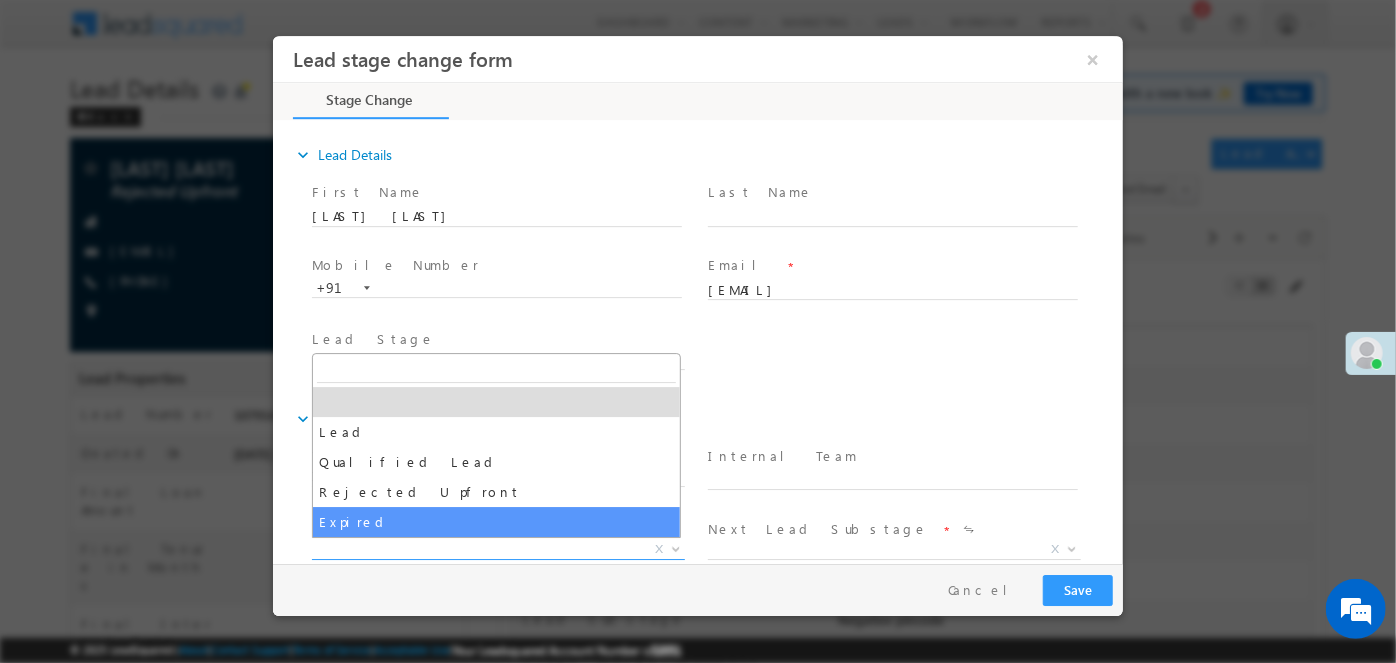 select on "Expired" 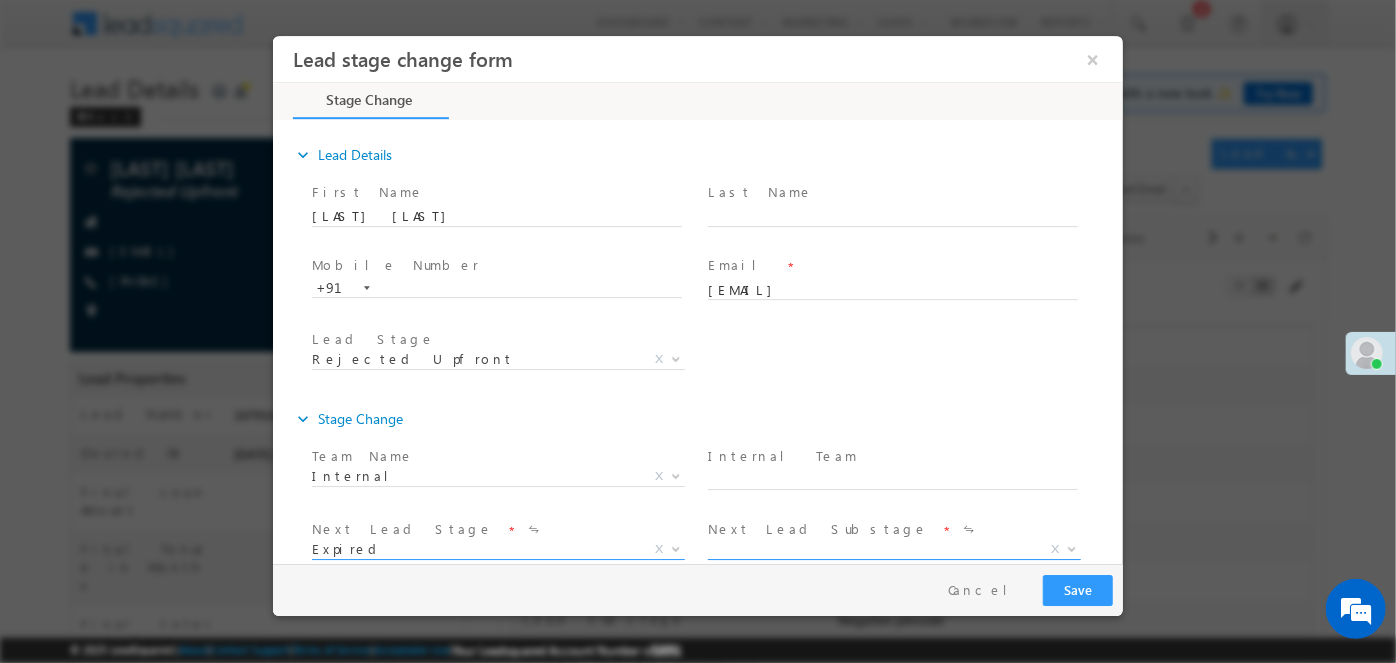 click on "X" at bounding box center (893, 549) 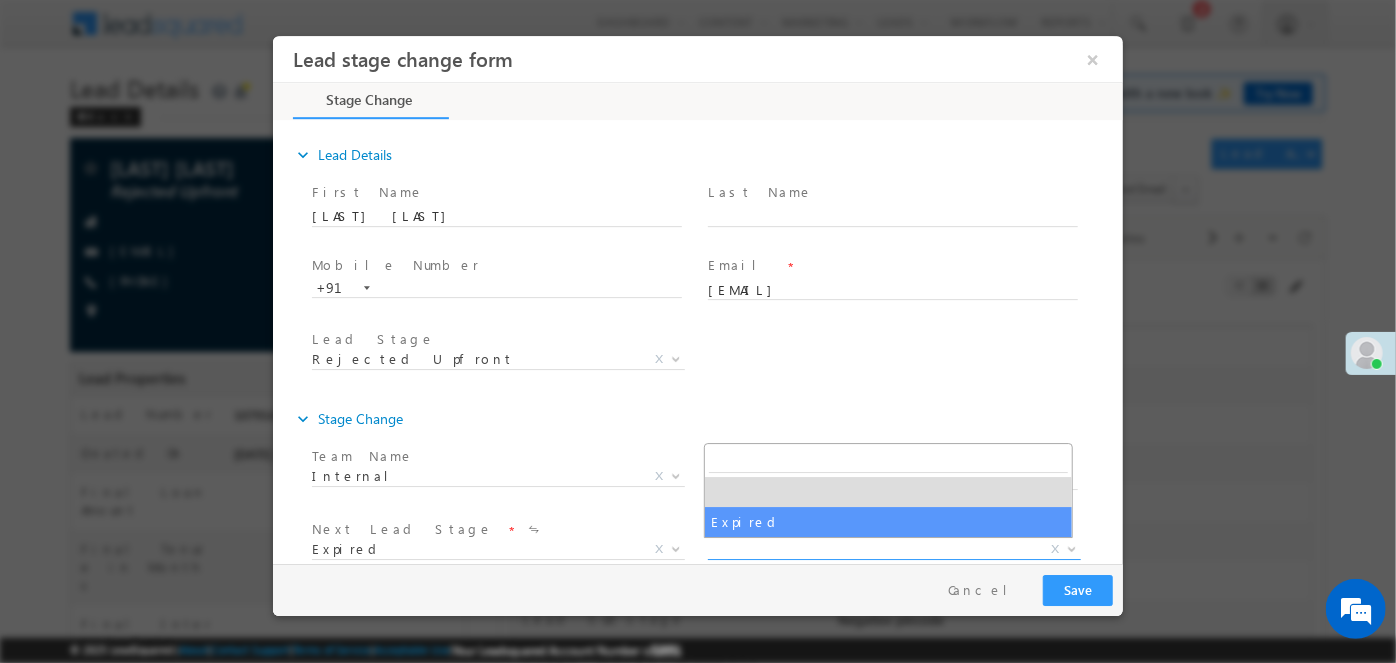 select on "Expired" 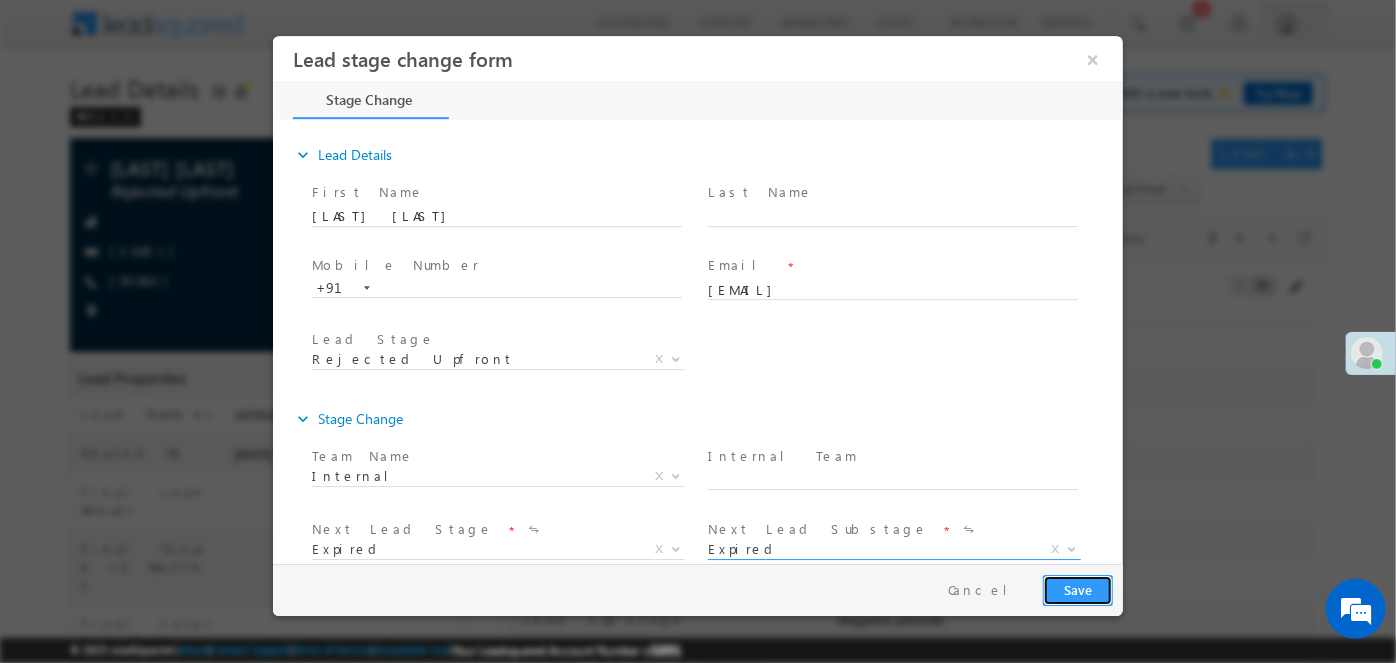 click on "Save" at bounding box center (1077, 589) 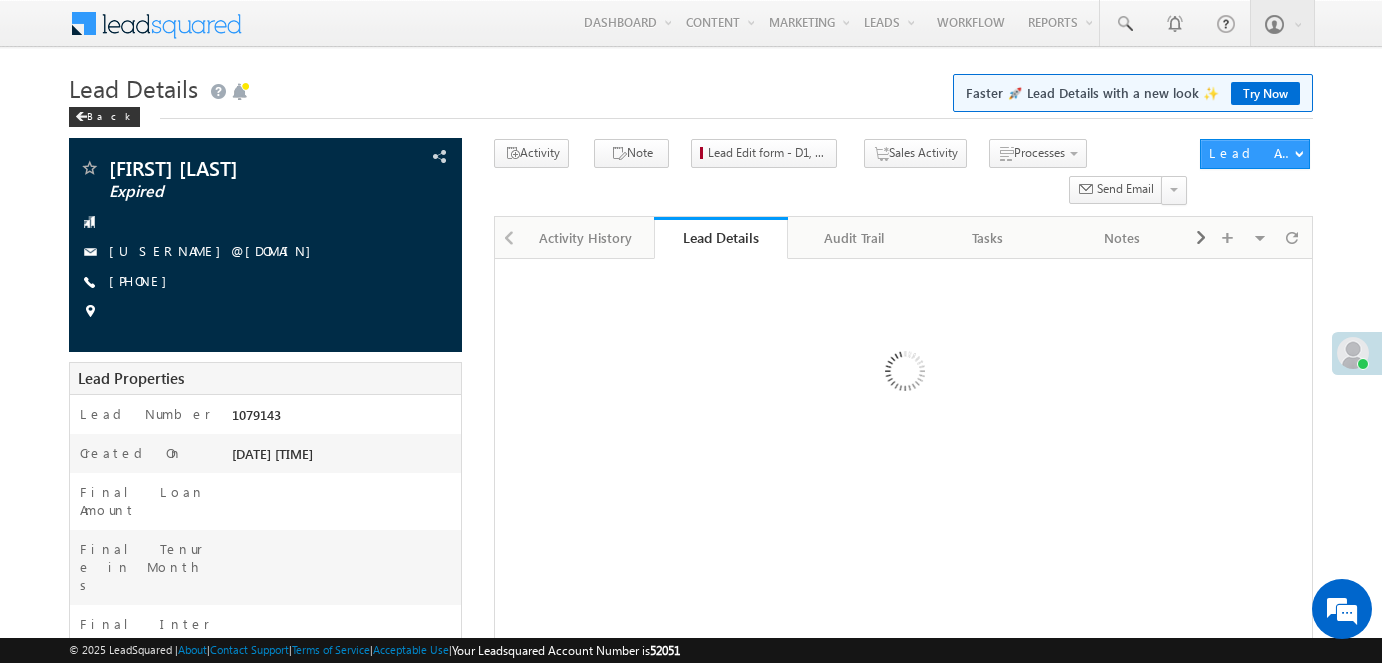 scroll, scrollTop: 0, scrollLeft: 0, axis: both 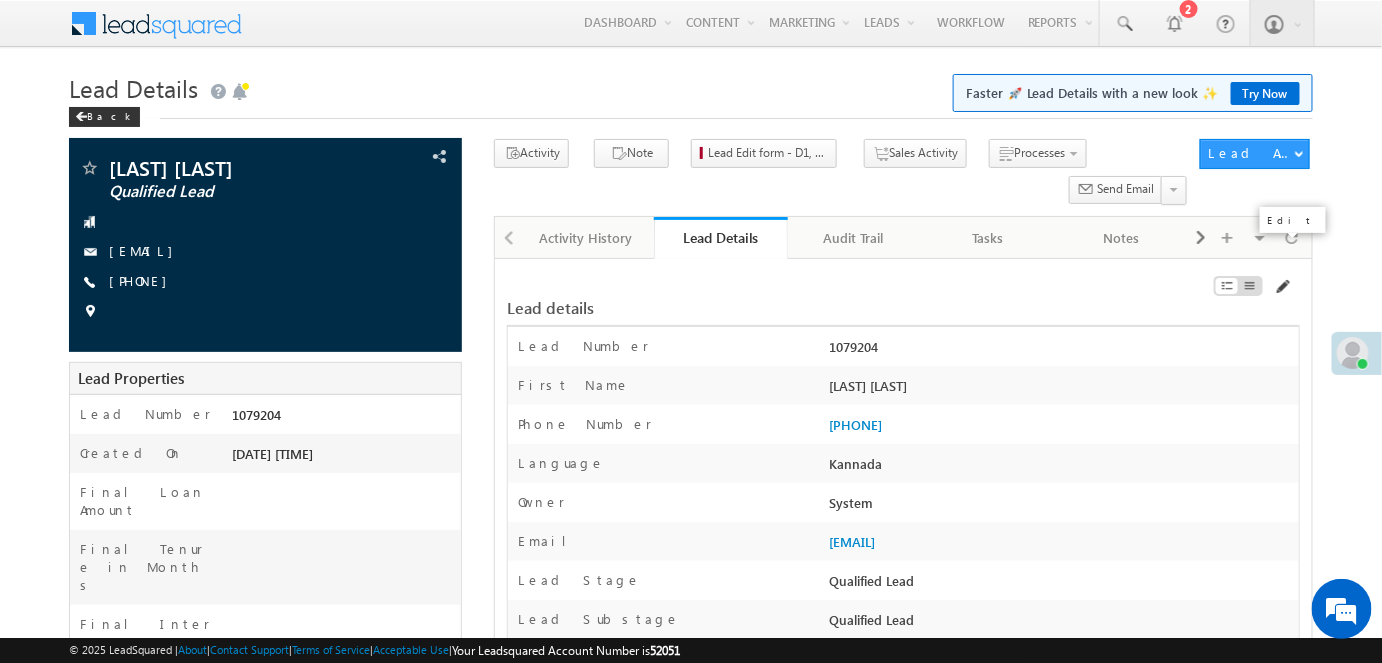 click at bounding box center (1282, 287) 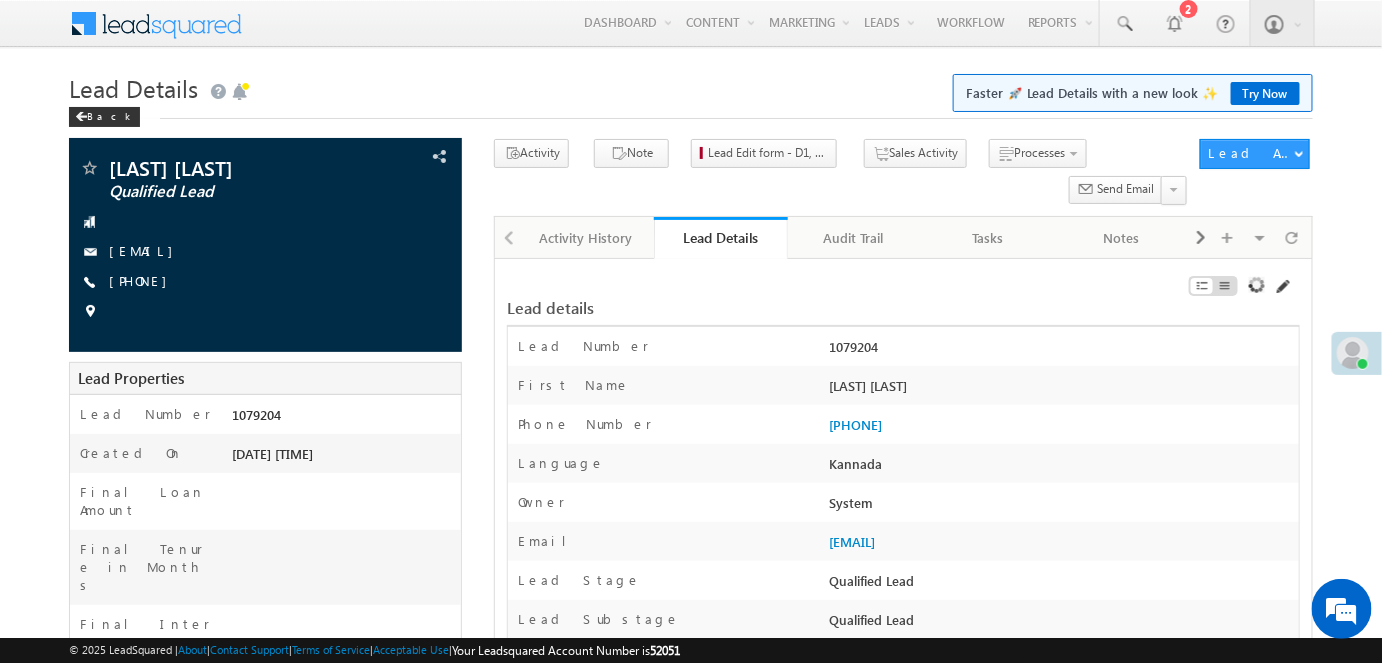scroll, scrollTop: 0, scrollLeft: 0, axis: both 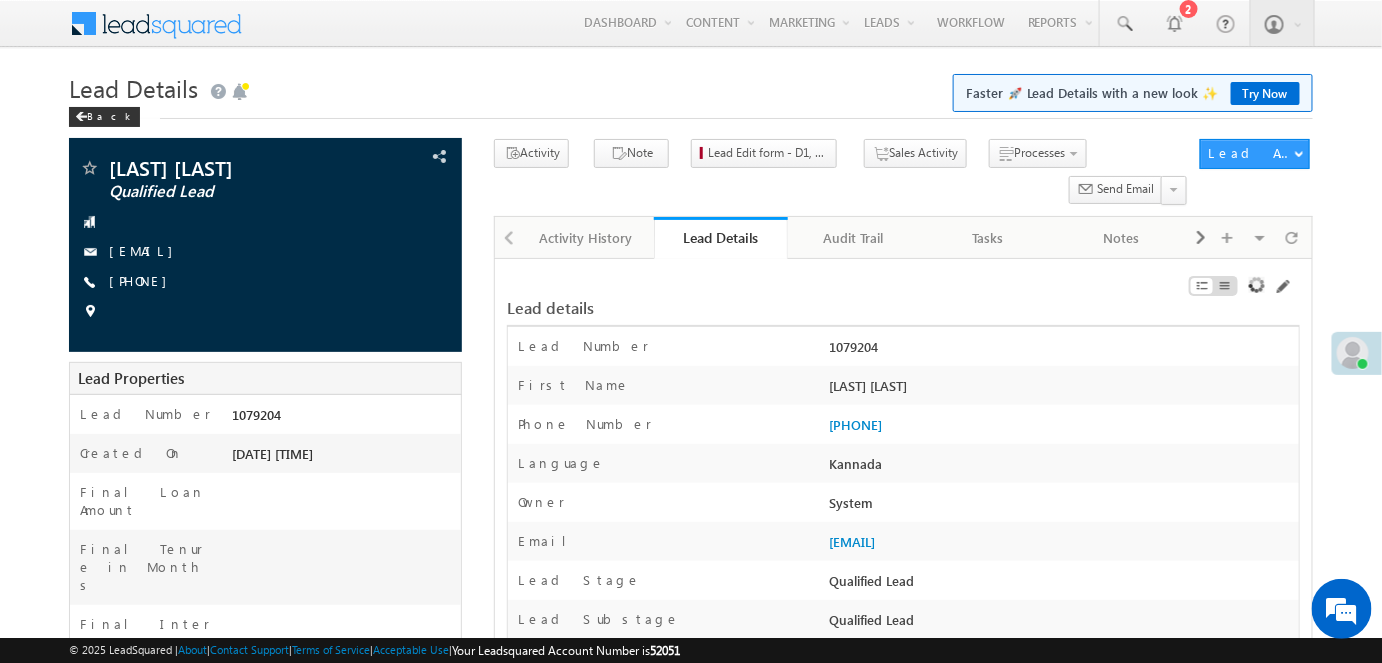 click on "Lead Details Faster 🚀 Lead Details with a new look ✨ Try Now" at bounding box center [691, 86] 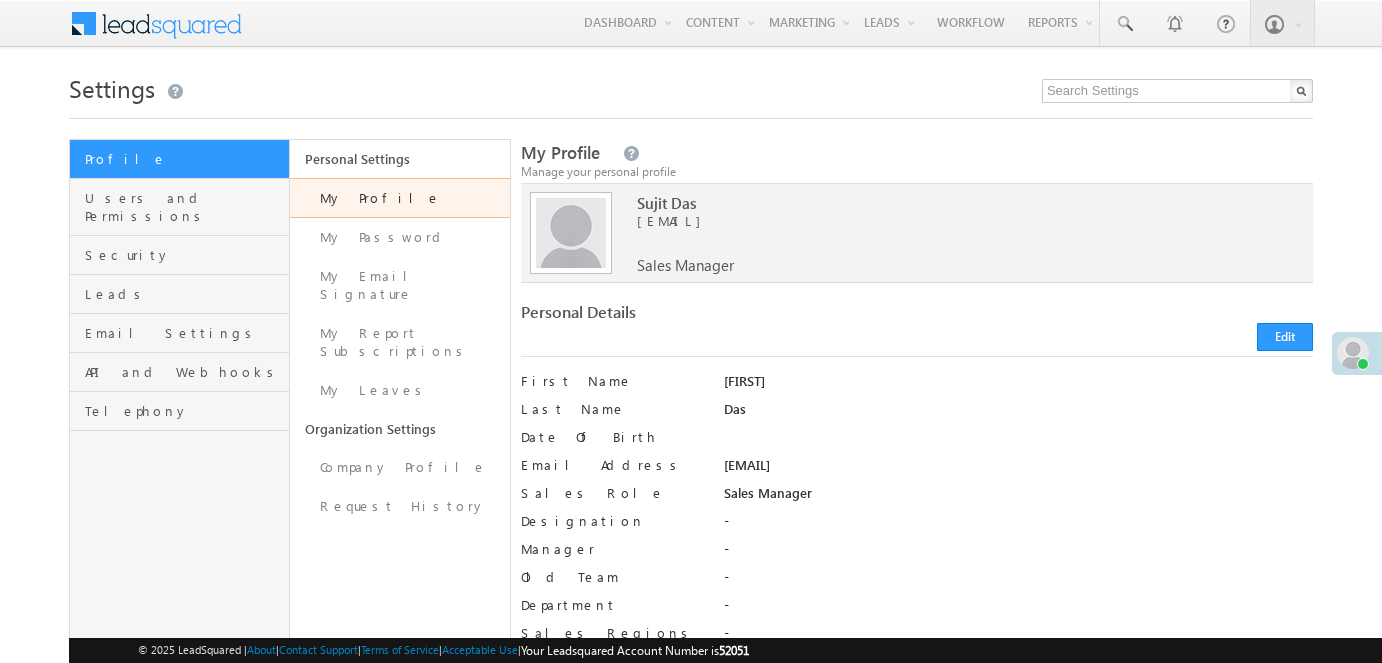 scroll, scrollTop: 0, scrollLeft: 0, axis: both 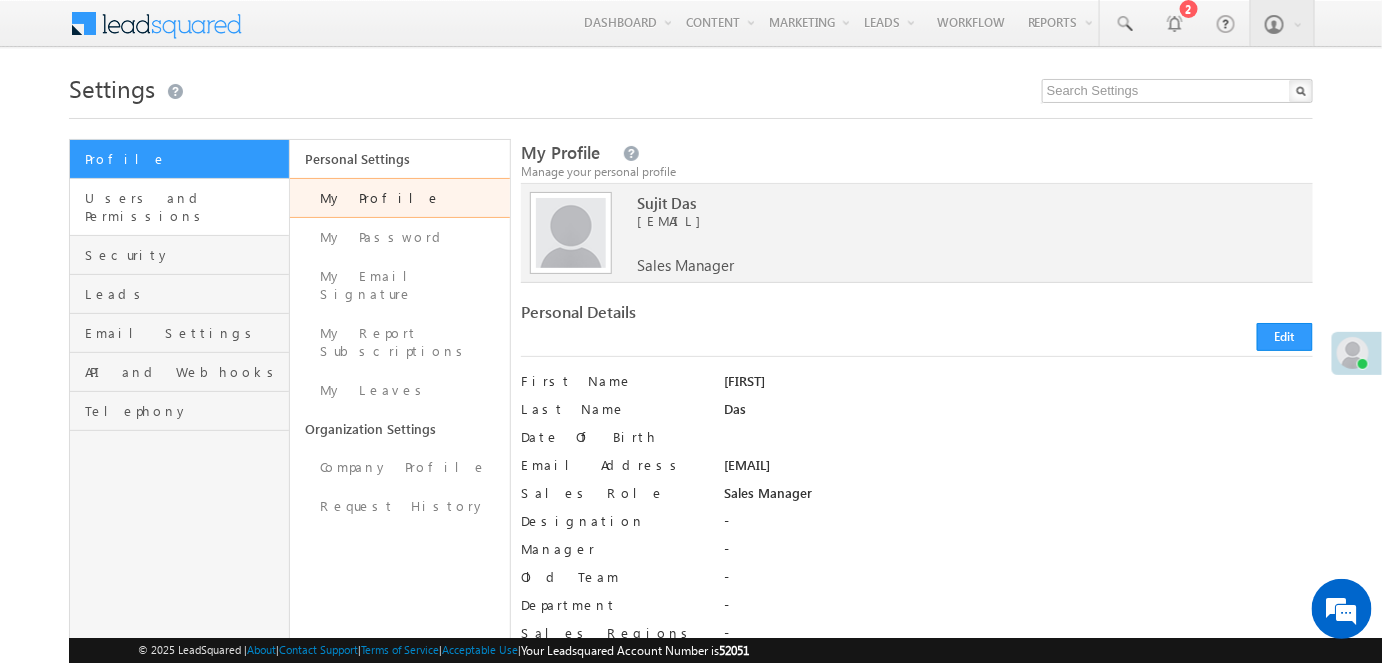 click on "Users and Permissions" at bounding box center [179, 207] 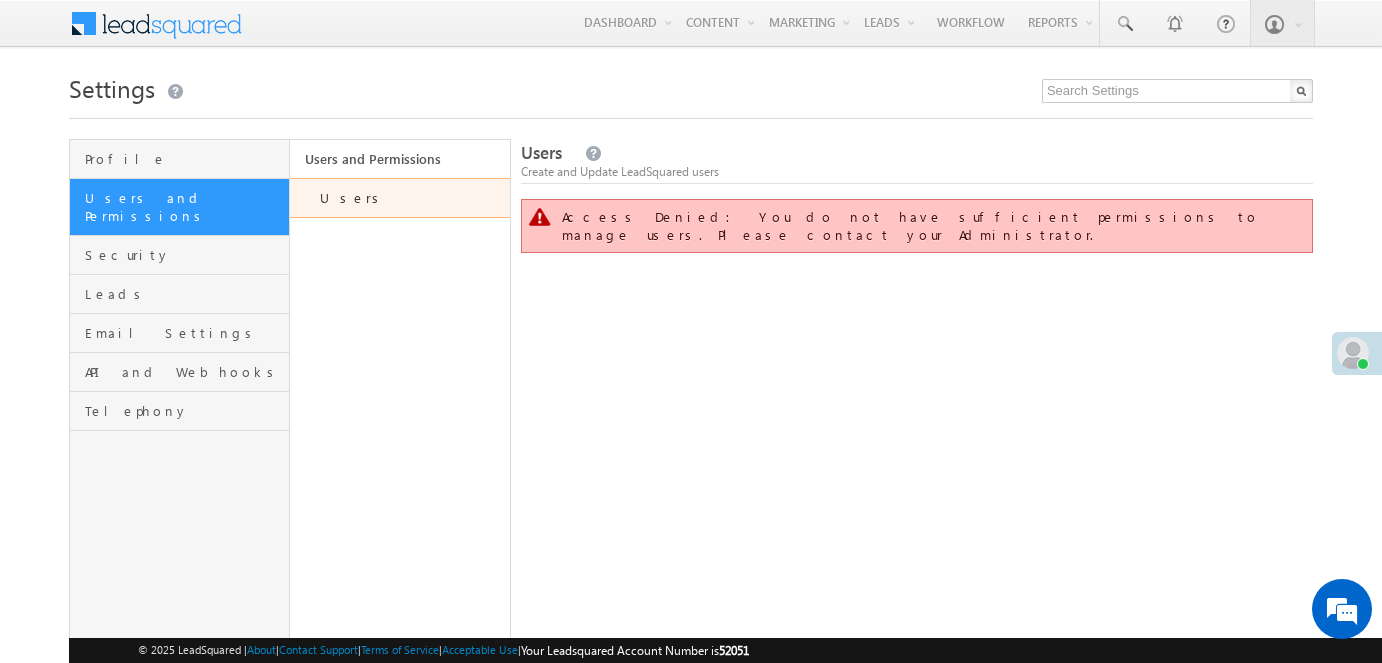 scroll, scrollTop: 0, scrollLeft: 0, axis: both 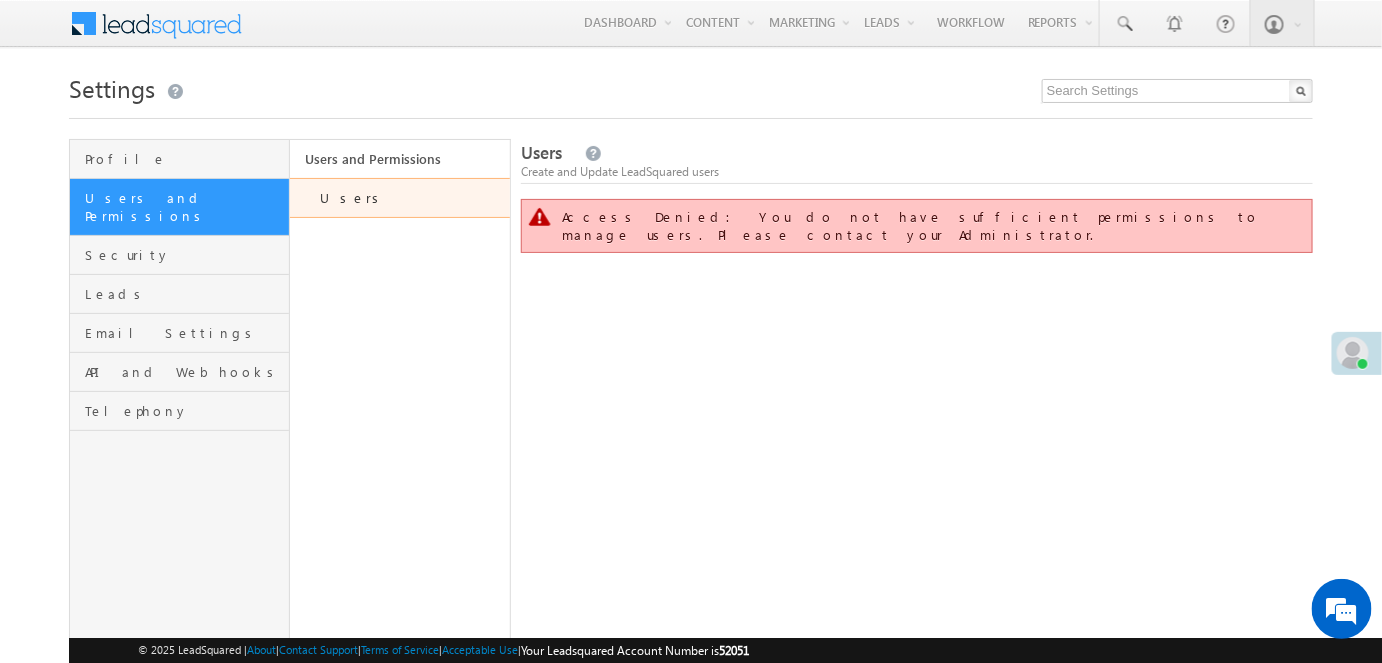 click on "Users" at bounding box center [400, 198] 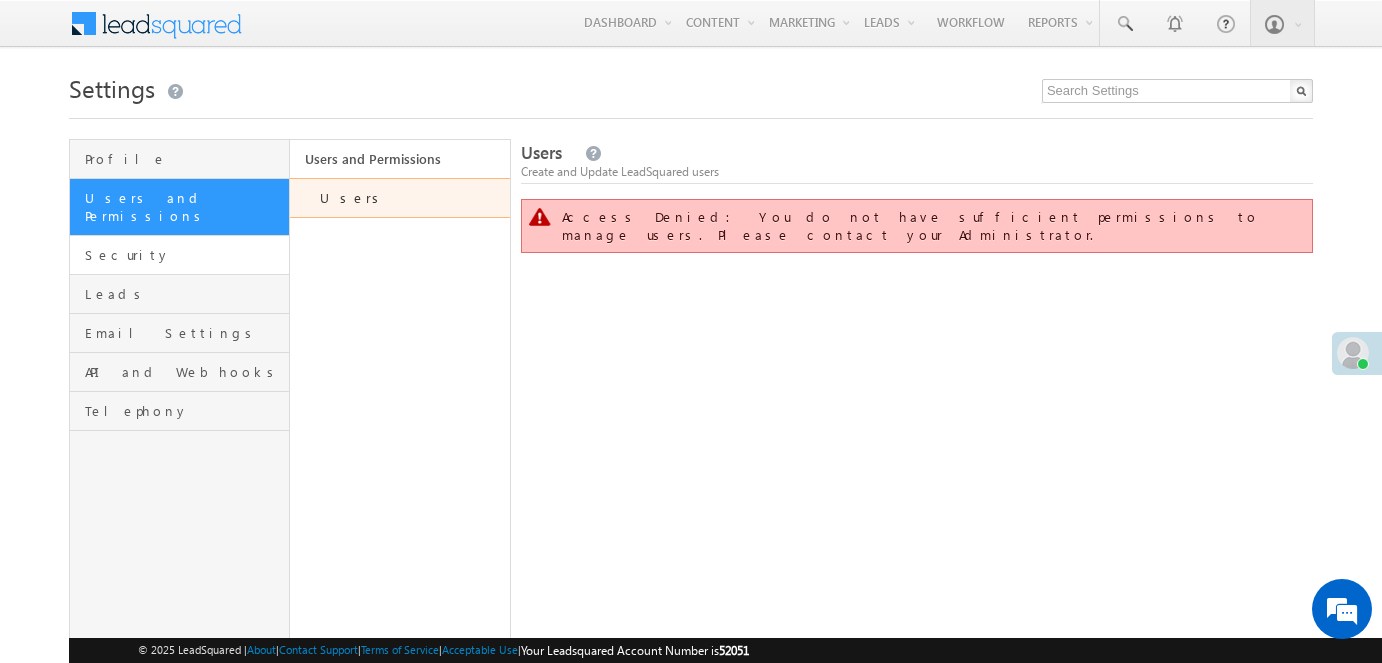 scroll, scrollTop: 0, scrollLeft: 0, axis: both 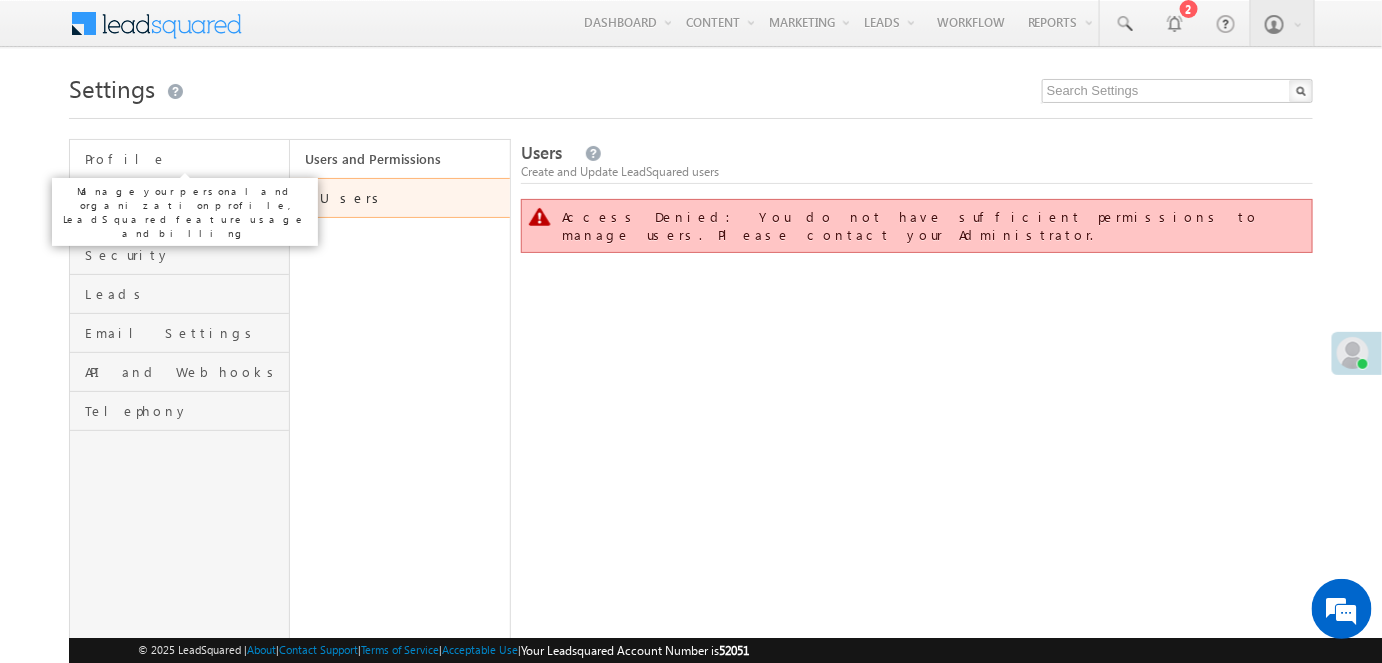 click on "Profile" at bounding box center [184, 159] 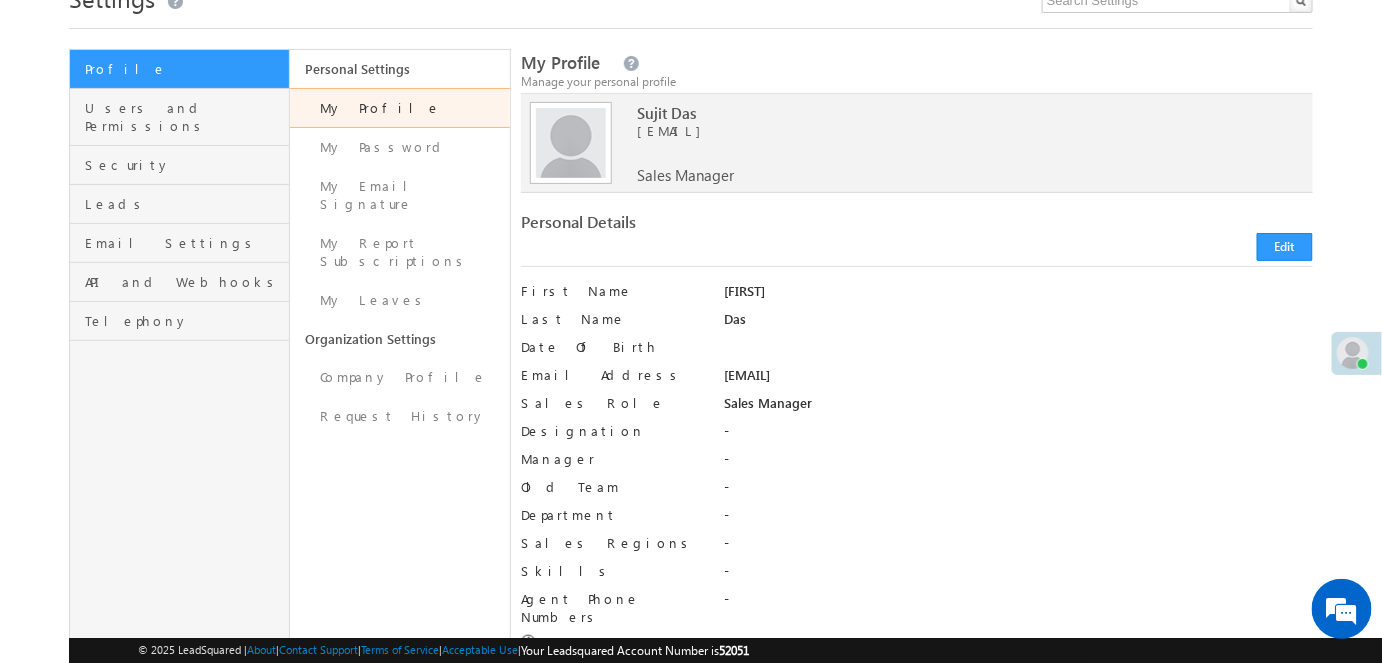 scroll, scrollTop: 0, scrollLeft: 0, axis: both 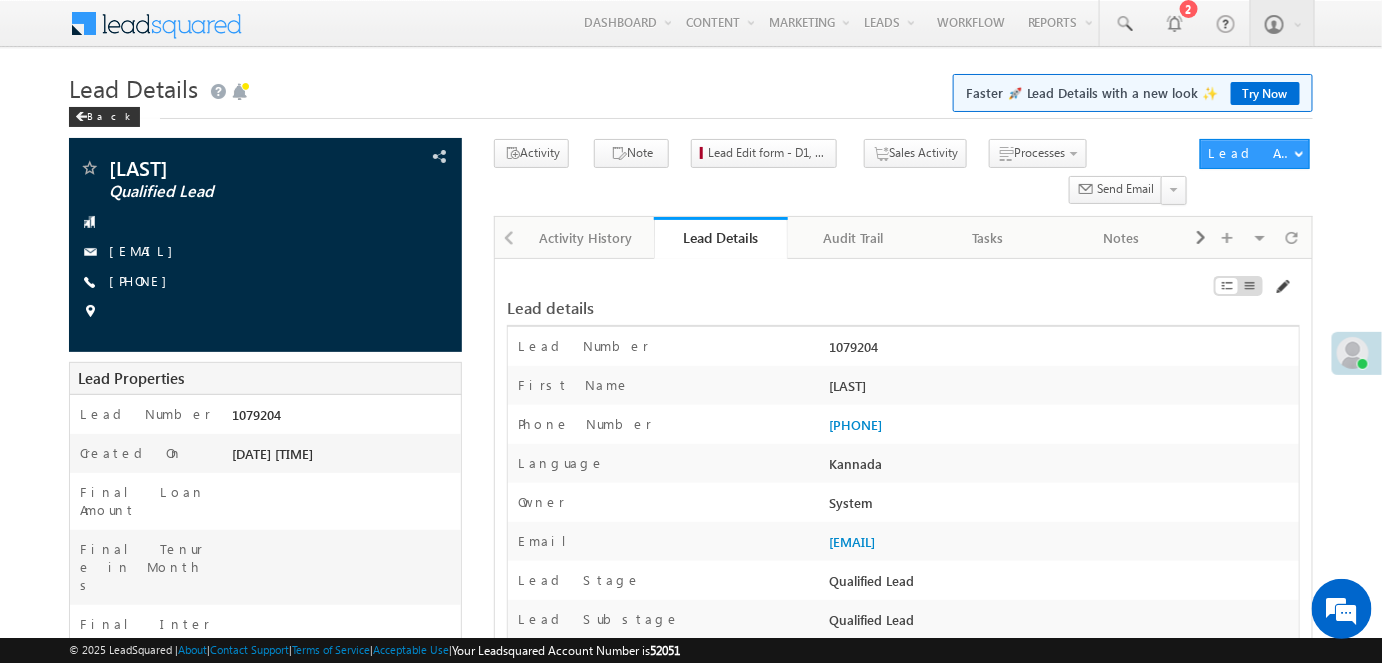 click at bounding box center [1282, 287] 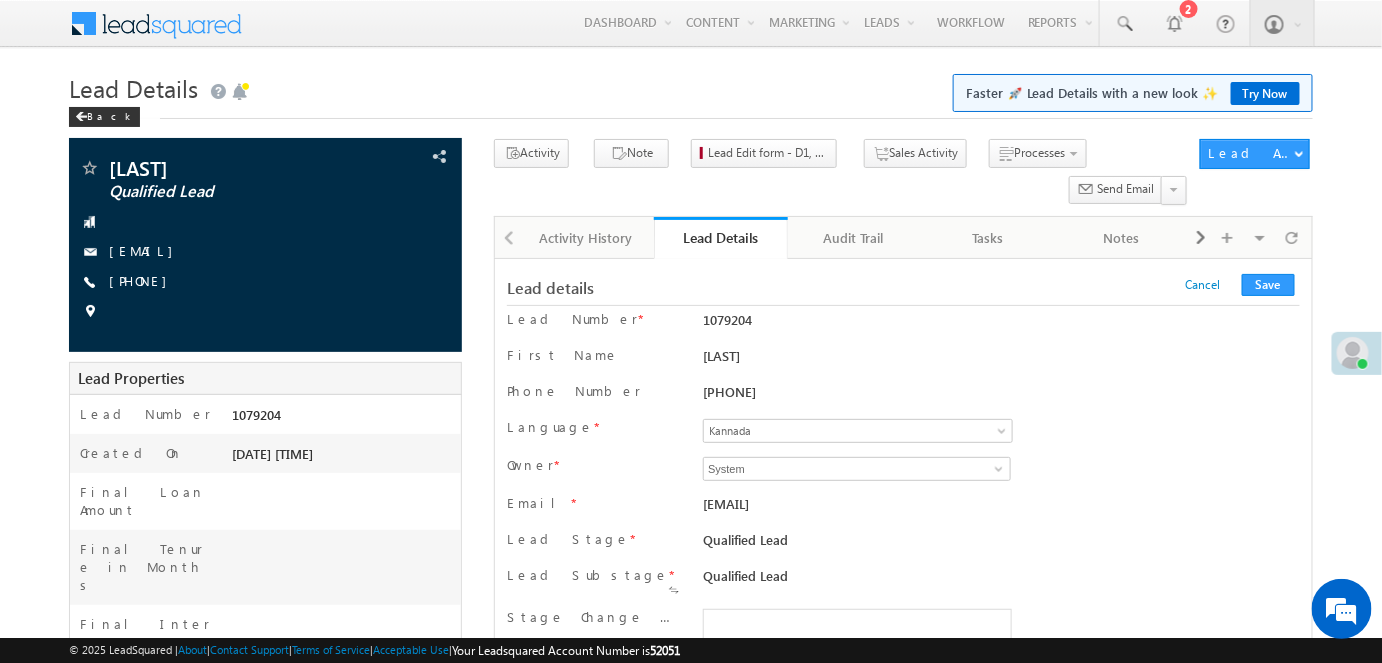 click on "Language
*
English Hindi Telugu Kannada Tamil Gujarati Marathi Other en Others Others Kannada Kannada" at bounding box center (903, 433) 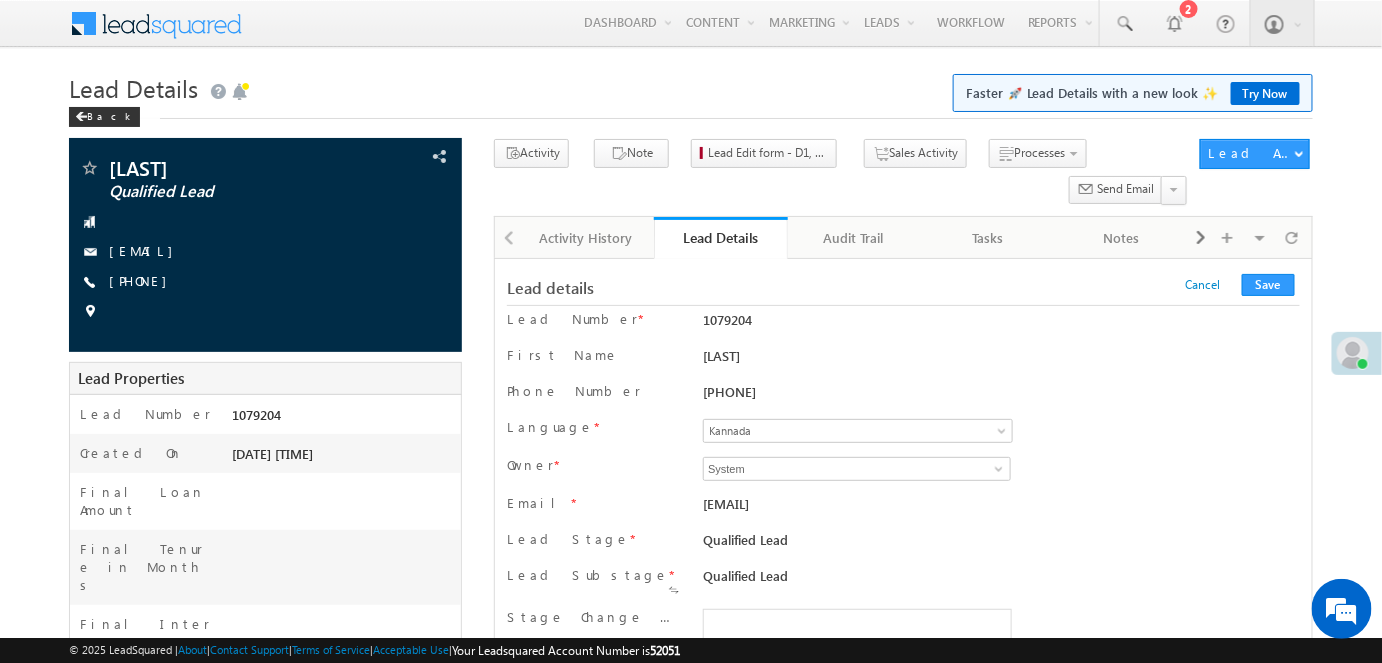 scroll, scrollTop: 879, scrollLeft: 0, axis: vertical 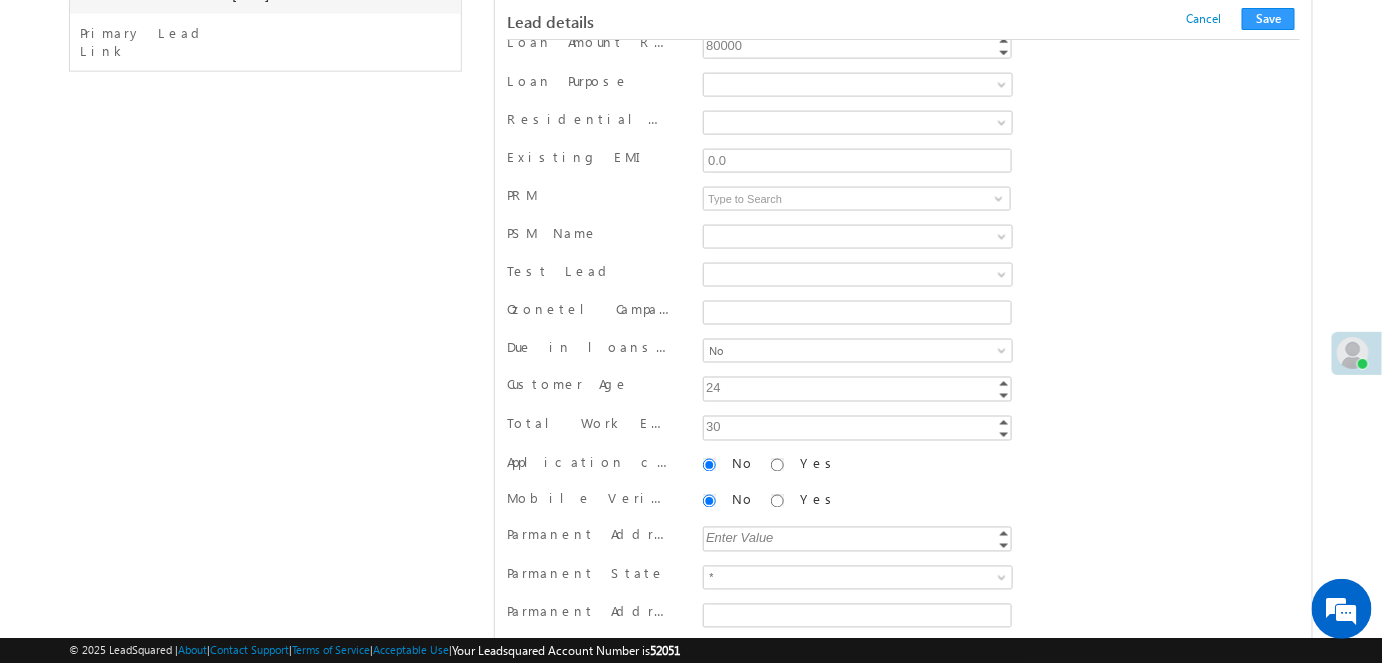 click on "24" at bounding box center (859, 388) 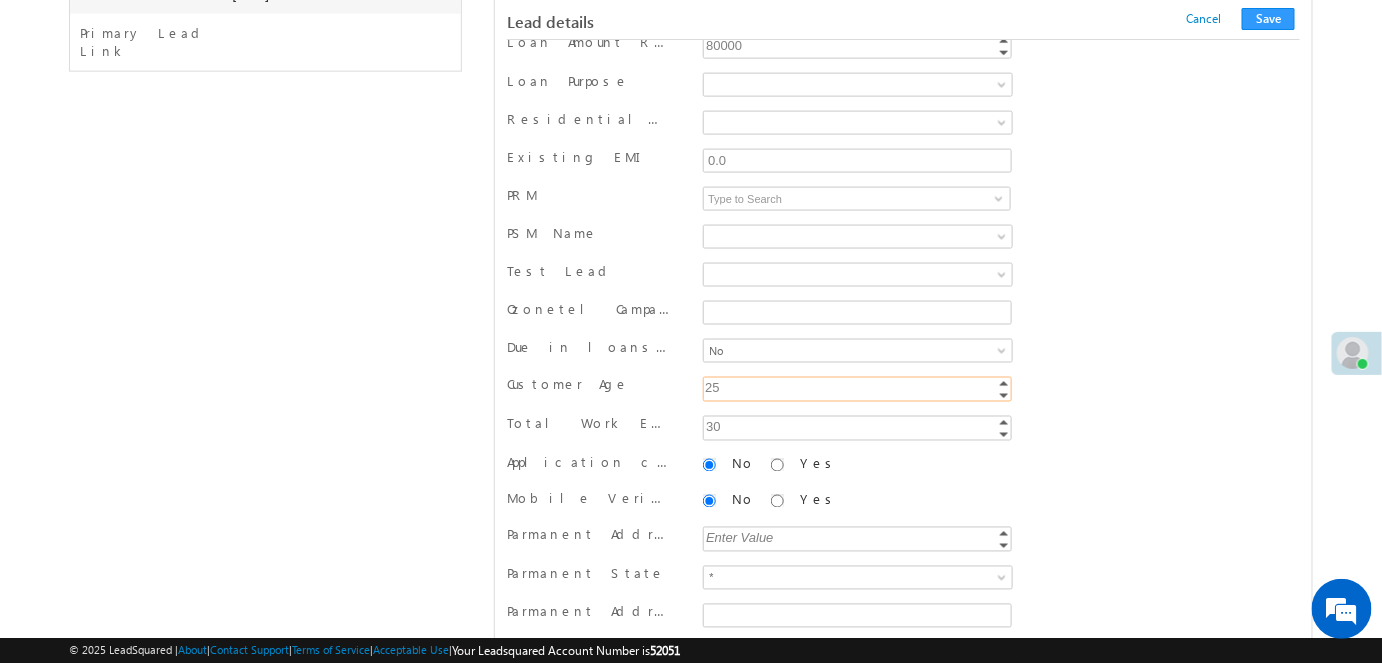 type on "25" 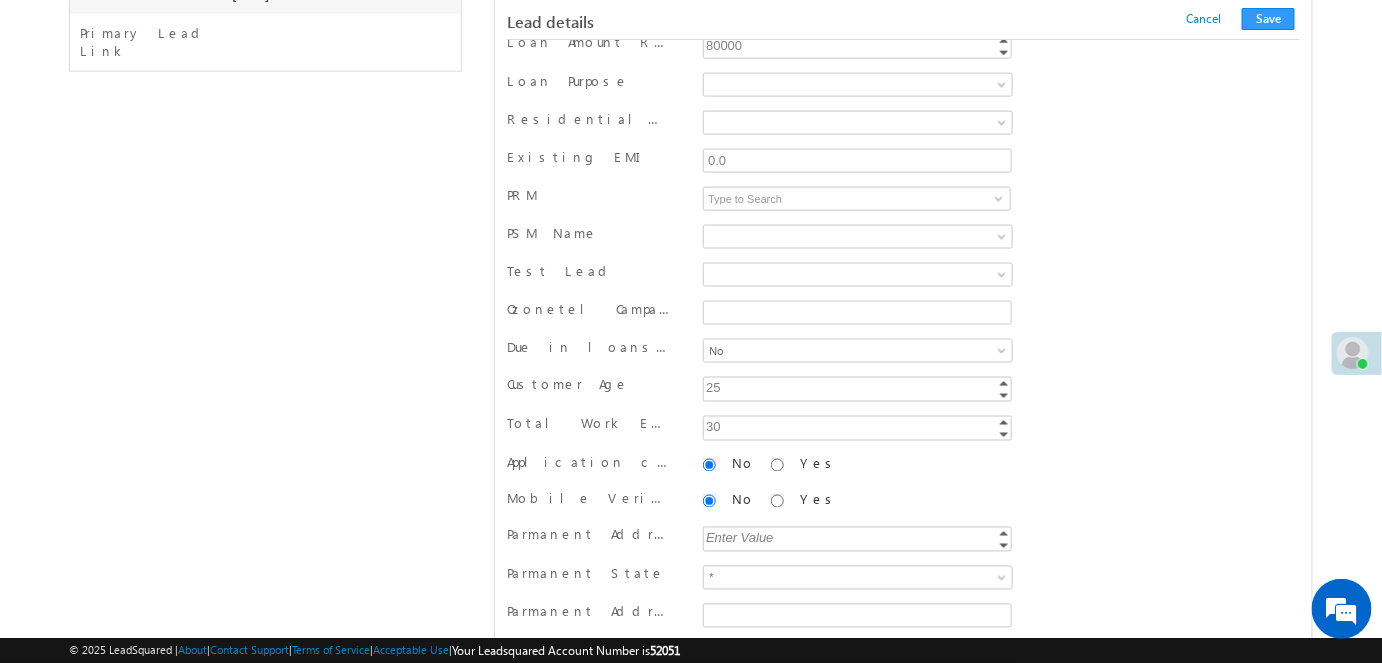 scroll, scrollTop: 14101, scrollLeft: 0, axis: vertical 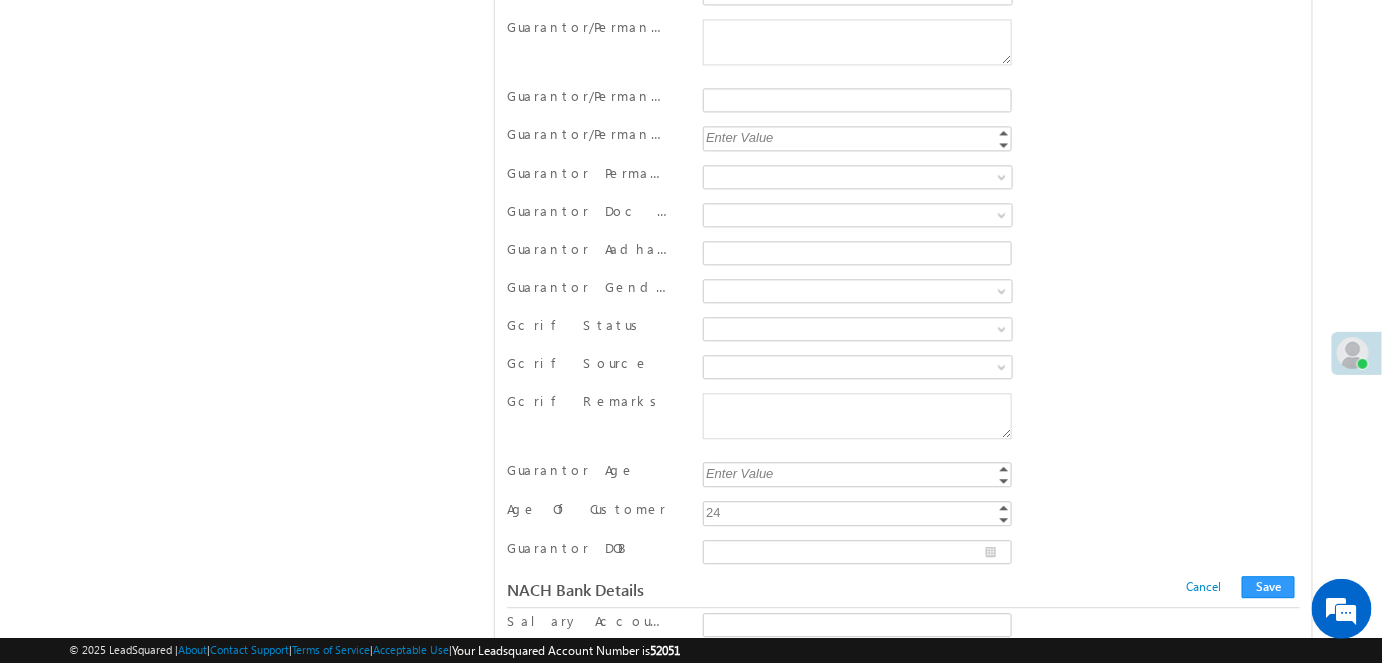click on "24" at bounding box center (859, 512) 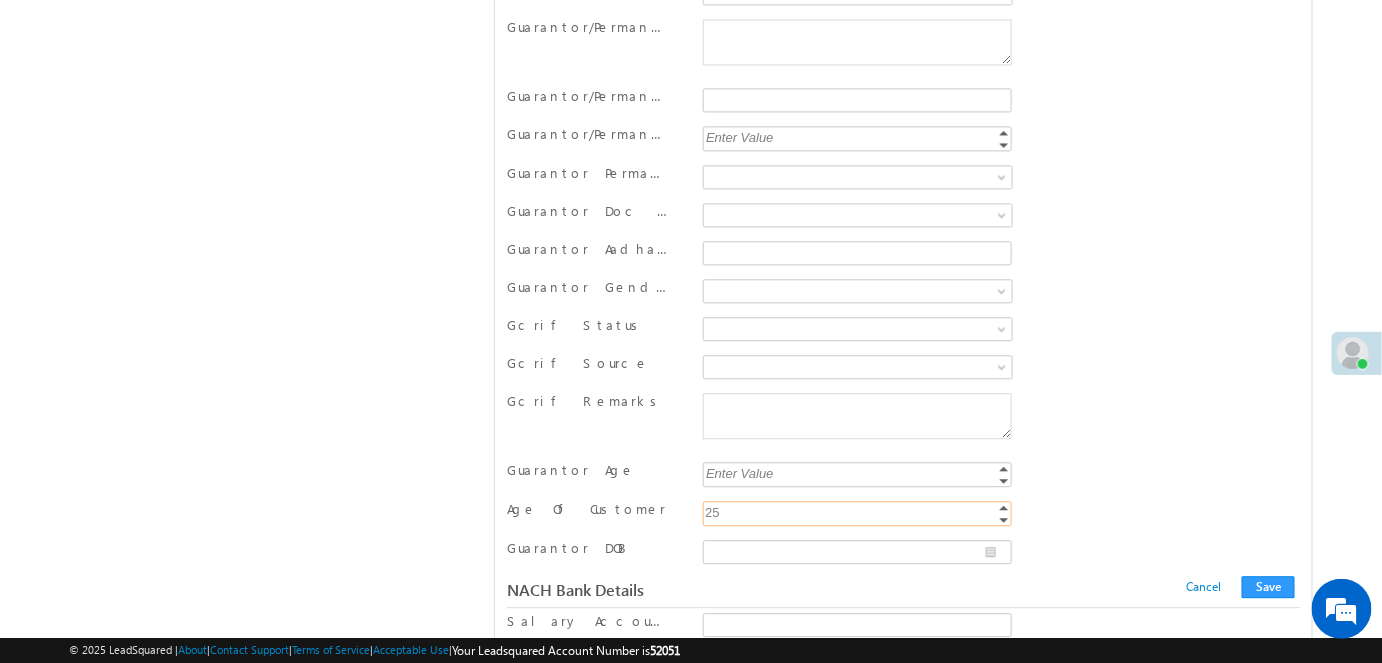type on "2" 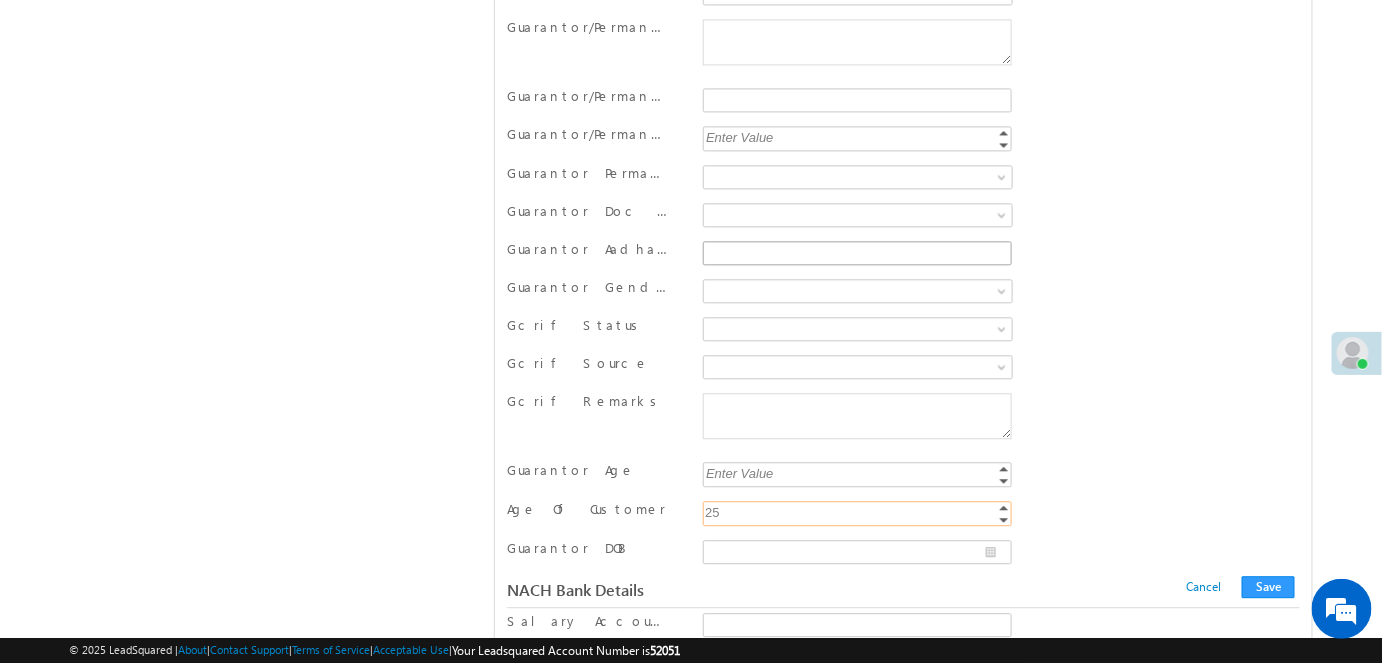 type on "25" 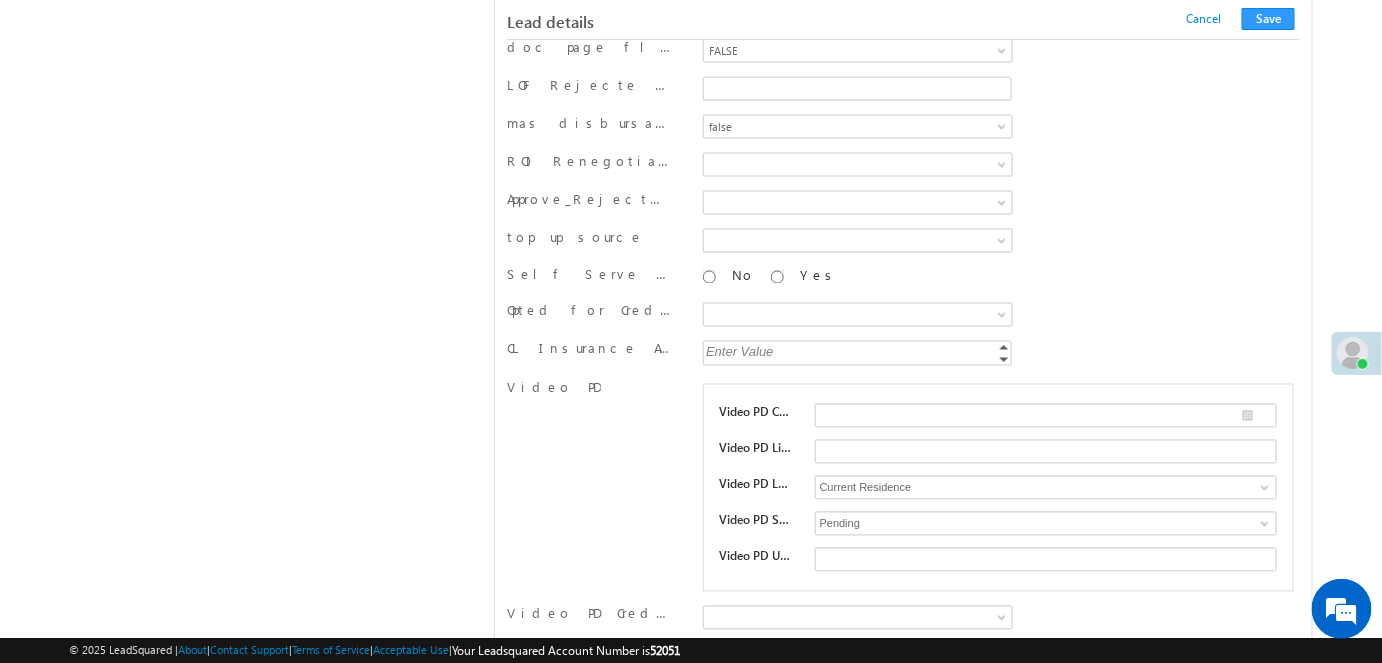 scroll, scrollTop: 6048, scrollLeft: 0, axis: vertical 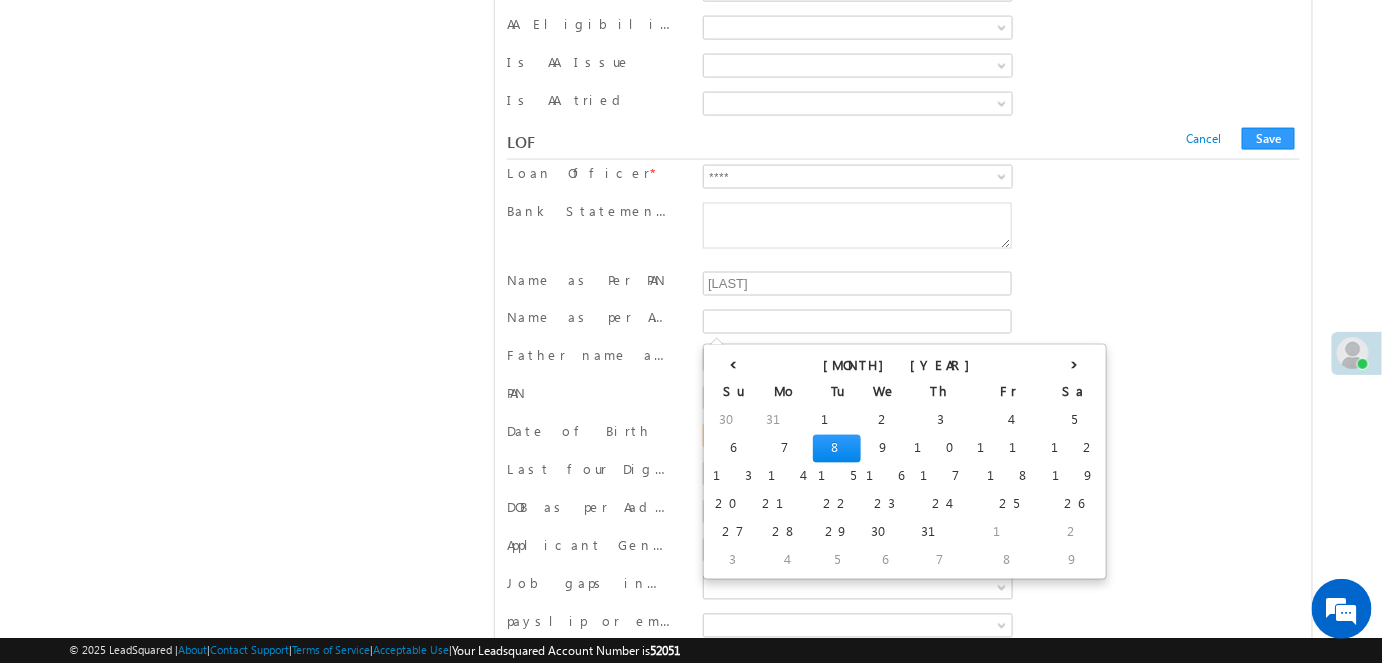 click on "08/08/2000" at bounding box center [789, 436] 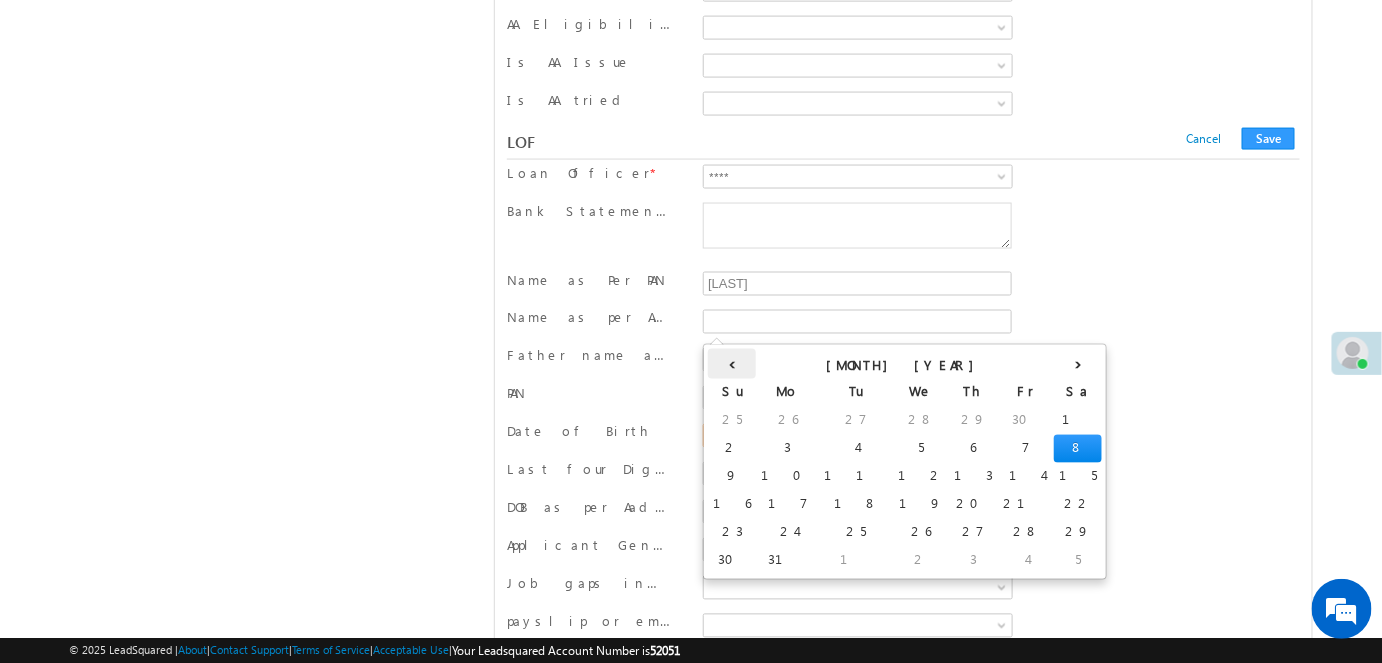 click on "‹" at bounding box center (732, 364) 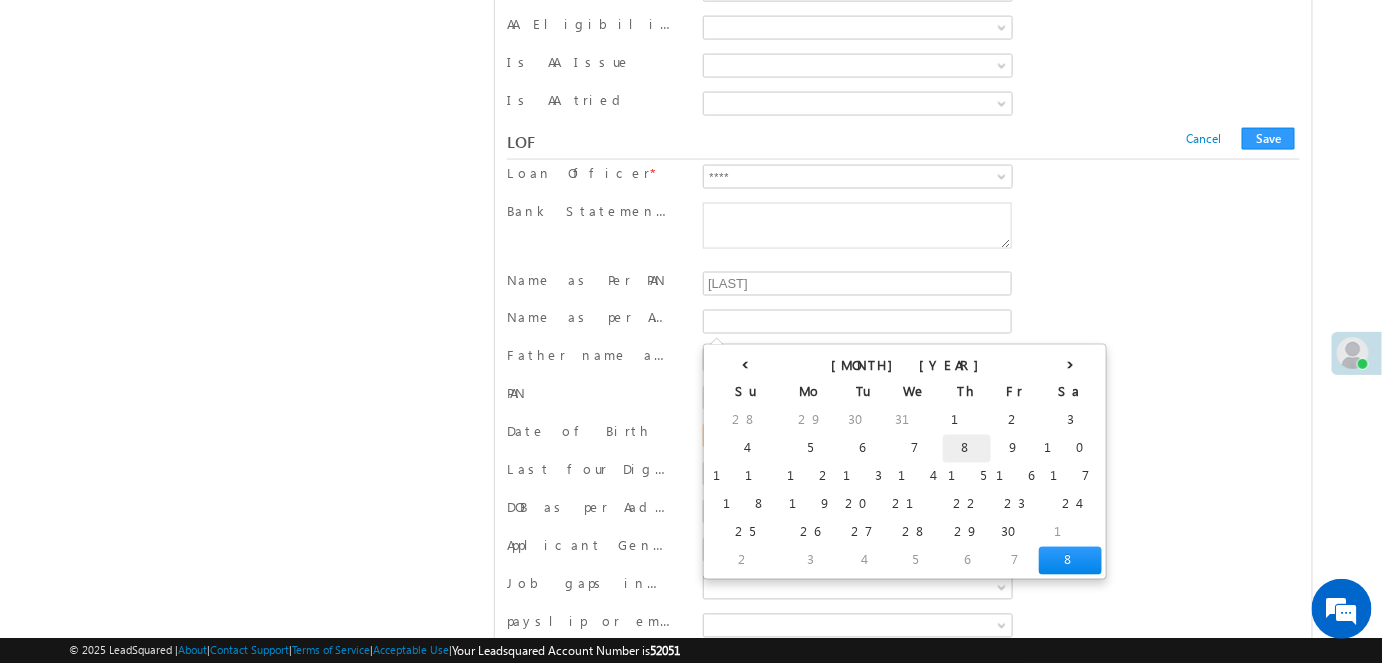 click on "8" at bounding box center (967, 449) 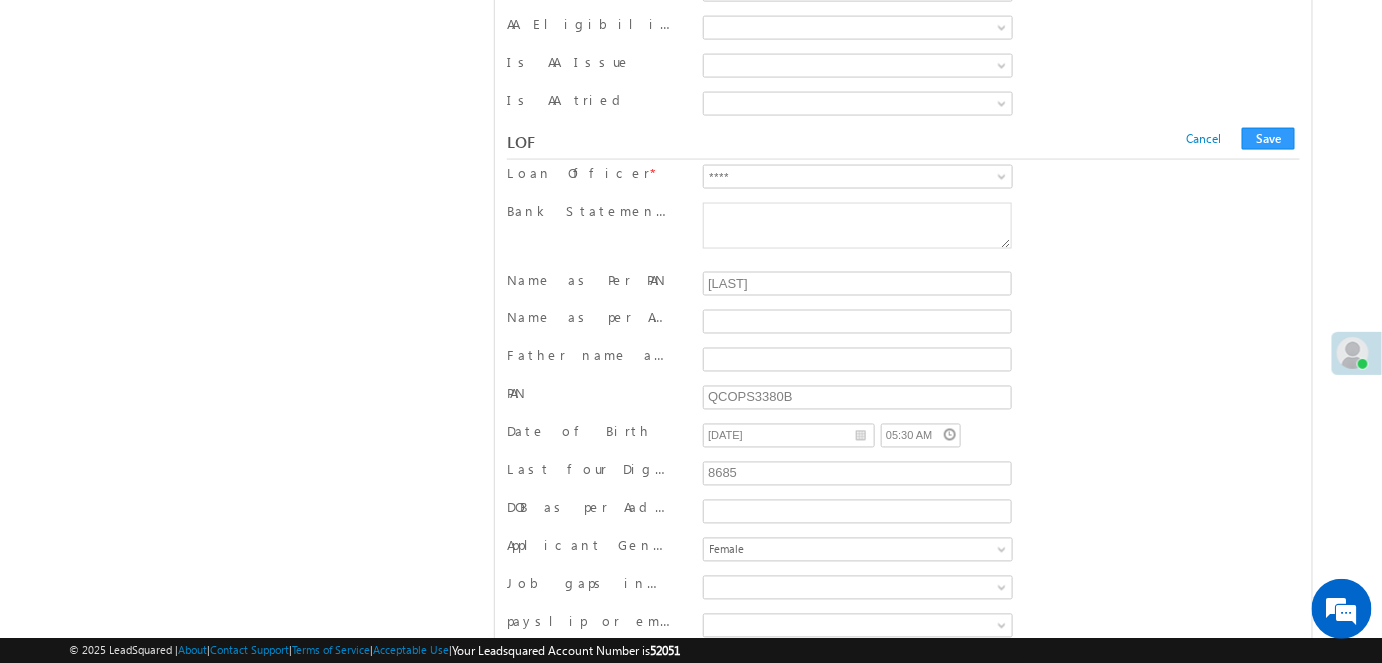 click on "Date of Birth
08/06/2000 05:30 AM" at bounding box center (903, 438) 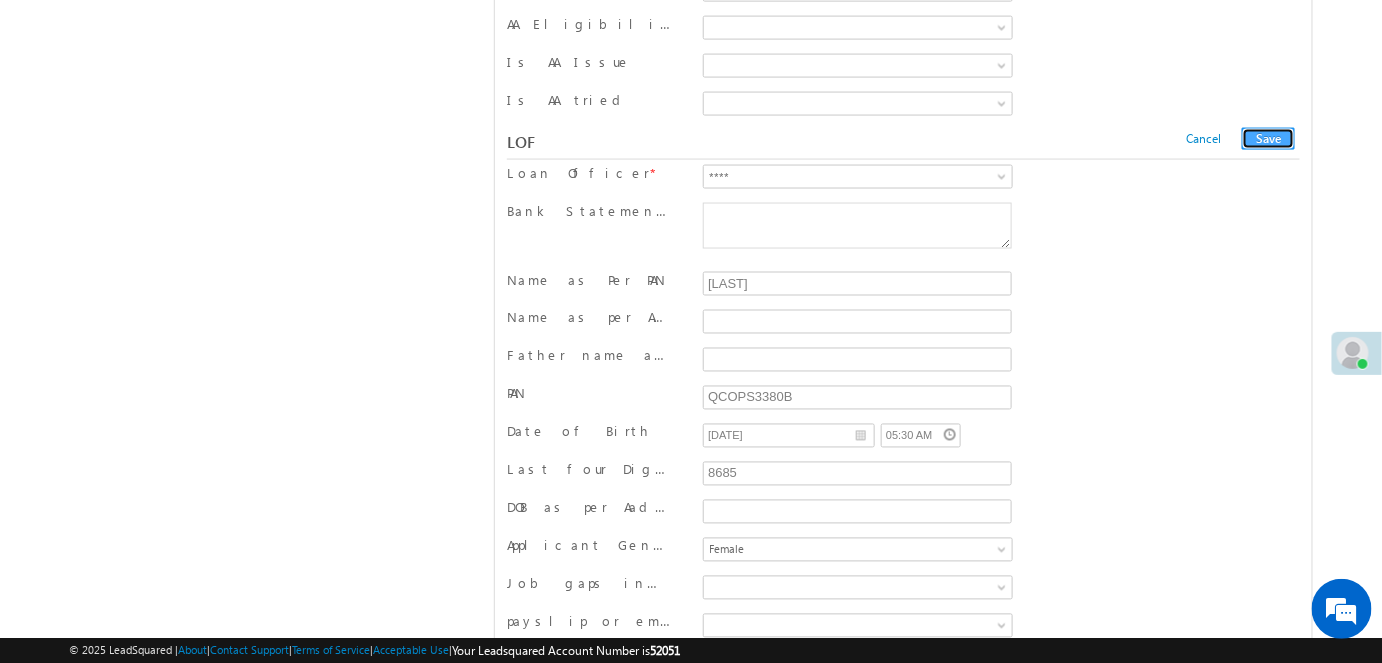 click on "Save" at bounding box center (1268, 139) 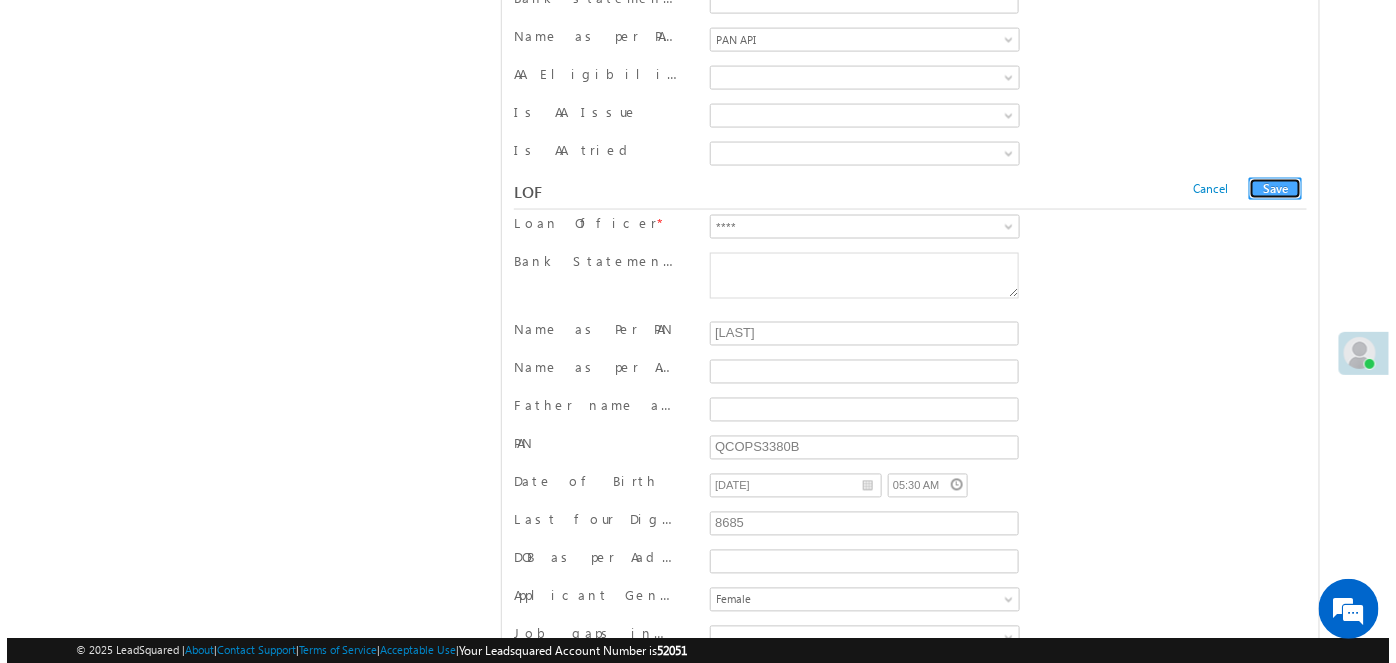 scroll, scrollTop: 0, scrollLeft: 0, axis: both 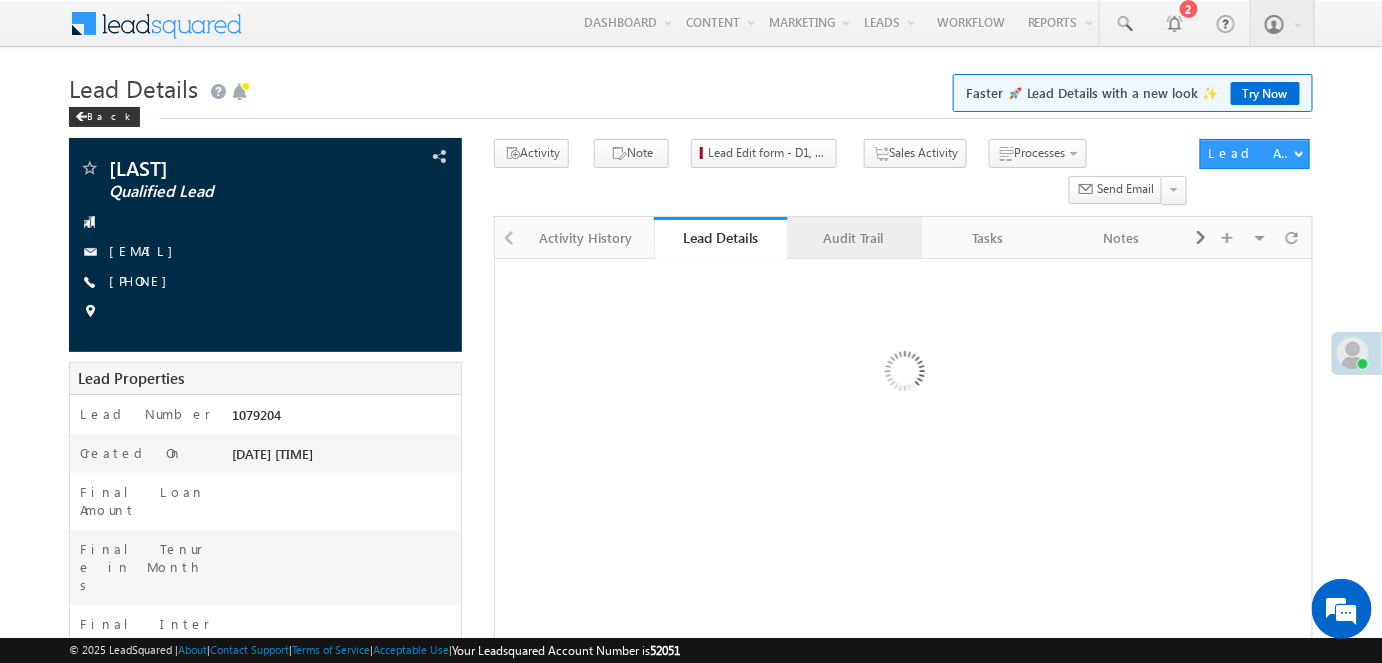 click on "Audit Trail" at bounding box center (854, 238) 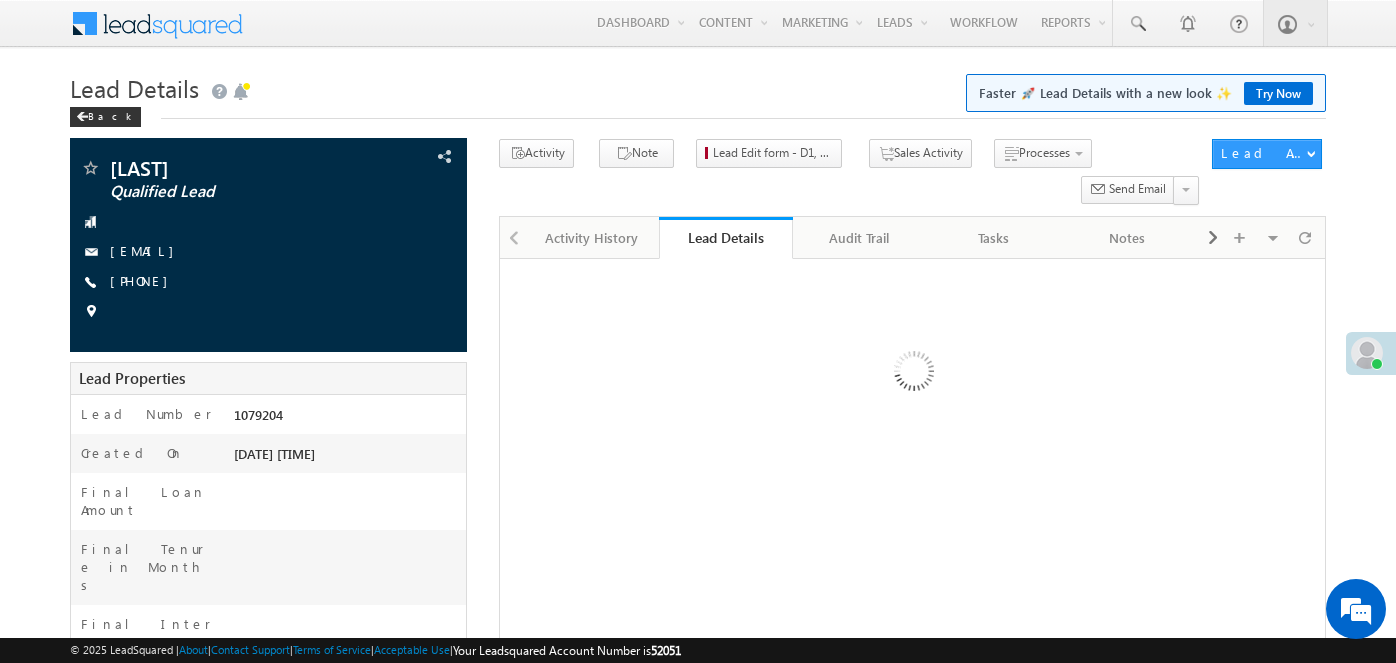 scroll, scrollTop: 0, scrollLeft: 0, axis: both 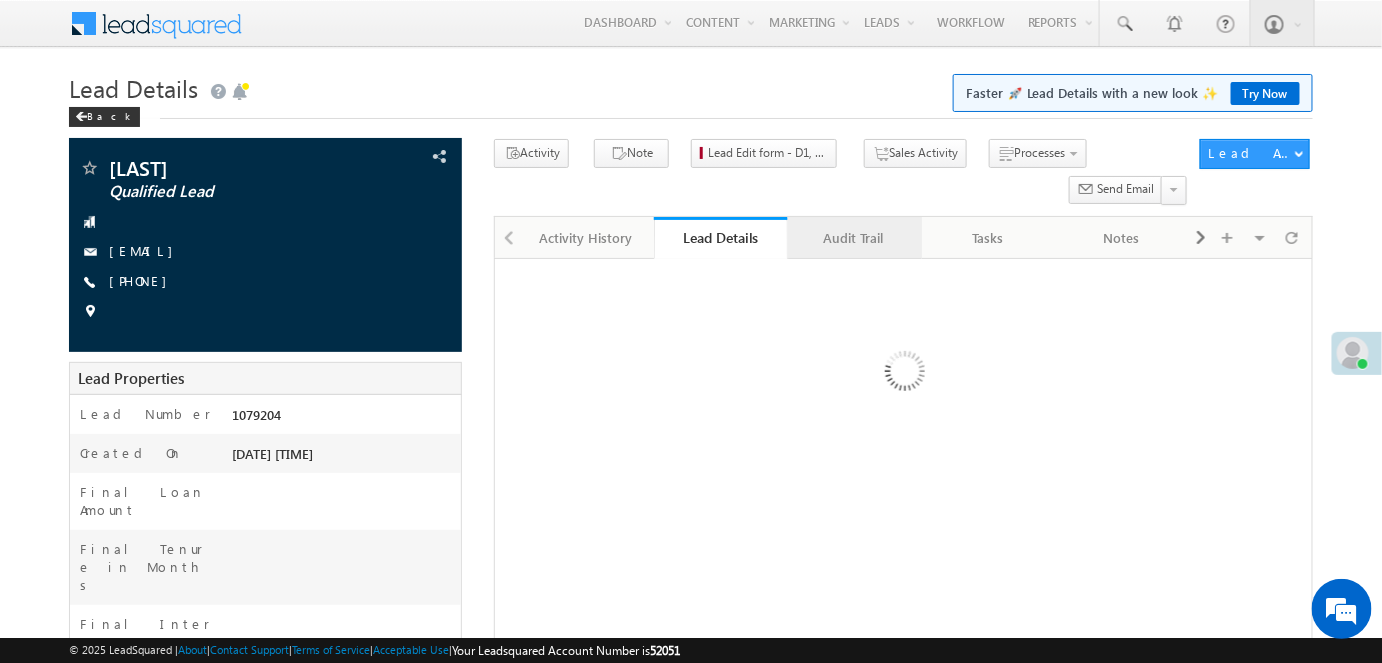 click on "Audit Trail" at bounding box center (855, 238) 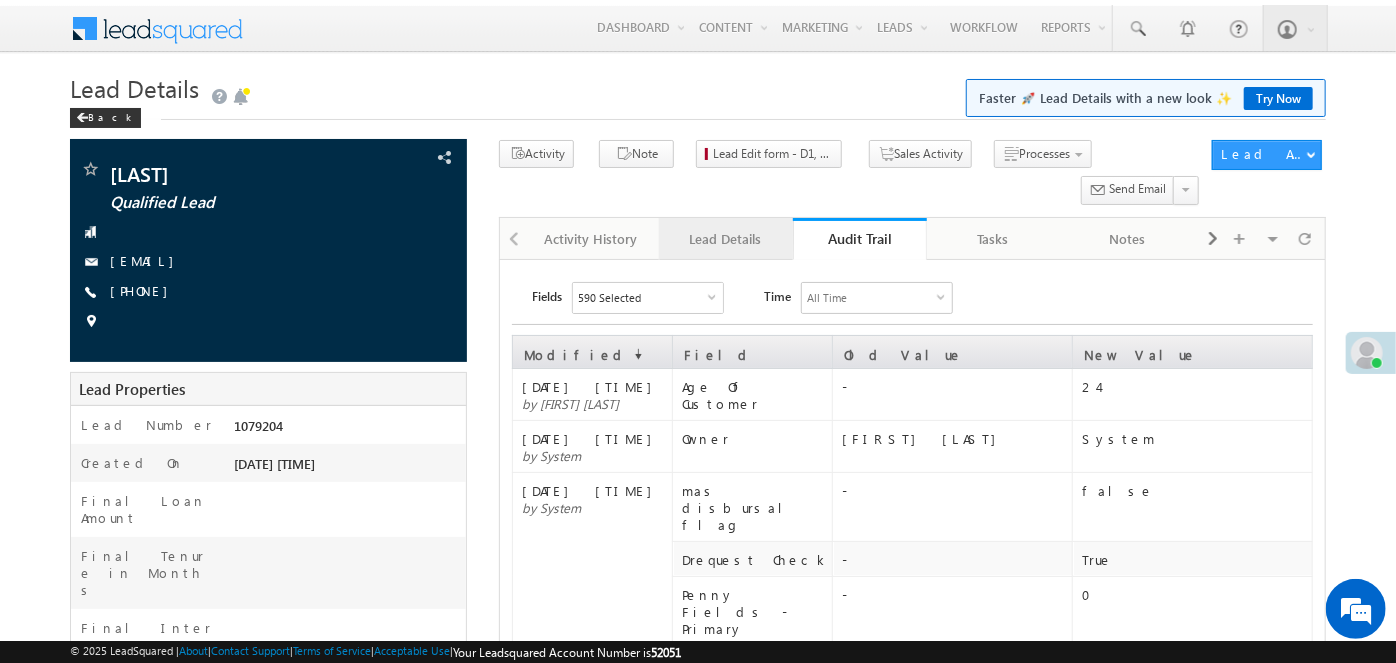click on "Lead Details" at bounding box center (725, 239) 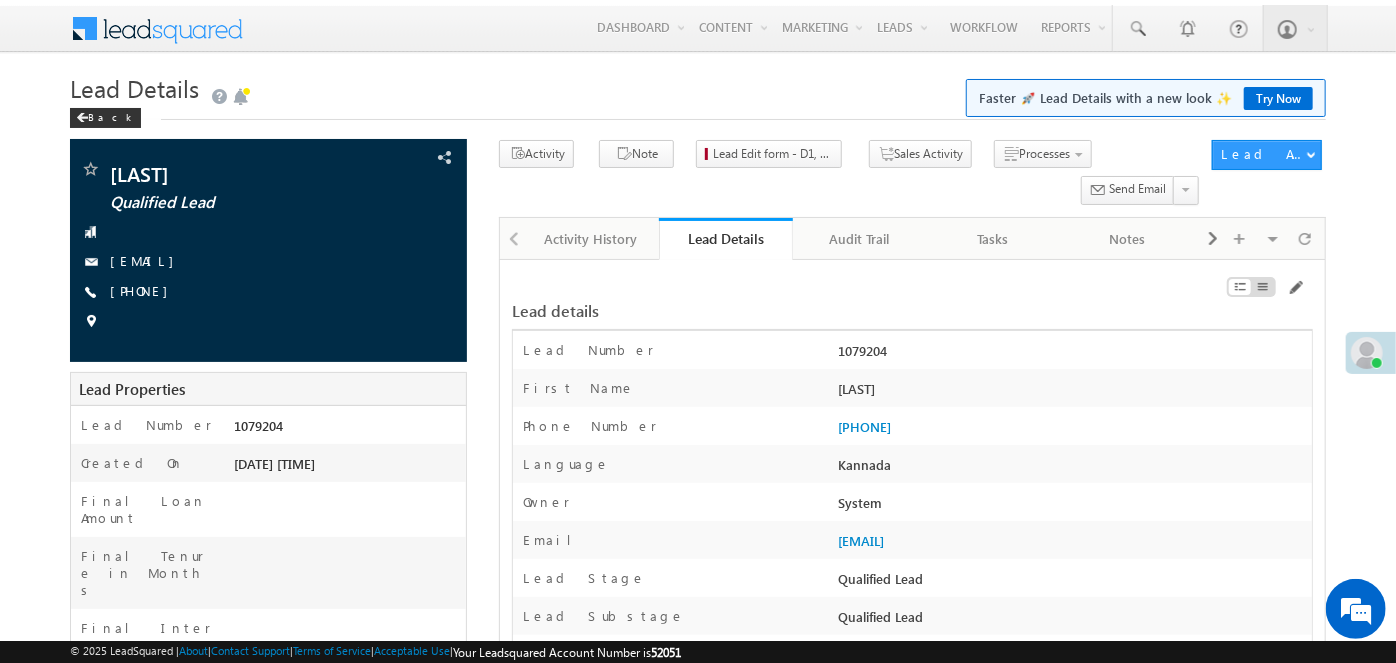 click on "Owner
*
System" at bounding box center [912, 502] 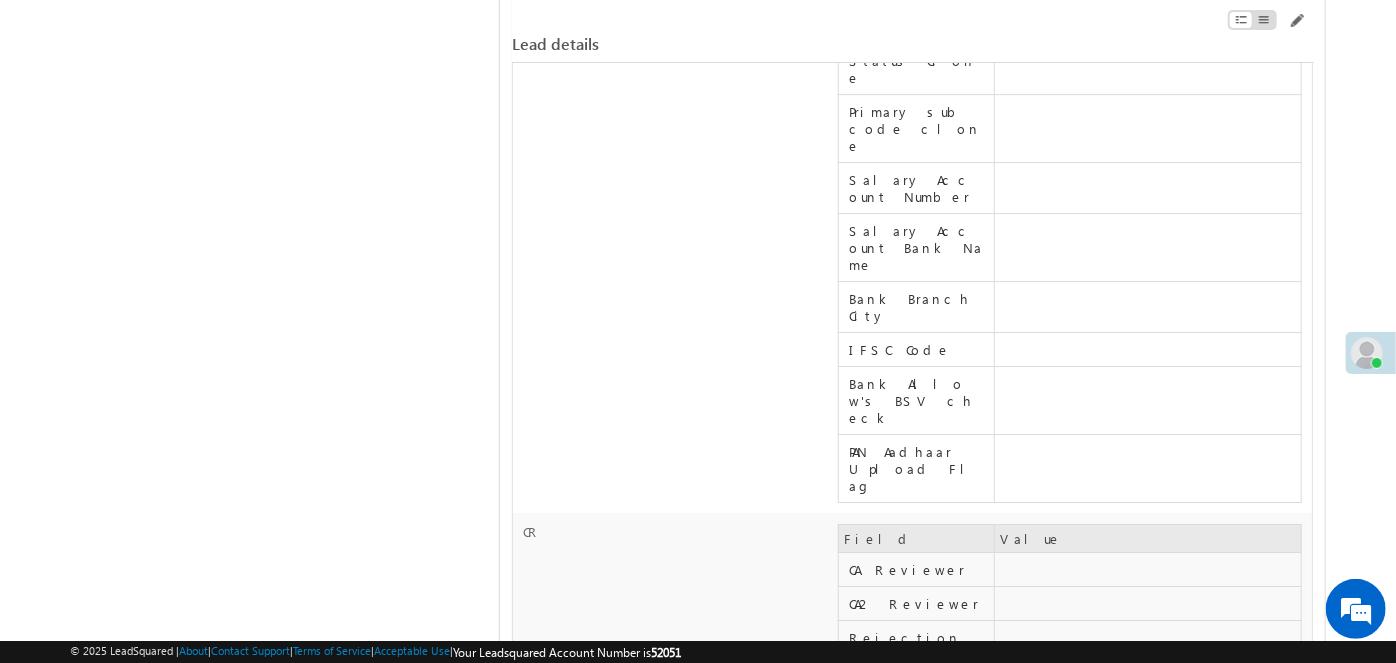 scroll, scrollTop: 14320, scrollLeft: 0, axis: vertical 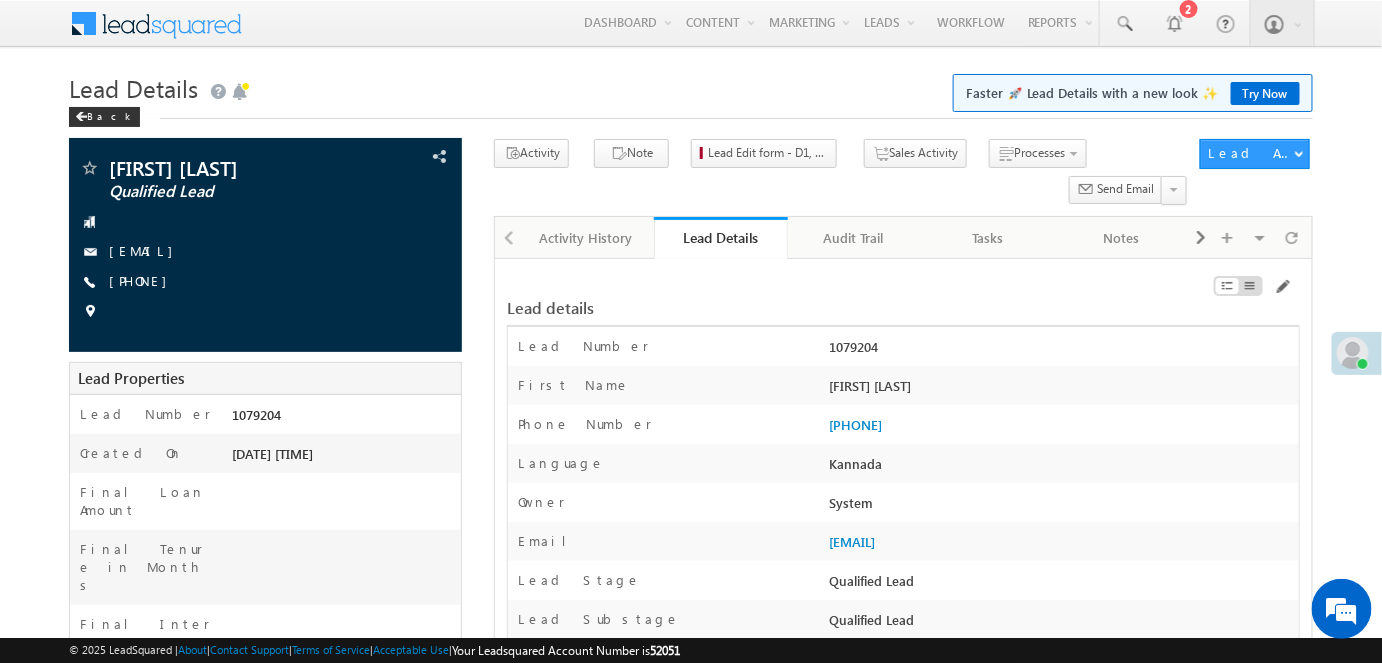 click on "Audit Trail" at bounding box center [854, 238] 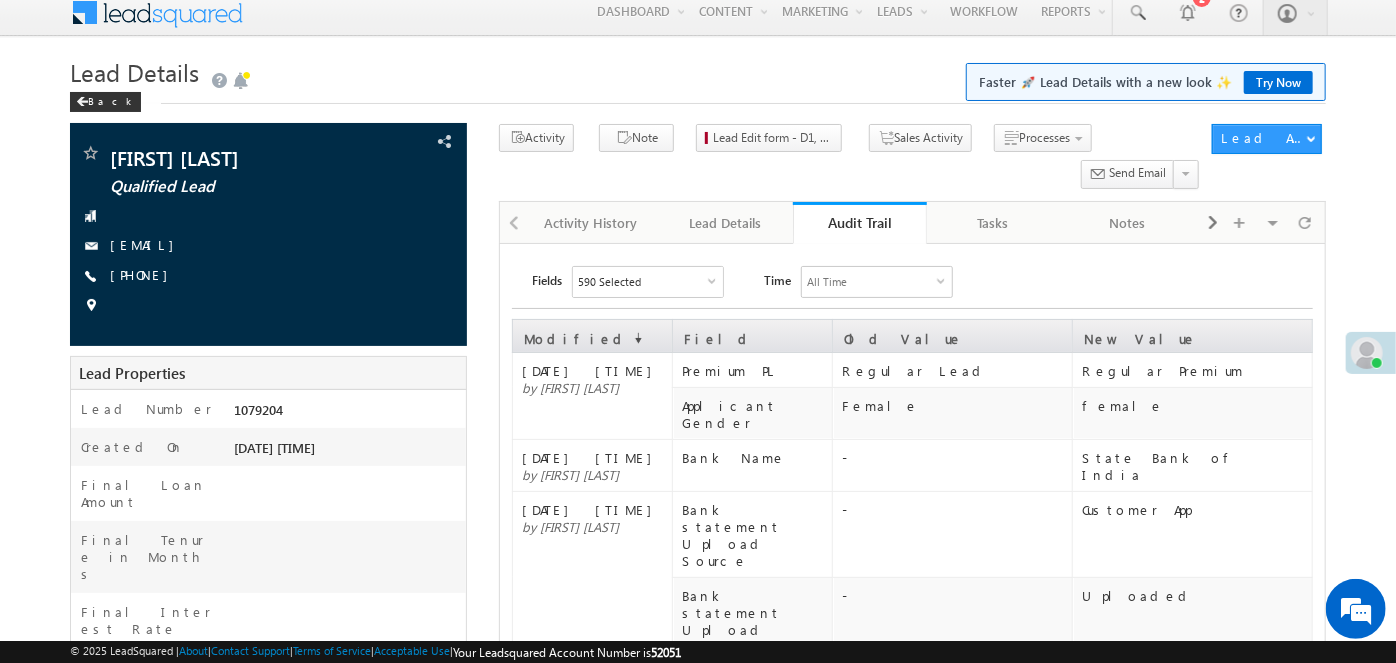 scroll, scrollTop: 0, scrollLeft: 0, axis: both 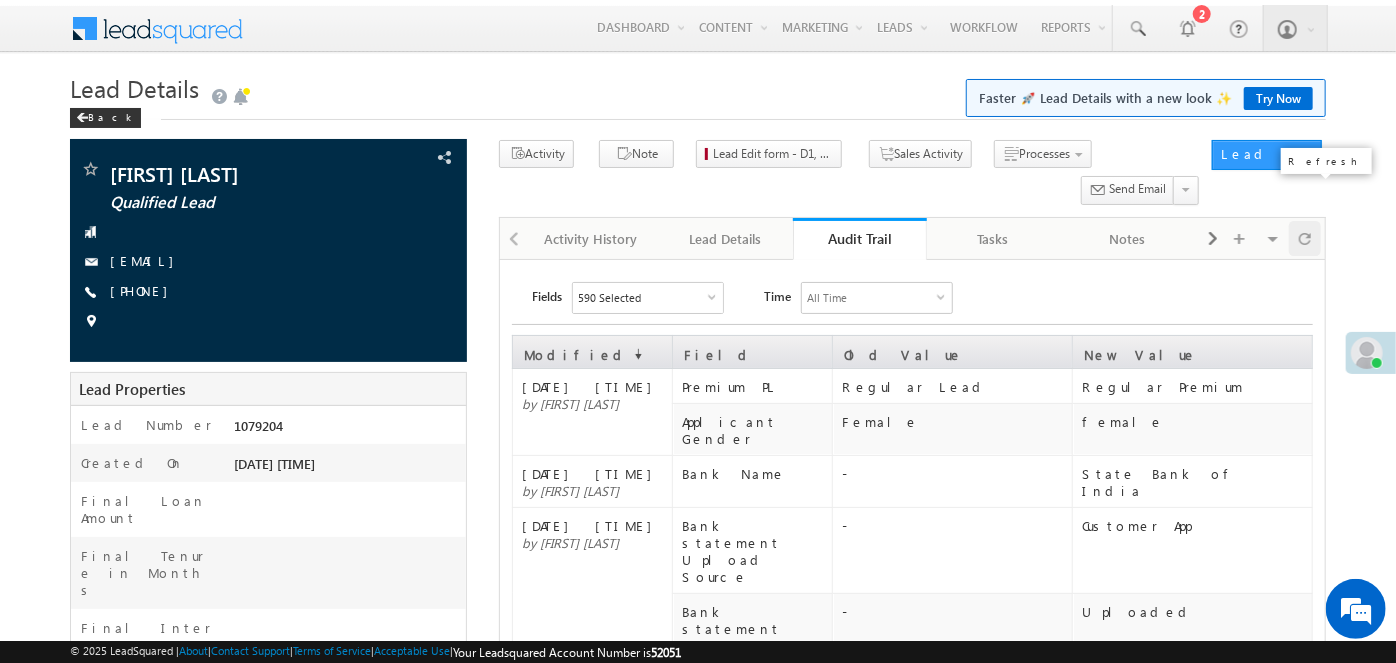 click at bounding box center [1305, 238] 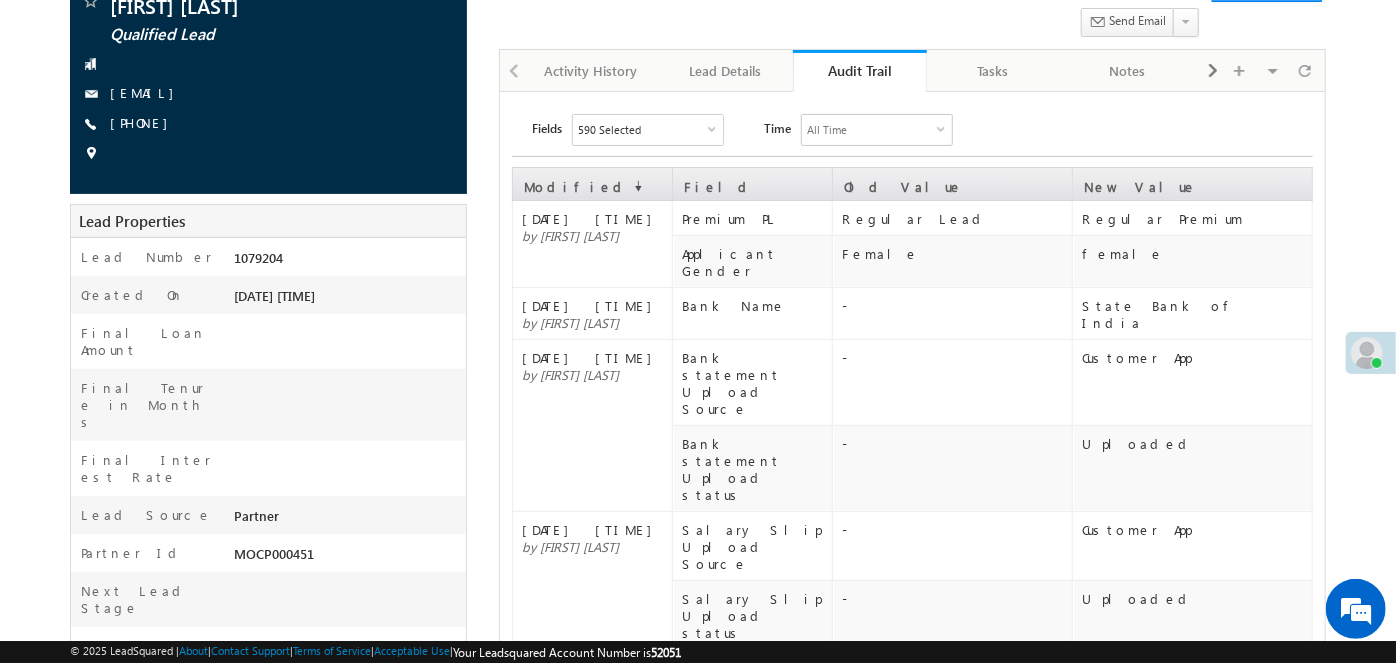 scroll, scrollTop: 90, scrollLeft: 0, axis: vertical 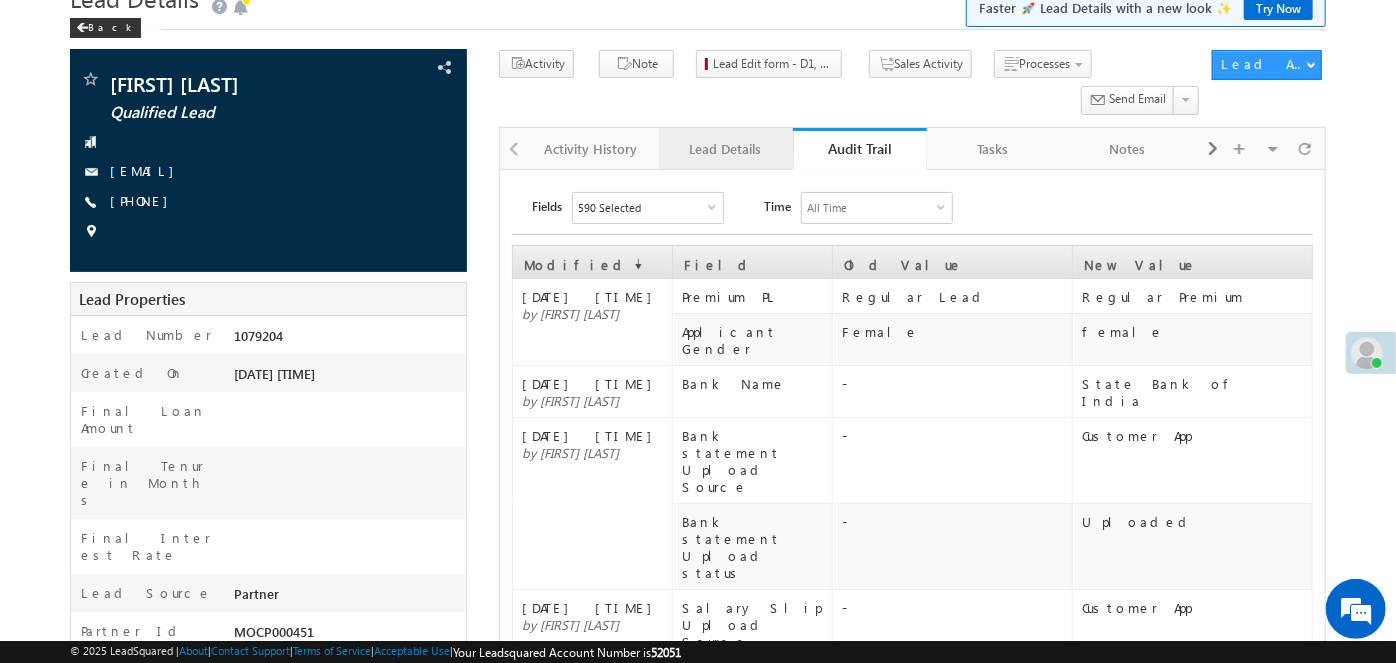 click on "Lead Details" at bounding box center [725, 149] 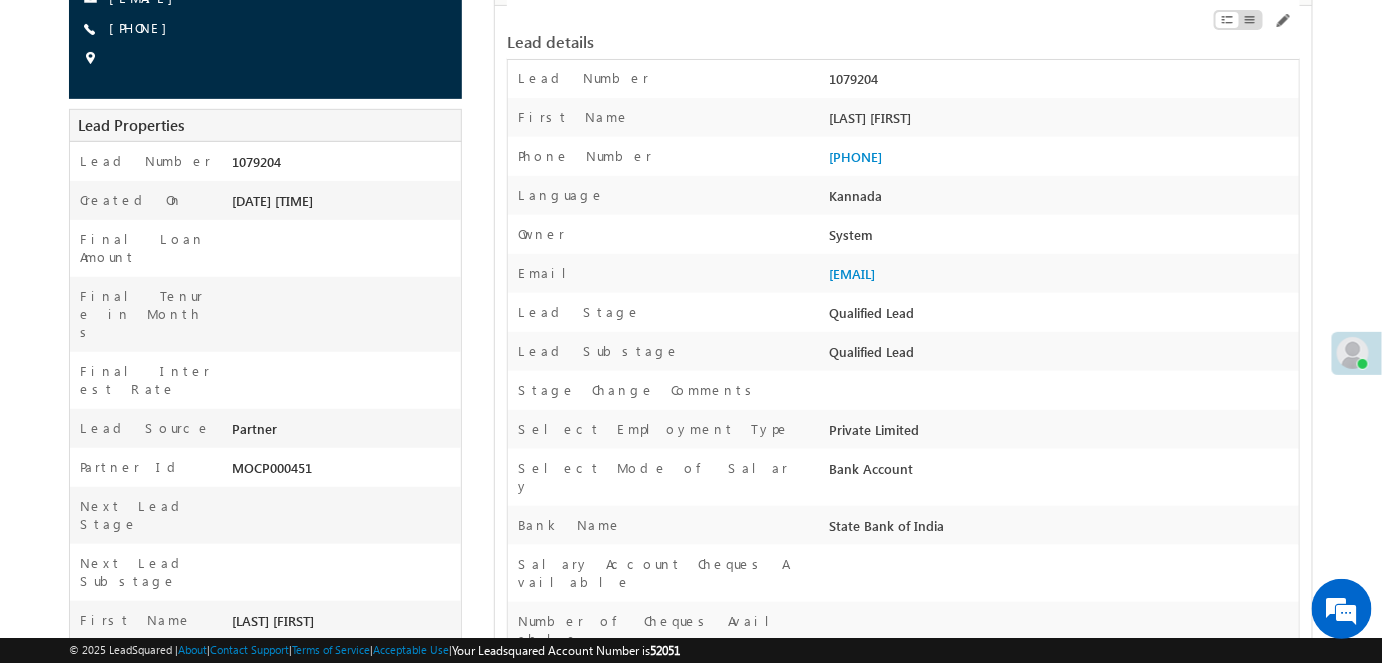 scroll, scrollTop: 363, scrollLeft: 0, axis: vertical 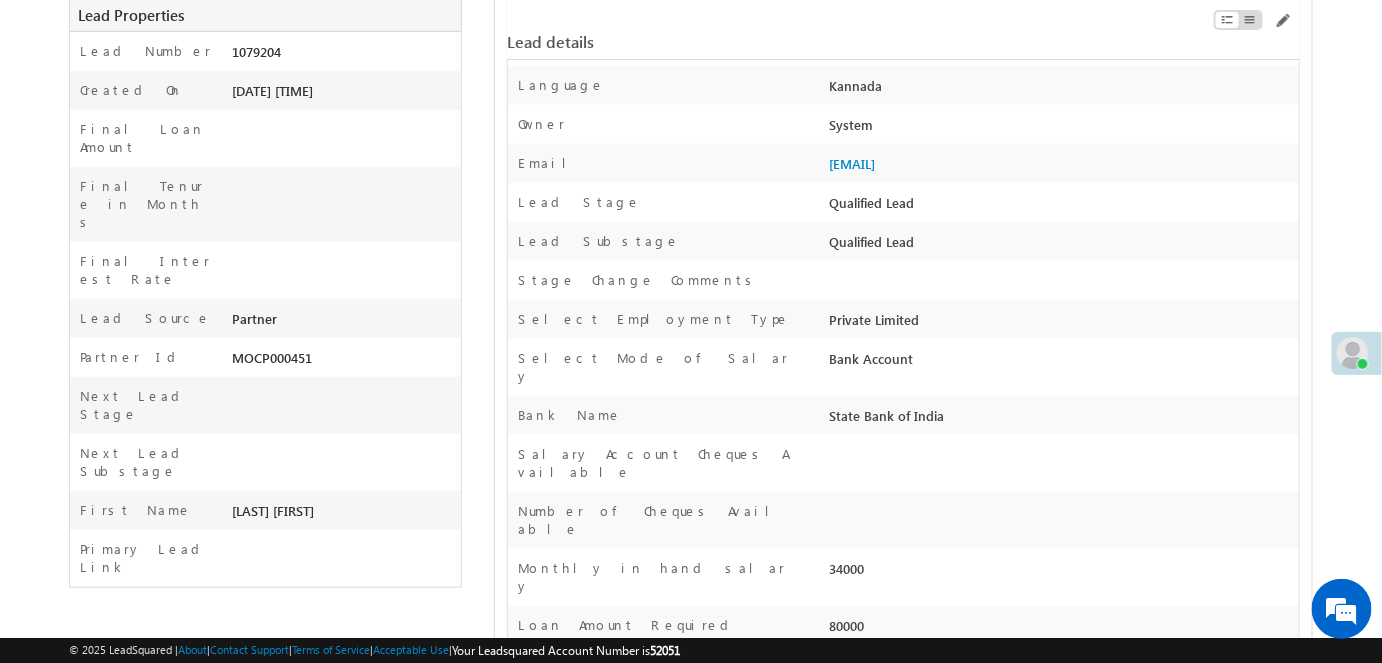 click on "Select Mode of Salary
Bank Account" at bounding box center [903, 367] 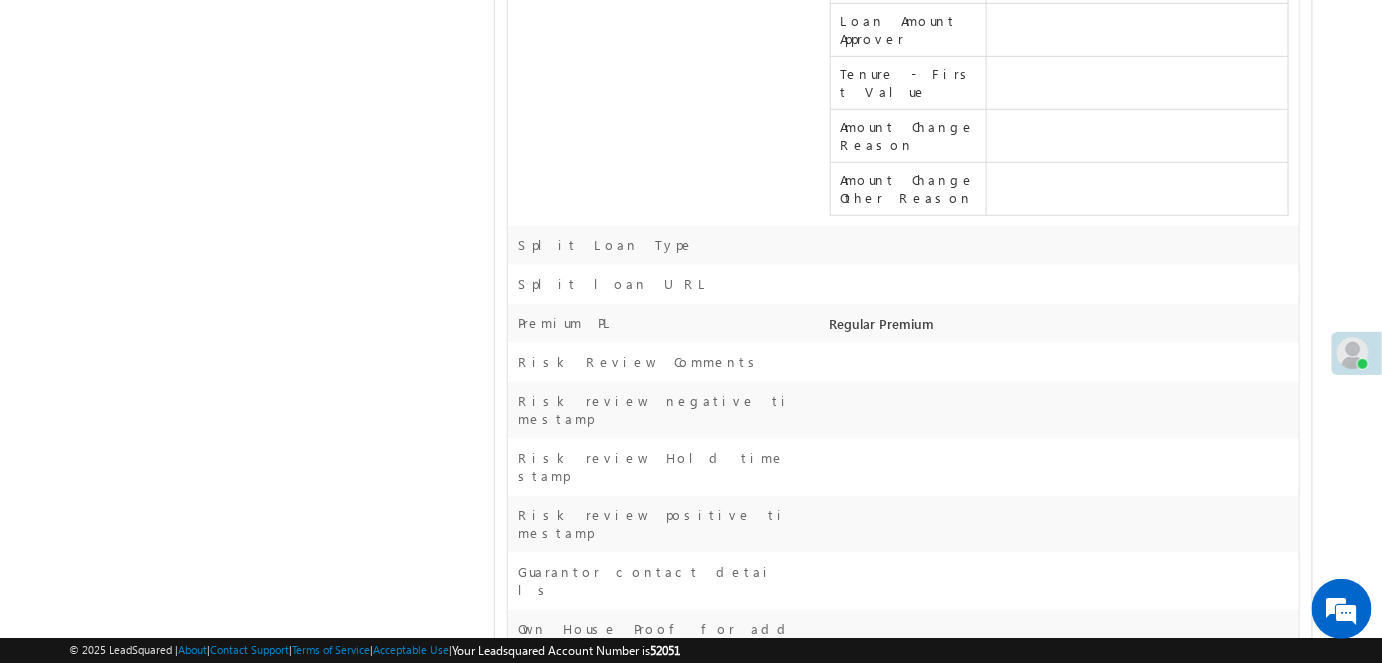 scroll, scrollTop: 0, scrollLeft: 0, axis: both 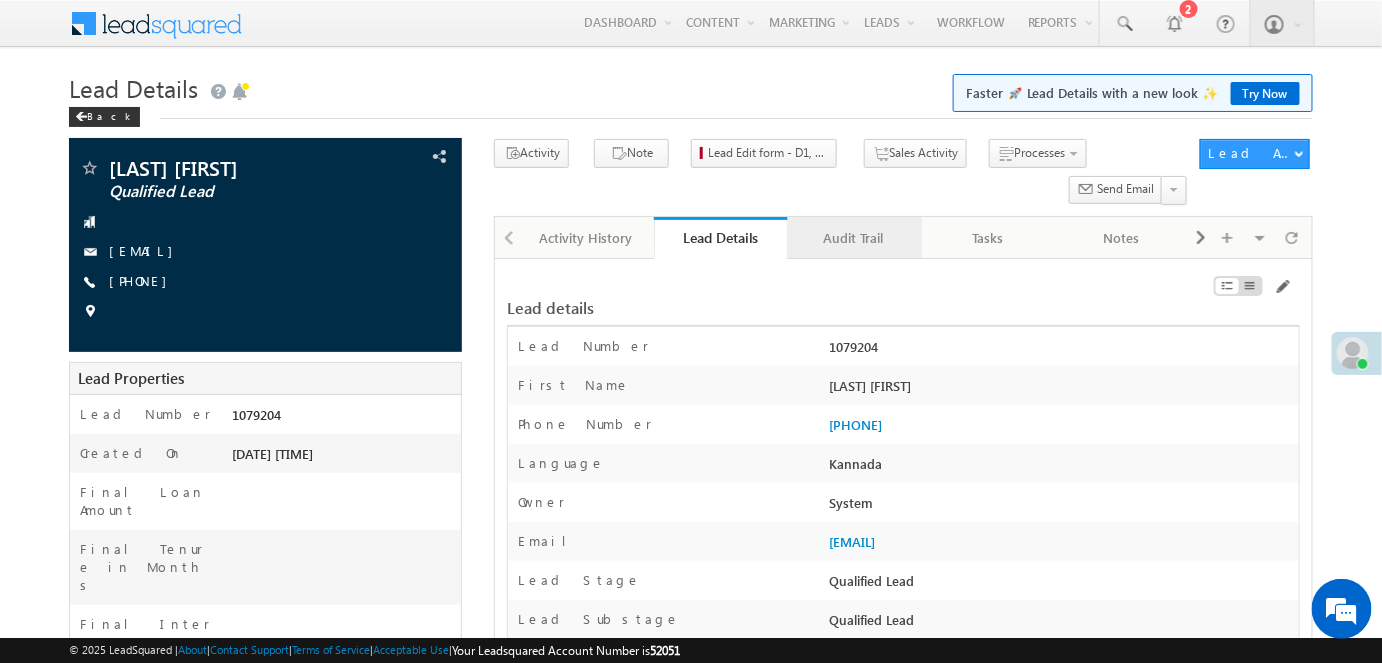 click on "Audit Trail" at bounding box center [854, 238] 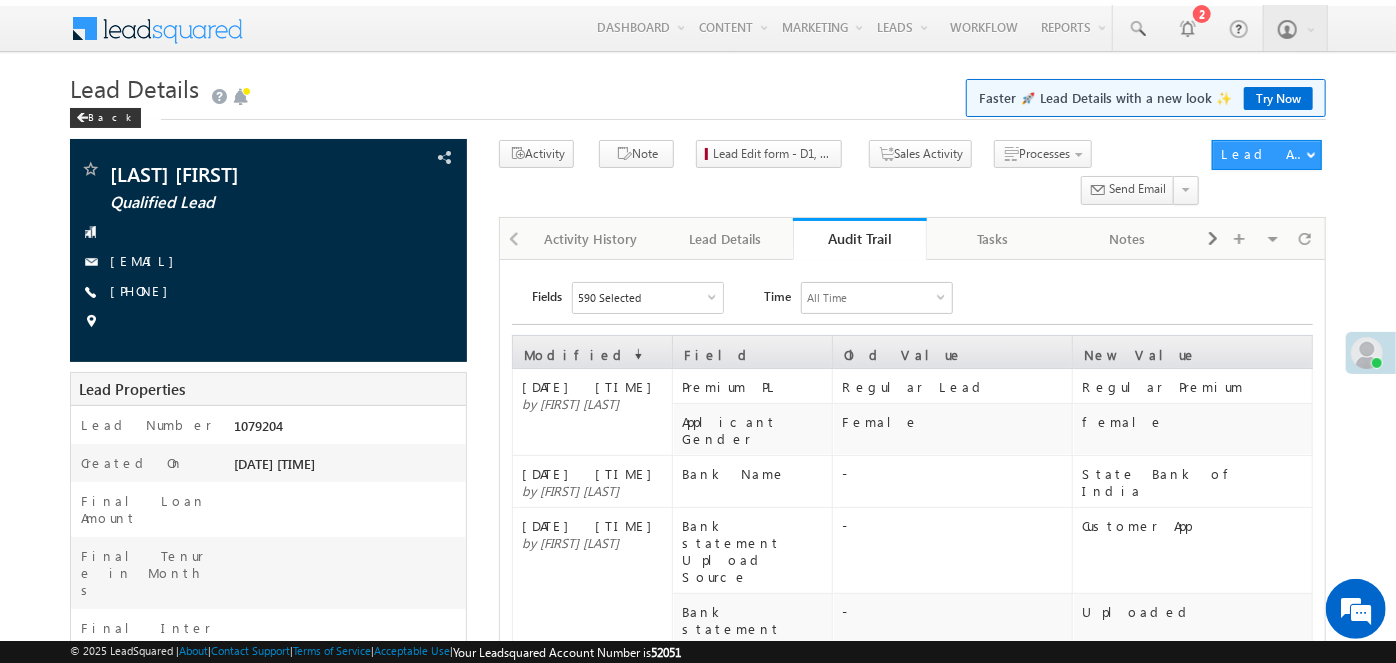 click on "590 Selected" at bounding box center [648, 298] 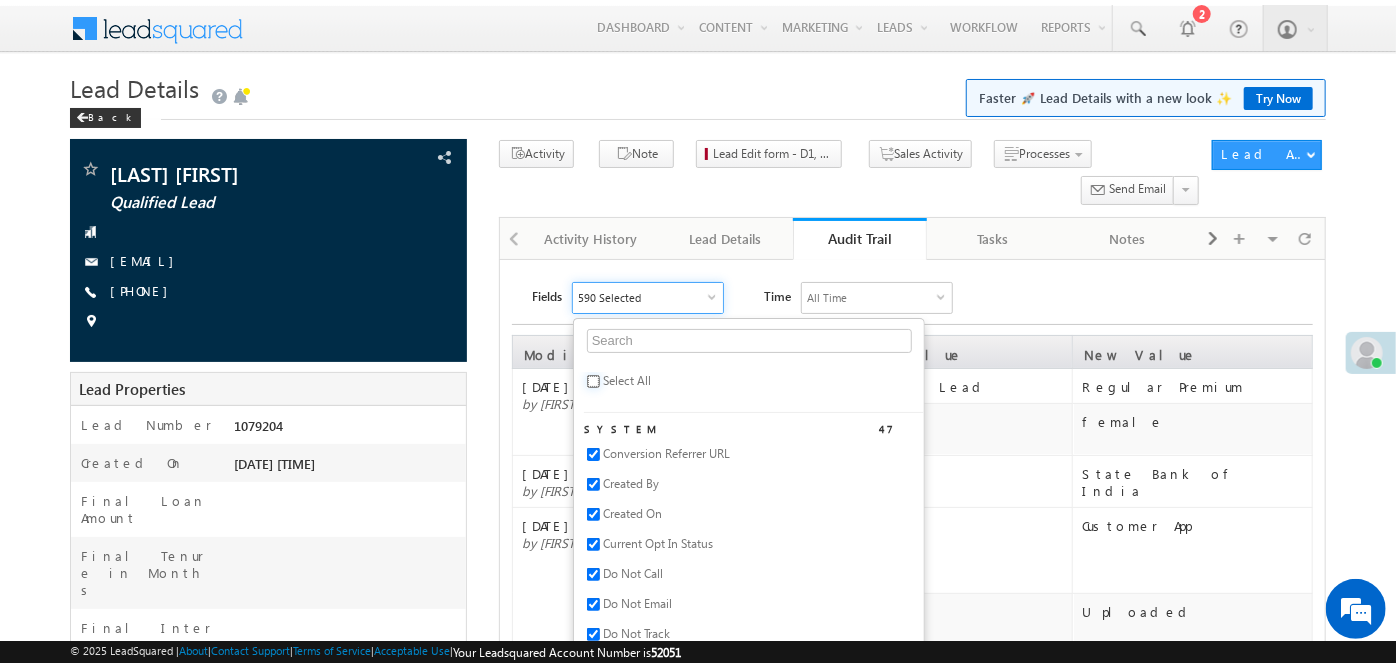 click at bounding box center [593, 381] 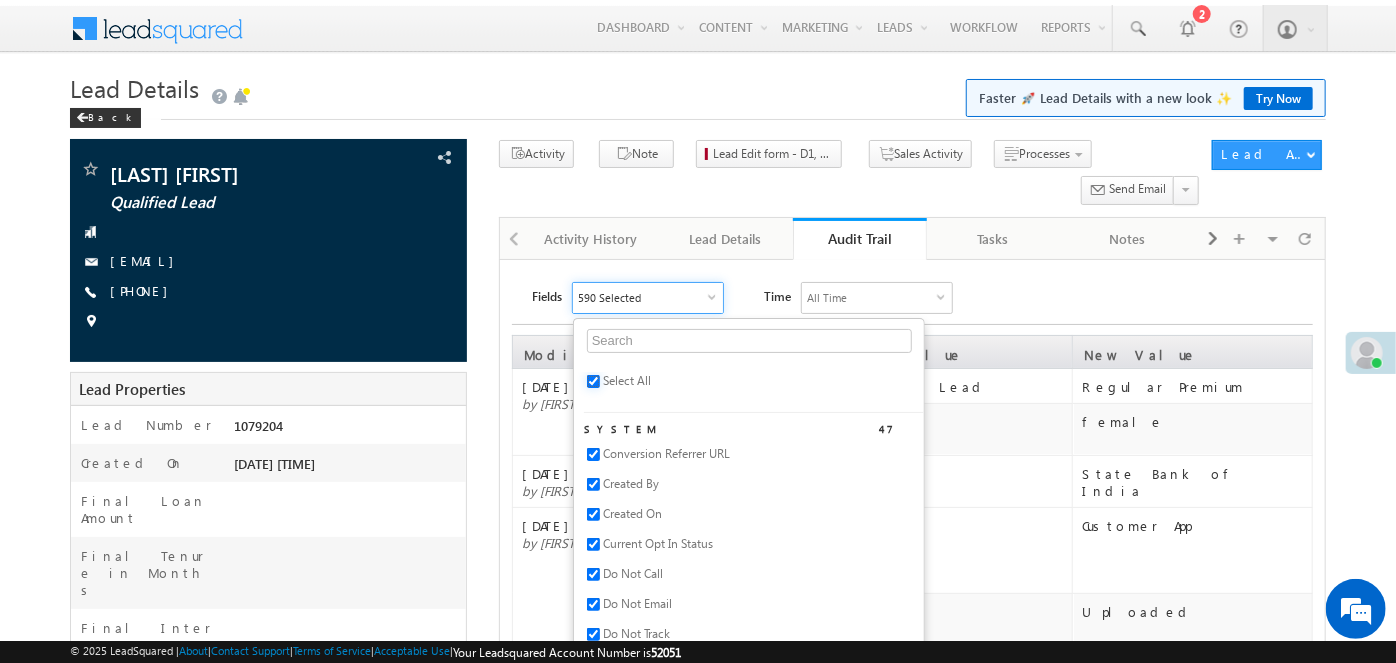checkbox on "true" 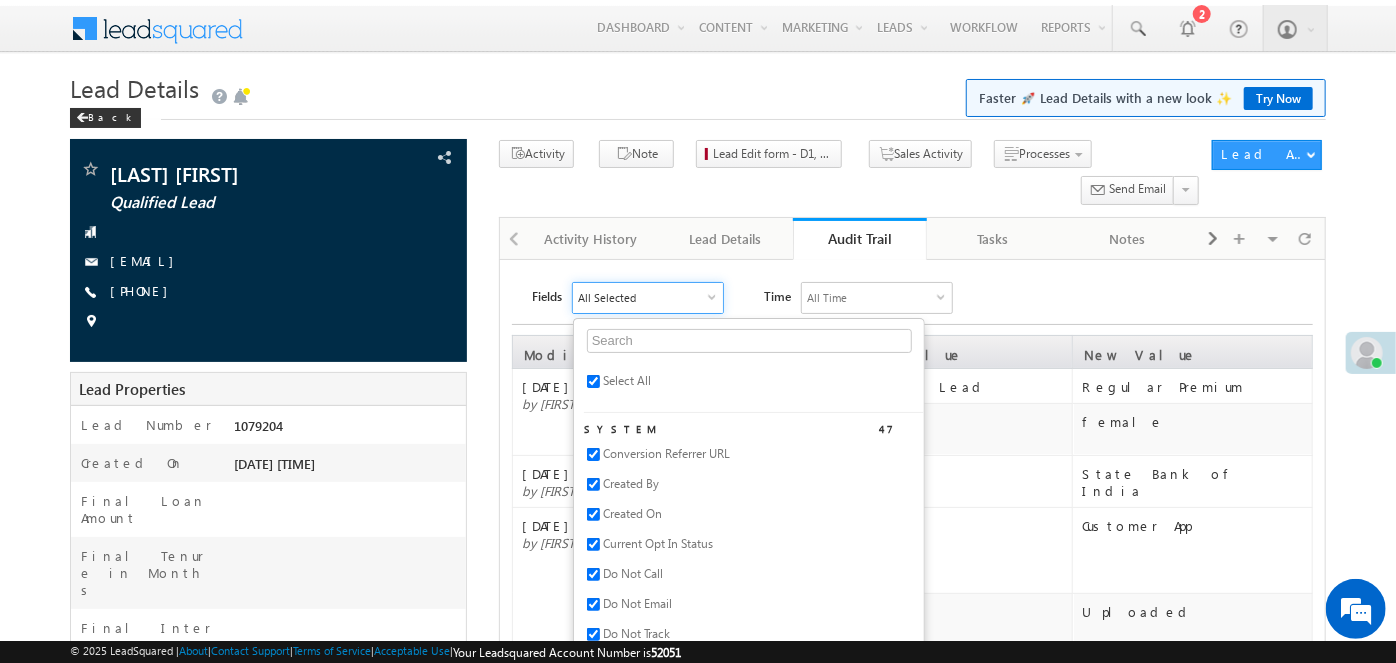 click on "Fields
All Selected
Select All System 47 Conversion Referrer URL Created By Created On Current Opt In Status Do Not Call Do Not Email Do Not Track Email Engagement Score Facebook First Name Google Plus Gtalk User Last Name Last Opt In Email Sent Date Latitude Lead Age Lead Number Lead Origin Lead Score Lead Source Lead Stage LinkedIn Longitude Mailing Preferences Mobile Number Modified By Modified On Notes Opt In Date Opt In Details Order Value Owner Phone Number Photo Url Prospect Creation Date QualityScore01 Sales Groups Skype Name Source Campaign Source Content Source IP Address Source Medium Source Referrer URL Time Zone Twitter Website Custom 547 AA 30 day status AA Eligibility AA Name AA Rejection Remarks AA Rejection Sub Reasons Aadhaar Address Type Aadhar Remarks Aadhar Upload Source Aadhar Upload Status ABB on Representation date Account Holder Name Match Additional document for address" at bounding box center (922, 298) 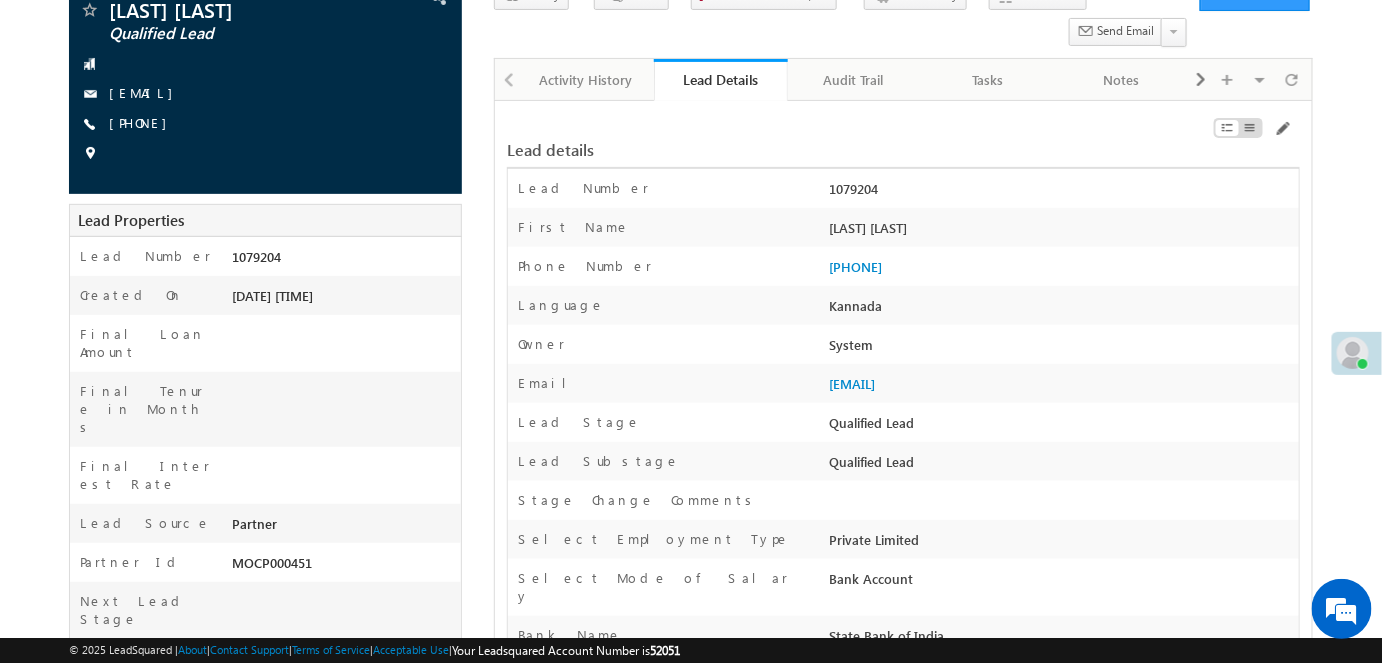 scroll, scrollTop: 0, scrollLeft: 0, axis: both 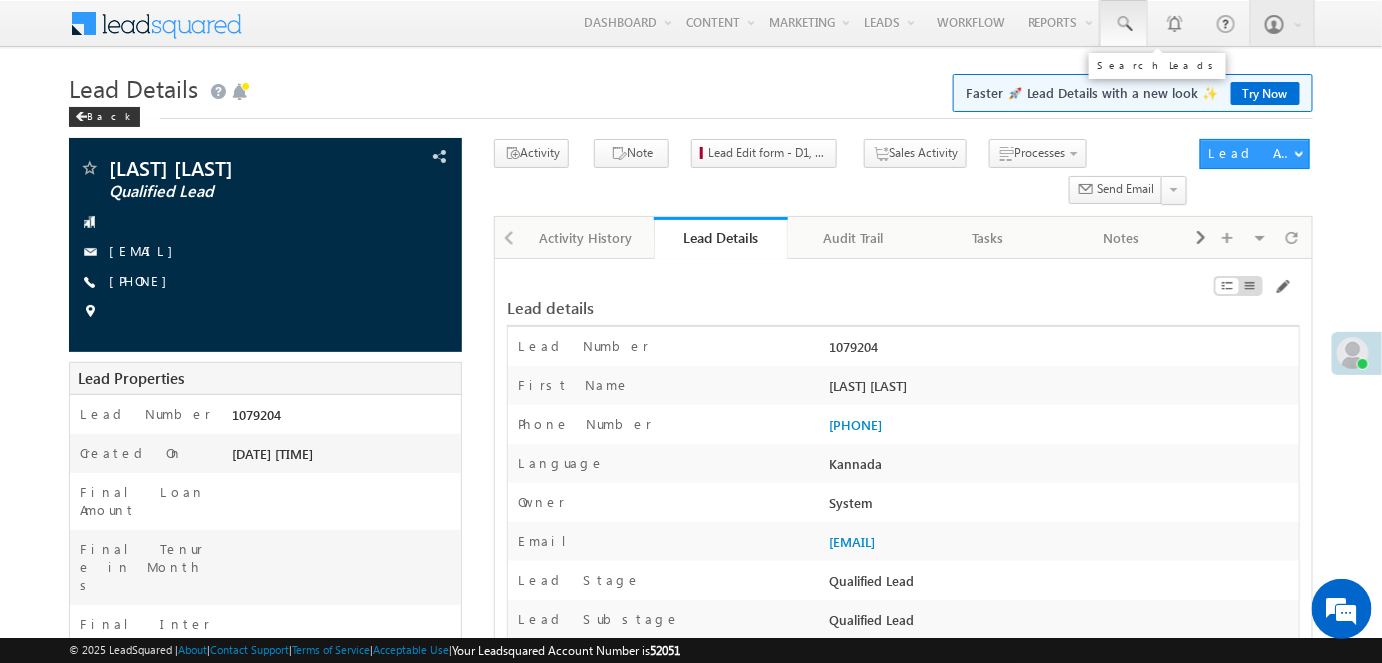 click at bounding box center (1124, 24) 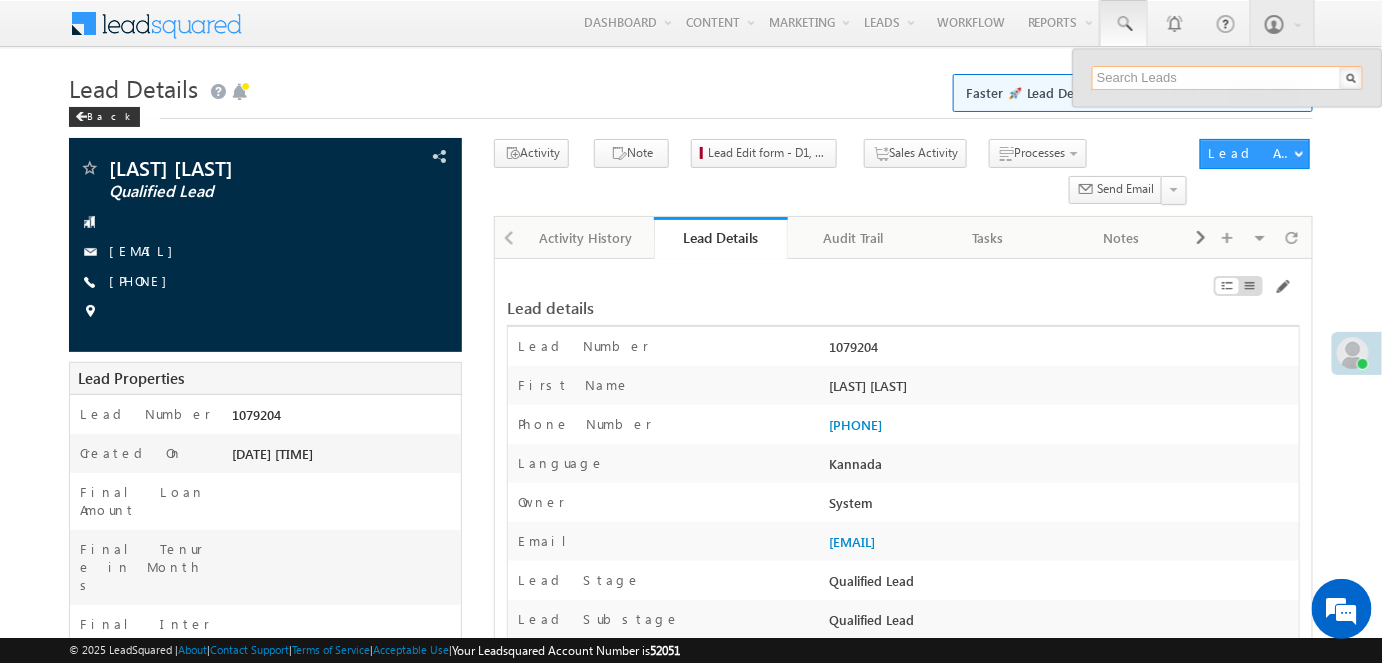 paste on "[PHONE]" 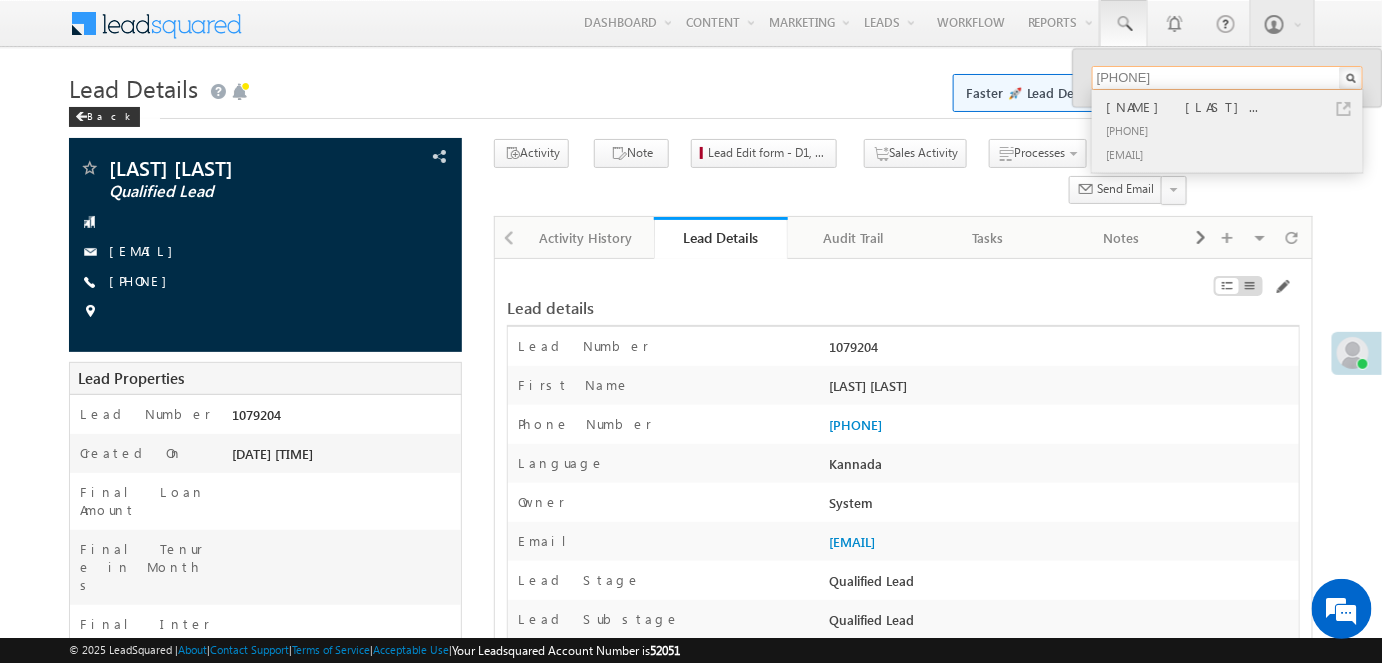type on "[PHONE]" 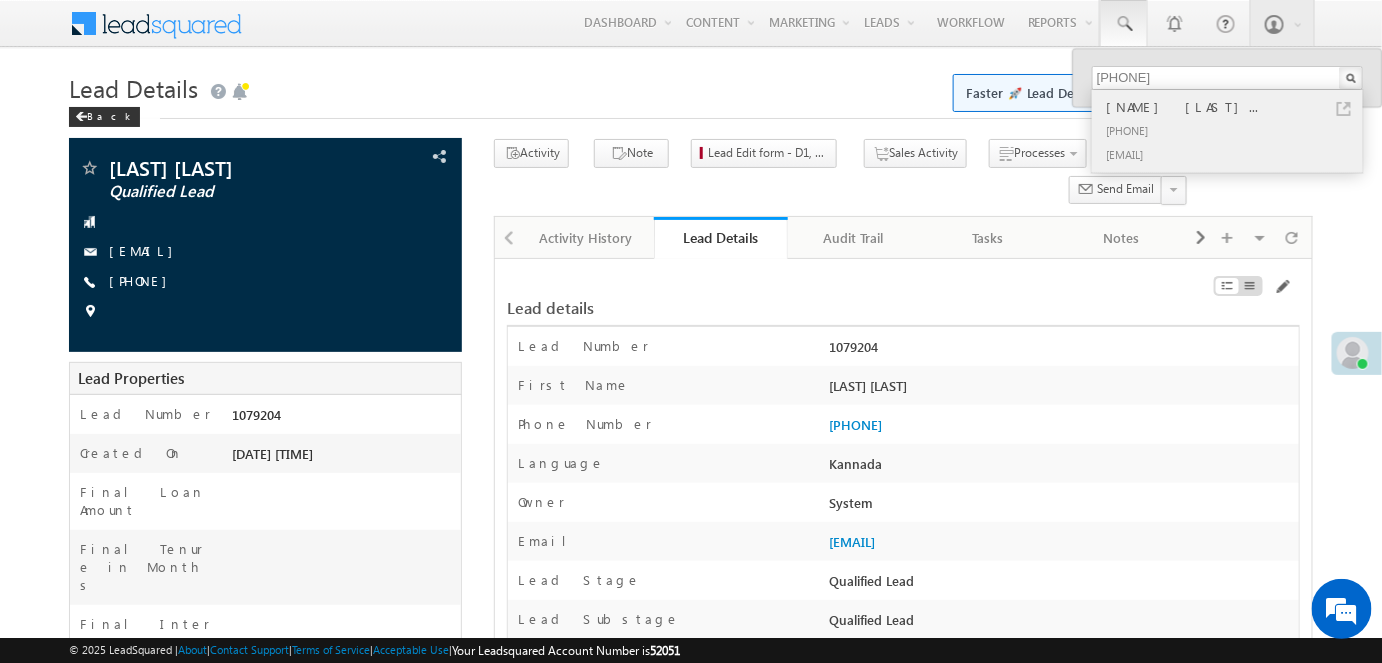 click at bounding box center (1344, 109) 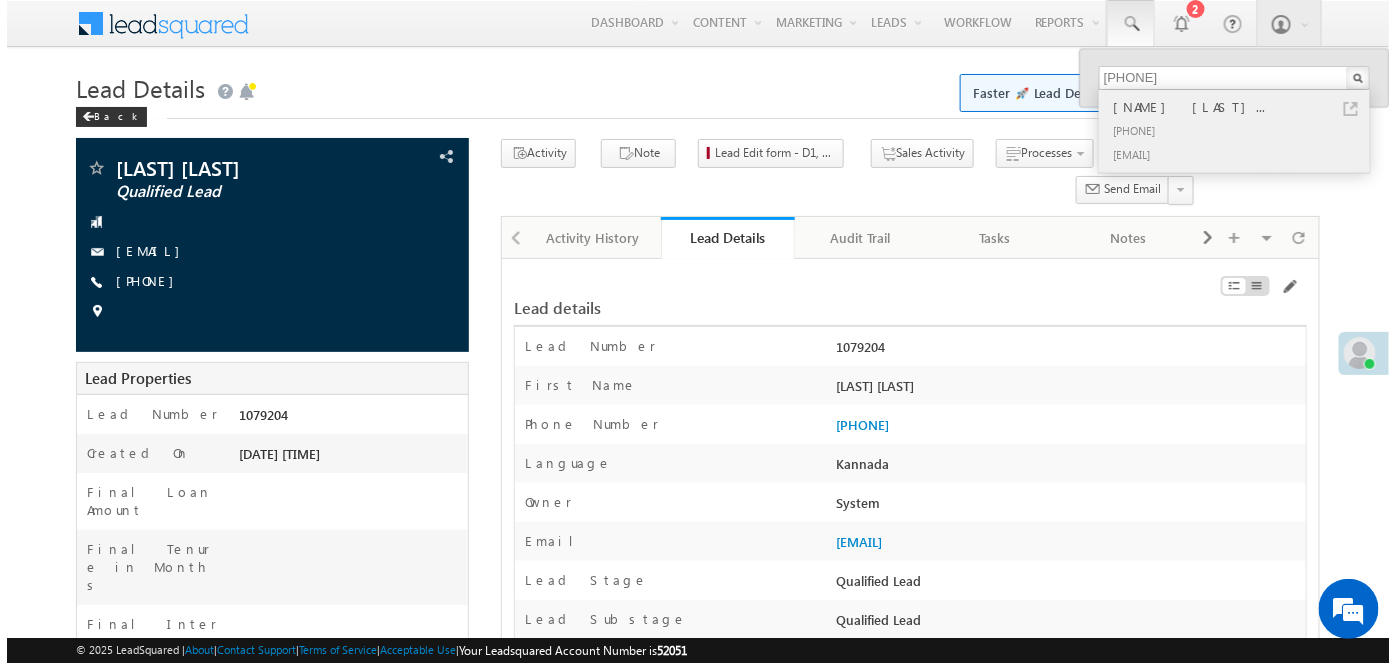 scroll, scrollTop: 0, scrollLeft: 0, axis: both 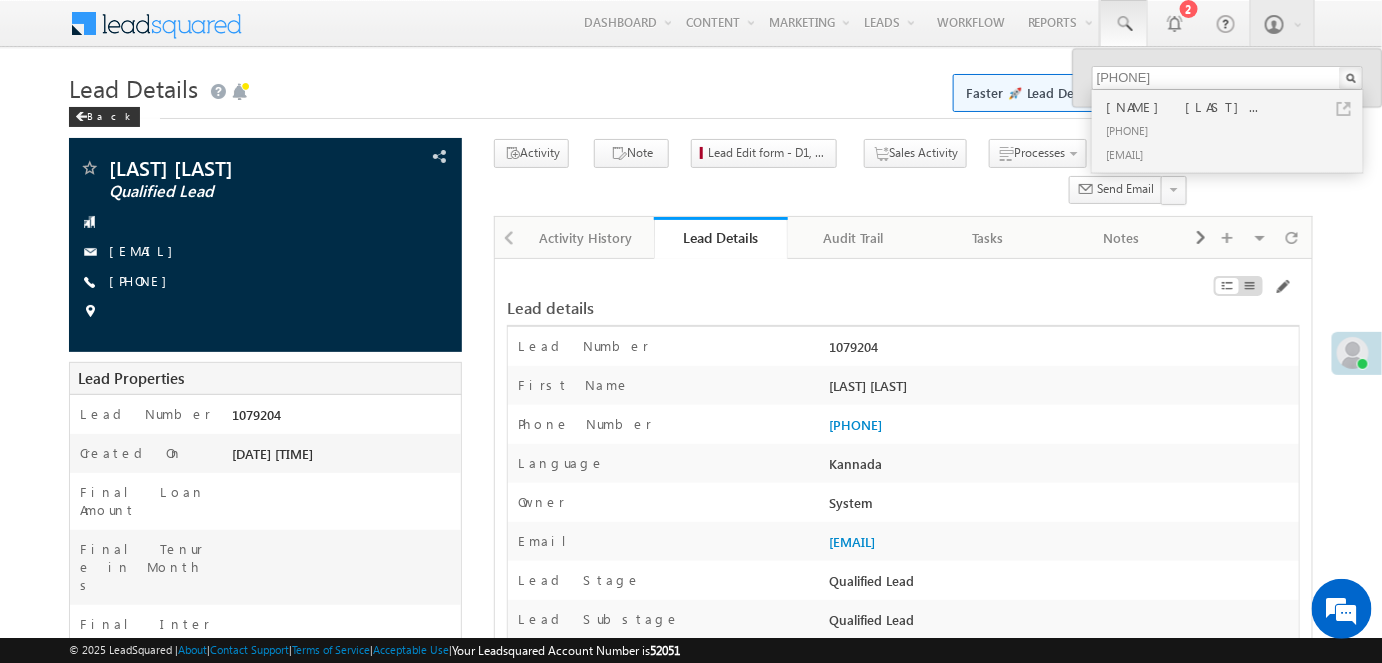 click on "Menu
[NAME] [LAST]
[NAME] . [LAST]@werize.com" at bounding box center [691, 15426] 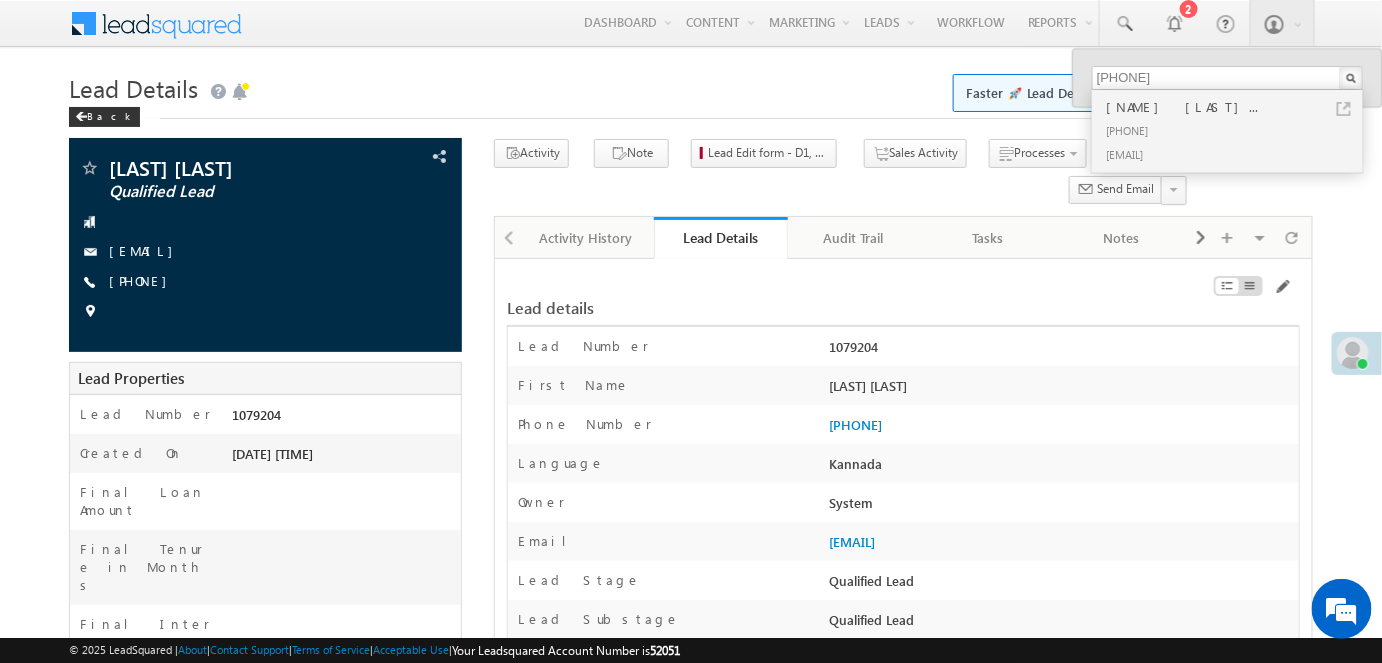 click on "Lead Details Faster 🚀 Lead Details with a new look ✨ Try Now" at bounding box center [691, 86] 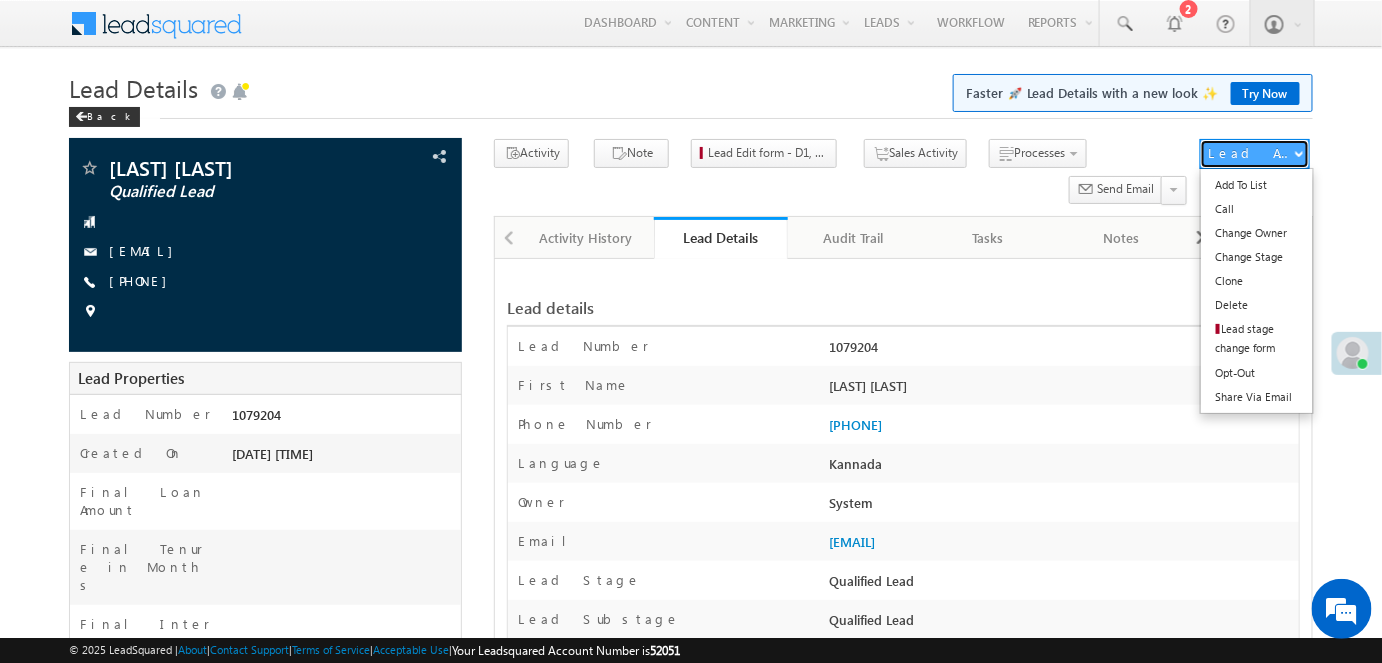 click on "Lead Actions" at bounding box center (1251, 153) 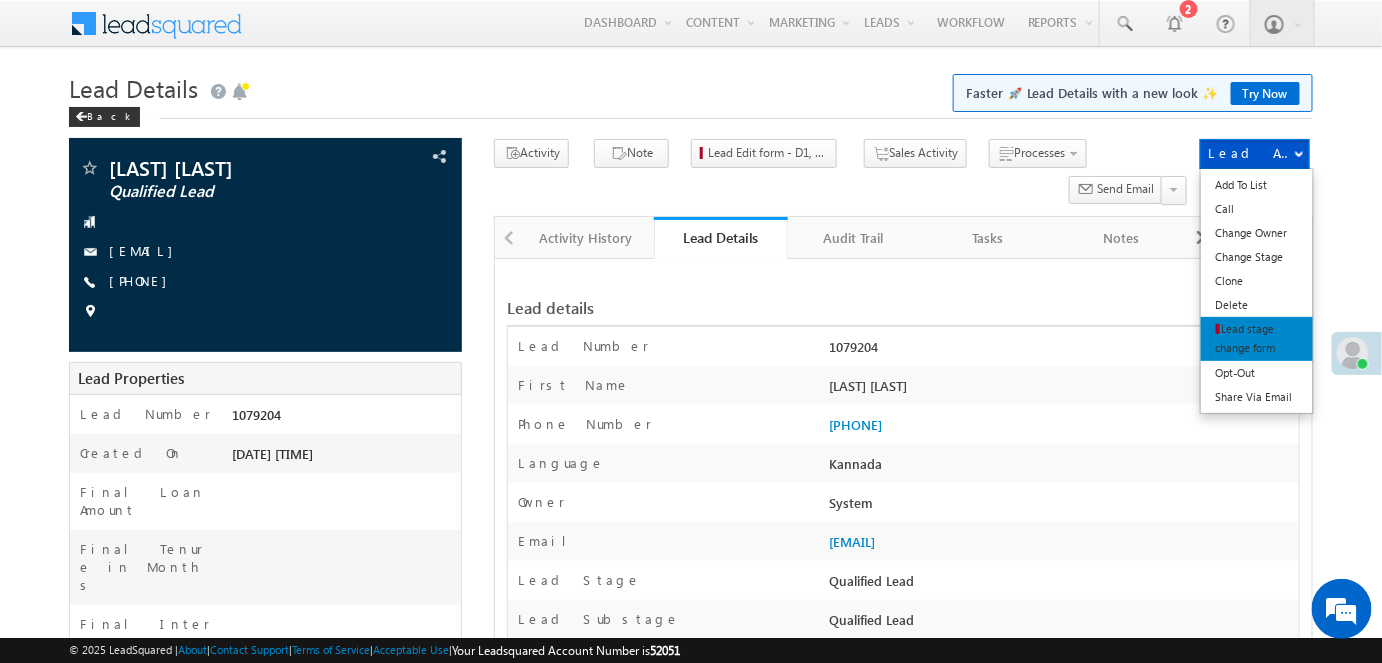 click on "Lead stage change form" at bounding box center [1257, 339] 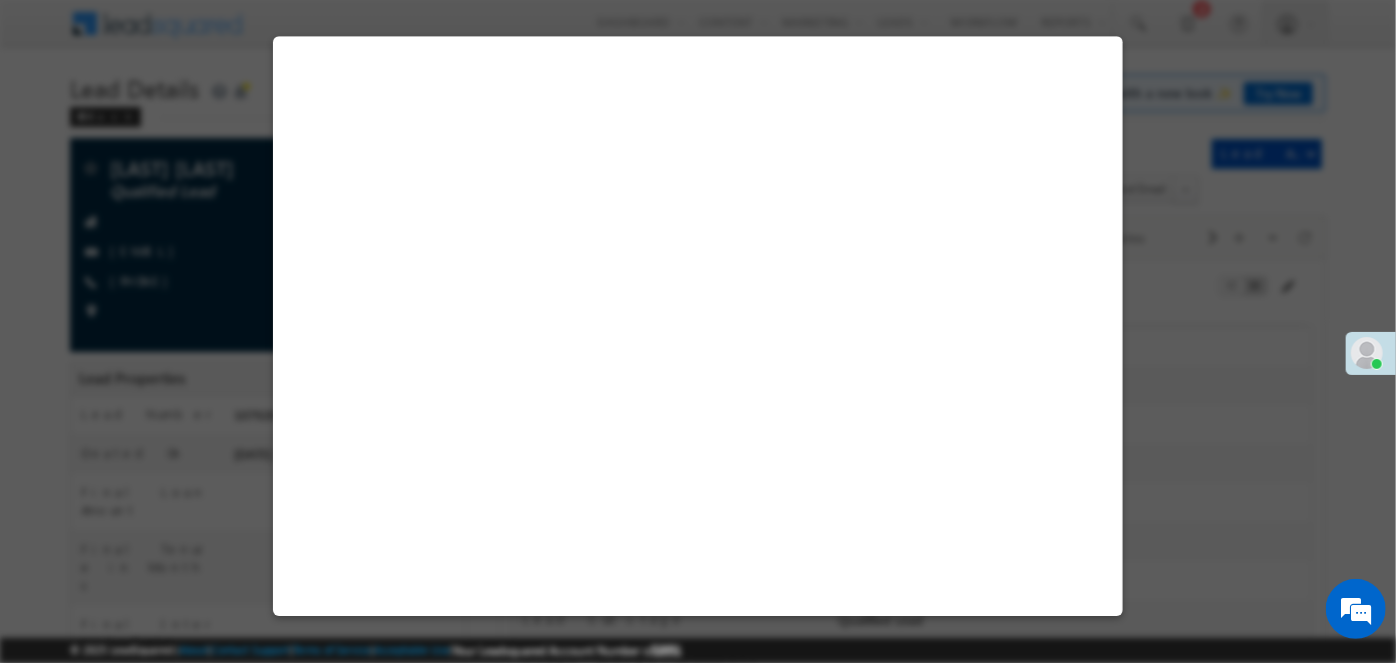 select on "Qualified Lead" 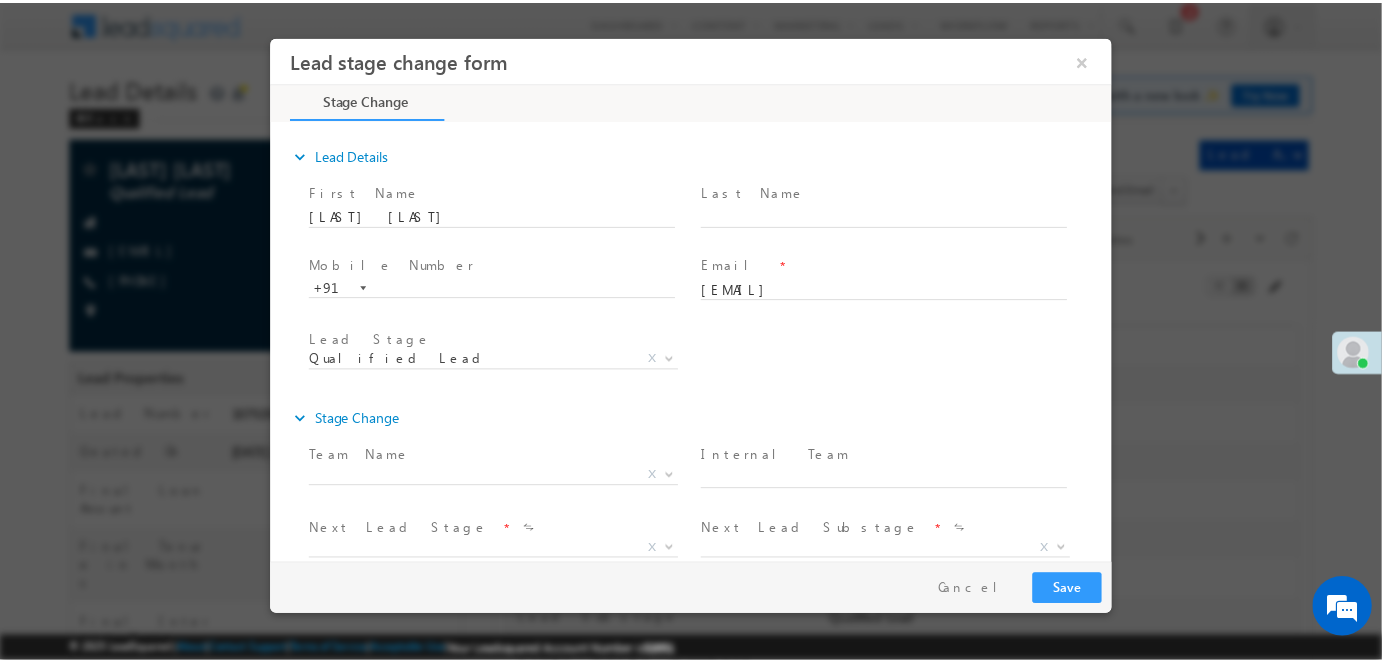 scroll, scrollTop: 0, scrollLeft: 0, axis: both 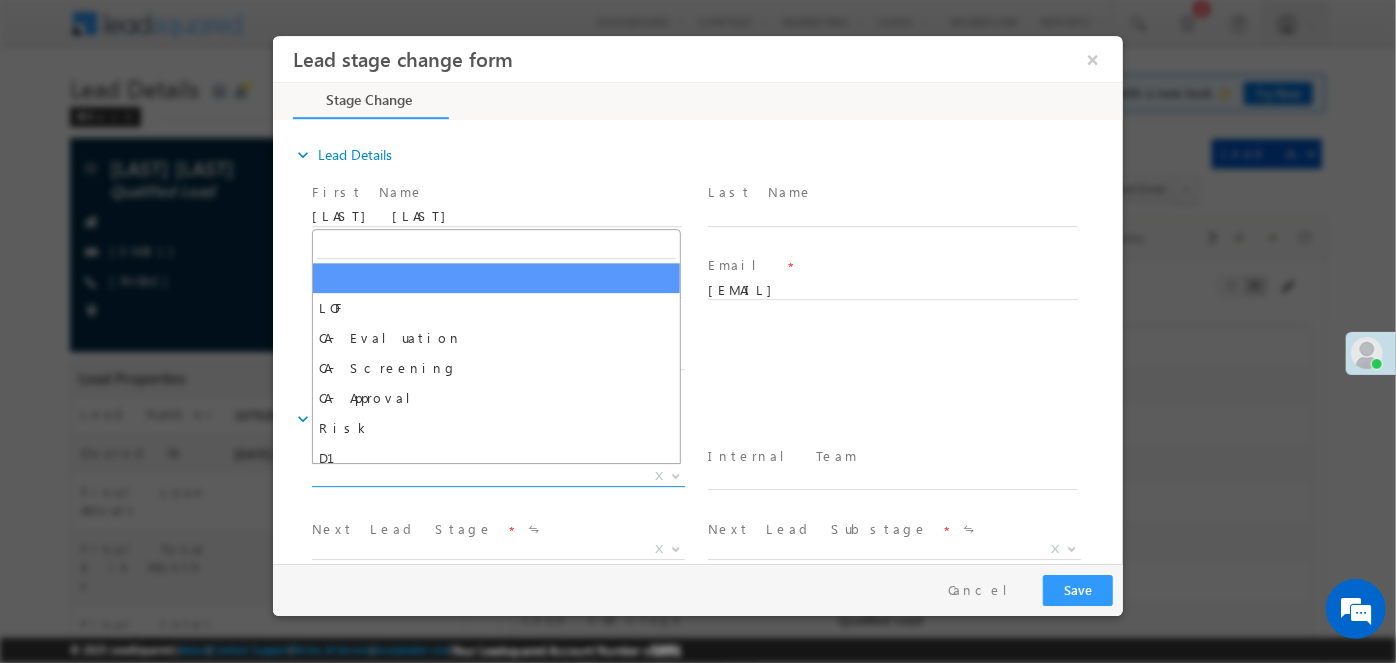 click on "X" at bounding box center [497, 476] 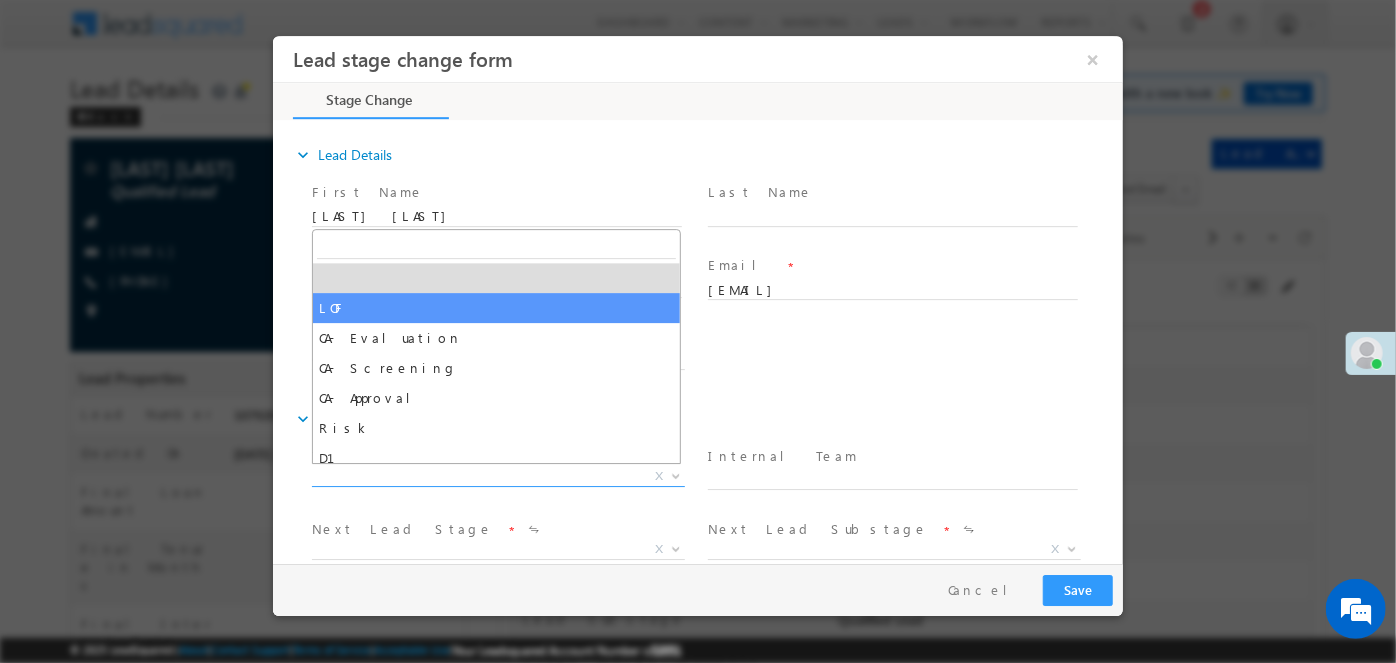 select on "LOF" 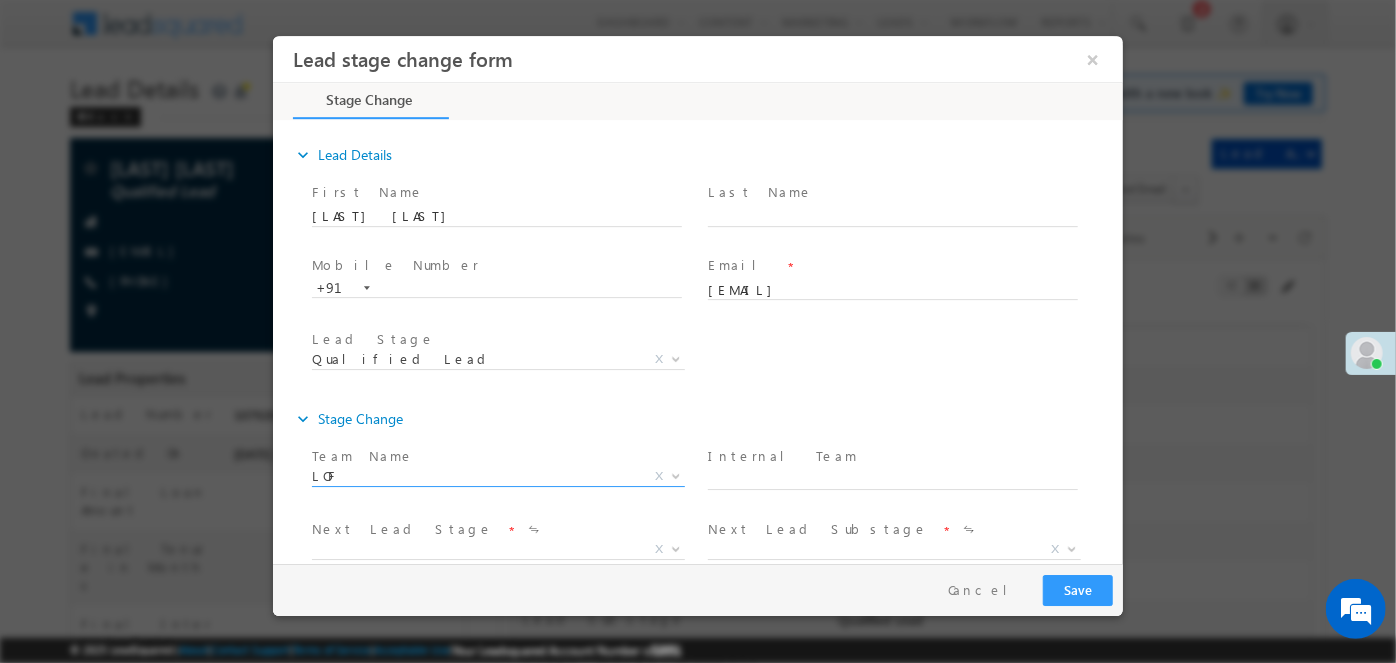 click on "X" at bounding box center (497, 549) 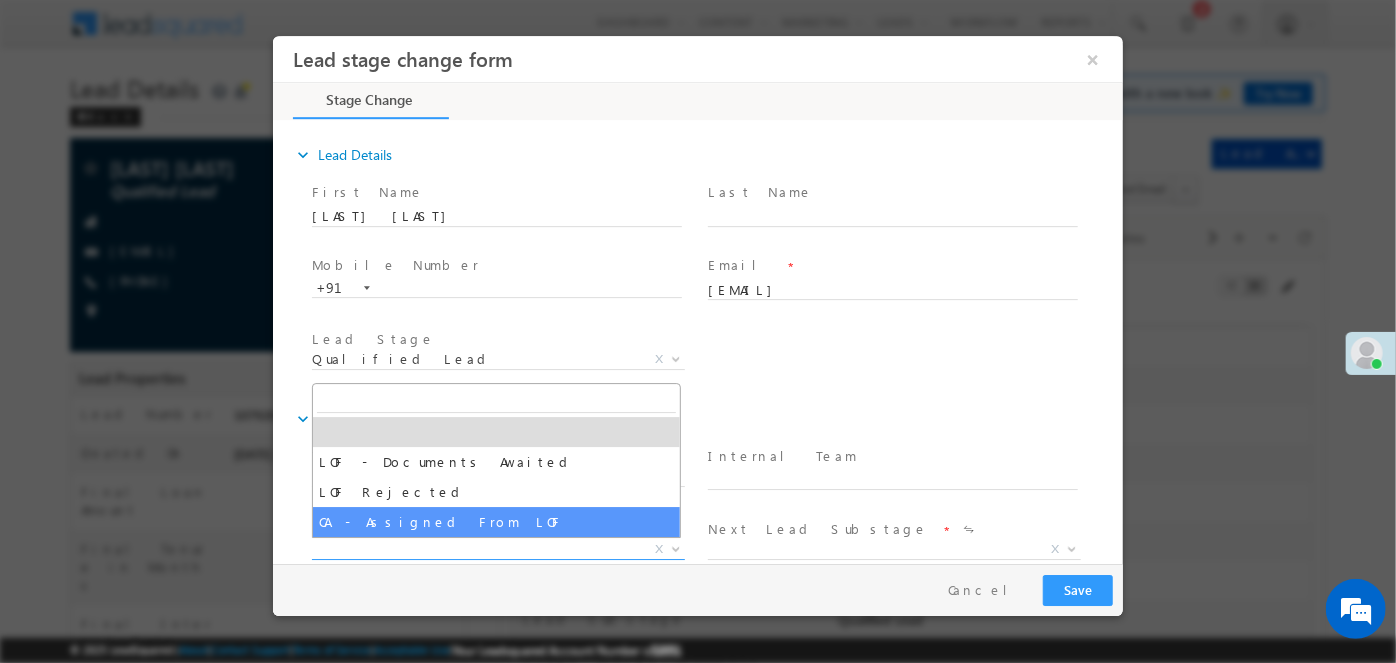 select on "CA - Assigned From LOF" 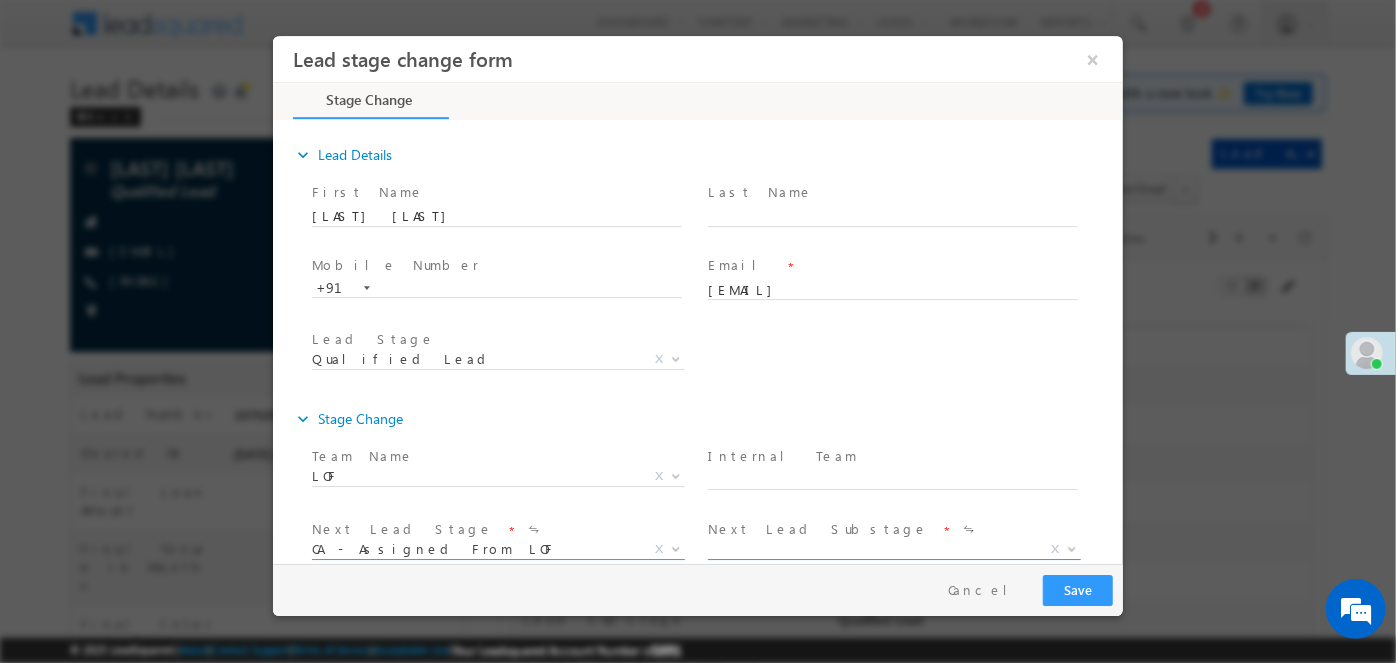 click on "X" at bounding box center [893, 549] 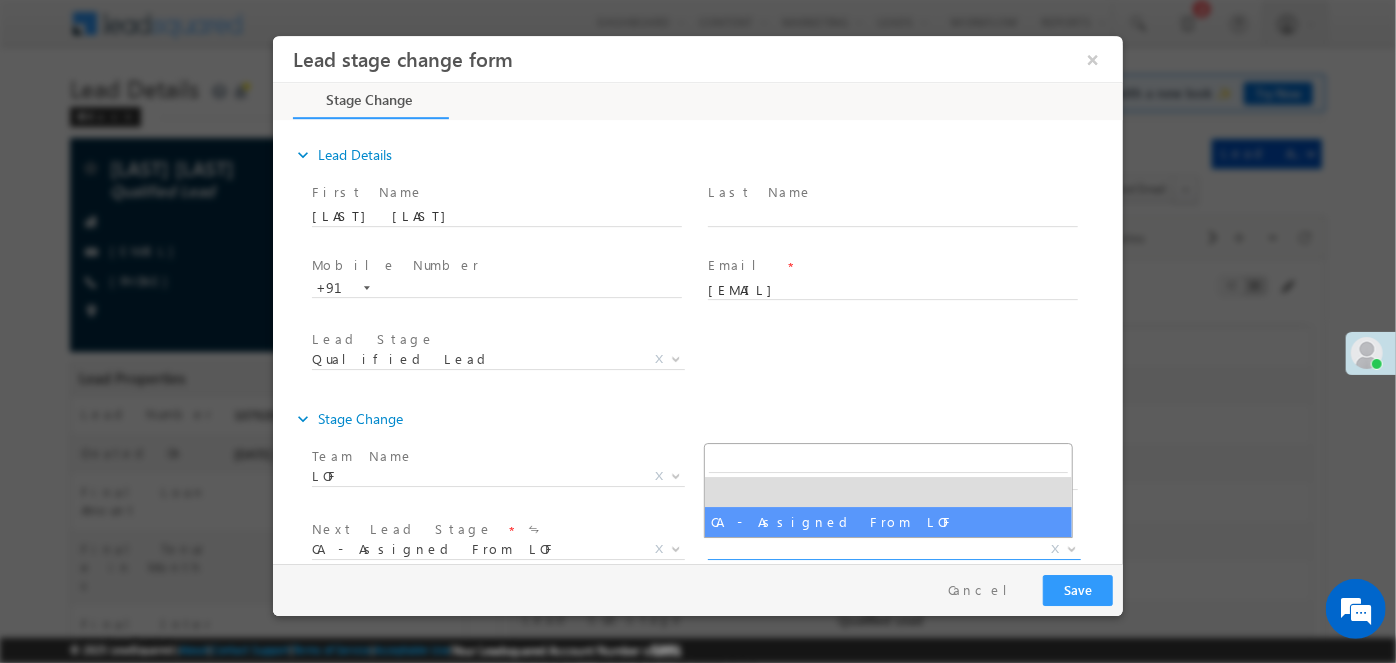 select on "CA - Assigned From LOF" 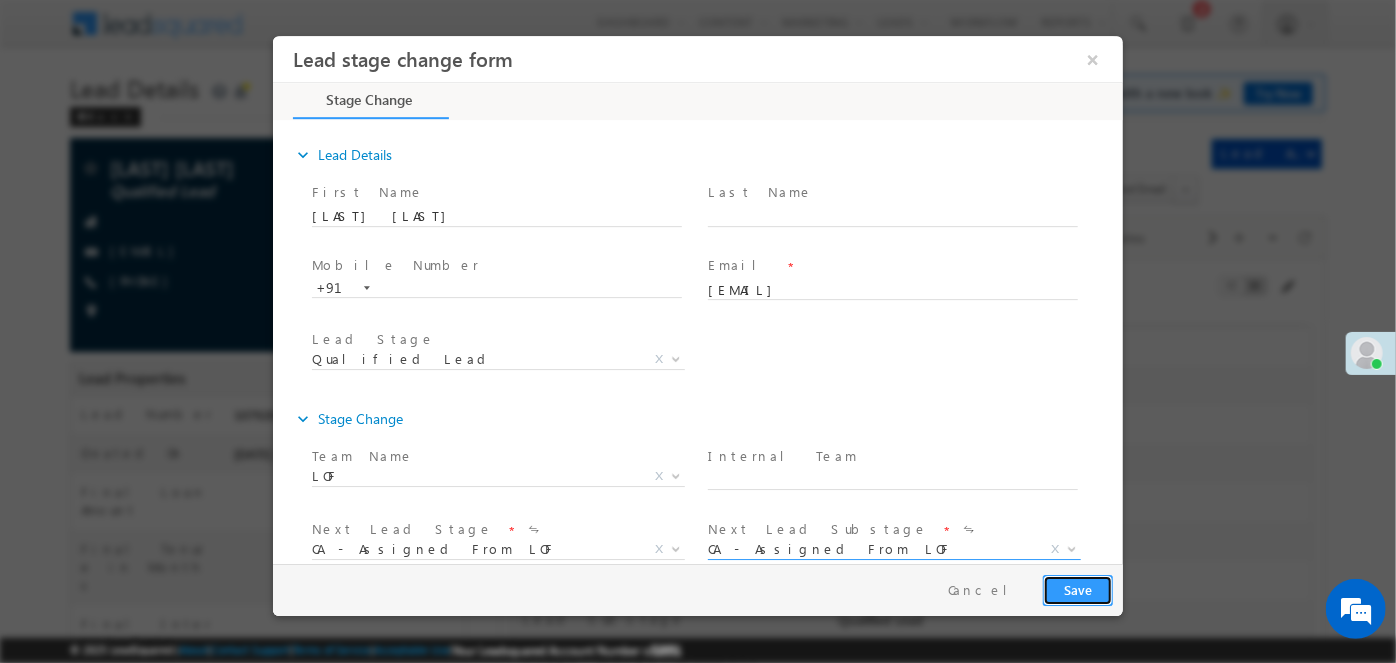 click on "Save" at bounding box center (1077, 589) 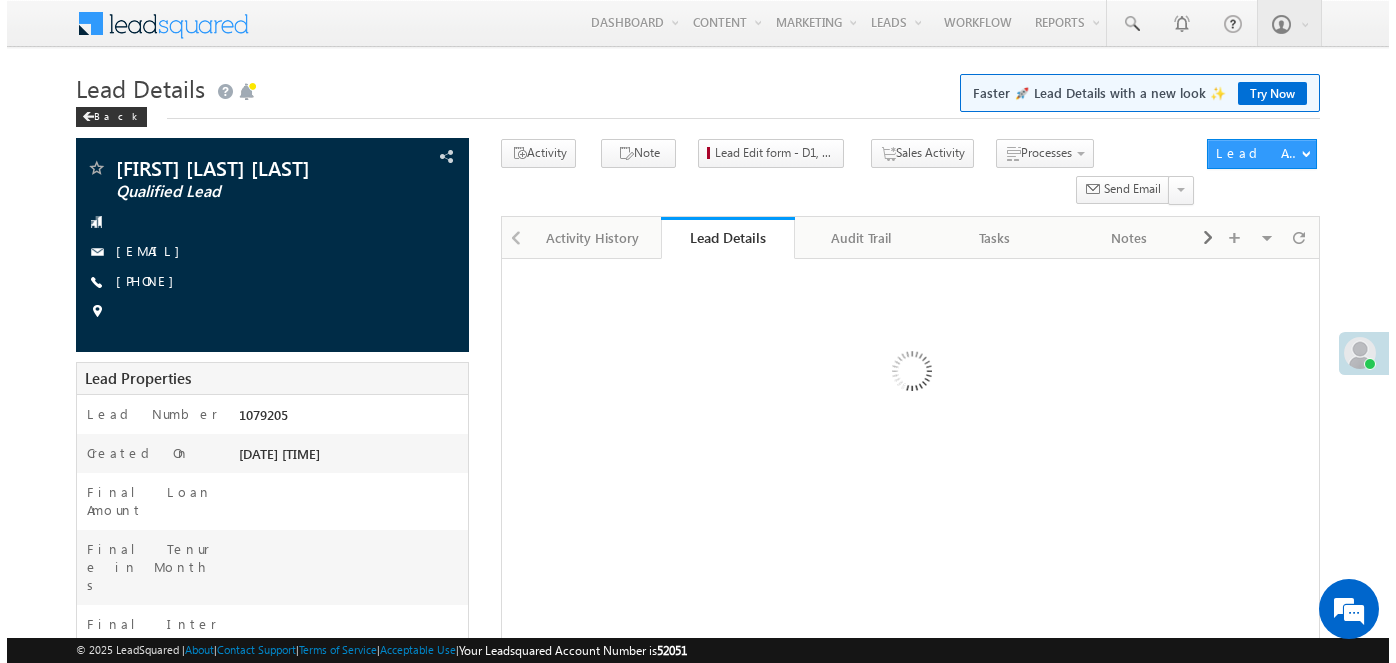 scroll, scrollTop: 0, scrollLeft: 0, axis: both 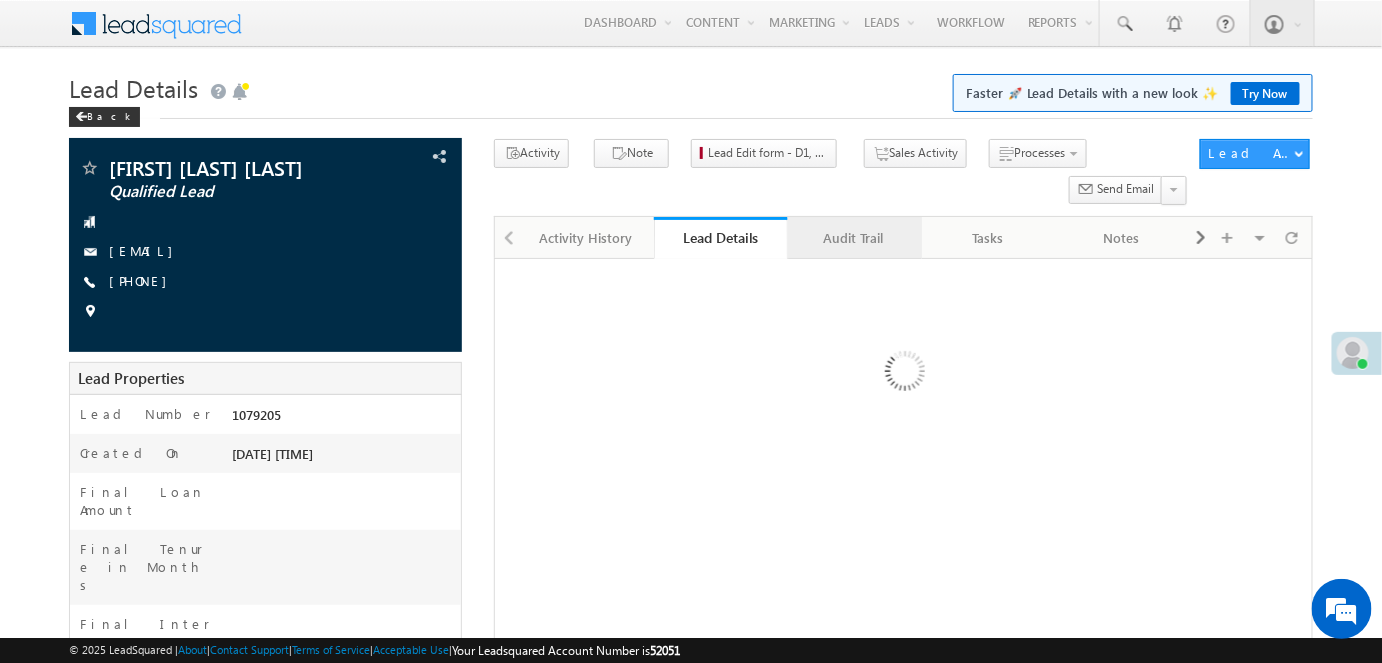 click on "Audit Trail" at bounding box center (855, 238) 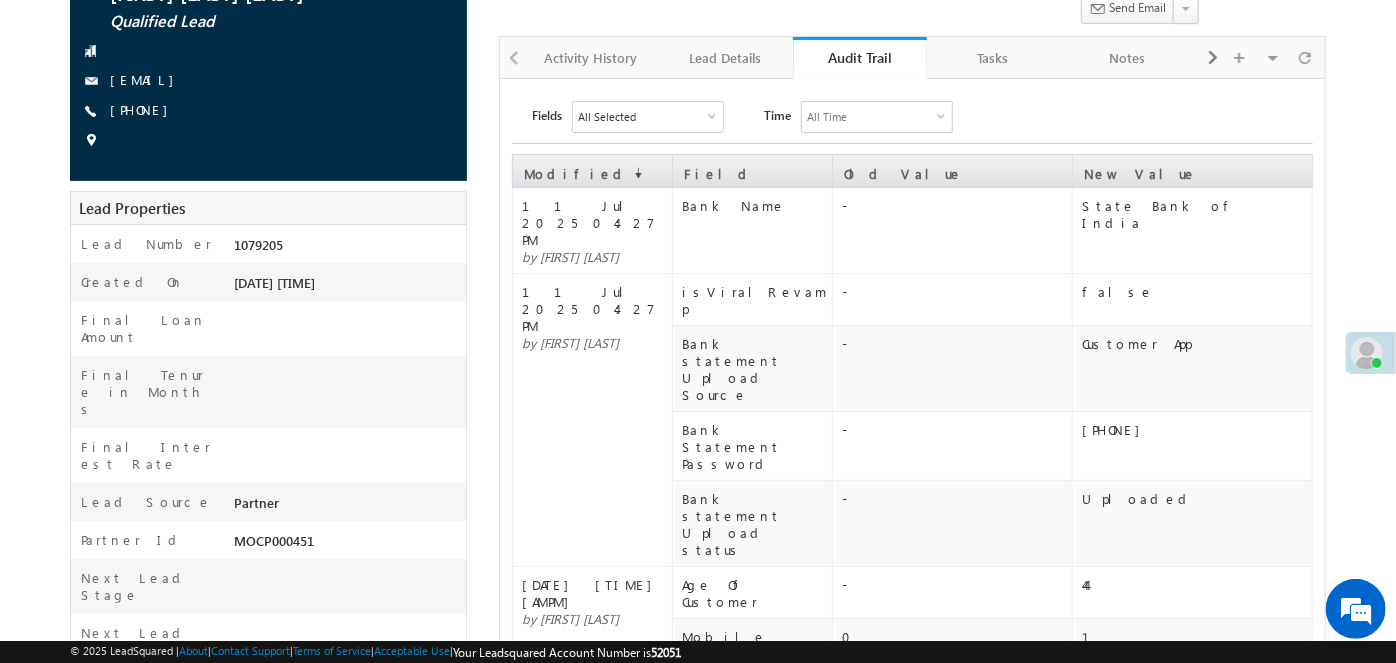scroll, scrollTop: 90, scrollLeft: 0, axis: vertical 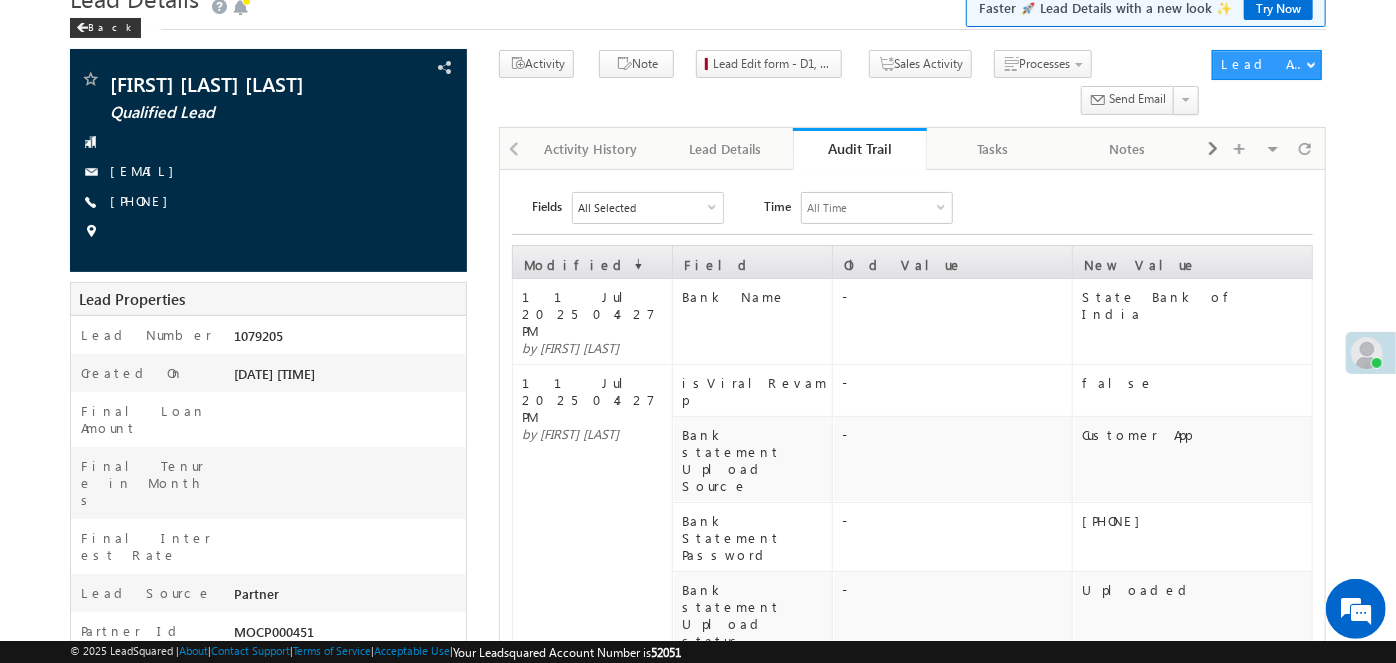 click on "All Selected" at bounding box center (648, 208) 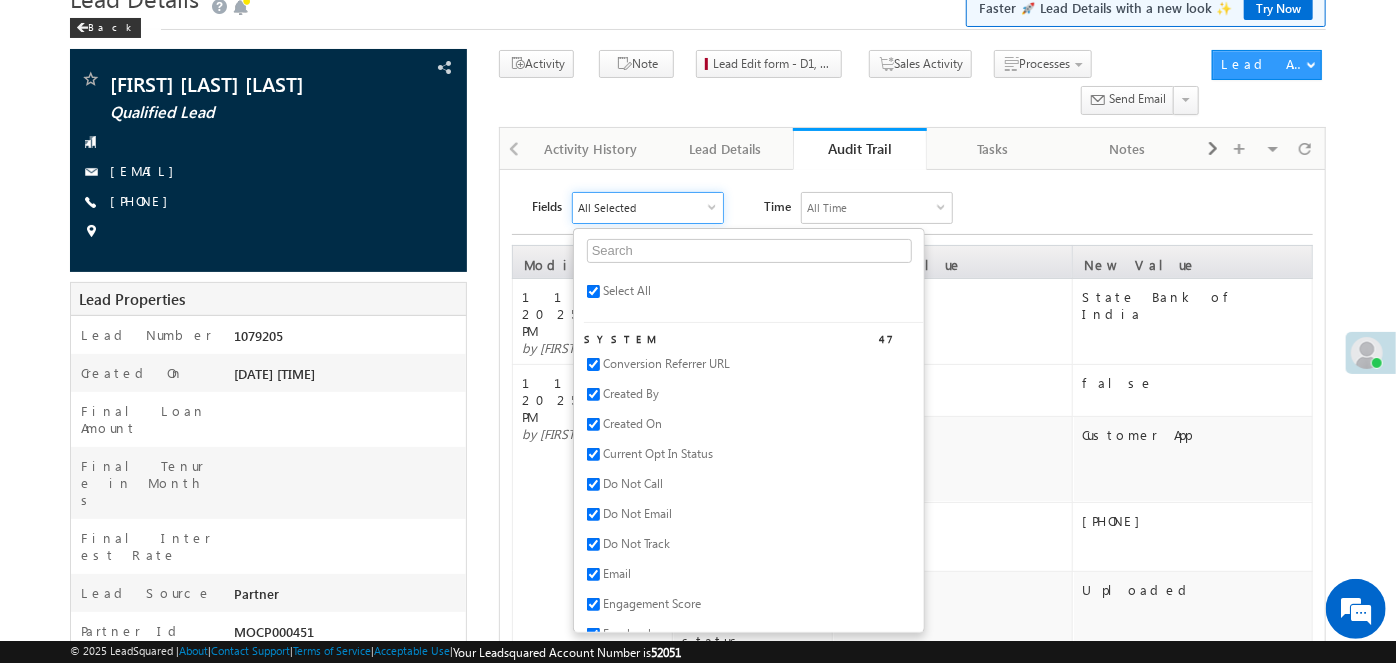 click on "Fields
All Selected
Select All System 47 Conversion Referrer URL Created By Created On Current Opt In Status Do Not Call Do Not Email Do Not Track Email Engagement Score Facebook First Name Google Plus Gtalk User Last Name Last Opt In Email Sent Date Latitude Lead Age Lead Number Lead Origin Lead Score Lead Source Lead Stage LinkedIn Longitude Mailing Preferences Mobile Number Modified By Modified On Notes Opt In Date Opt In Details Order Value Owner Phone Number Photo Url Prospect Creation Date QualityScore01 Sales Groups Skype Name Source Campaign Source Content Source IP Address Source Medium Source Referrer URL Time Zone Twitter Website Custom 547 AA 30 day status AA Eligibility AA Name AA Rejection Remarks AA Rejection Sub Reasons Aadhaar Address Type Aadhar Remarks Aadhar Upload Source Aadhar Upload Status ABB on Representation date Account Holder Name Match Additional document for address" at bounding box center [922, 208] 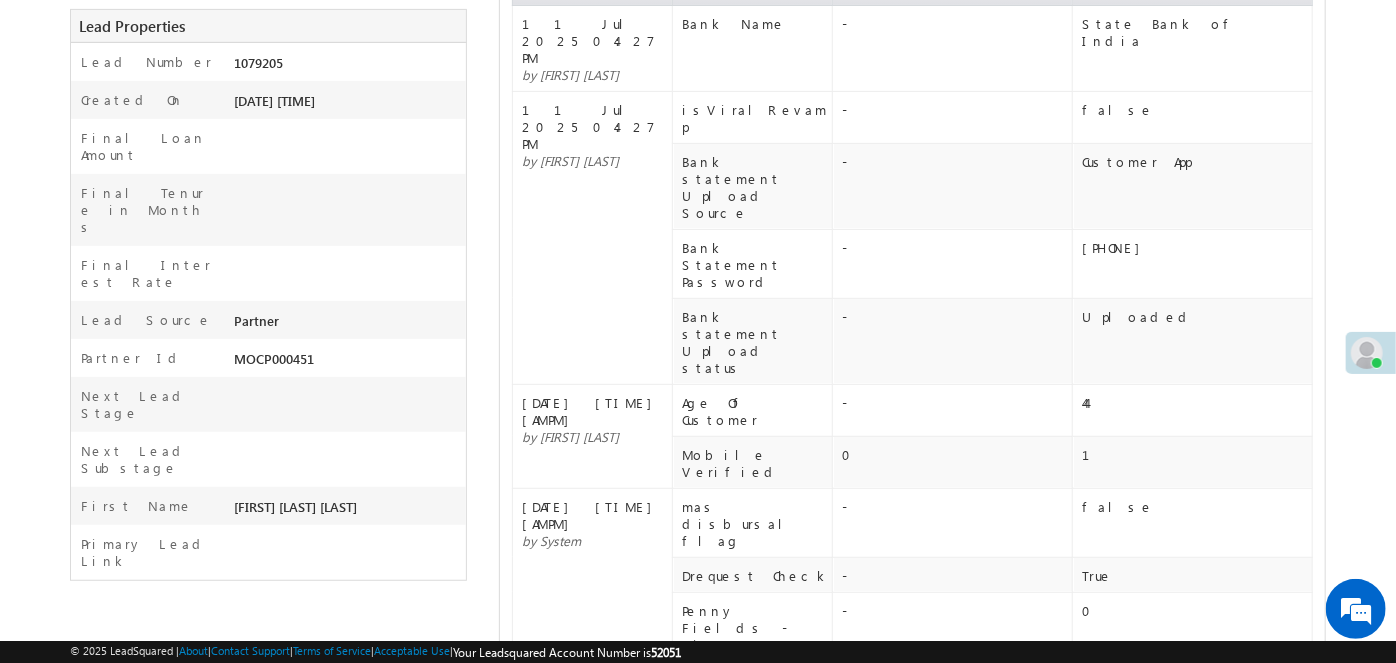 scroll, scrollTop: 454, scrollLeft: 0, axis: vertical 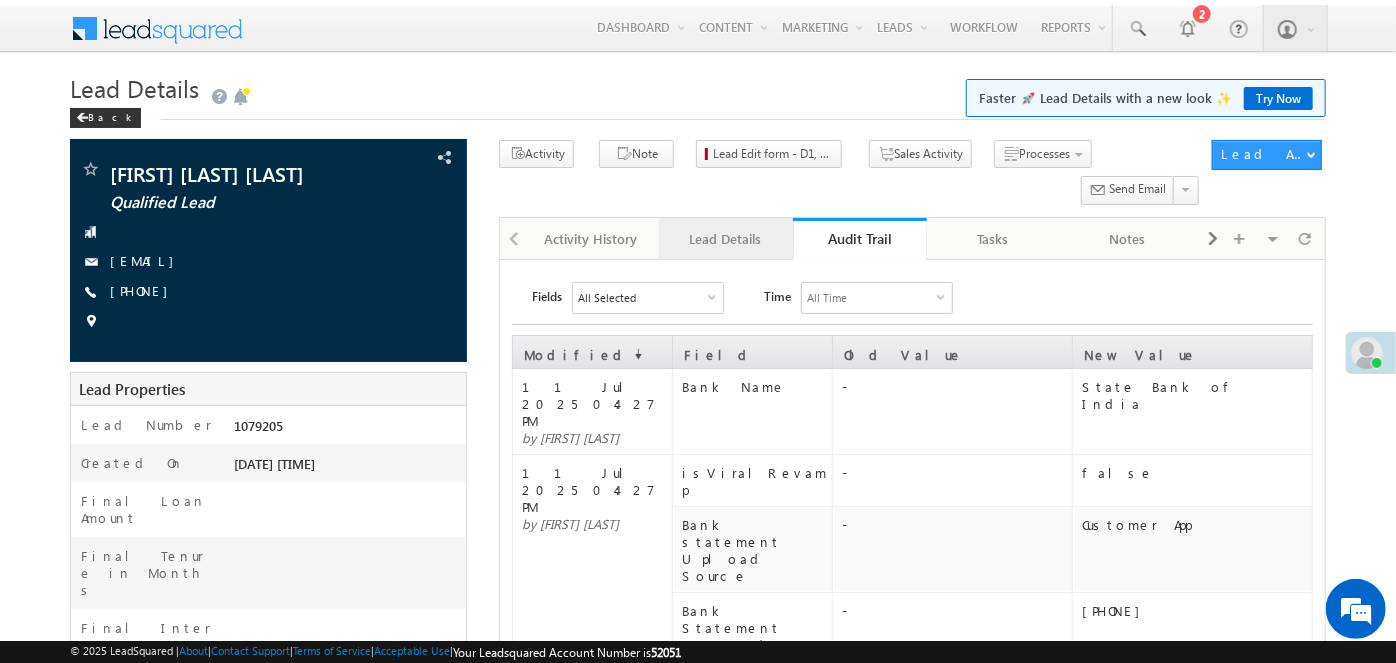 click on "Lead Details" at bounding box center (725, 239) 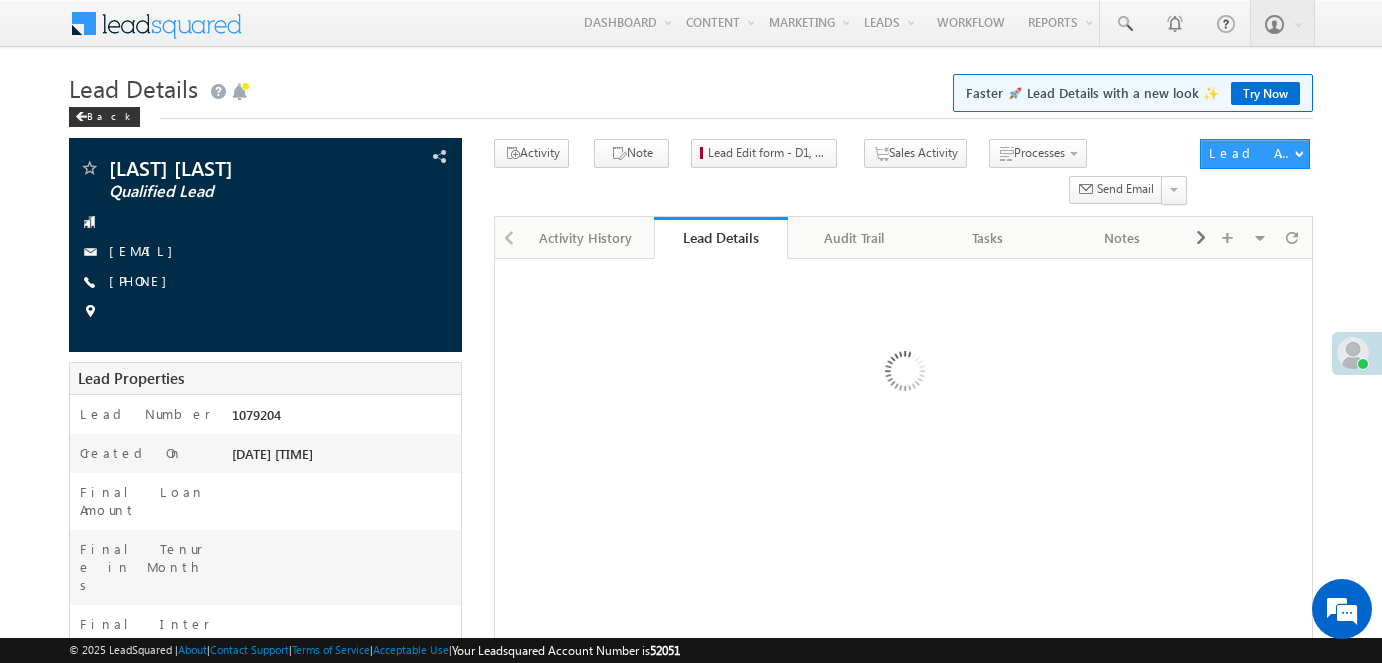 scroll, scrollTop: 0, scrollLeft: 0, axis: both 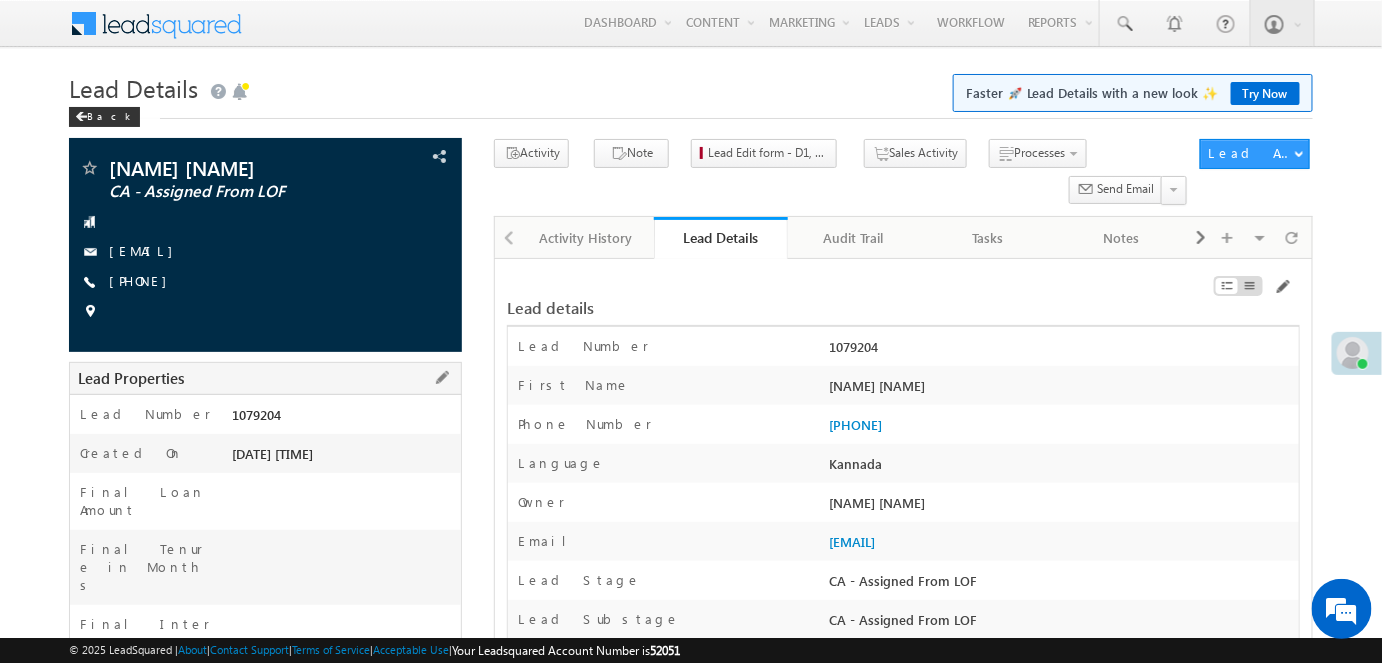 drag, startPoint x: 232, startPoint y: 420, endPoint x: 285, endPoint y: 419, distance: 53.009434 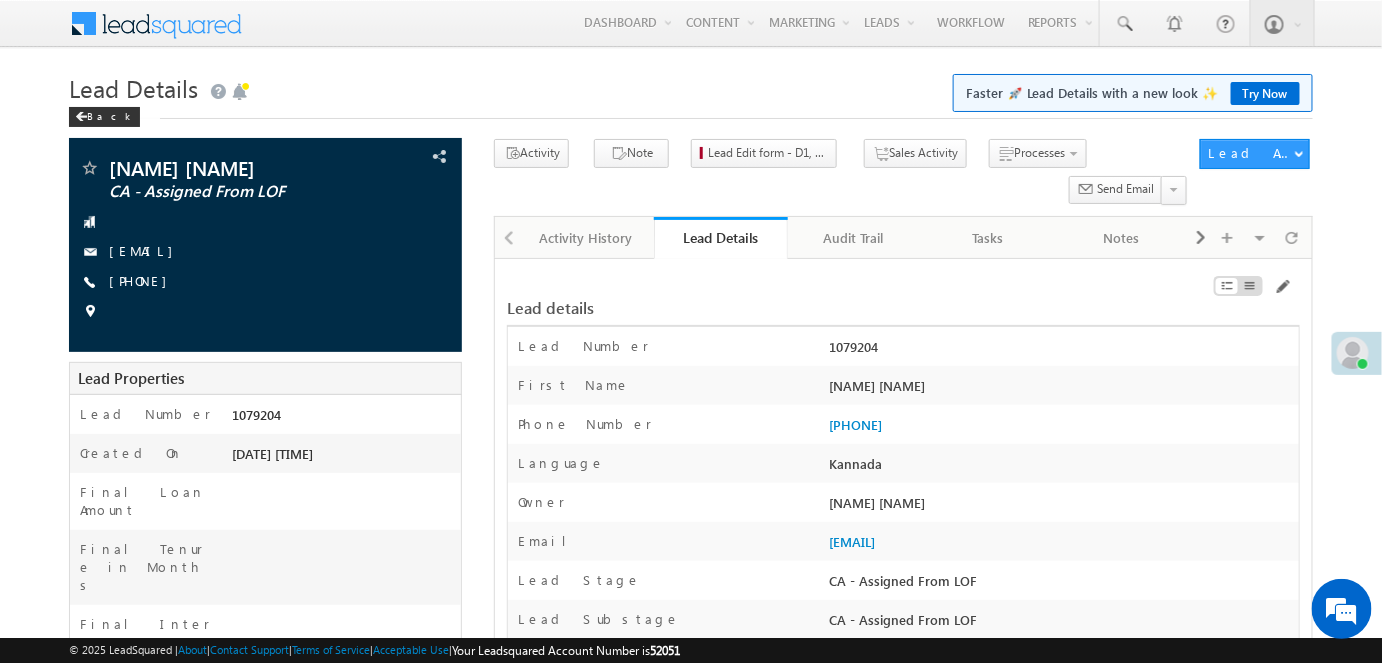 copy on "1079204" 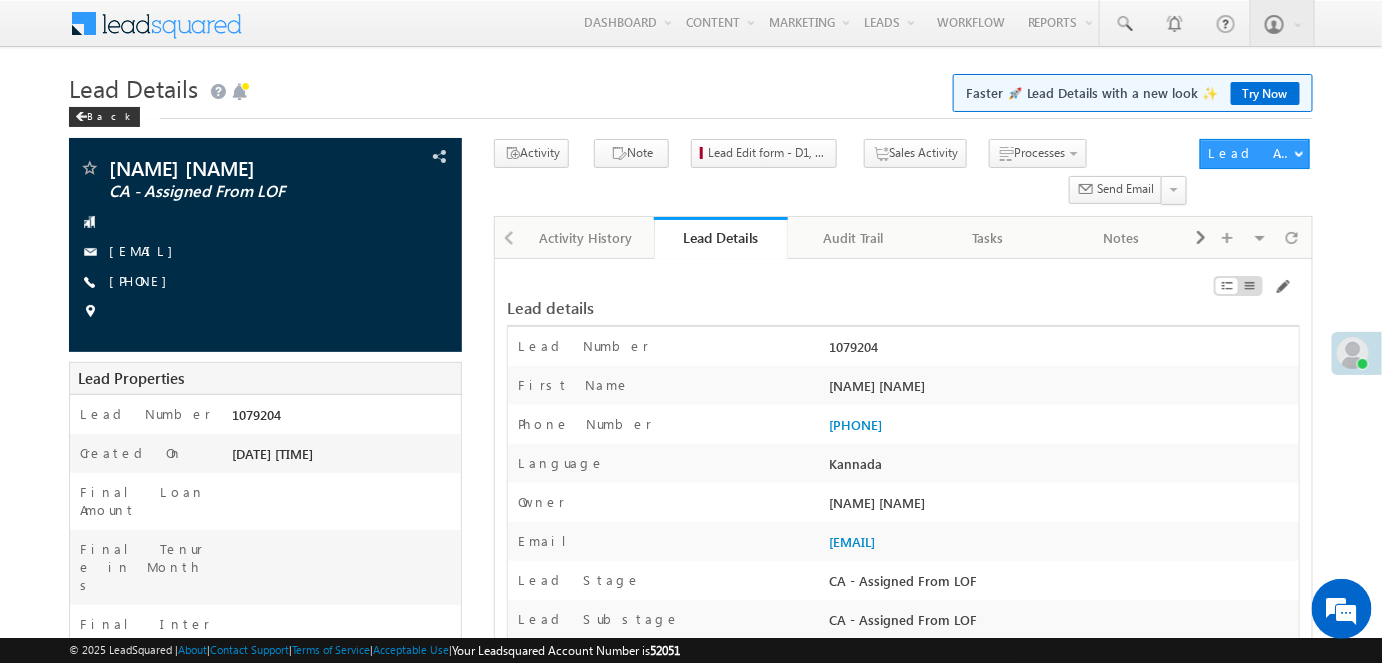 scroll, scrollTop: 0, scrollLeft: 0, axis: both 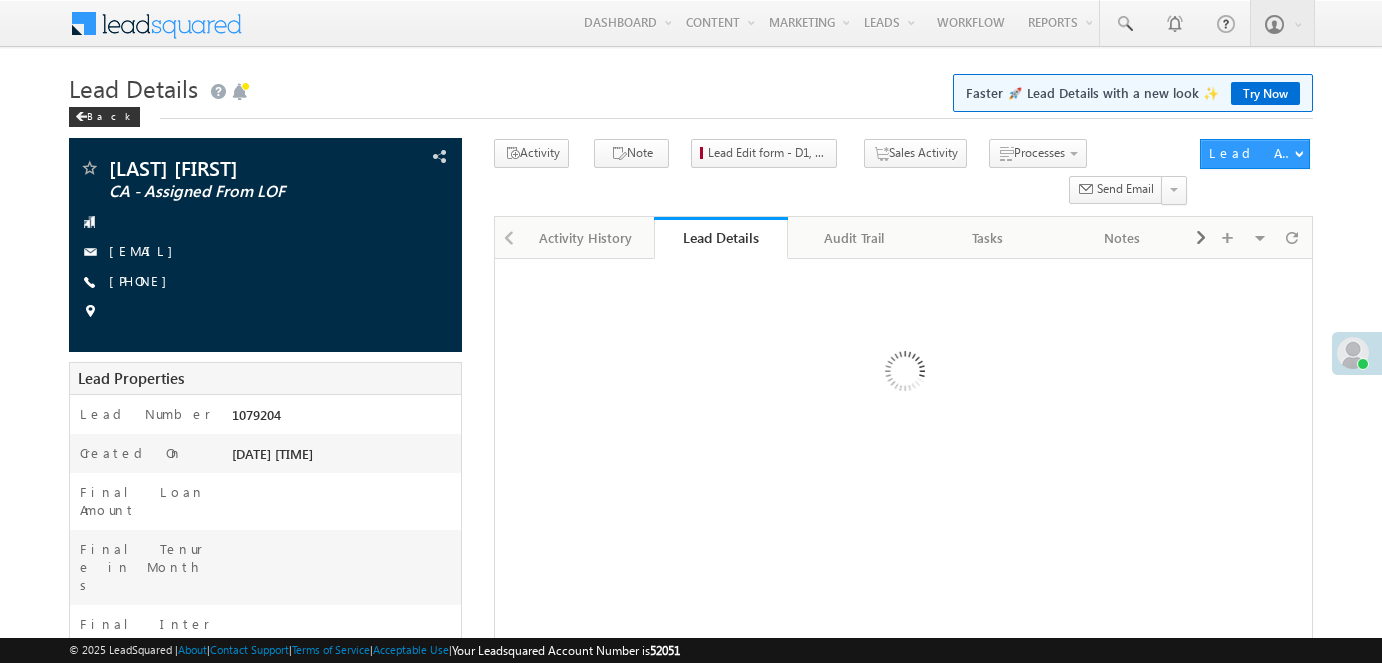 click on "Audit Trail" at bounding box center (854, 238) 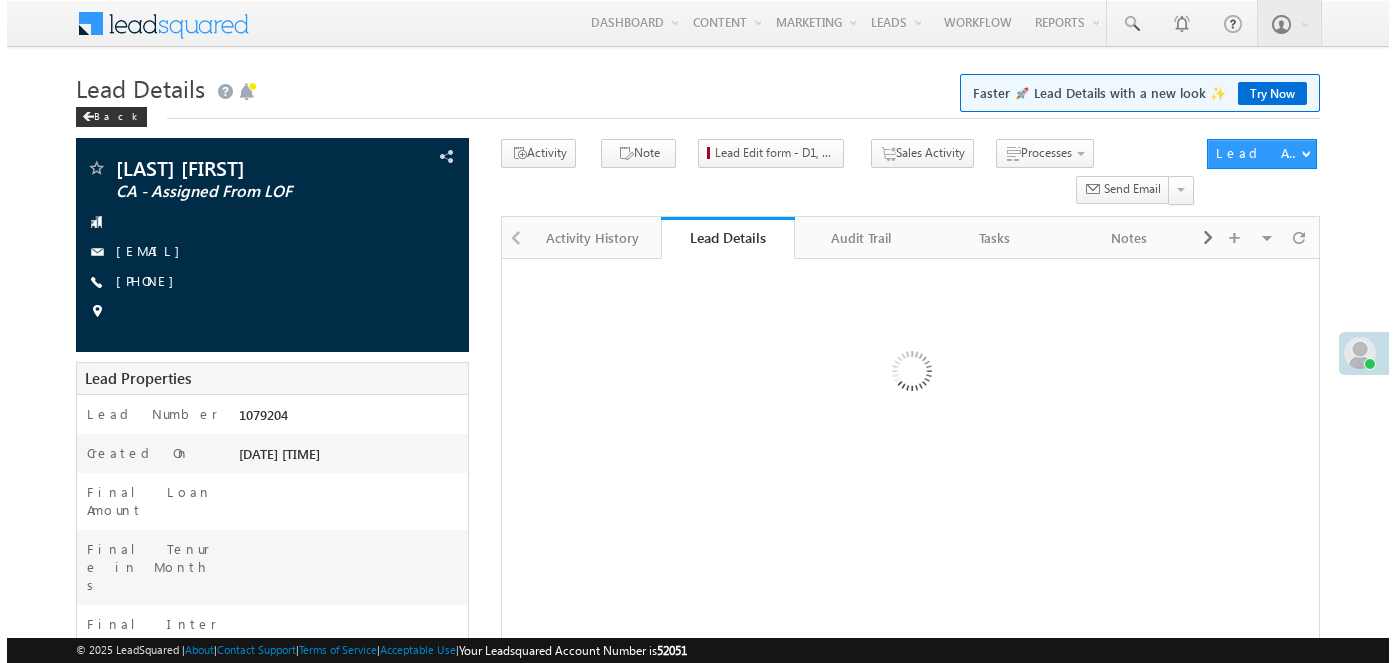 scroll, scrollTop: 0, scrollLeft: 0, axis: both 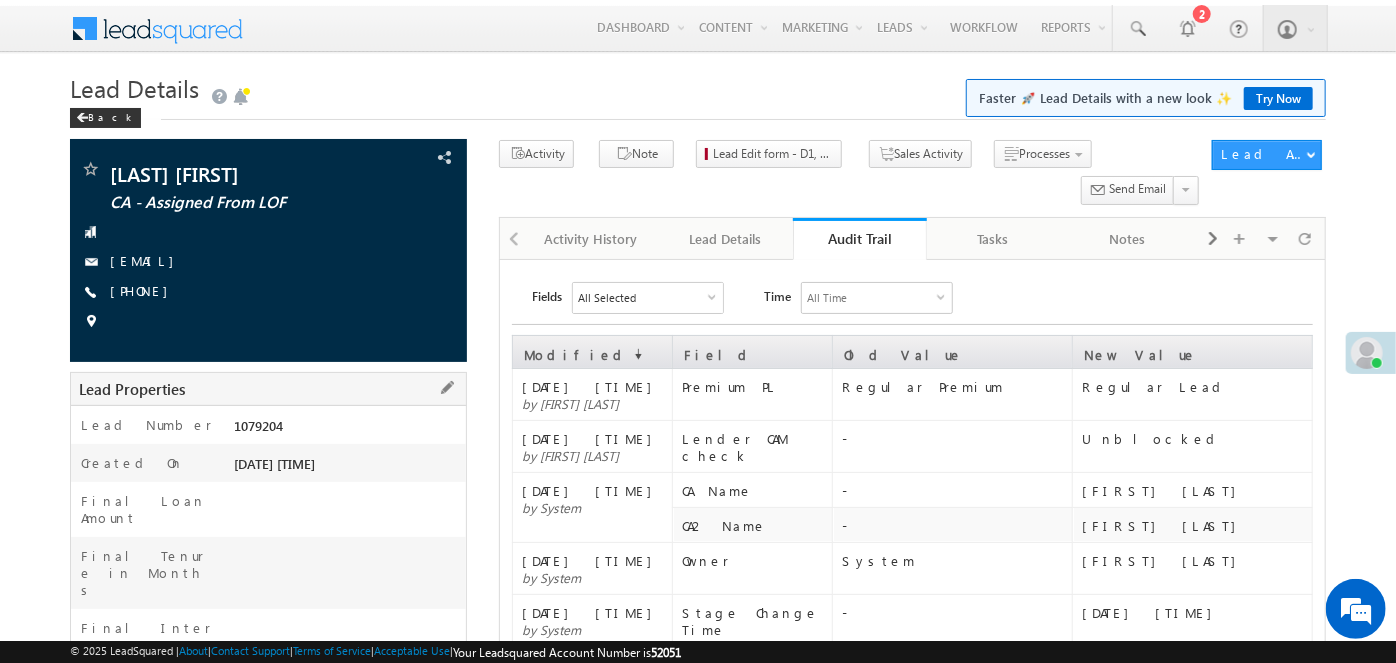 drag, startPoint x: 234, startPoint y: 422, endPoint x: 292, endPoint y: 424, distance: 58.034473 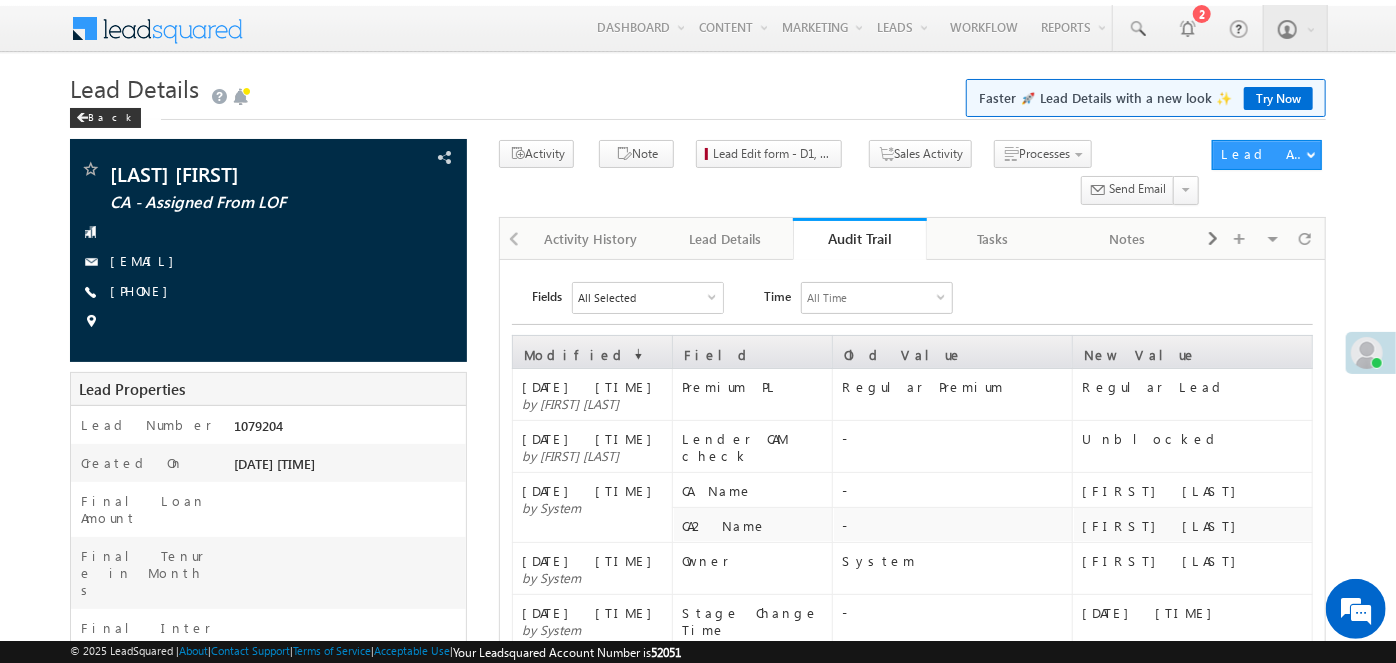 copy on "1079204" 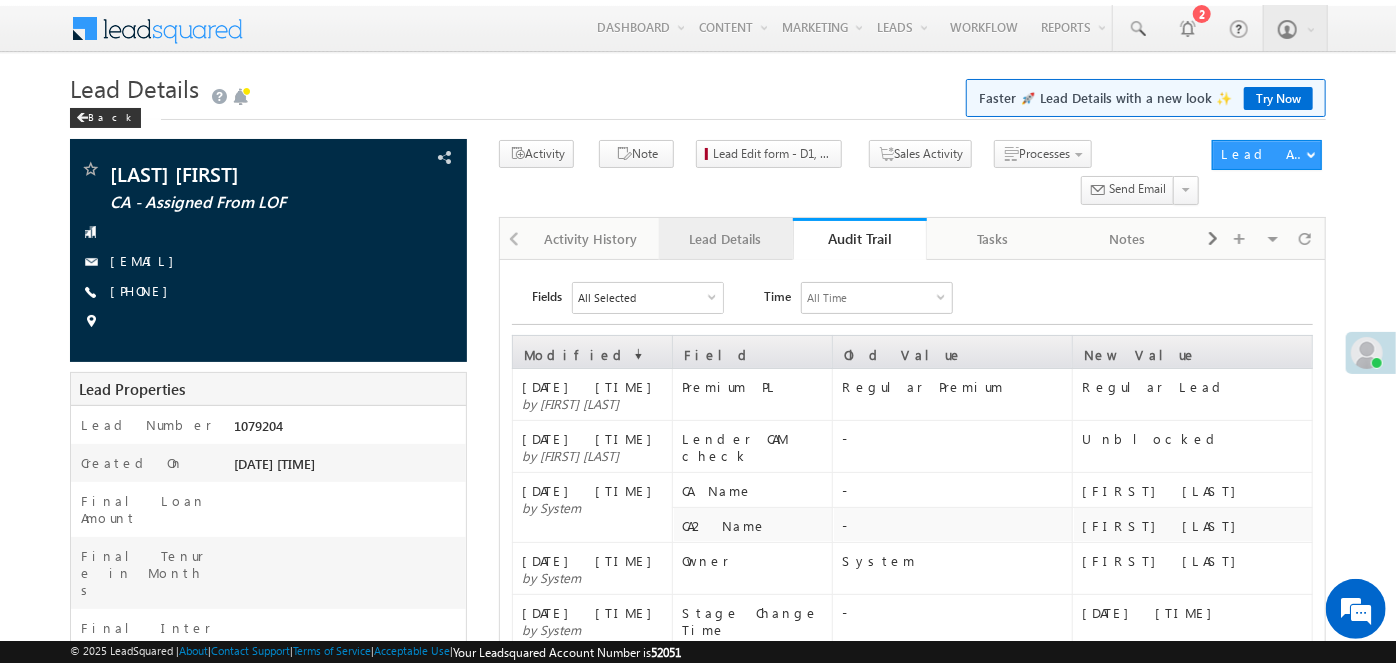 click on "Lead Details" at bounding box center (725, 239) 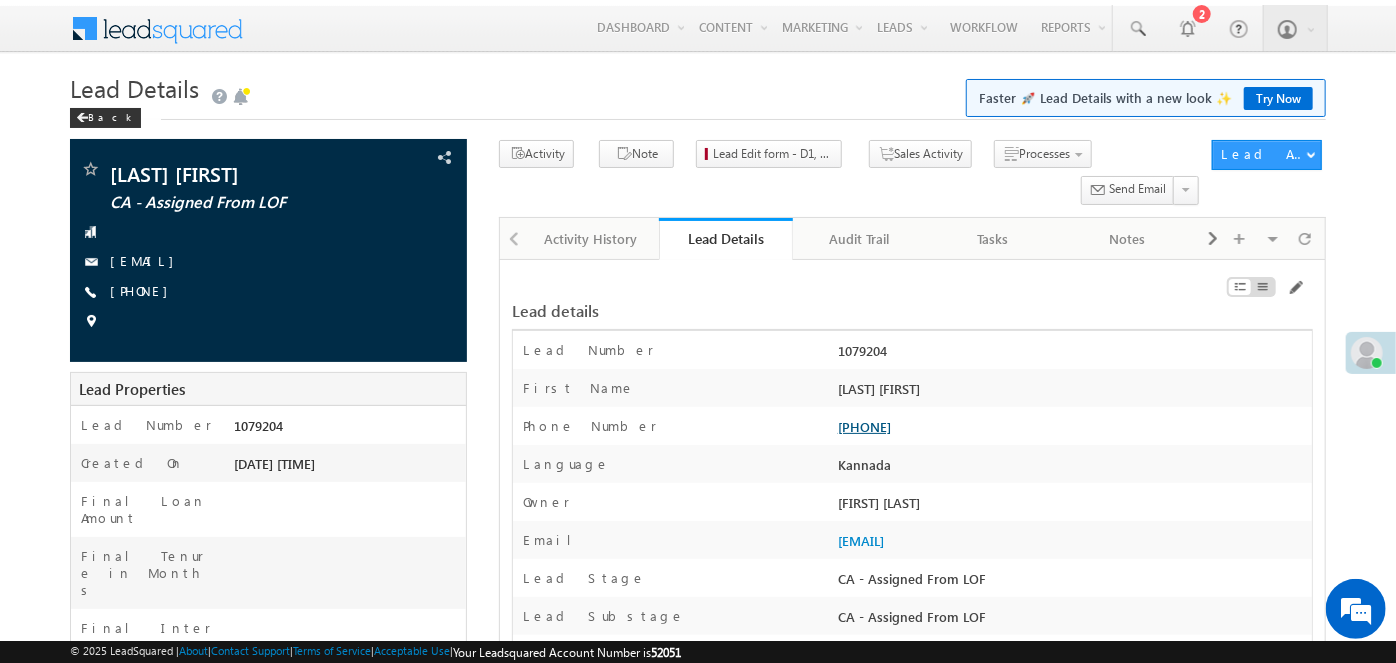 drag, startPoint x: 955, startPoint y: 387, endPoint x: 865, endPoint y: 390, distance: 90.04999 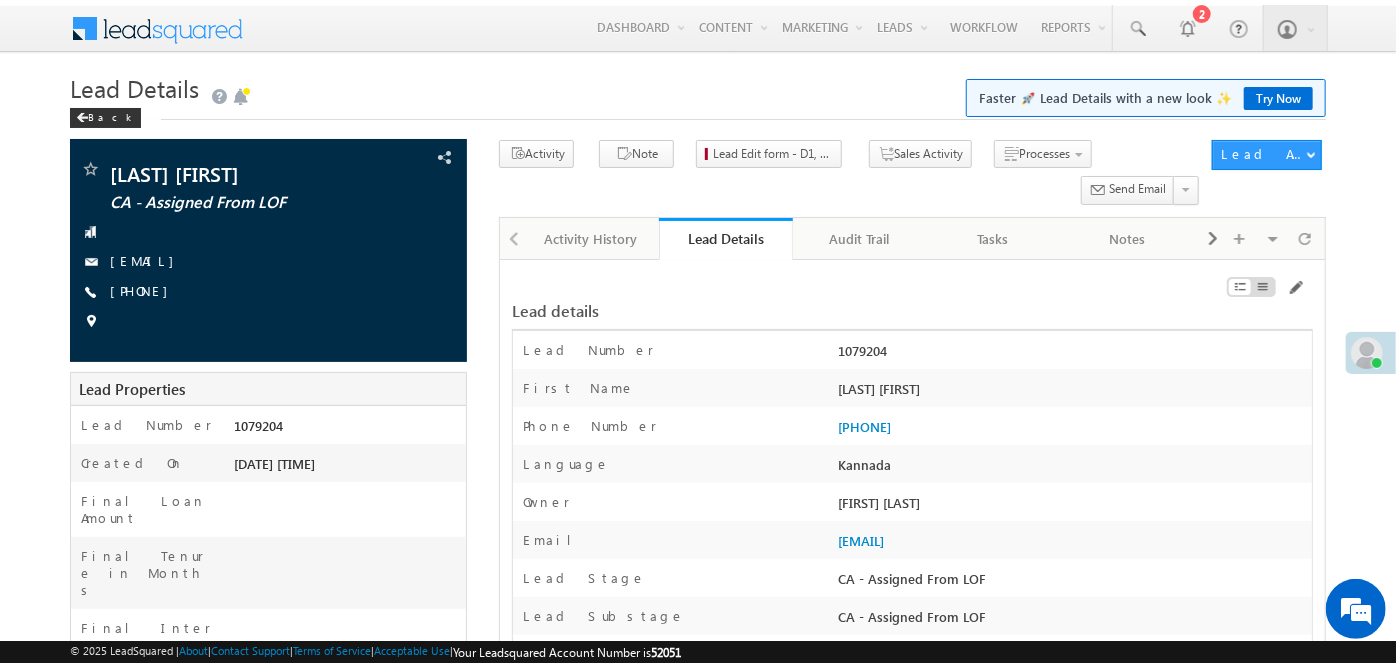 click on "Kannada" at bounding box center [1072, 469] 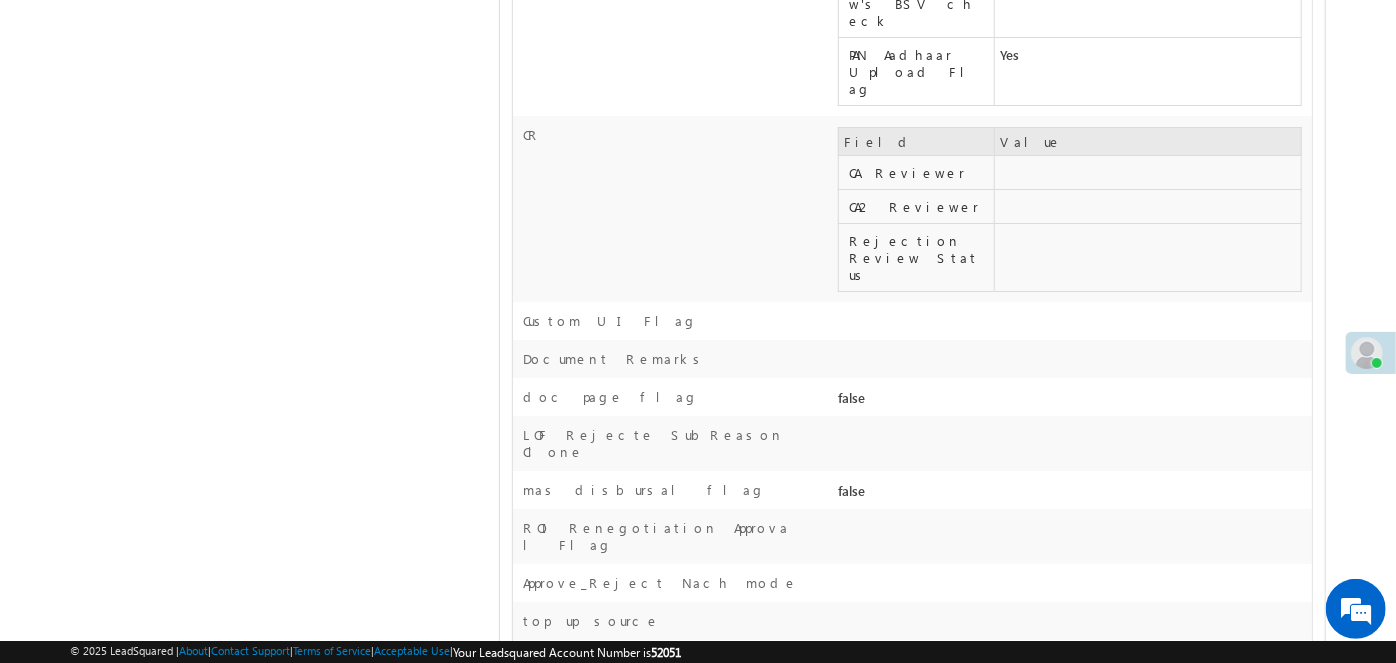 scroll, scrollTop: 6147, scrollLeft: 0, axis: vertical 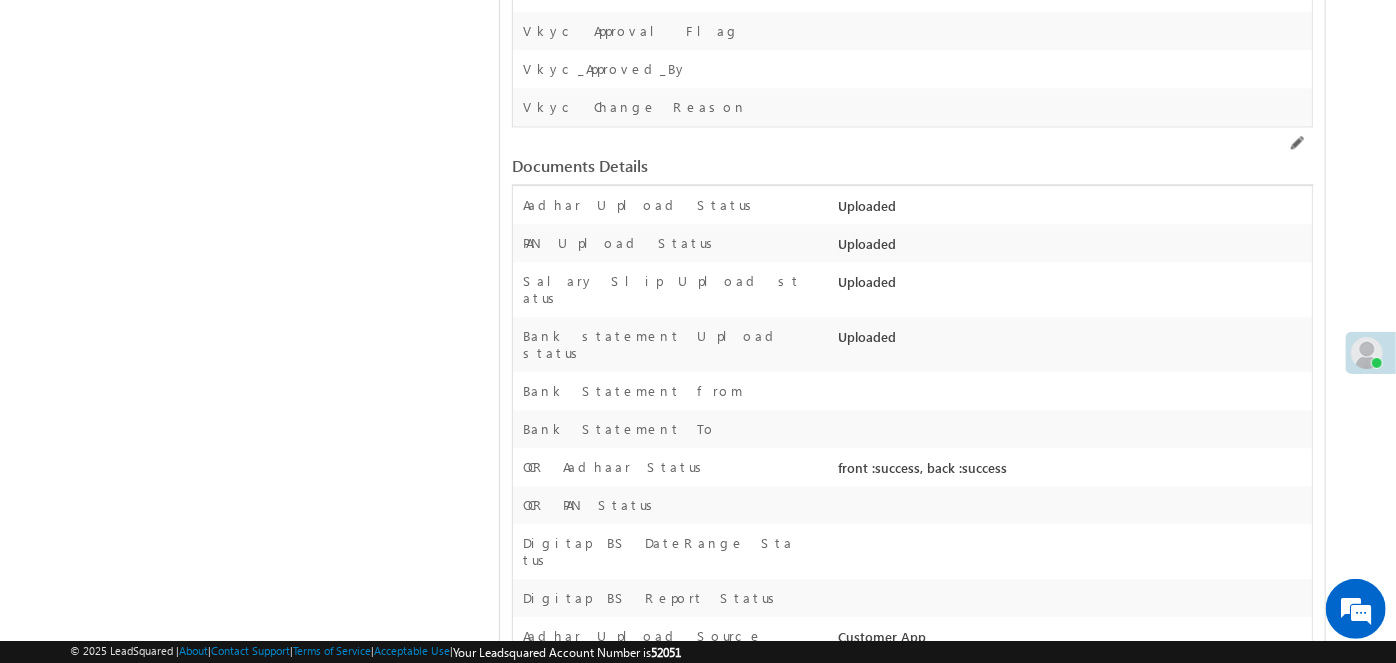 drag, startPoint x: 837, startPoint y: 352, endPoint x: 904, endPoint y: 351, distance: 67.00746 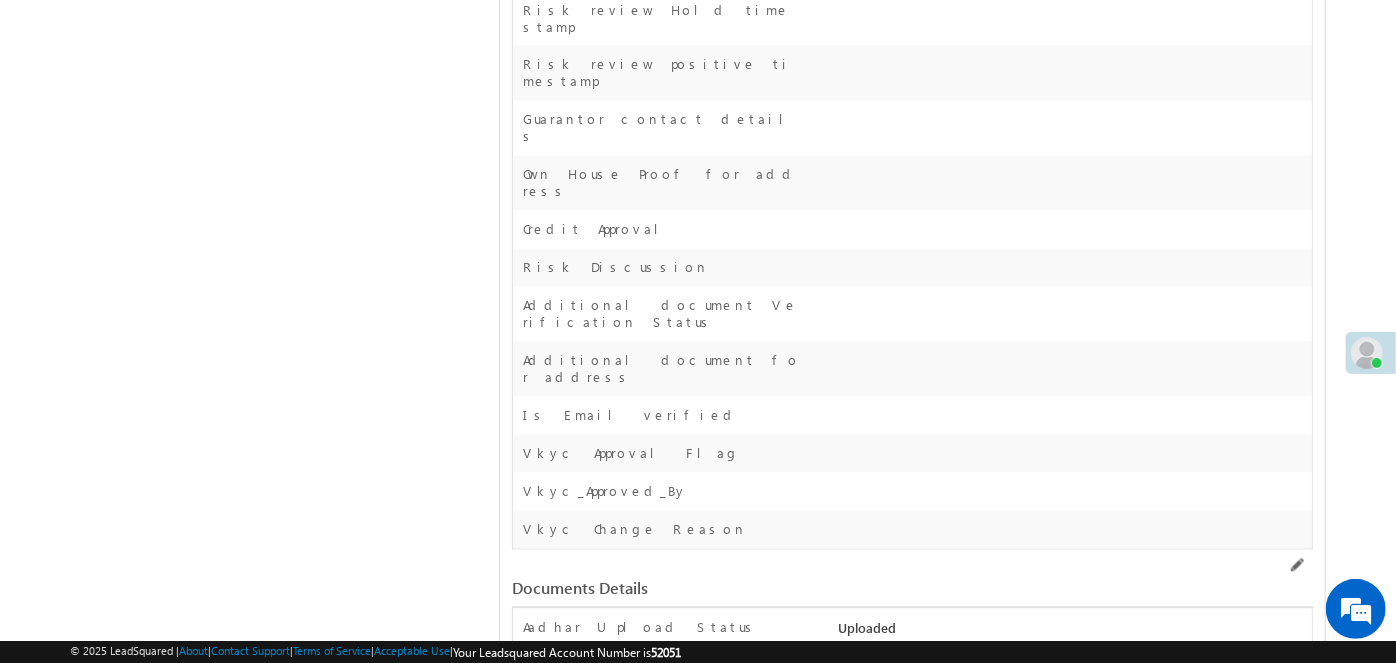 scroll, scrollTop: 5693, scrollLeft: 0, axis: vertical 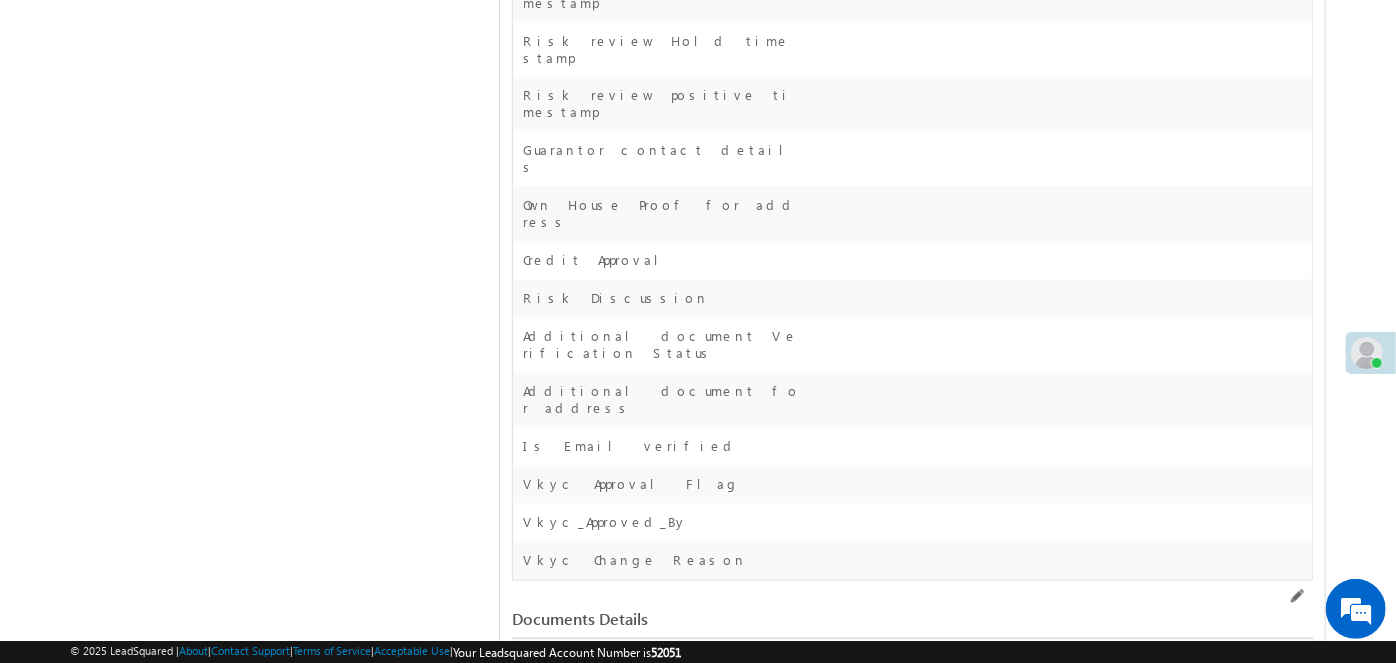 click on "THANNERU SYAMALA
CA - Assigned From LOF" at bounding box center (698, 9365) 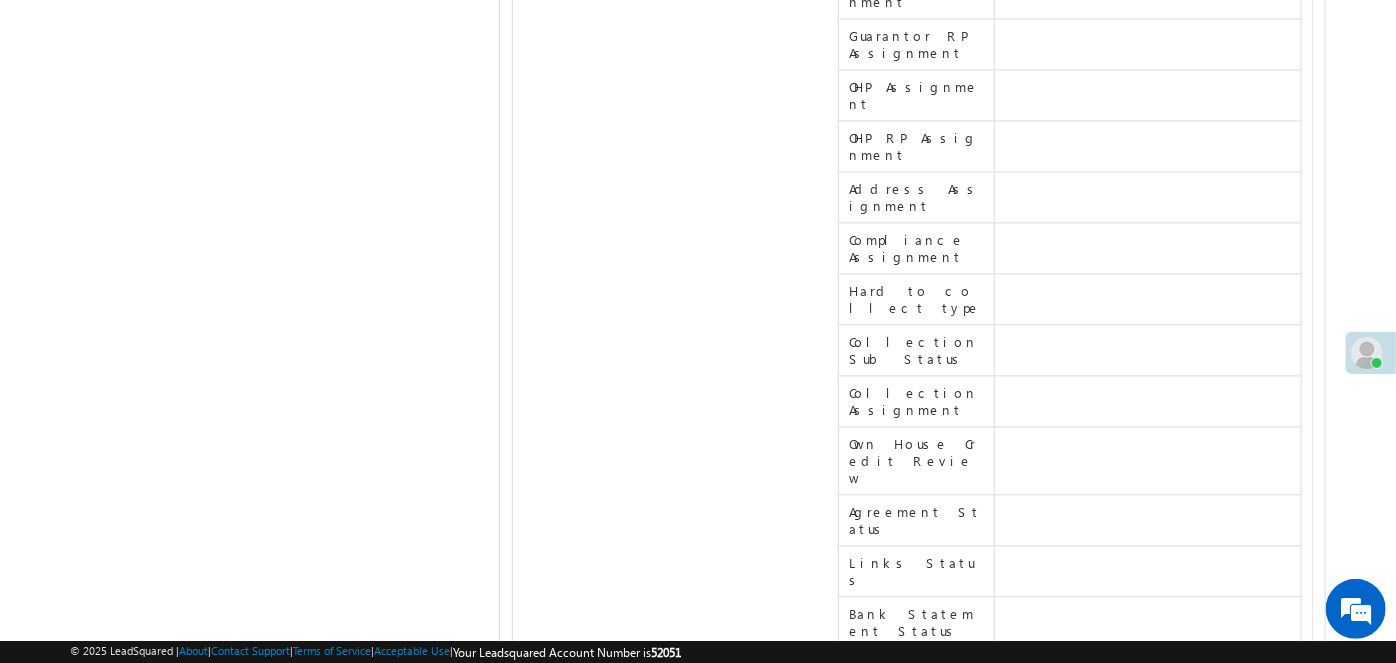 scroll, scrollTop: 0, scrollLeft: 0, axis: both 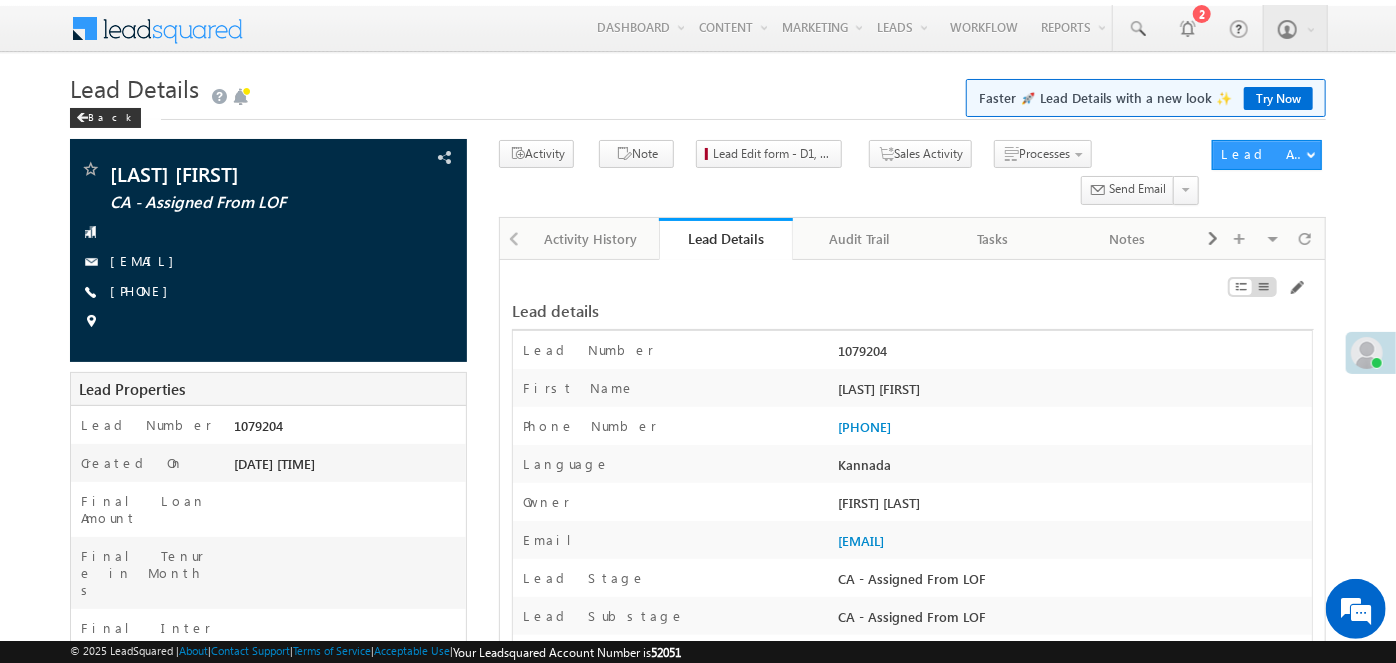 drag, startPoint x: 896, startPoint y: 311, endPoint x: 837, endPoint y: 309, distance: 59.03389 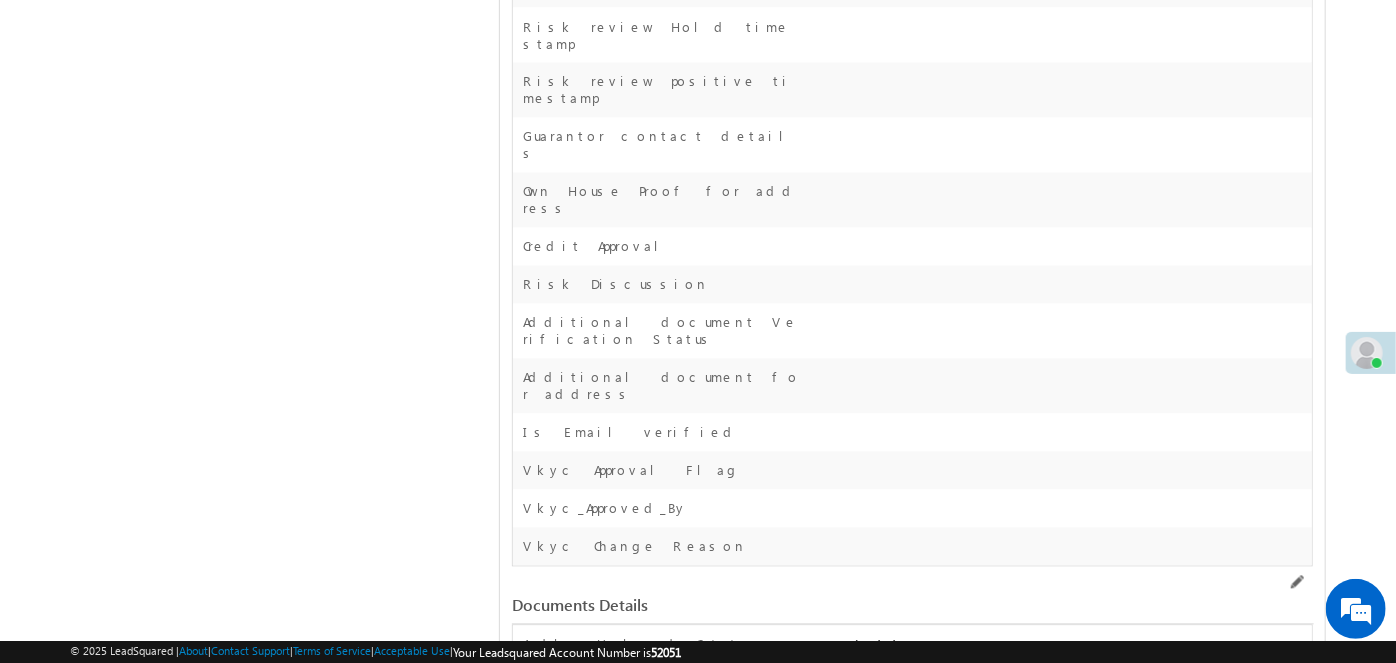 scroll, scrollTop: 6051, scrollLeft: 0, axis: vertical 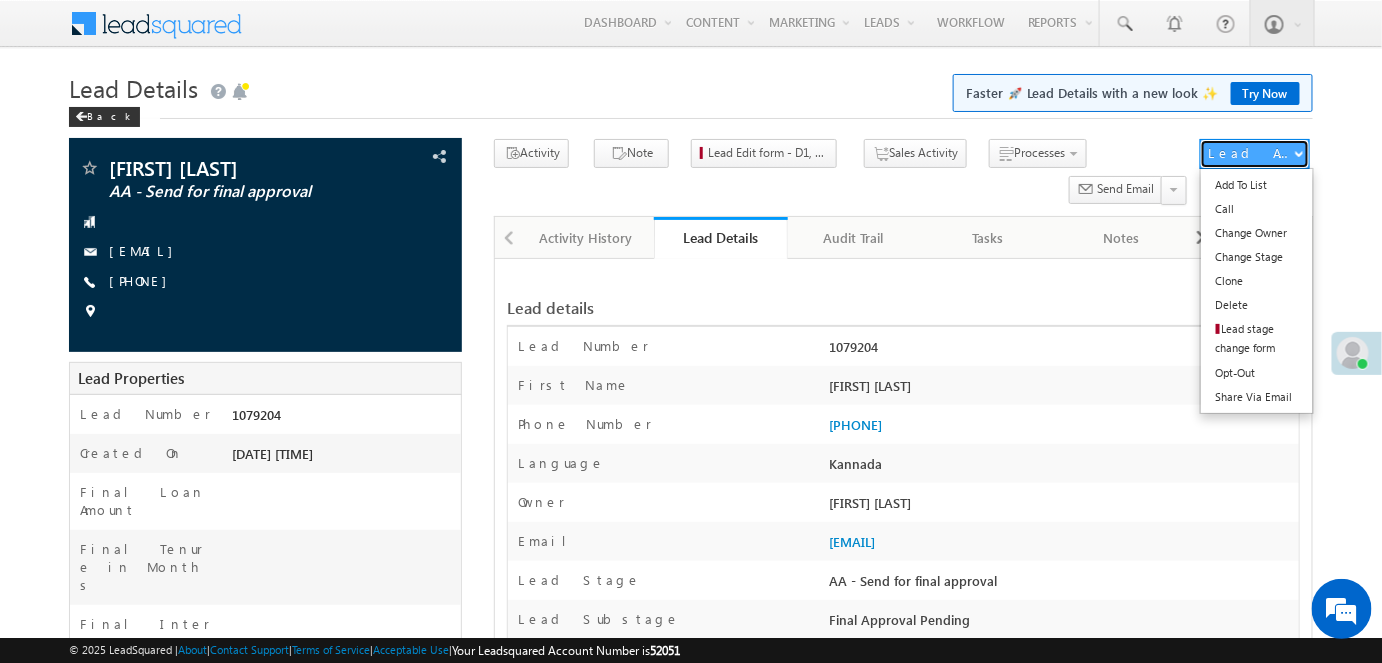 click on "Lead Actions" at bounding box center [1251, 153] 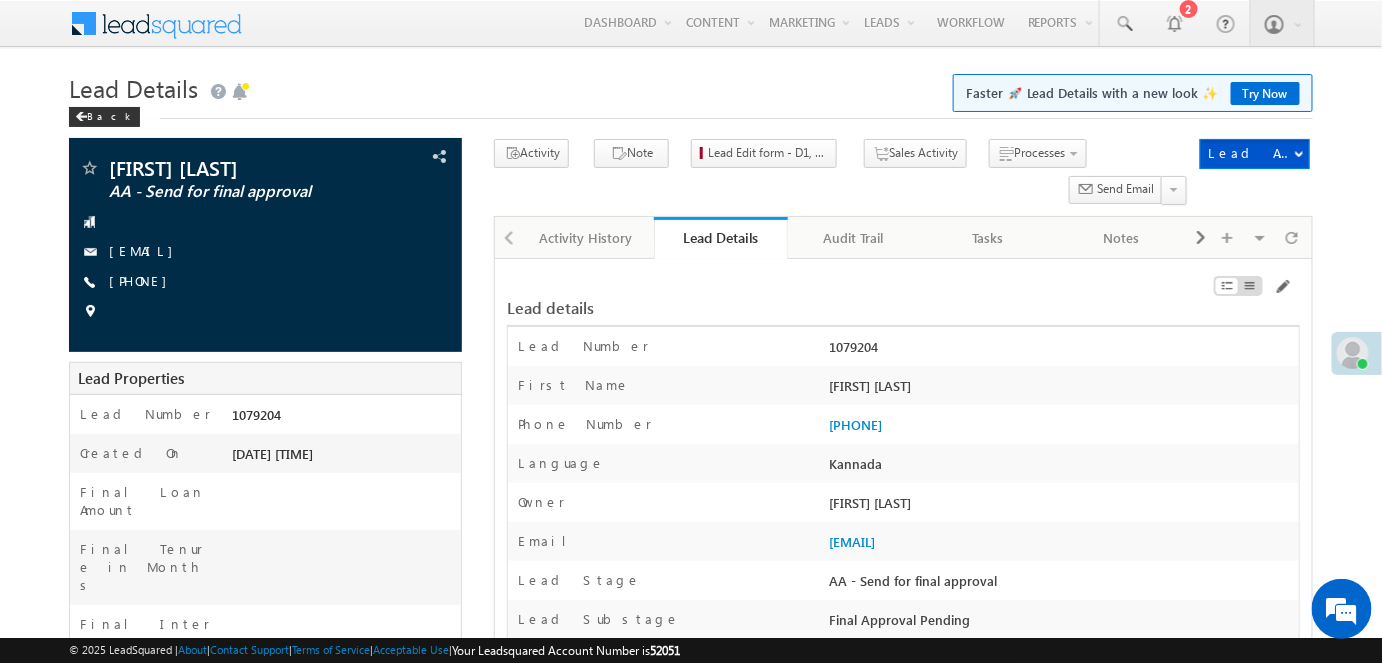 click on "Lead details" at bounding box center [903, 298] 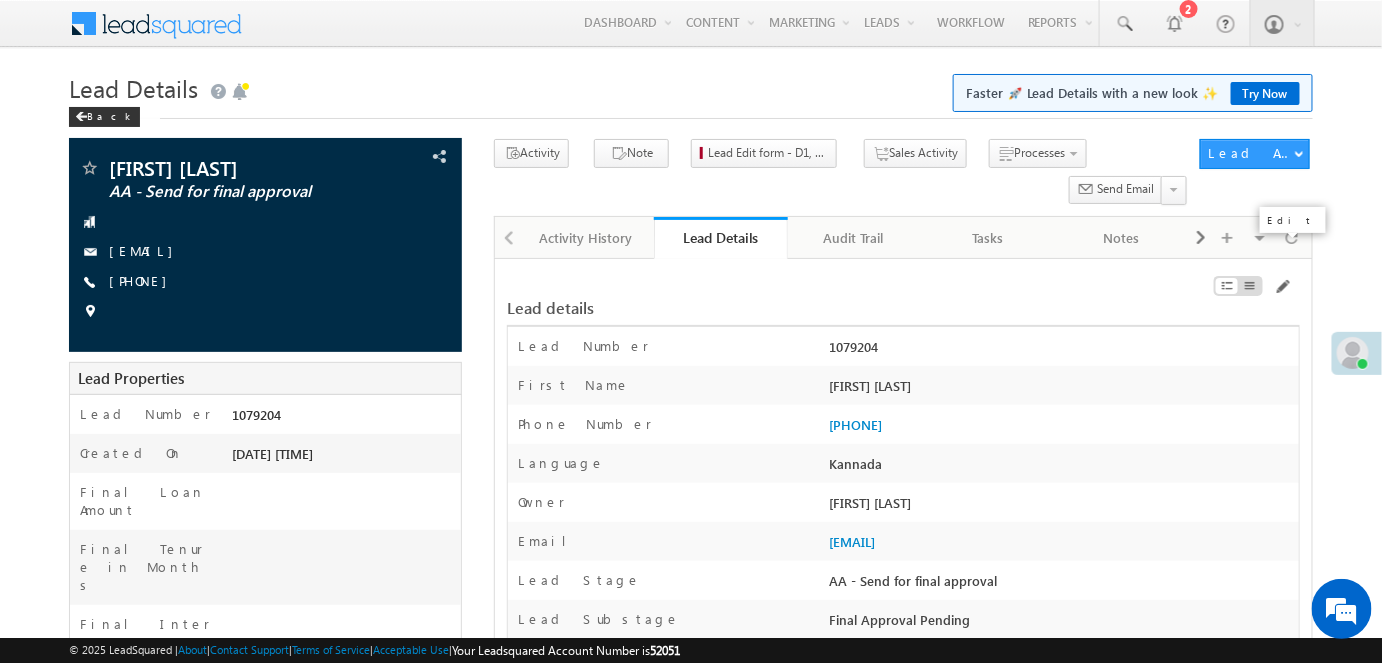 click at bounding box center [1282, 287] 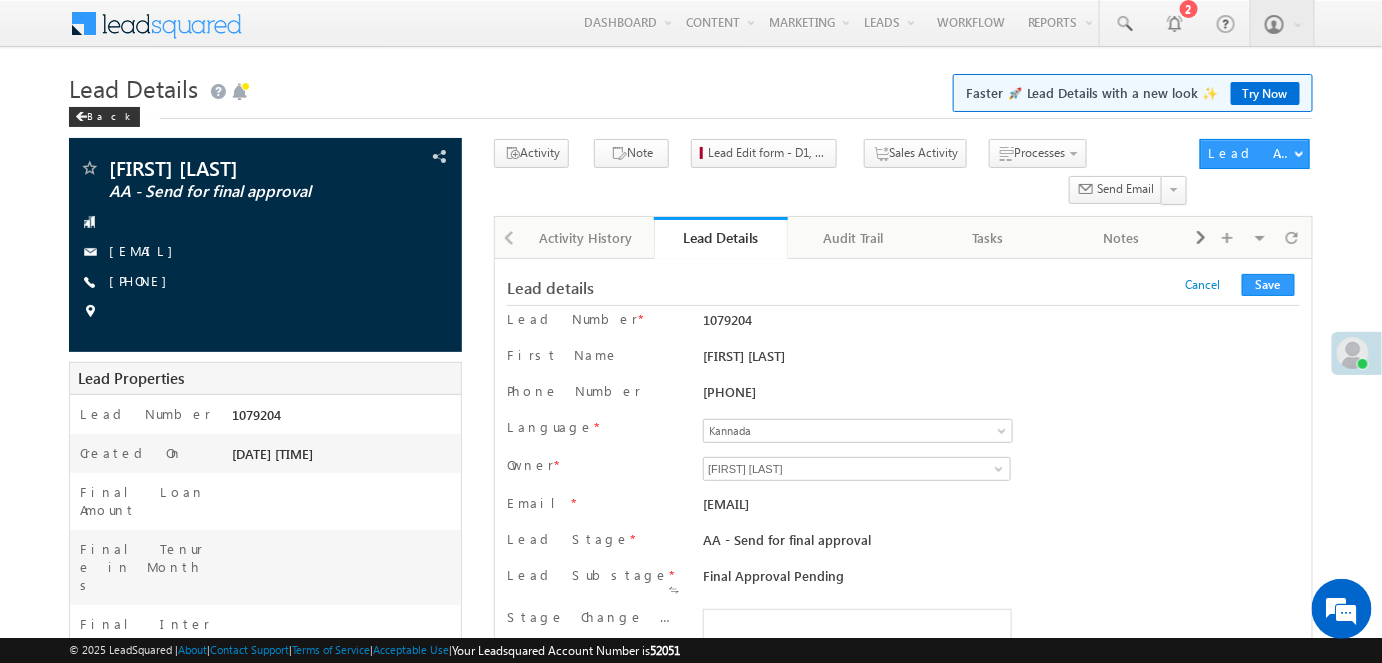 click on "Owner
*
[FIRST] [LAST]
[FIRST] [LAST] [FIRST] [LAST]" at bounding box center (903, 471) 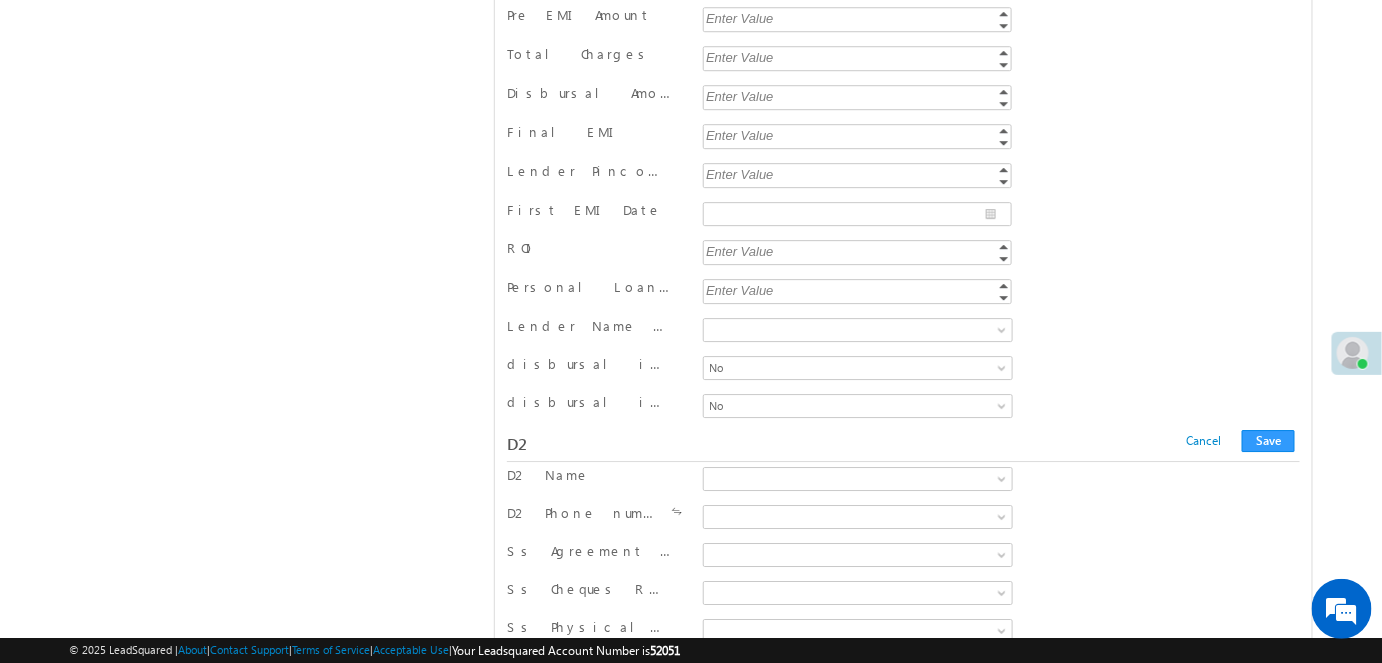 scroll, scrollTop: 16952, scrollLeft: 0, axis: vertical 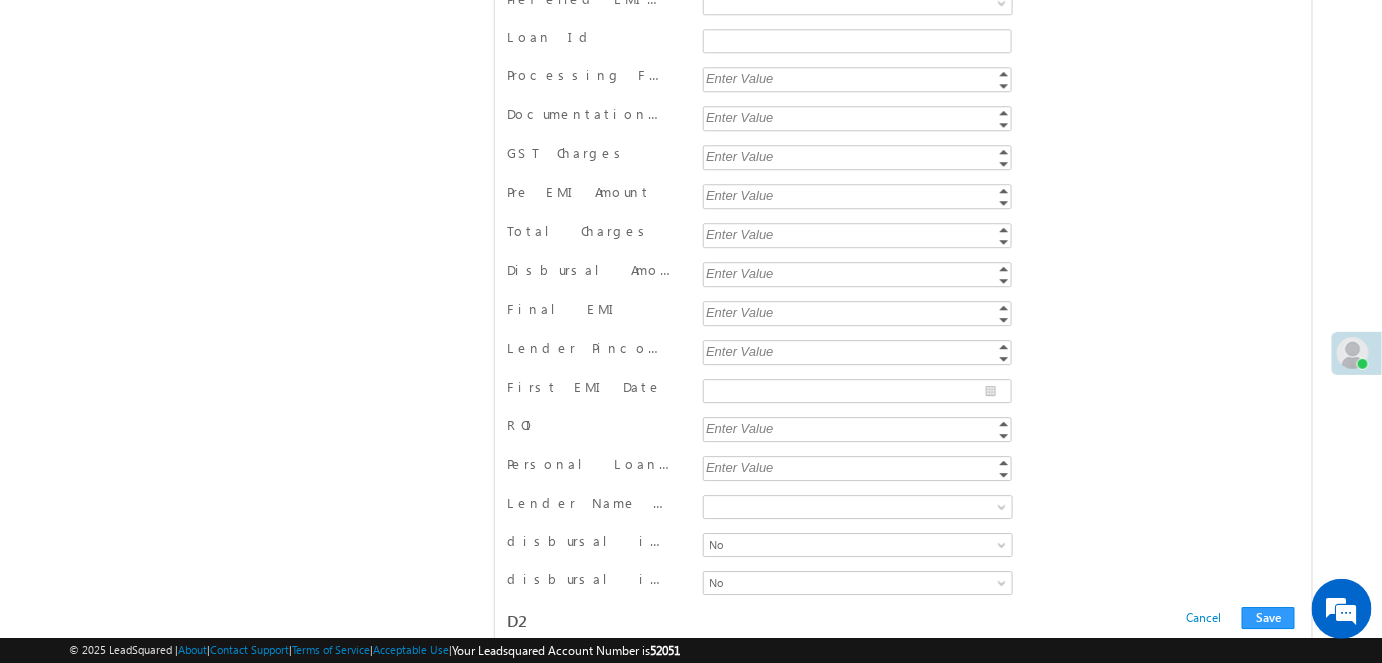 click on "Enter Value" at bounding box center [859, 467] 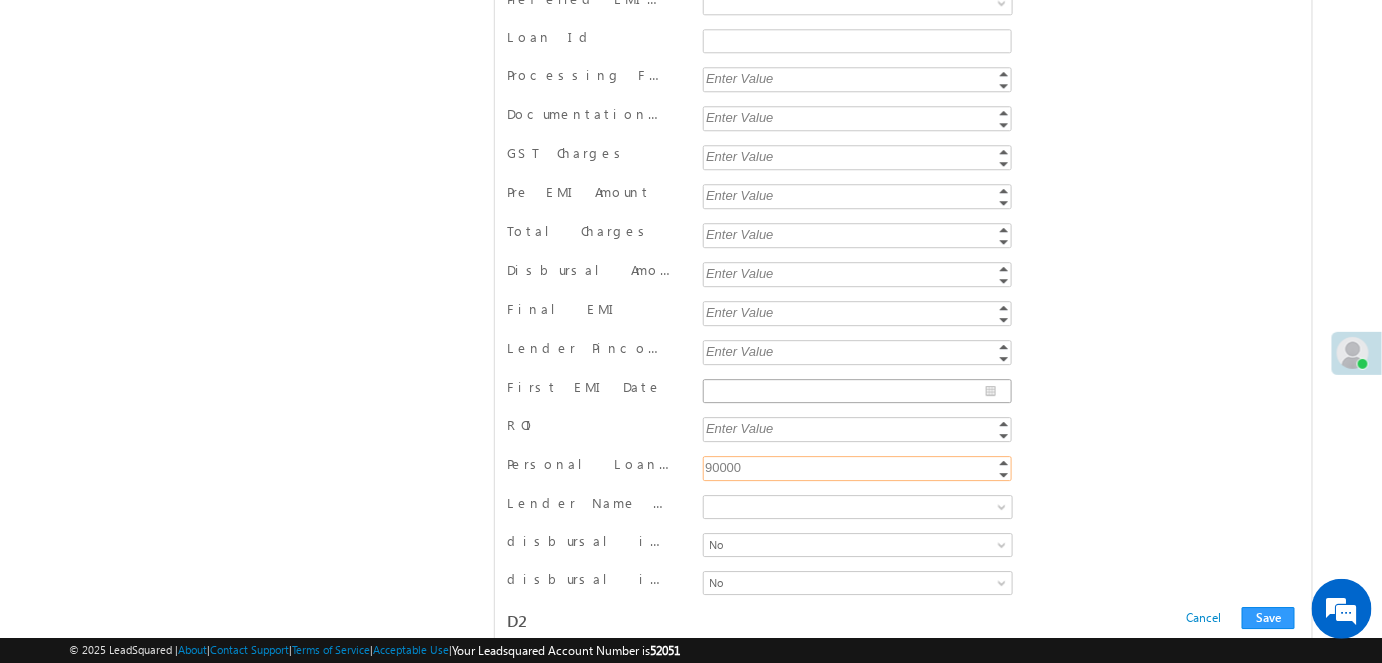 type on "90000" 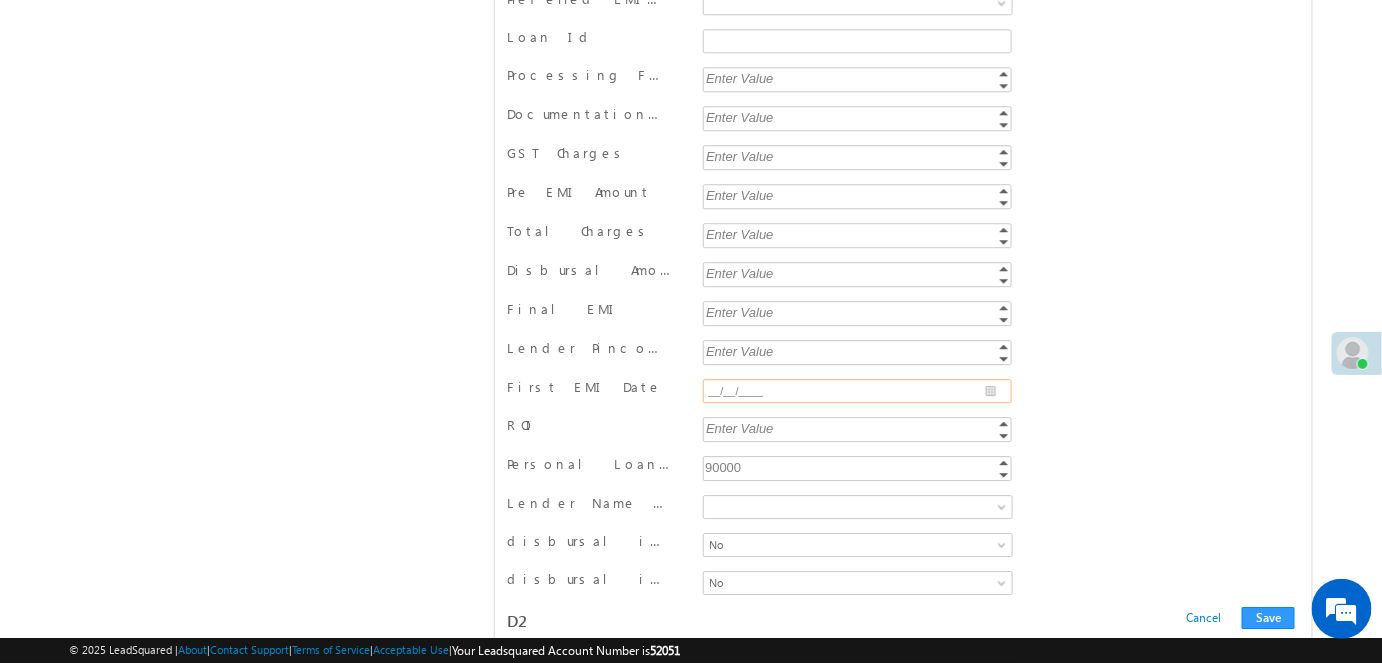 click on "__/__/____" at bounding box center (857, 391) 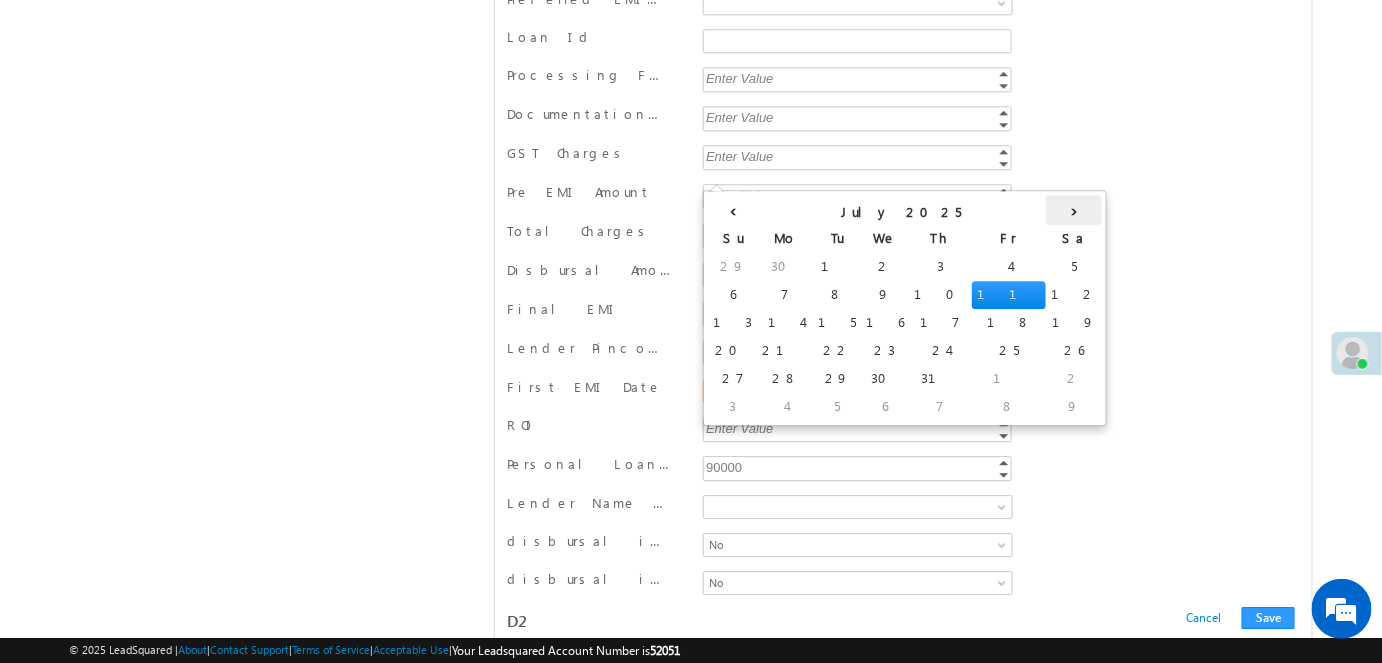 click on "›" at bounding box center (1074, 210) 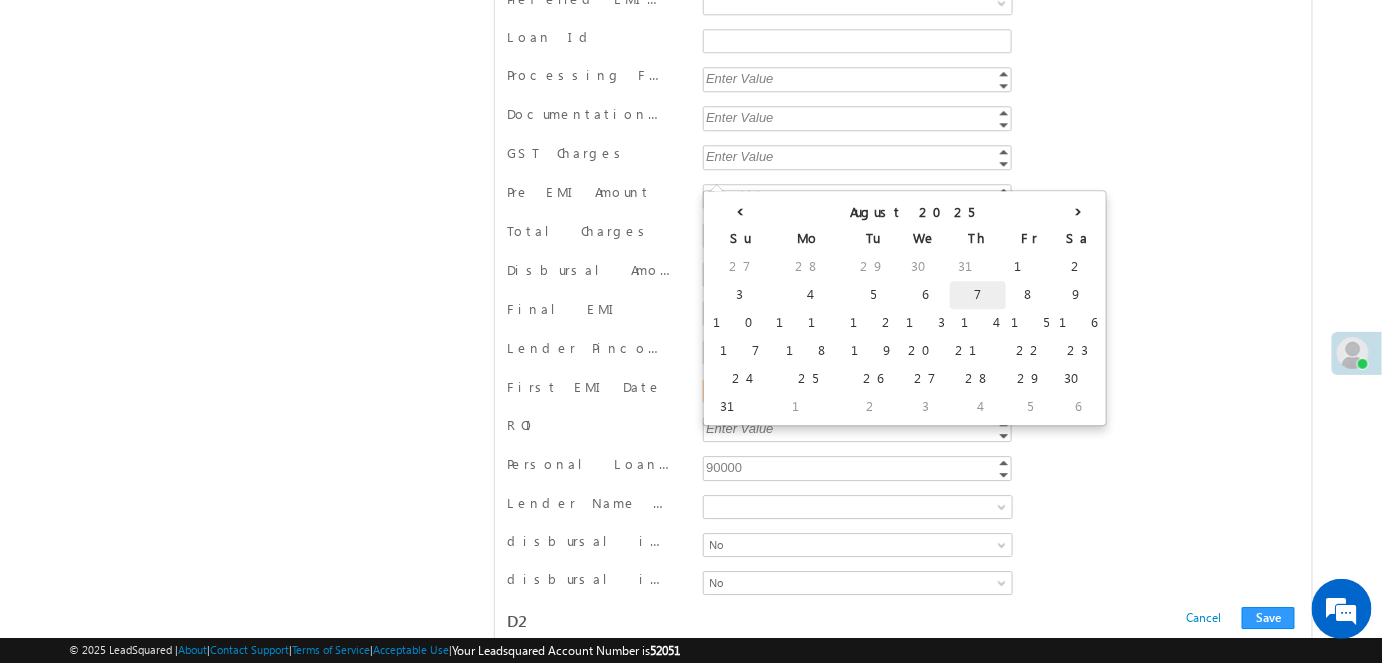 click on "7" at bounding box center [978, 295] 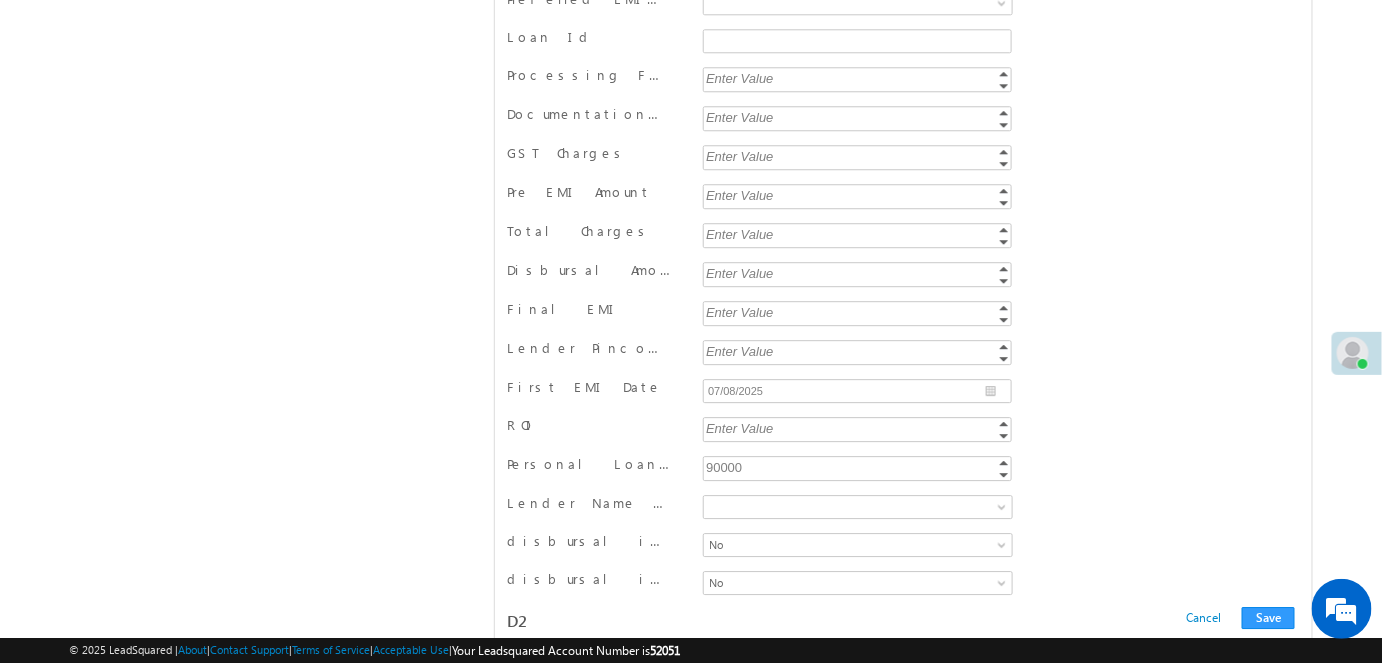 click on "Personal Loan Final Amount
90000 90000 Increment Decrement" at bounding box center (903, 470) 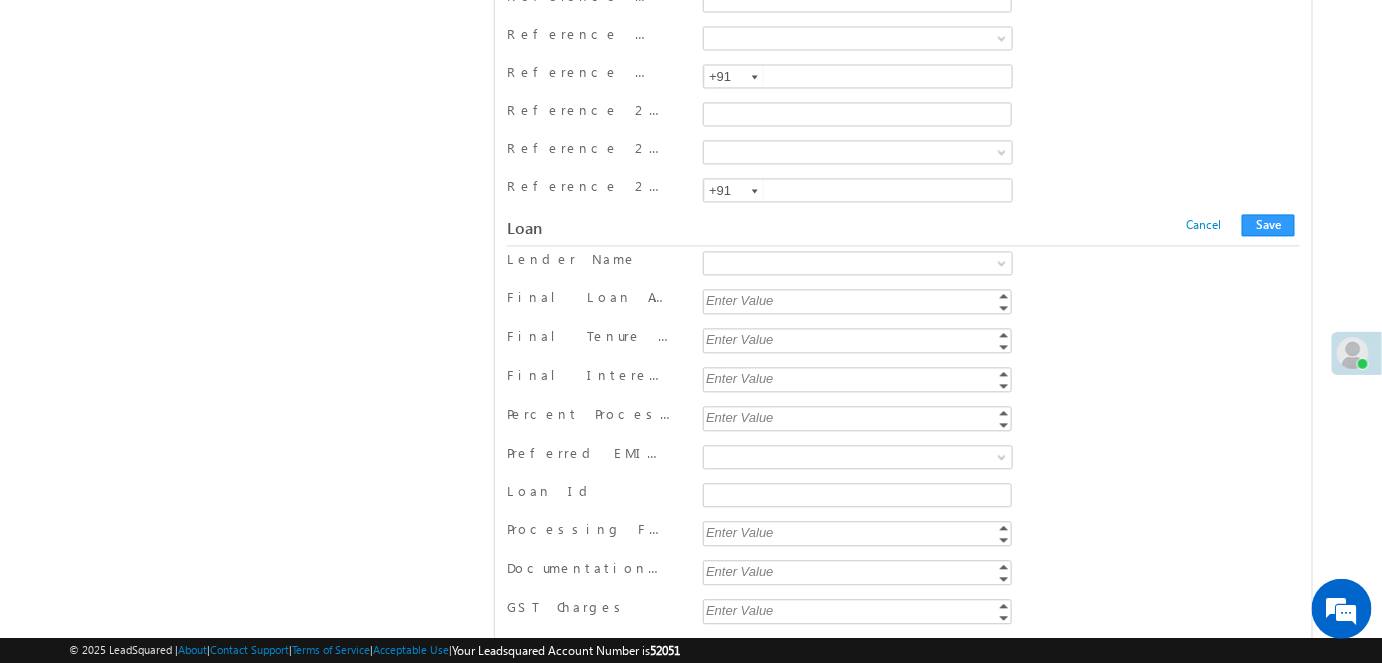 scroll, scrollTop: 16407, scrollLeft: 0, axis: vertical 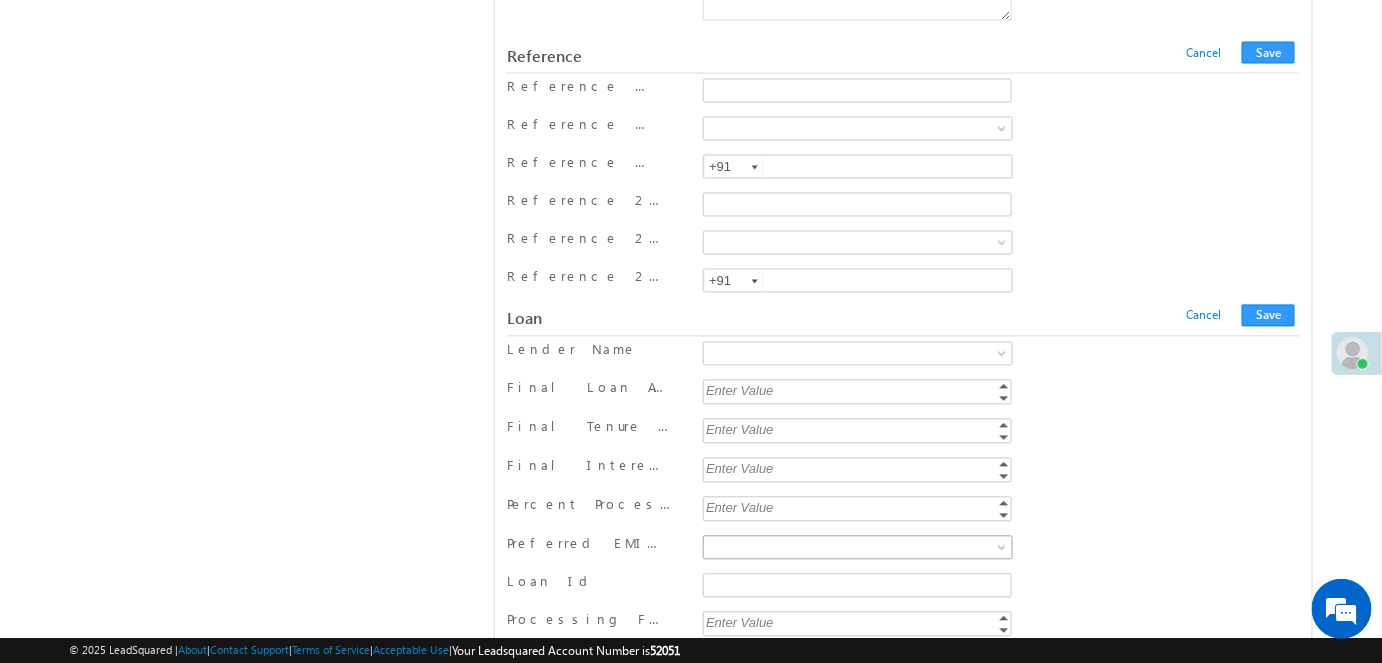 click at bounding box center (853, 548) 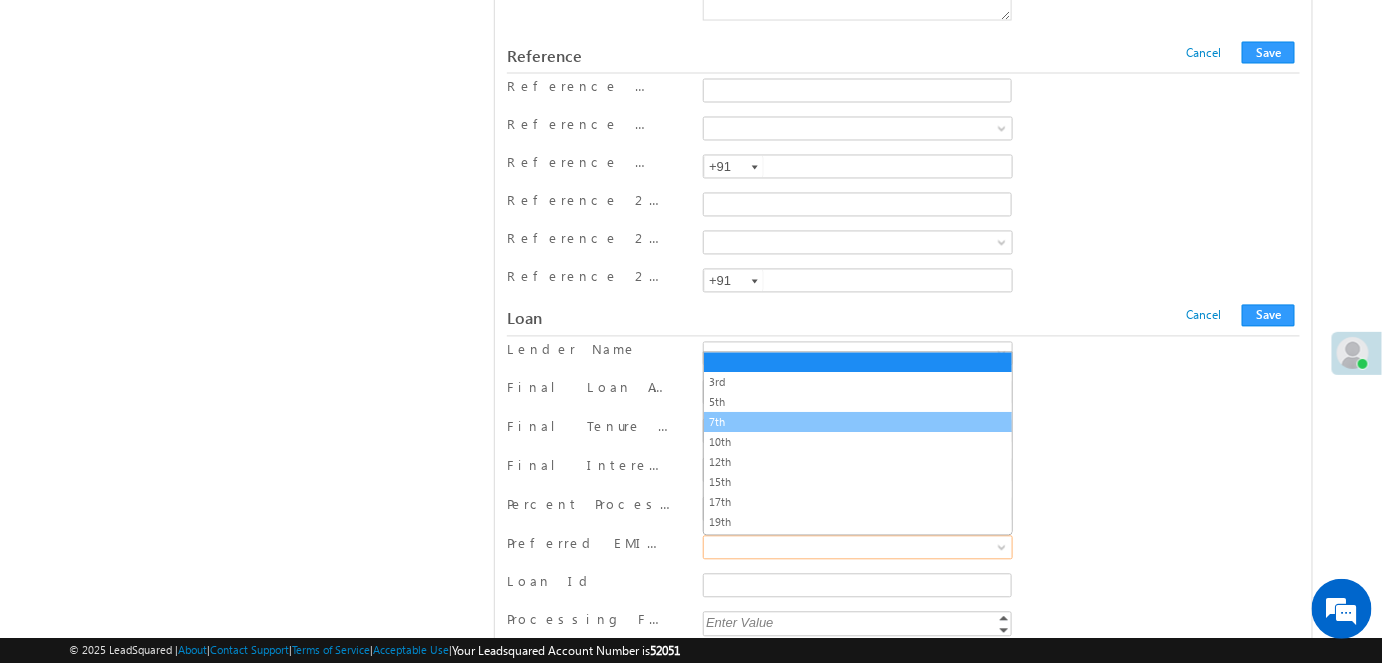 click on "7th" at bounding box center (858, 423) 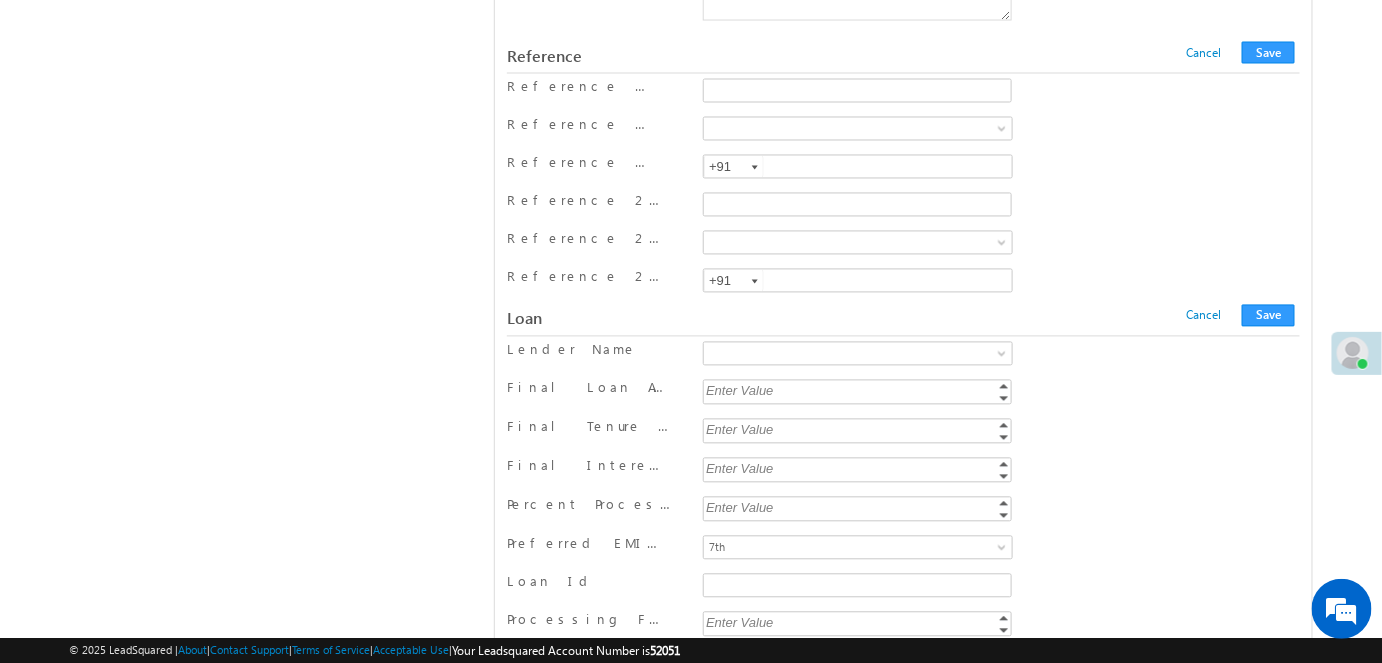 click on "Enter Value" at bounding box center (859, 469) 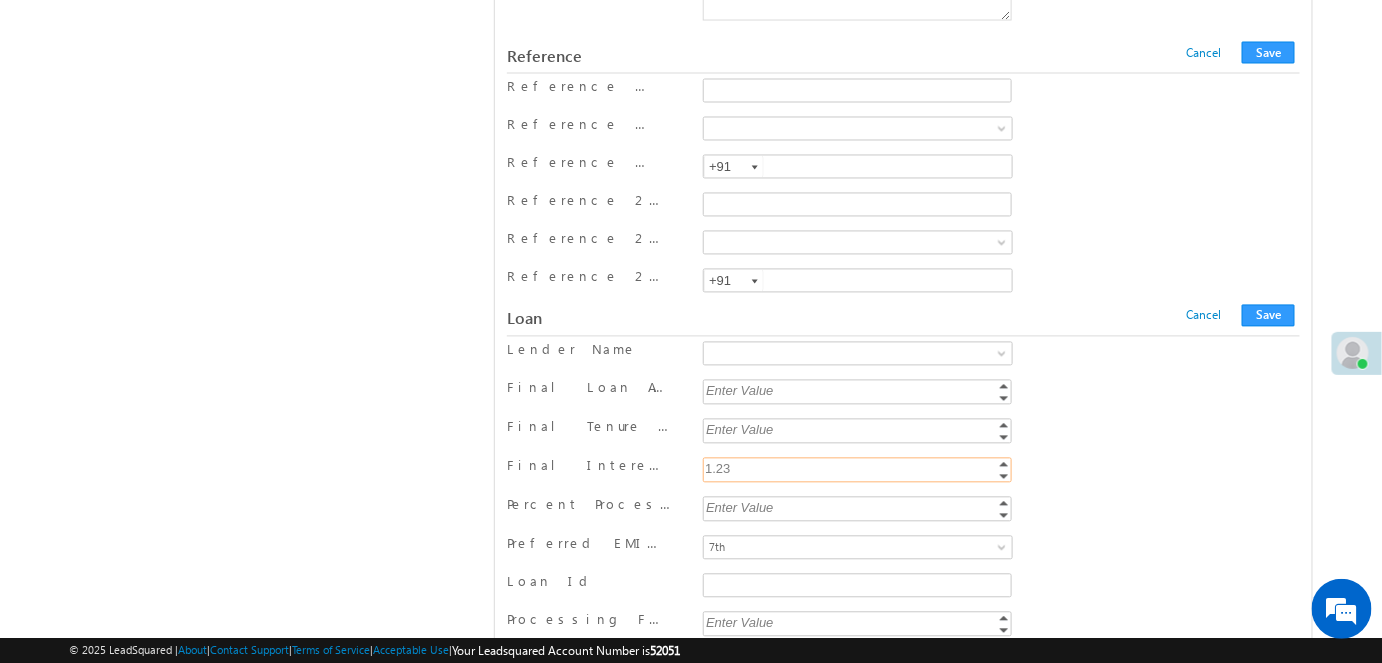 type on "1.23" 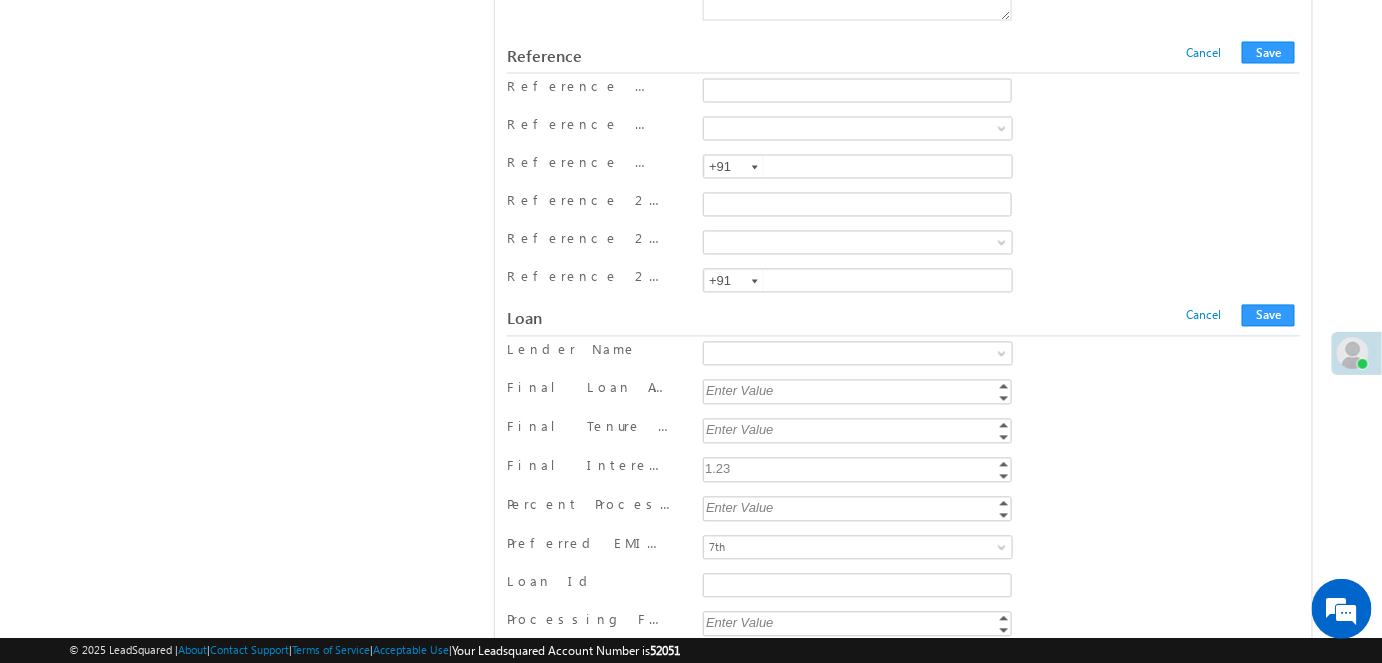click on "Enter Value" at bounding box center (859, 430) 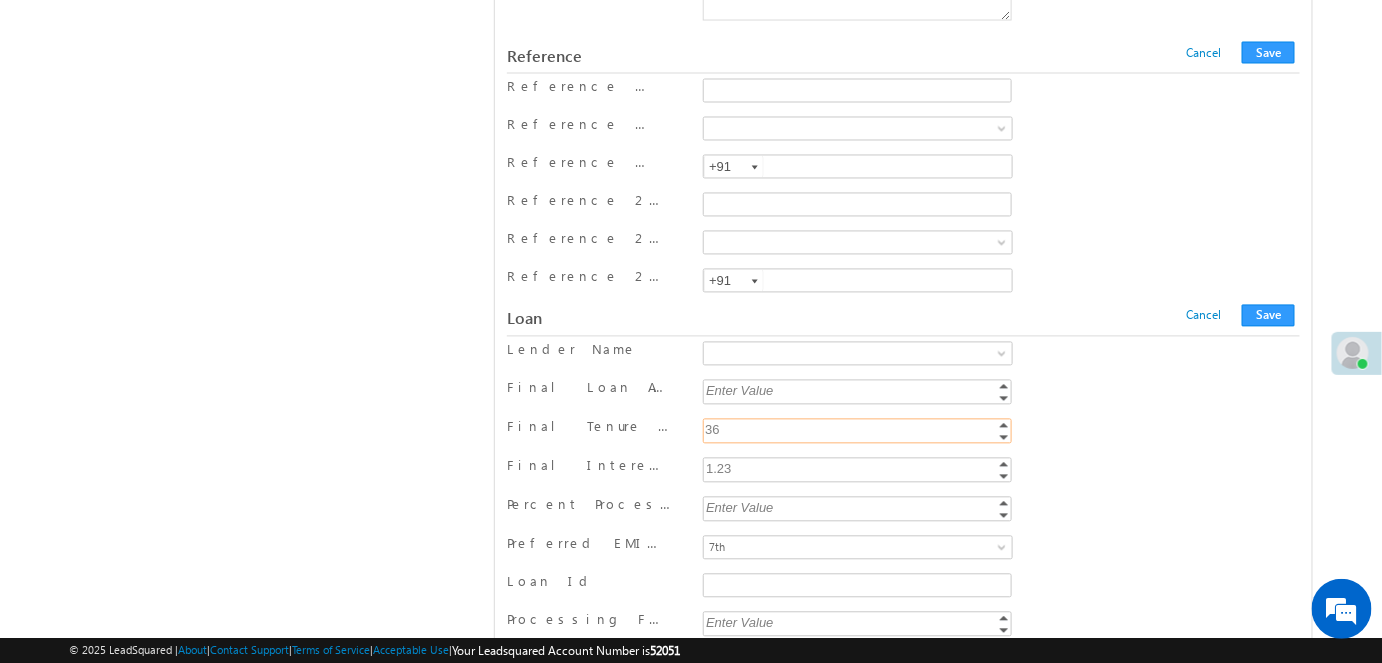 type on "36" 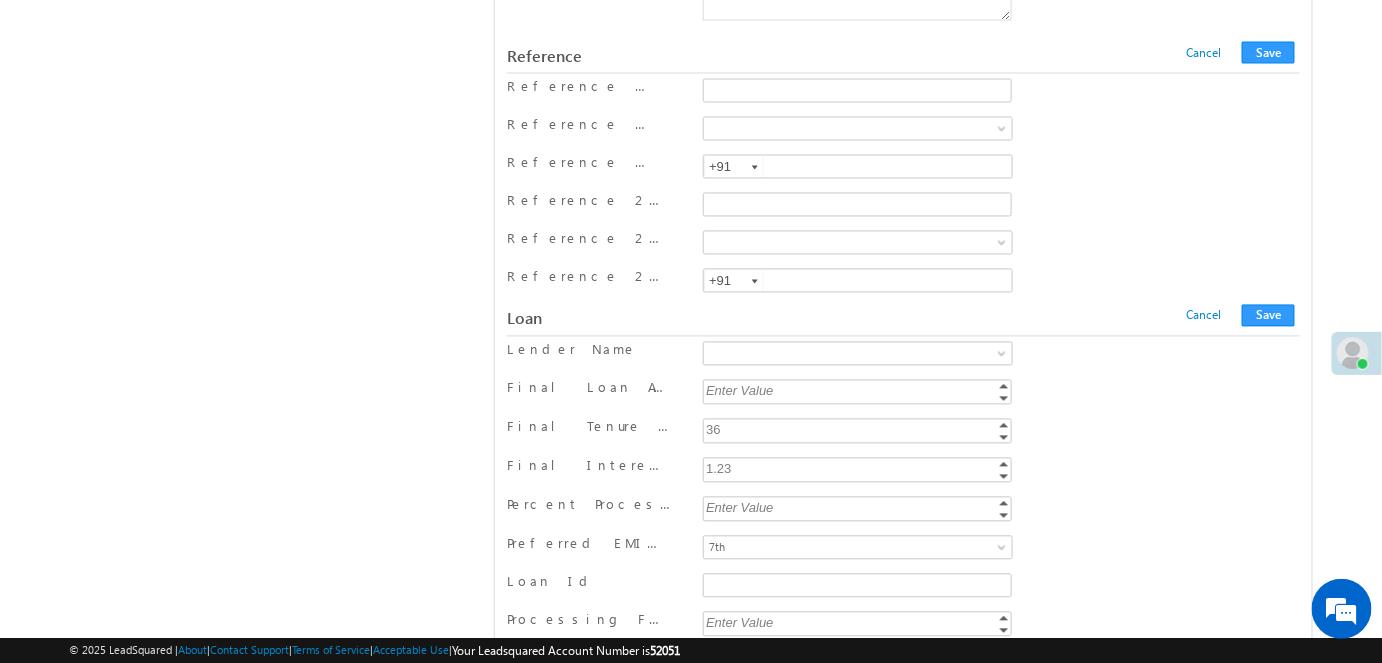 click on "Enter Value" at bounding box center [859, 508] 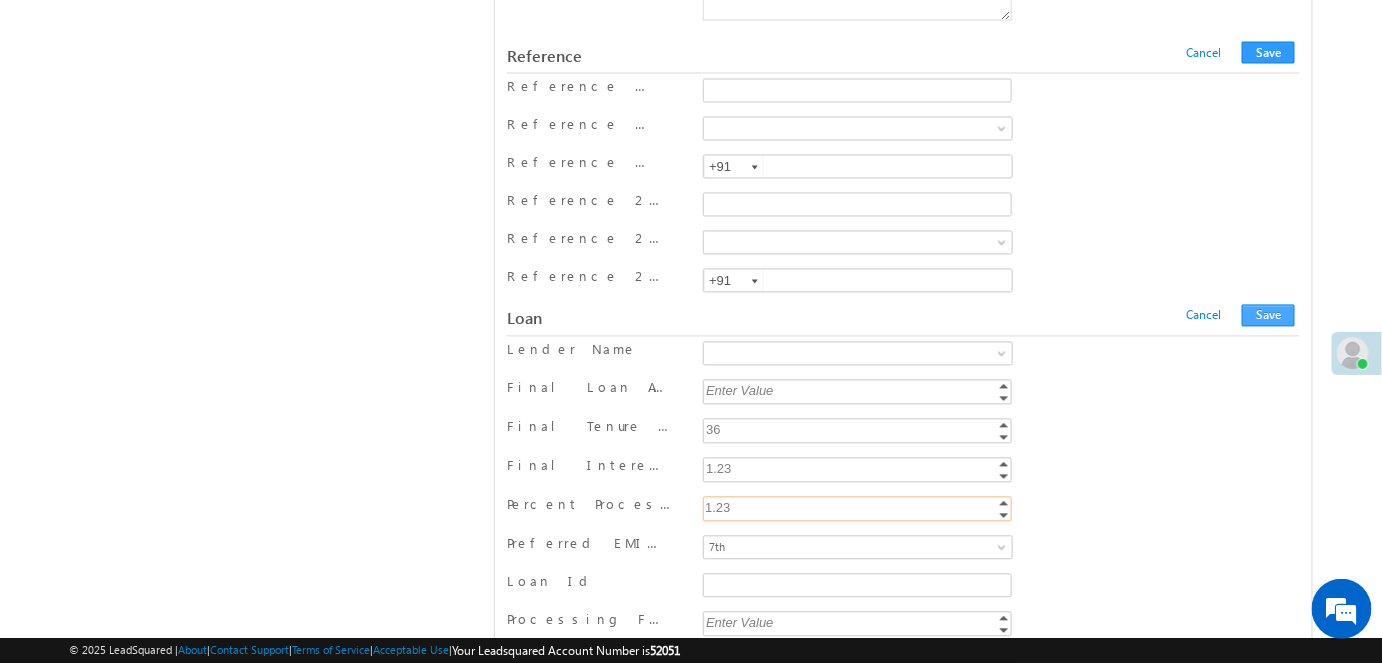 type on "1.23" 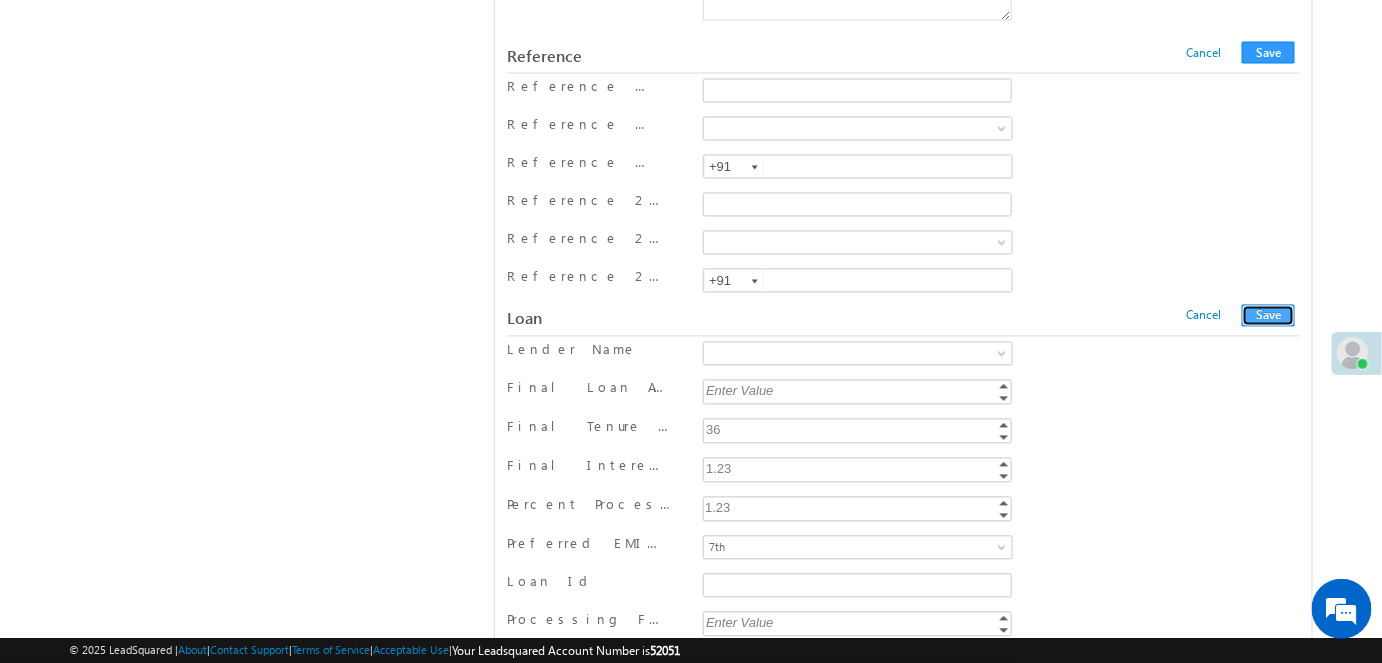 click on "Save" at bounding box center (1268, 316) 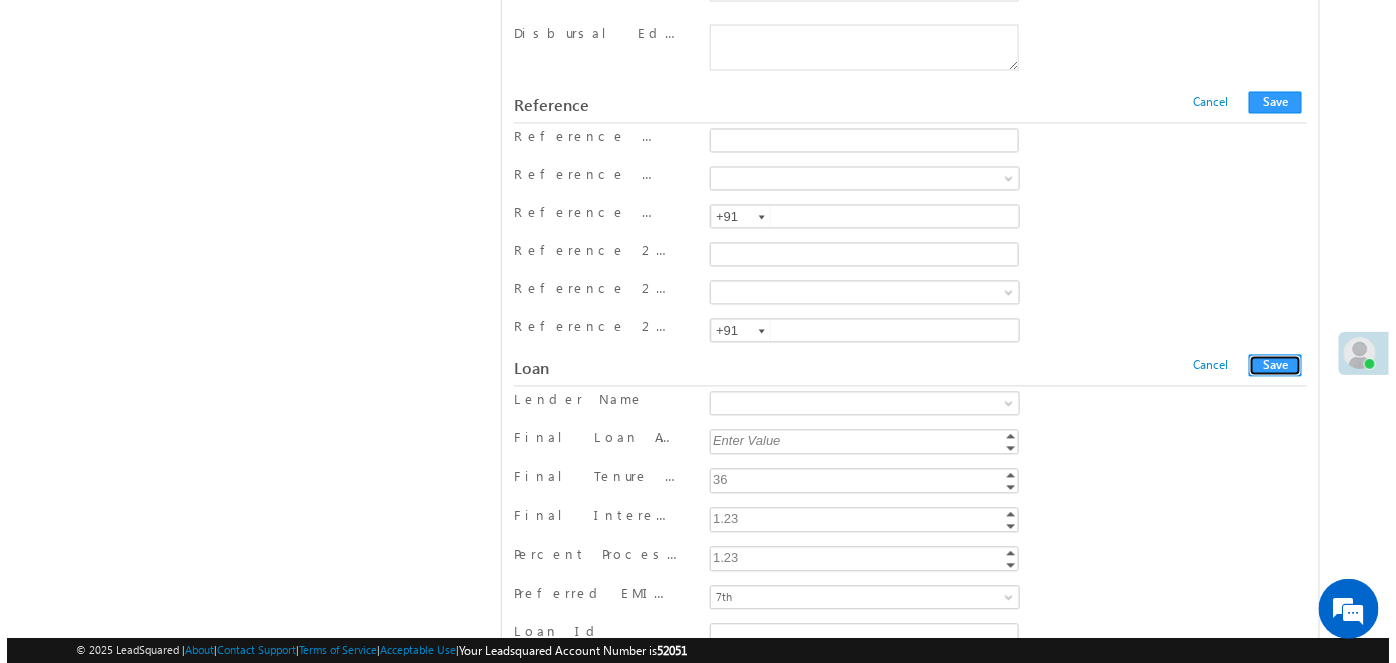 scroll, scrollTop: 0, scrollLeft: 0, axis: both 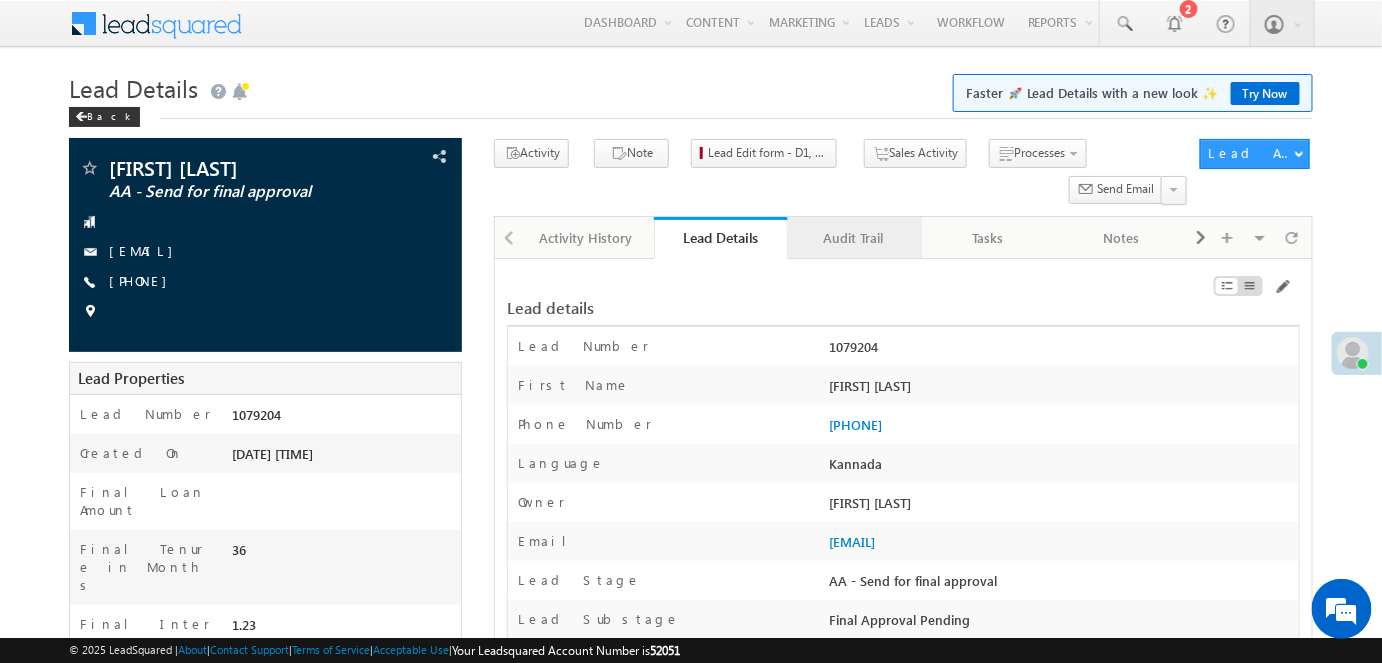 click on "Audit Trail" at bounding box center (855, 238) 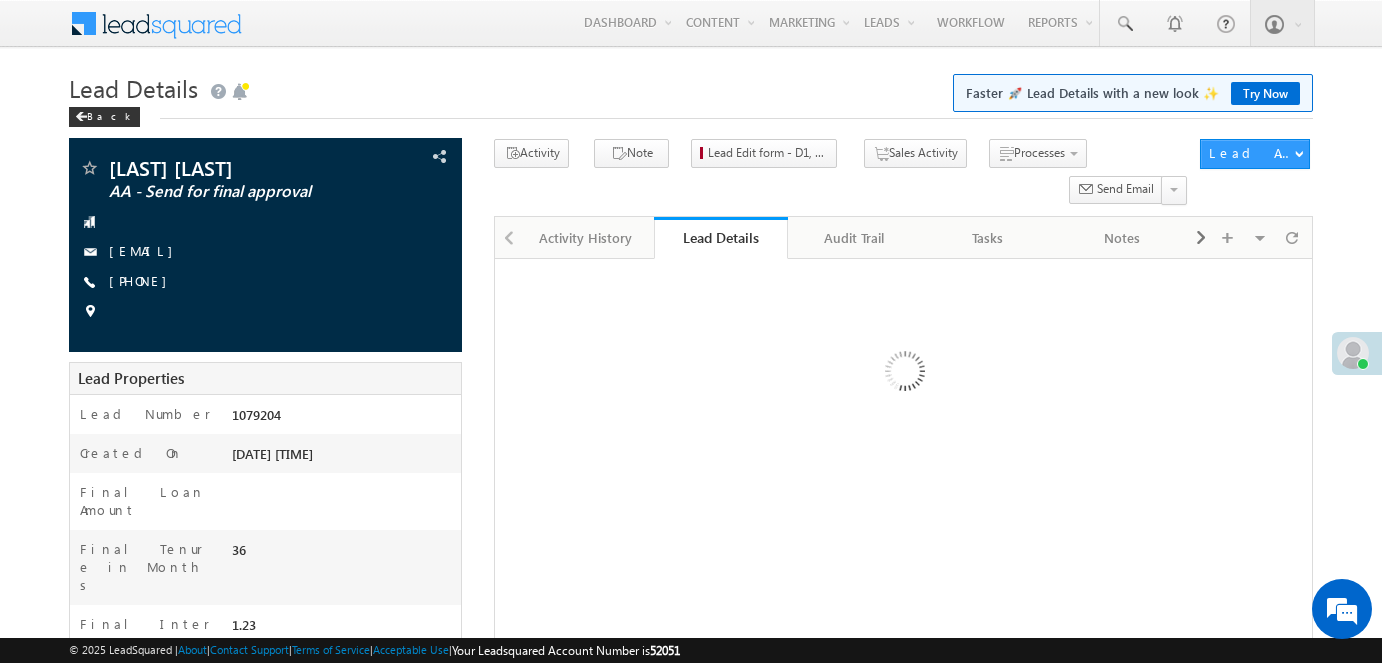 scroll, scrollTop: 0, scrollLeft: 0, axis: both 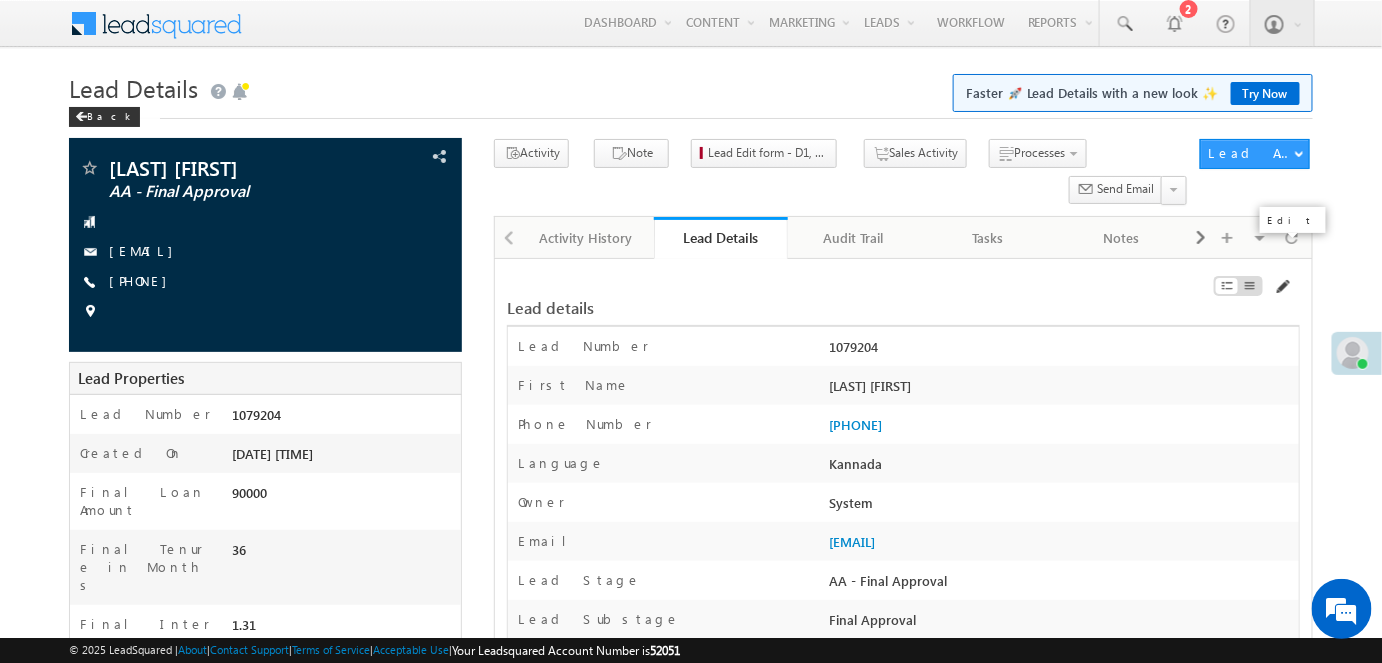 click at bounding box center (1282, 287) 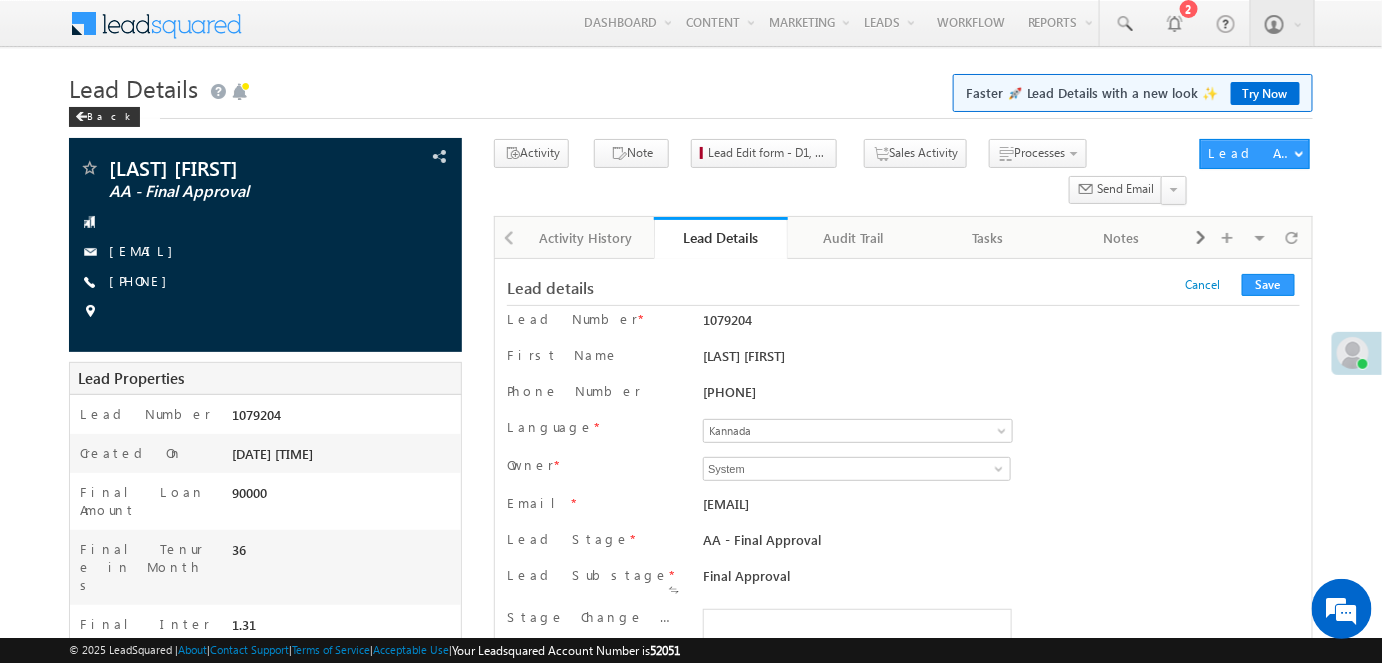 click on "Language
*
English Hindi Telugu Kannada Tamil Gujarati Marathi Other en Others Others Kannada Kannada" at bounding box center [903, 433] 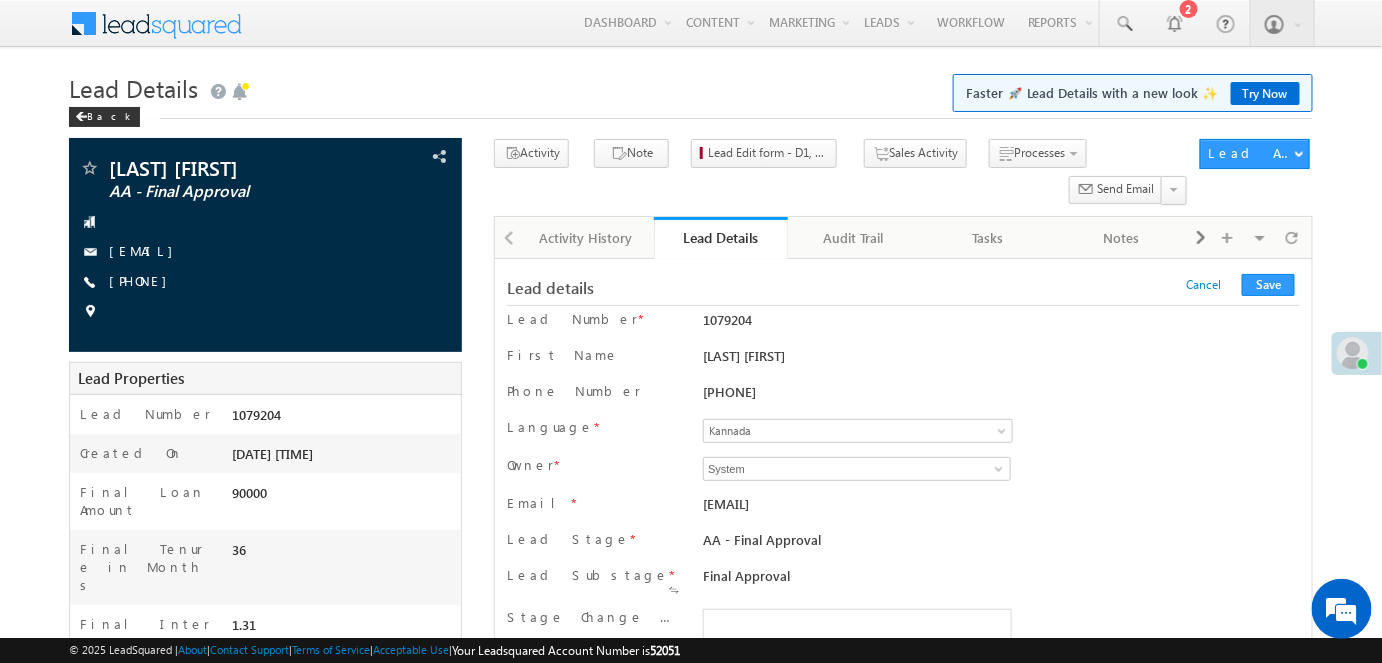 scroll, scrollTop: 16220, scrollLeft: 0, axis: vertical 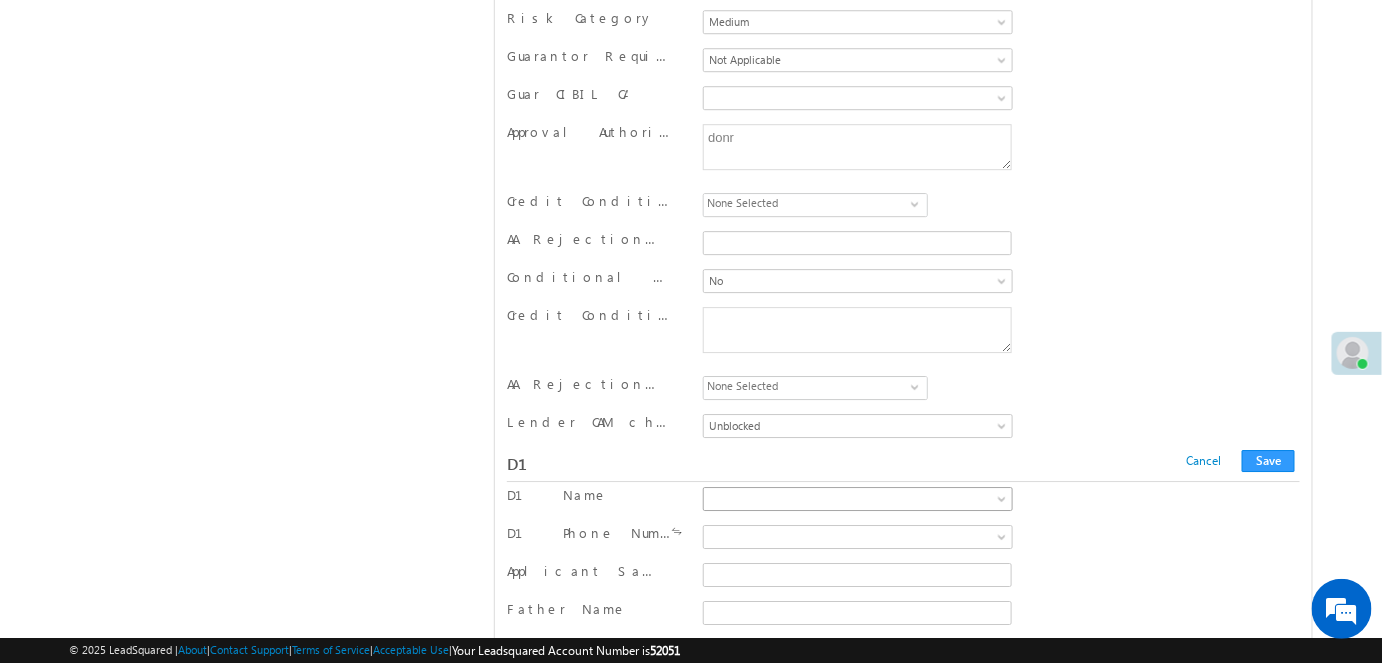 click at bounding box center (853, 499) 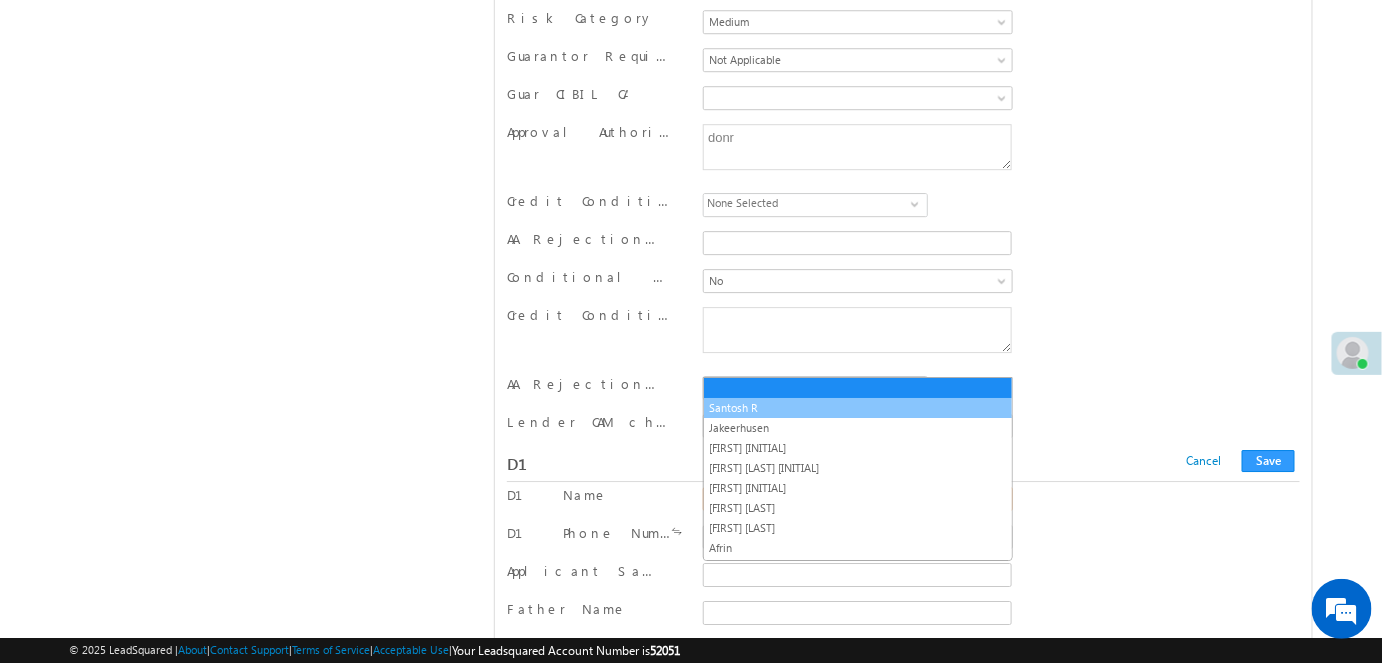 click on "Santosh R" at bounding box center [858, 408] 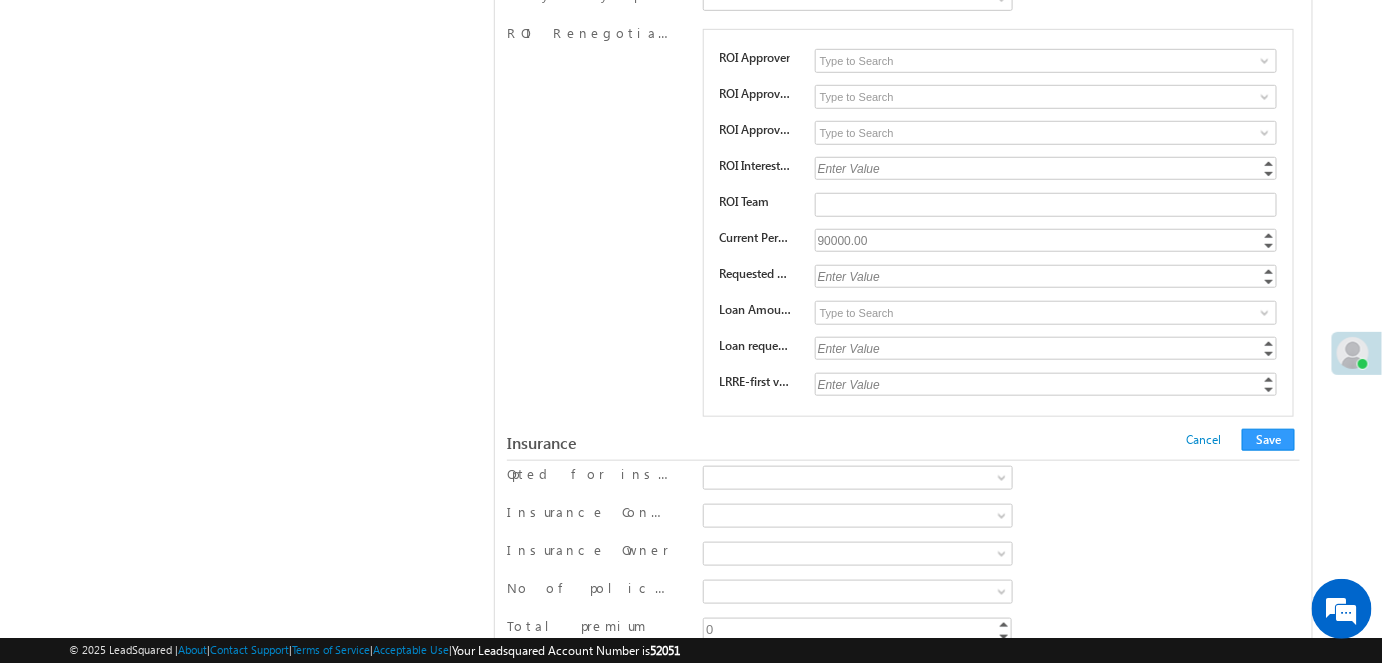 scroll, scrollTop: 3440, scrollLeft: 0, axis: vertical 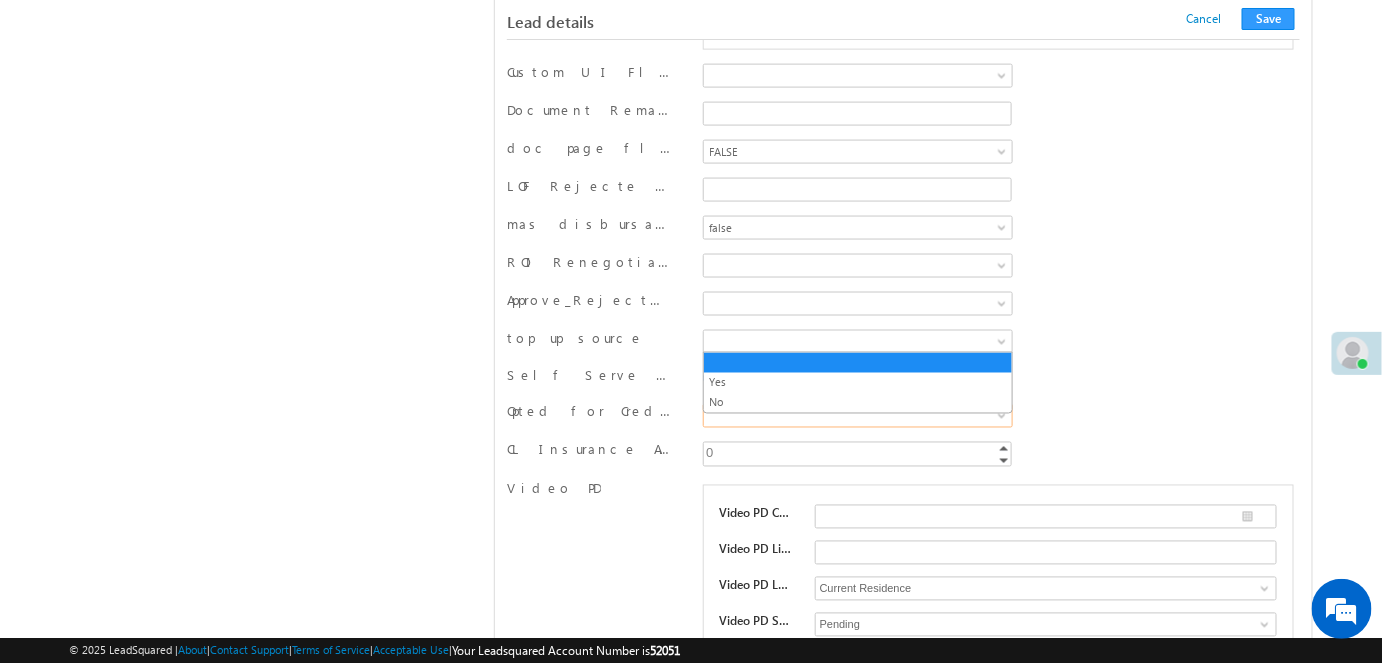 click at bounding box center (853, 416) 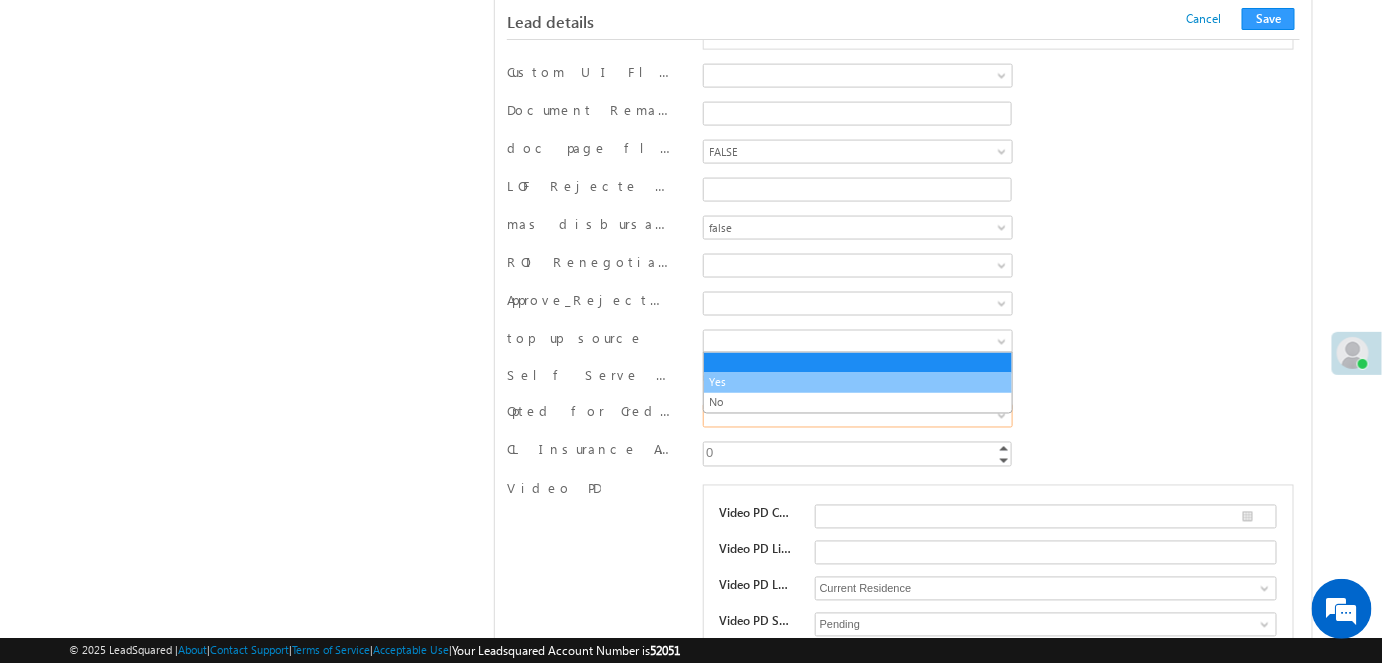 click on "Yes" at bounding box center [858, 383] 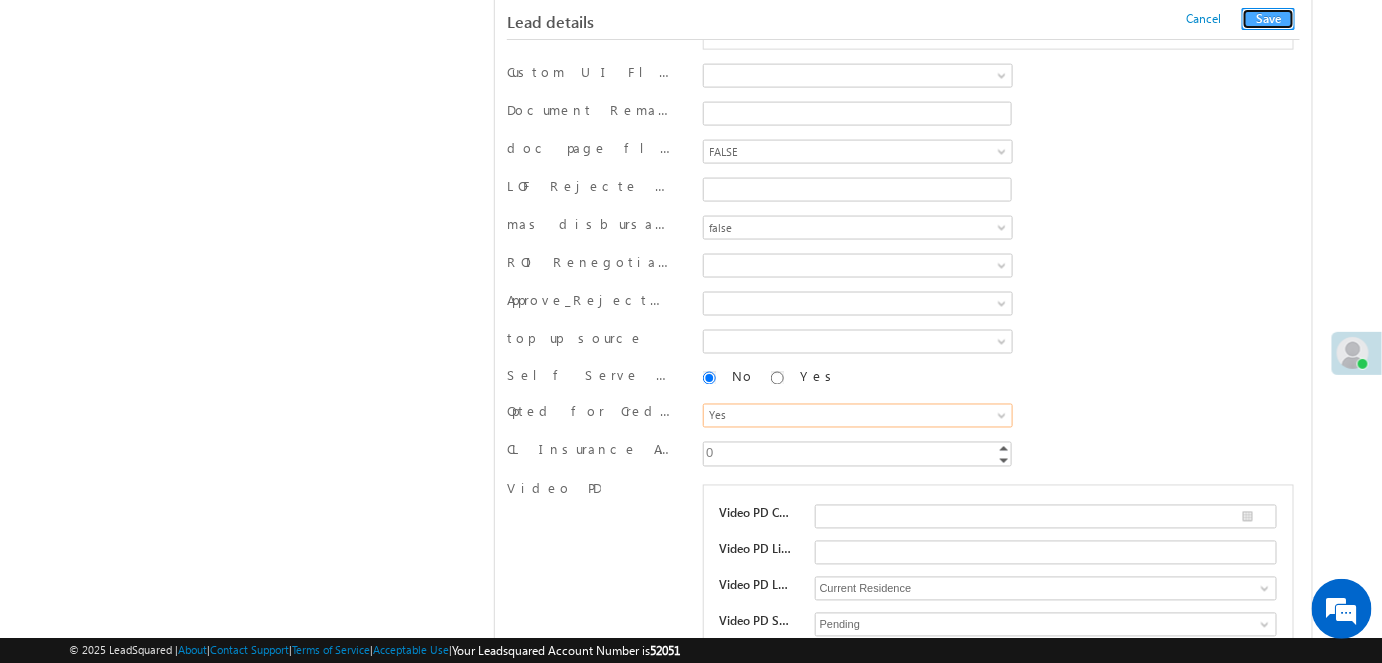 click on "Save" at bounding box center (1268, 19) 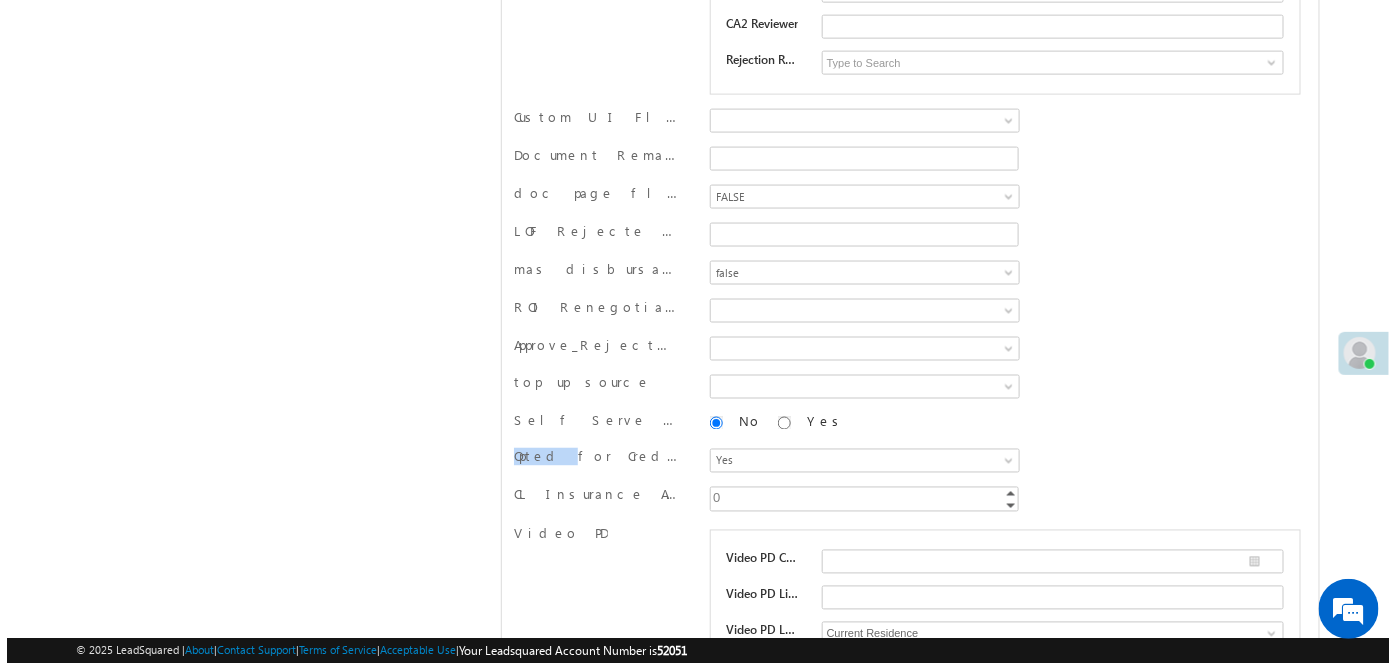scroll, scrollTop: 0, scrollLeft: 0, axis: both 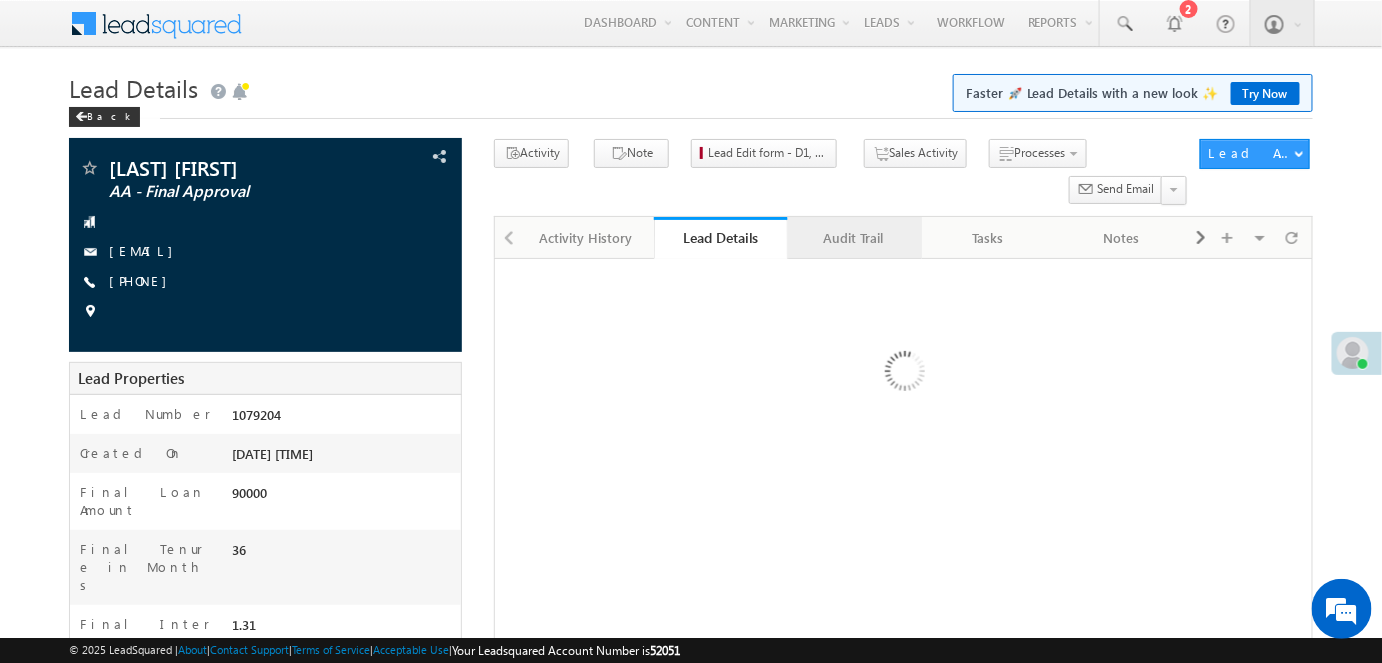 click on "Audit Trail" at bounding box center (854, 238) 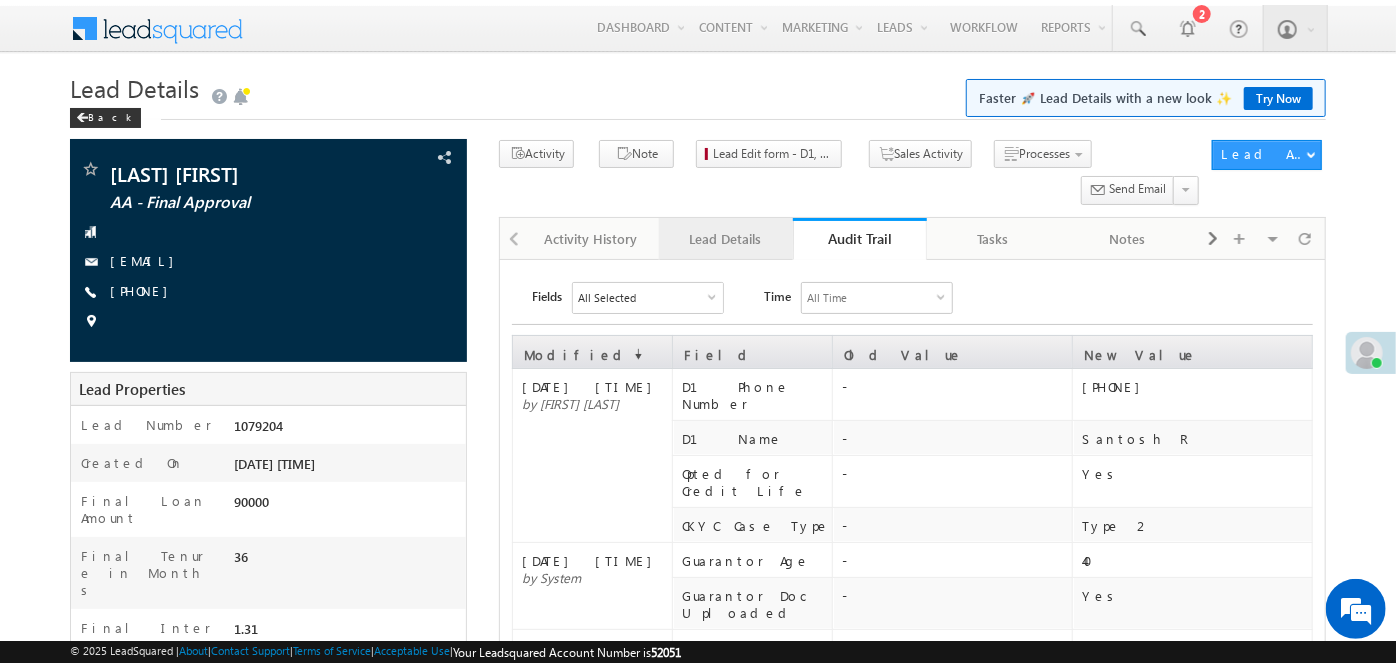 click on "Lead Details" at bounding box center (725, 239) 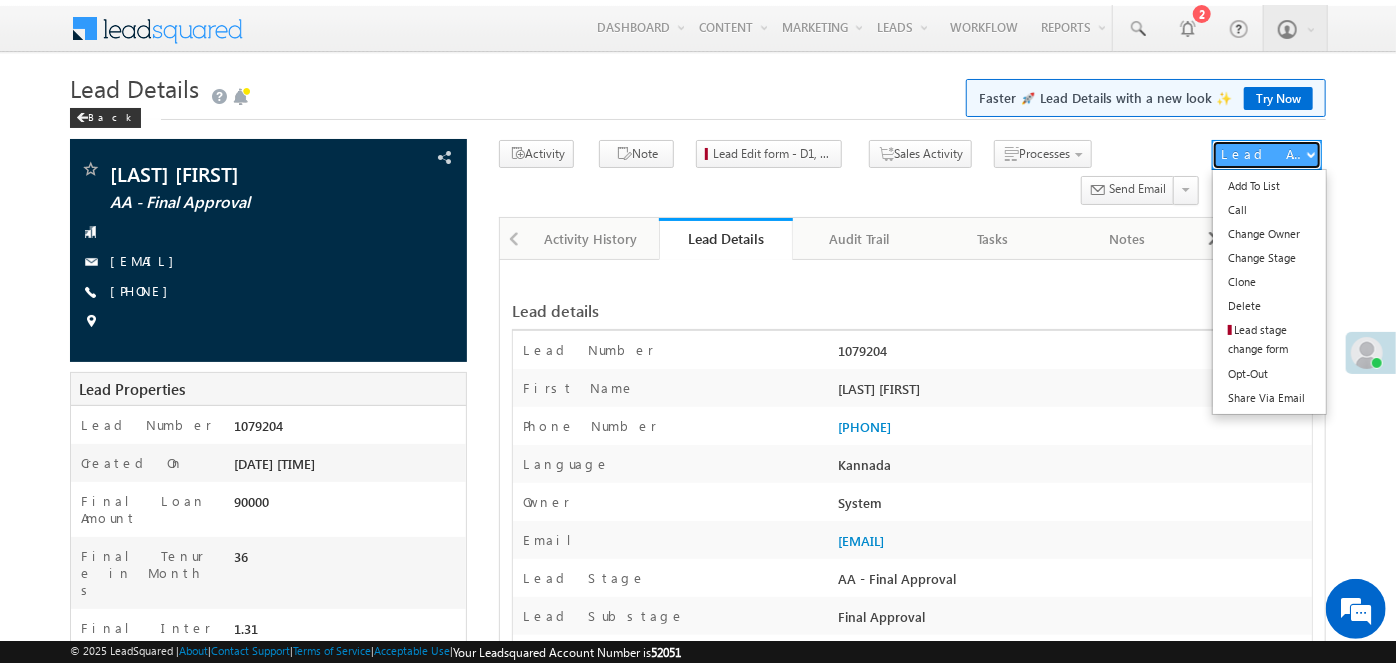 click on "Lead Actions" at bounding box center [1263, 154] 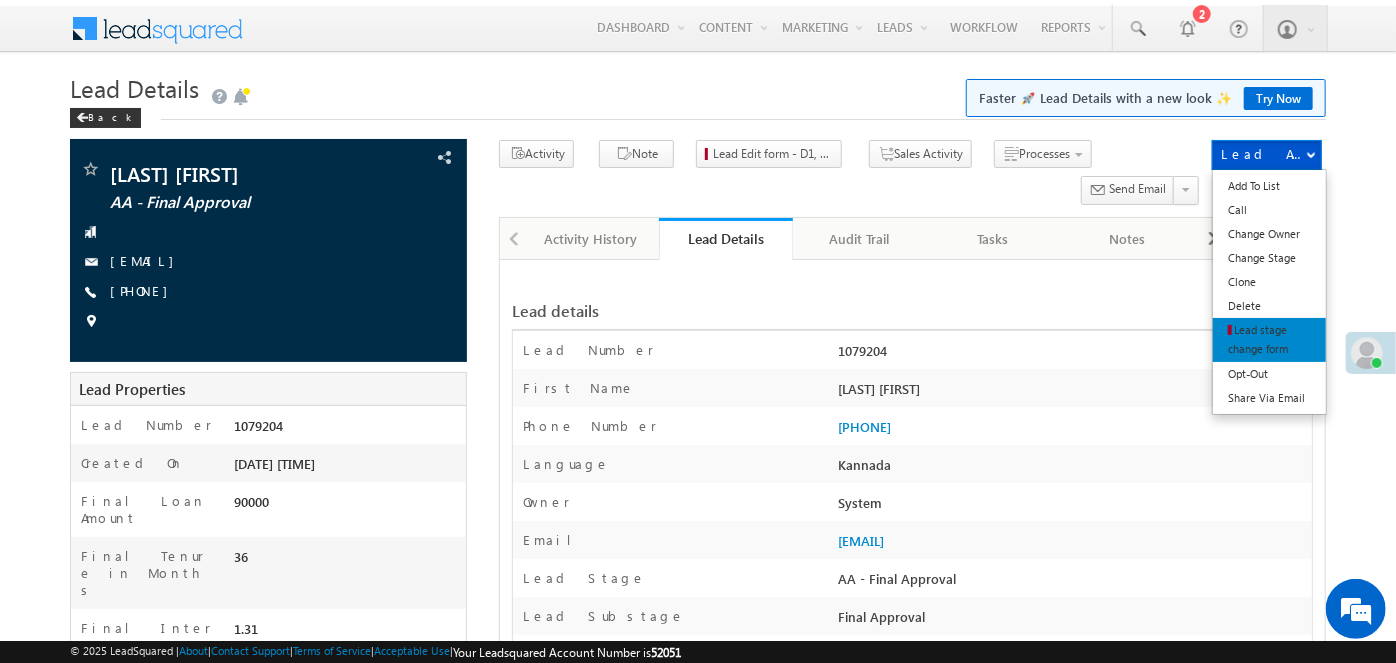 click on "Lead stage change form" at bounding box center [1258, 339] 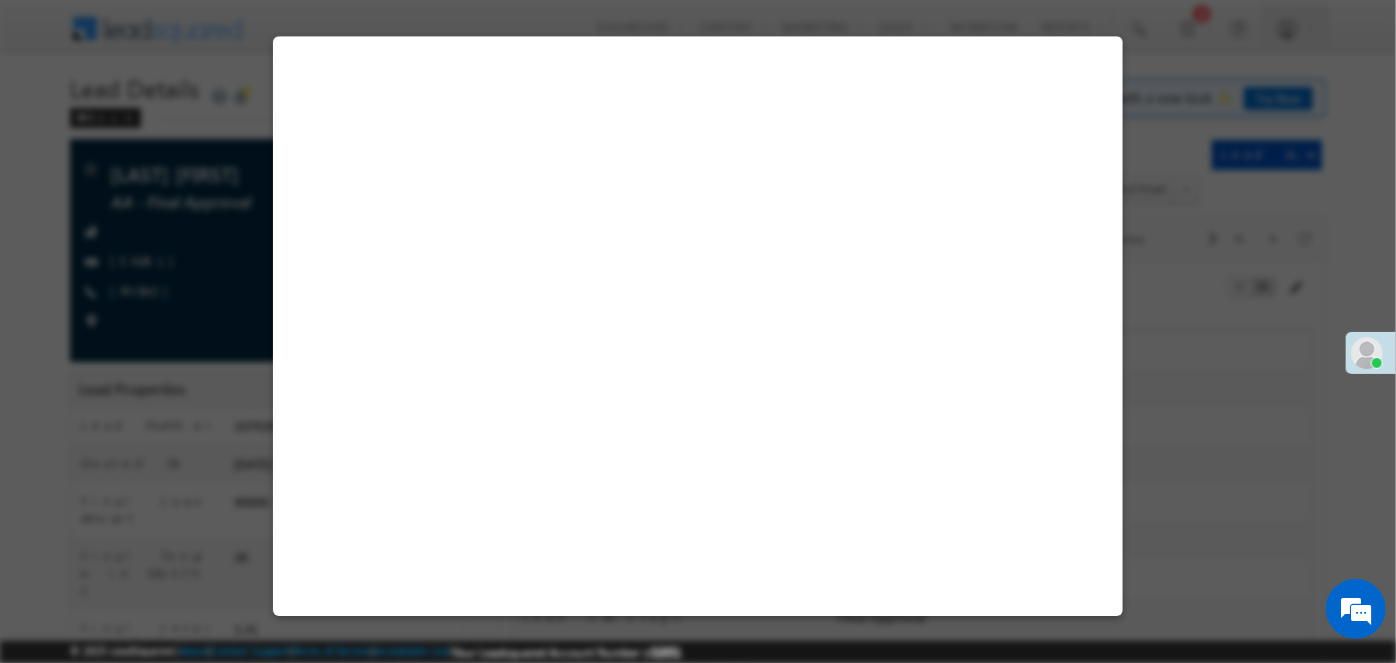 select on "AA - Final Approval" 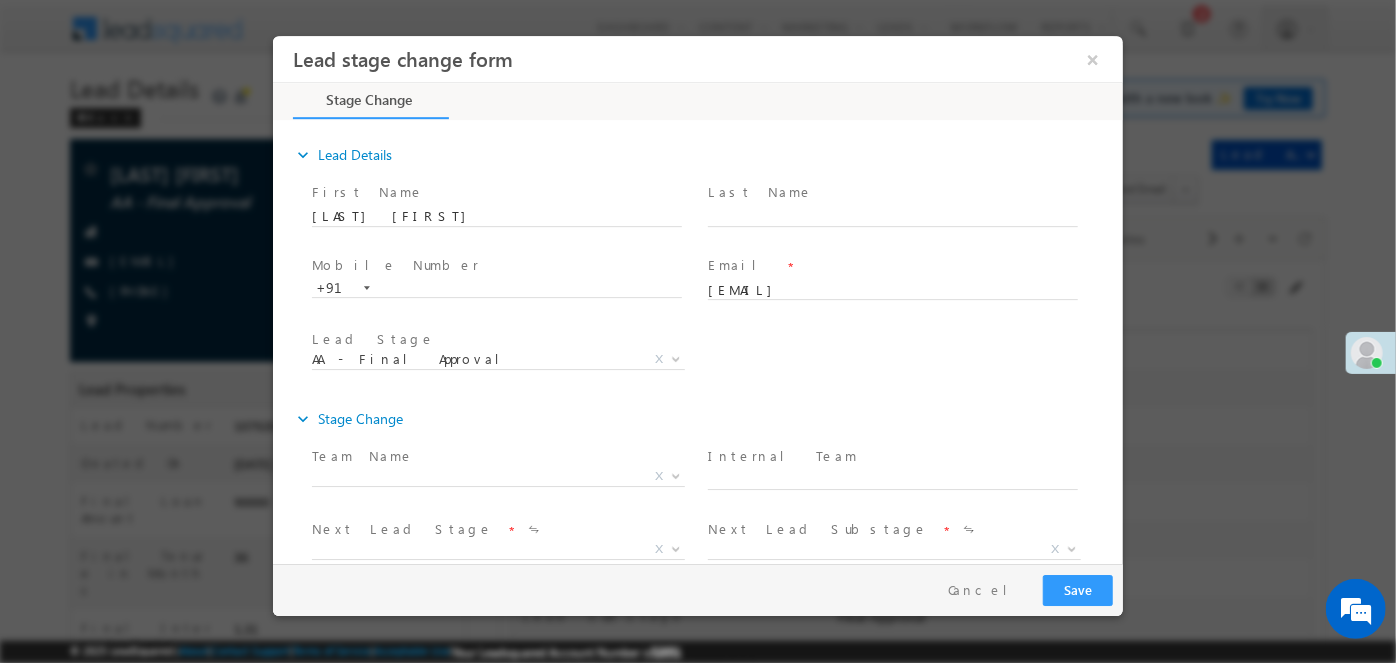 scroll, scrollTop: 0, scrollLeft: 0, axis: both 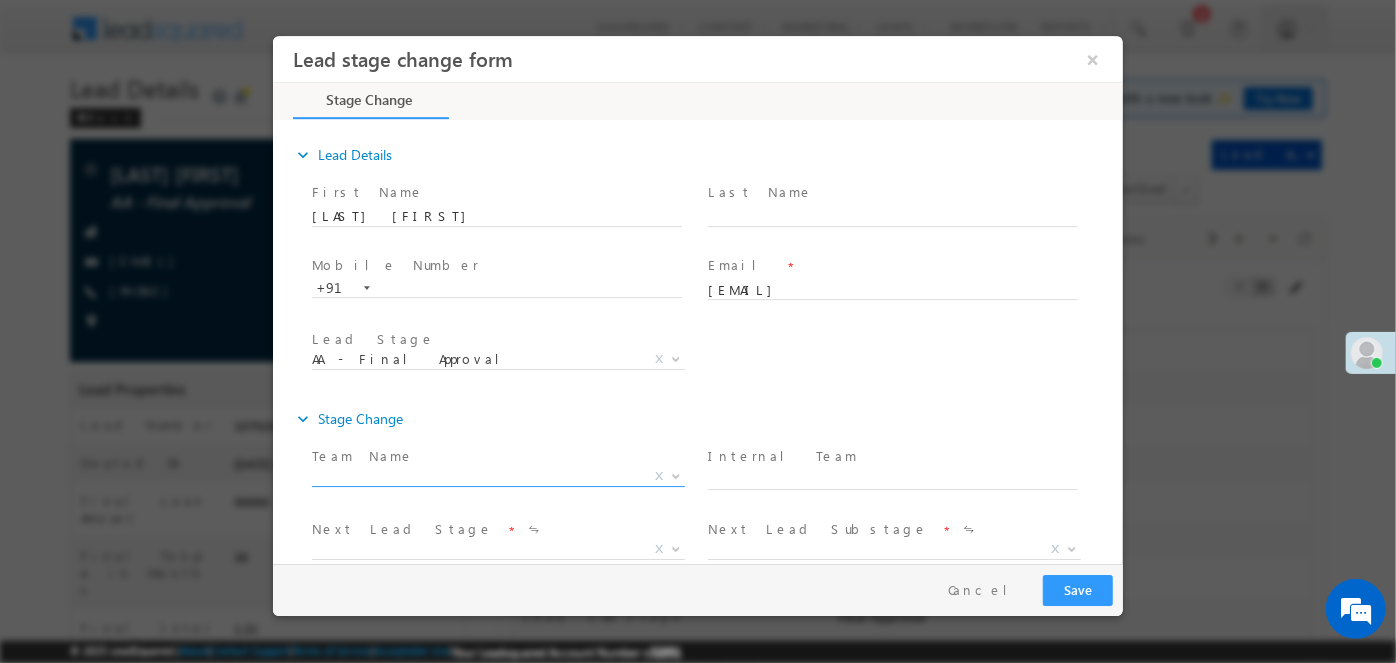 click on "X" at bounding box center [497, 476] 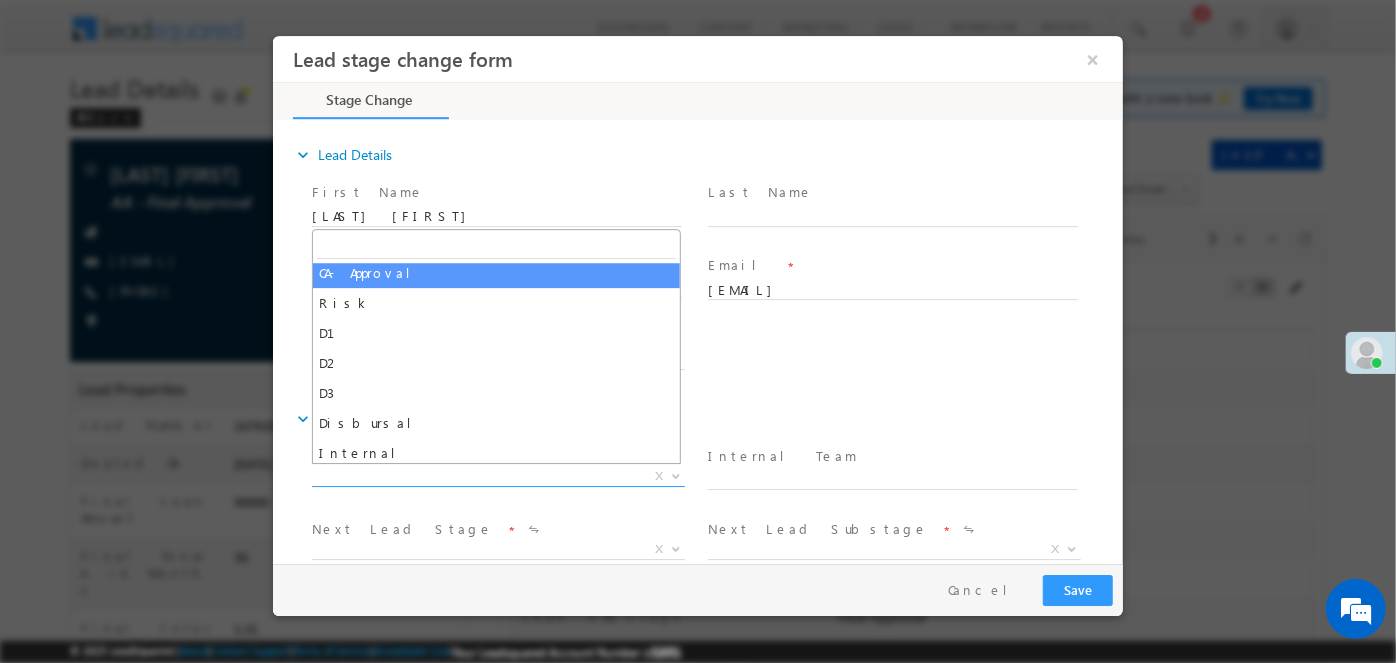 scroll, scrollTop: 130, scrollLeft: 0, axis: vertical 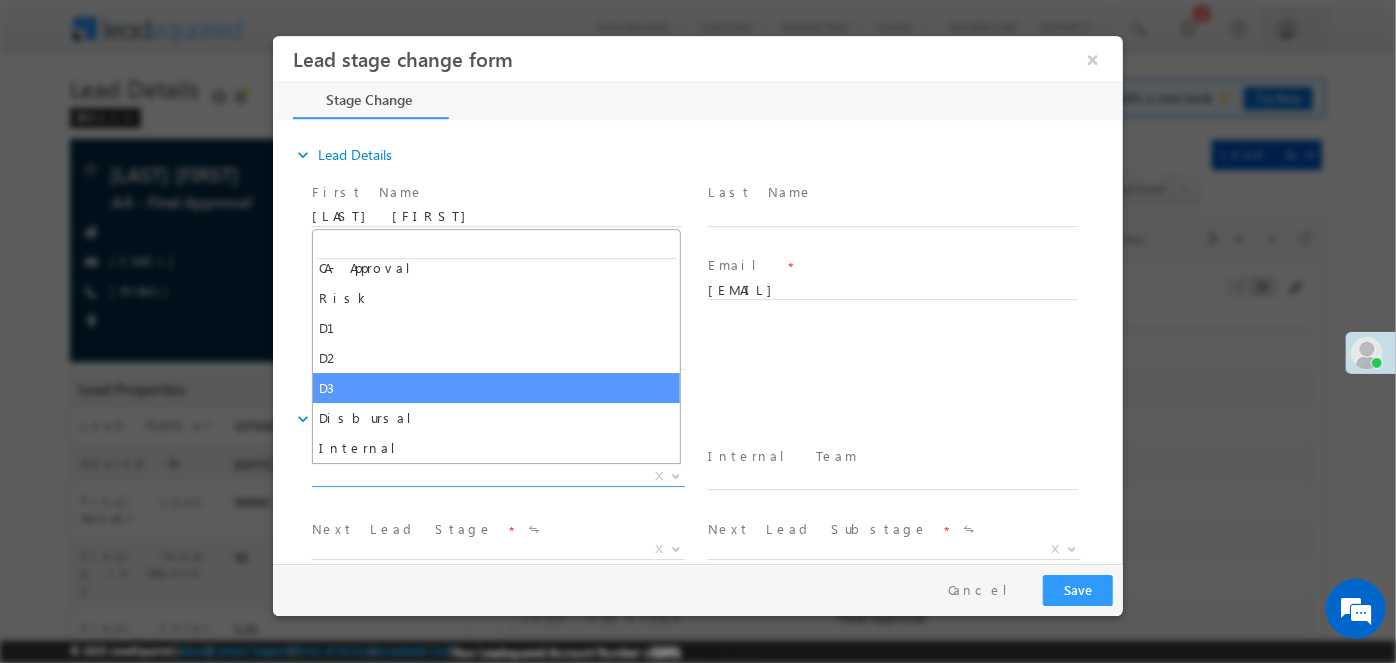 select on "D3" 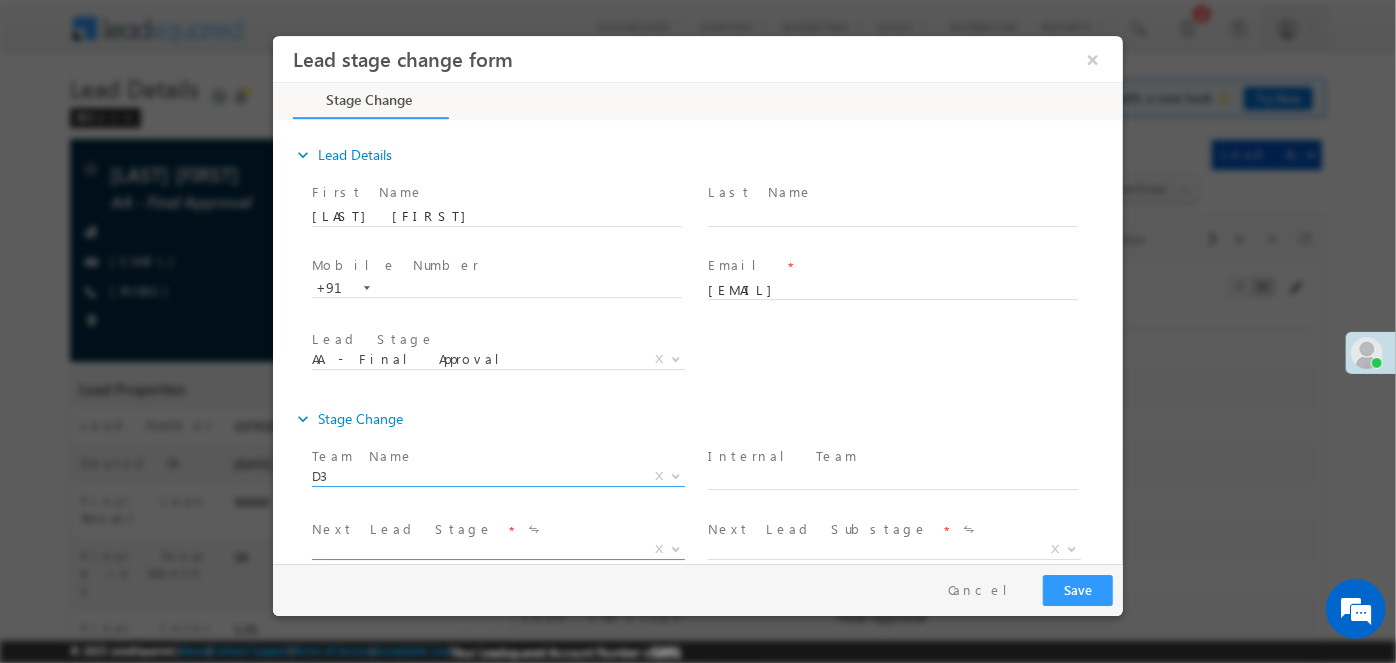 click on "X" at bounding box center (497, 549) 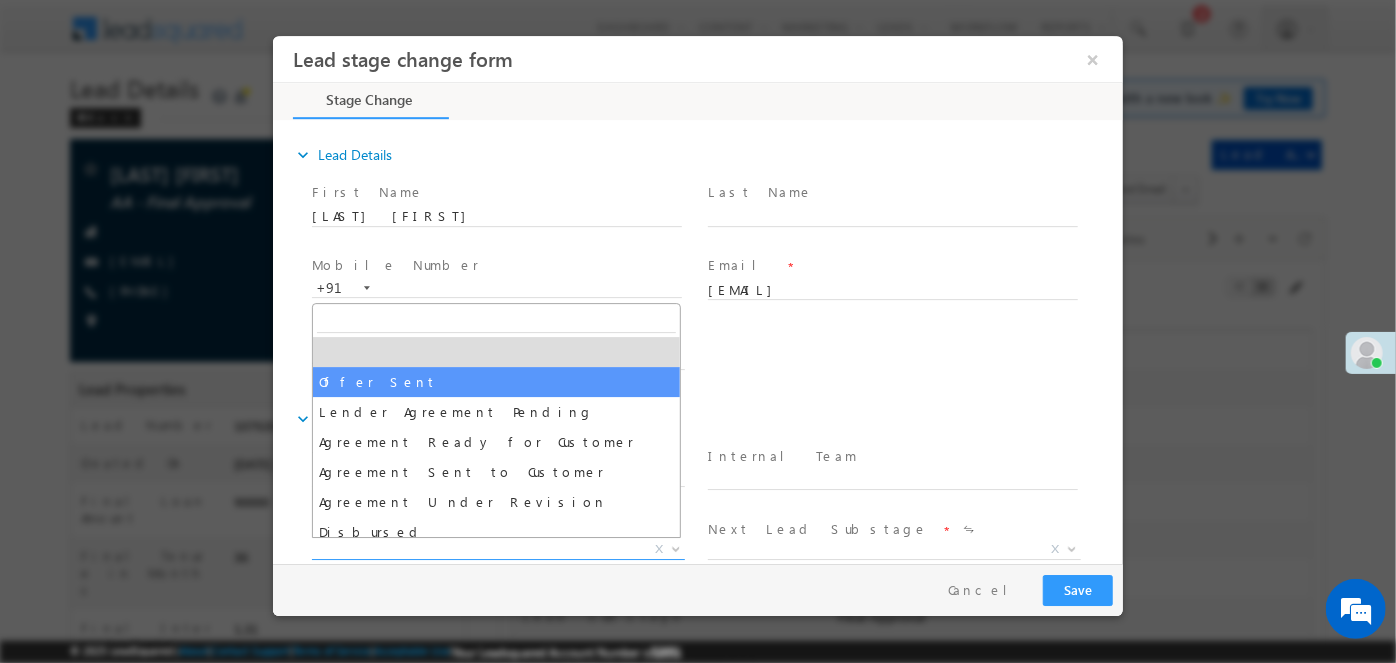select on "Offer Sent" 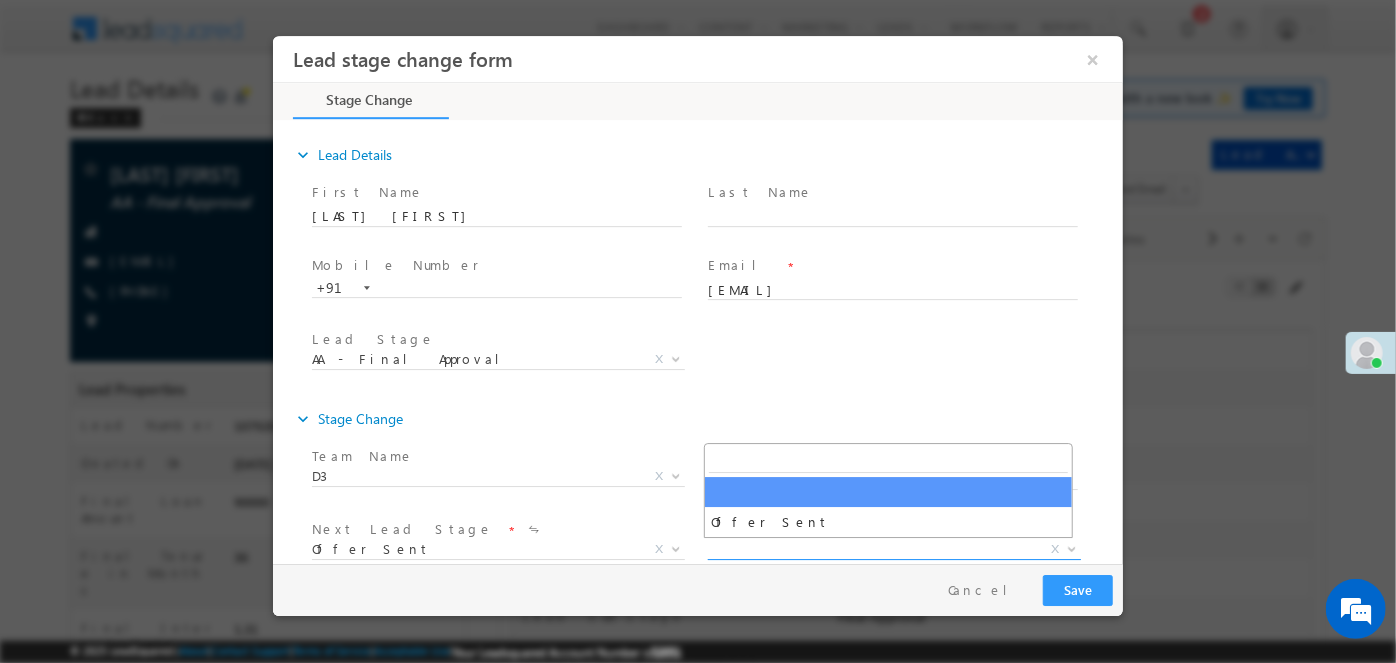 click on "X" at bounding box center [893, 549] 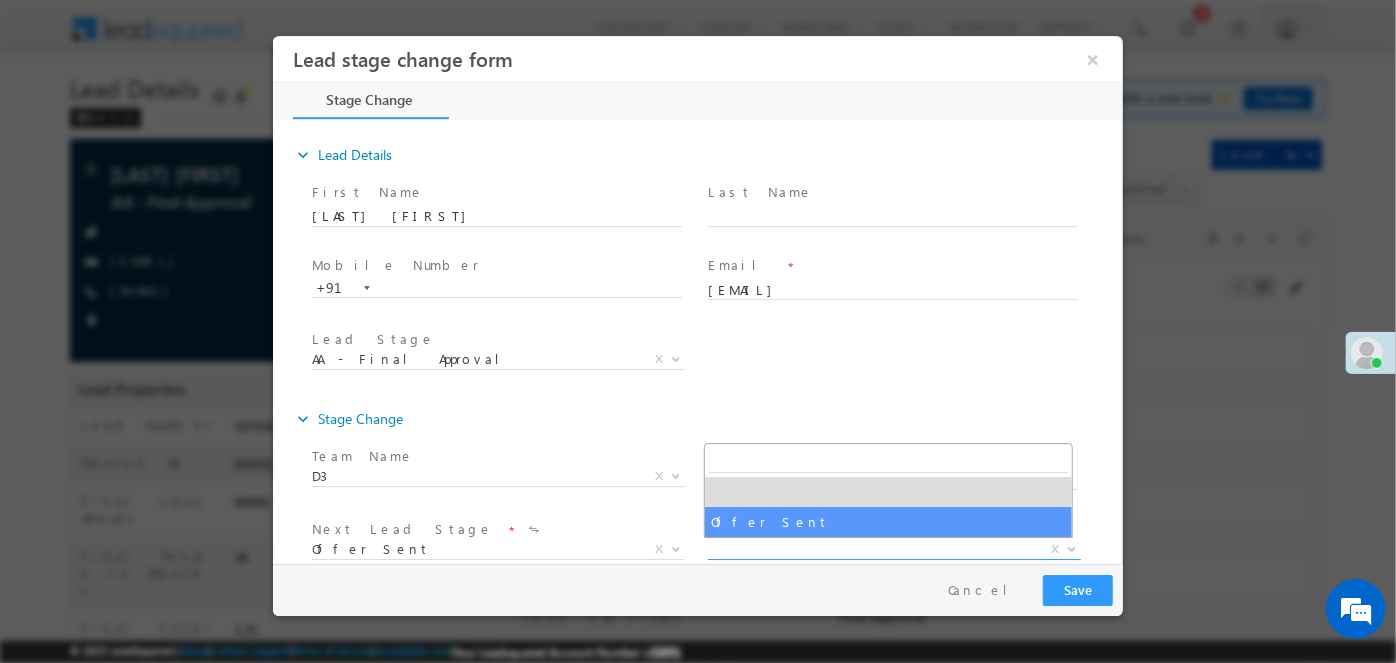 select on "Offer Sent" 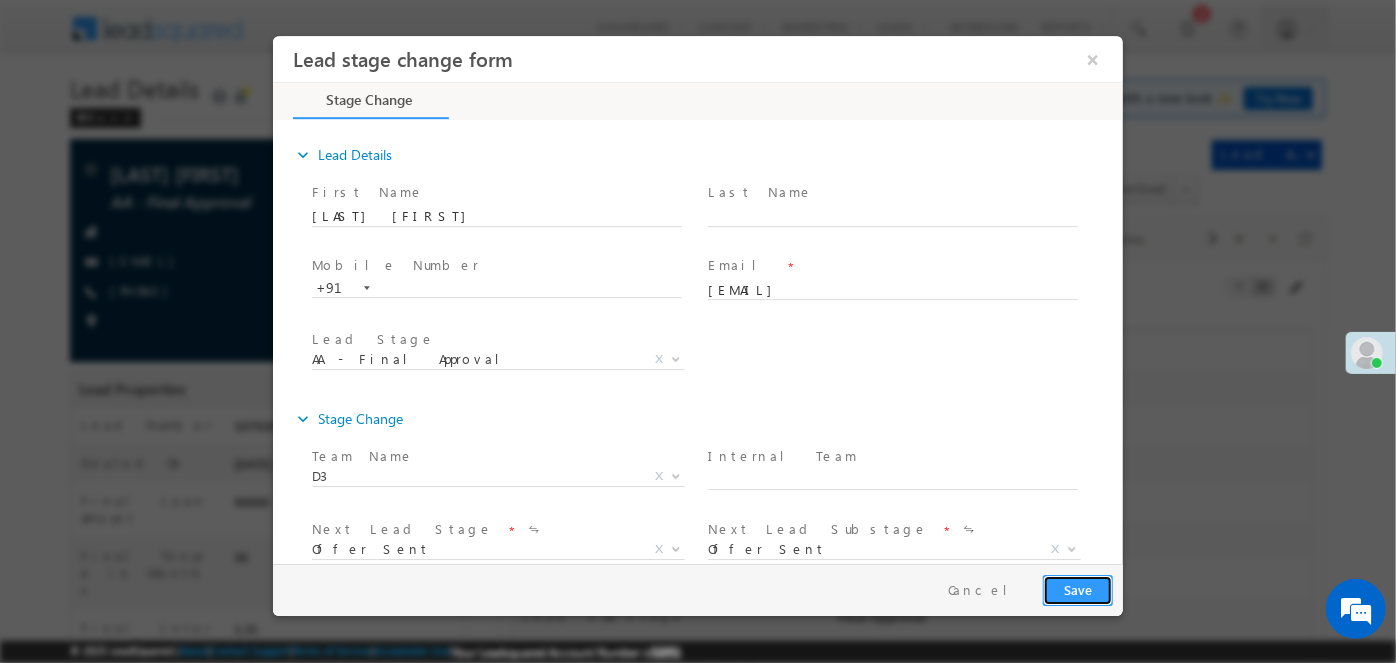 click on "Save" at bounding box center [1077, 589] 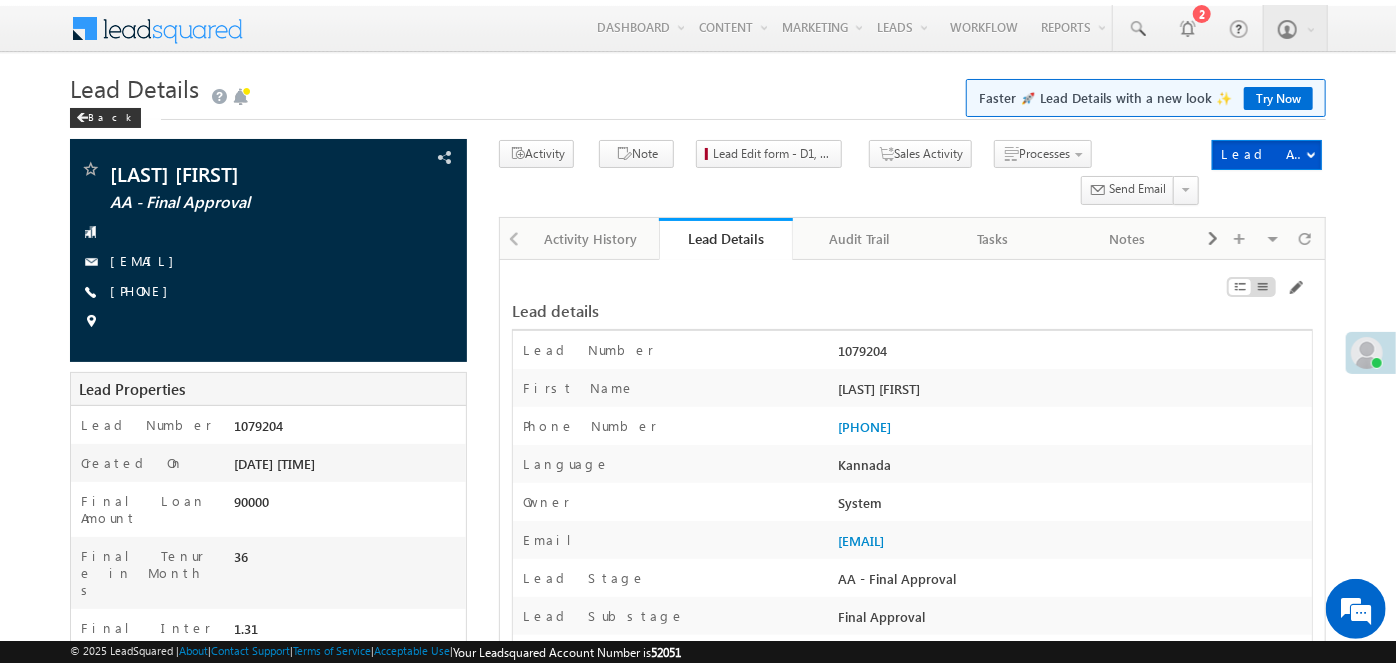 click on "[PHONE]" at bounding box center (1072, 431) 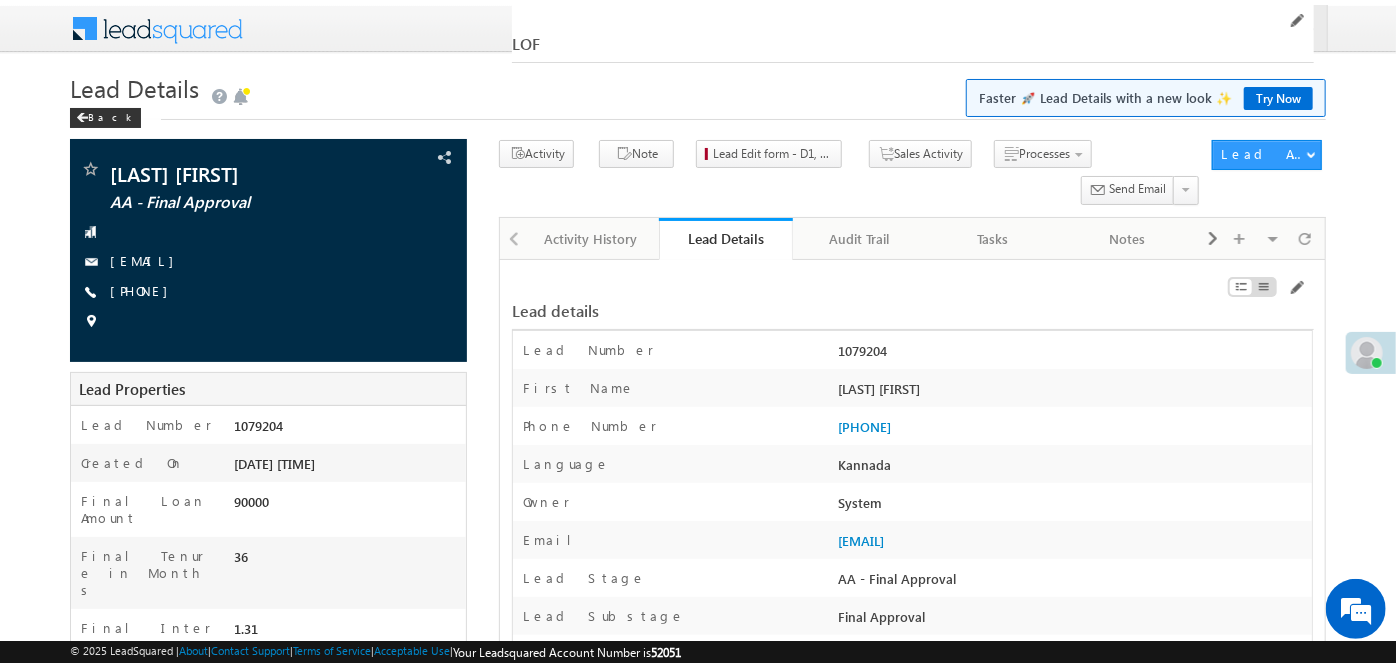 scroll, scrollTop: 7106, scrollLeft: 0, axis: vertical 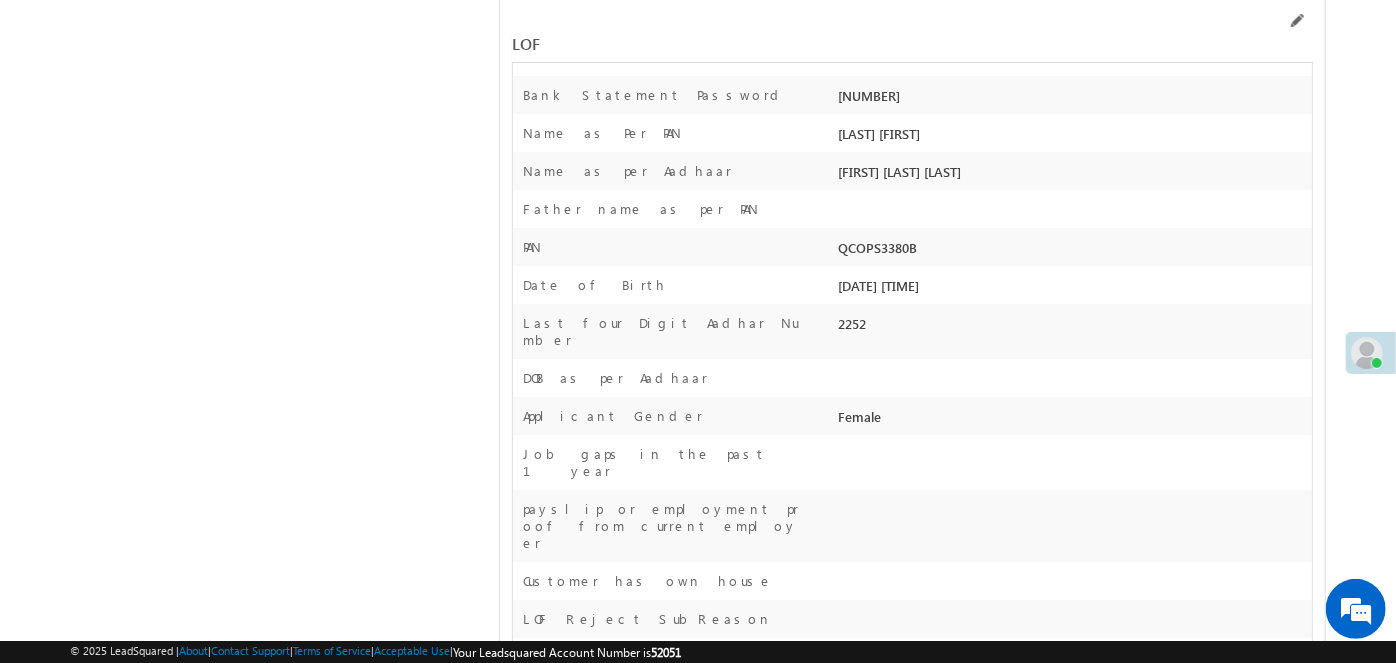 click on "G-Docs condition" at bounding box center [916, 1531] 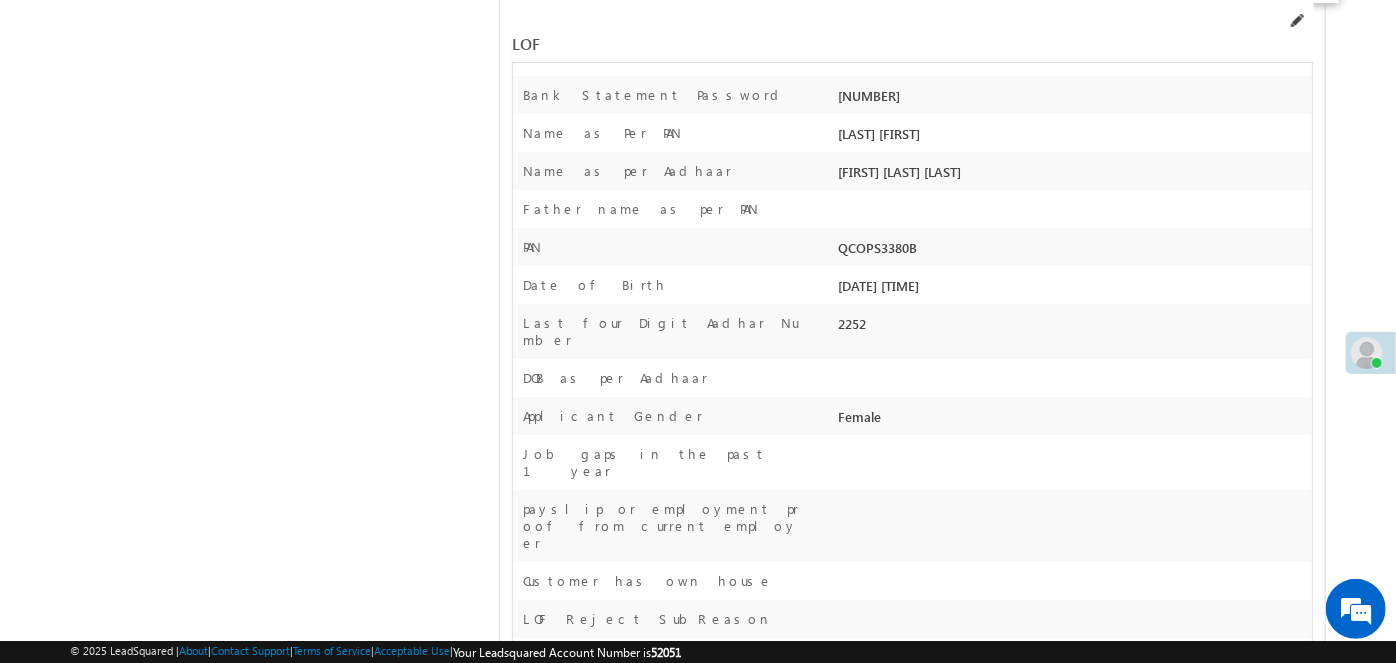 click at bounding box center [1296, 21] 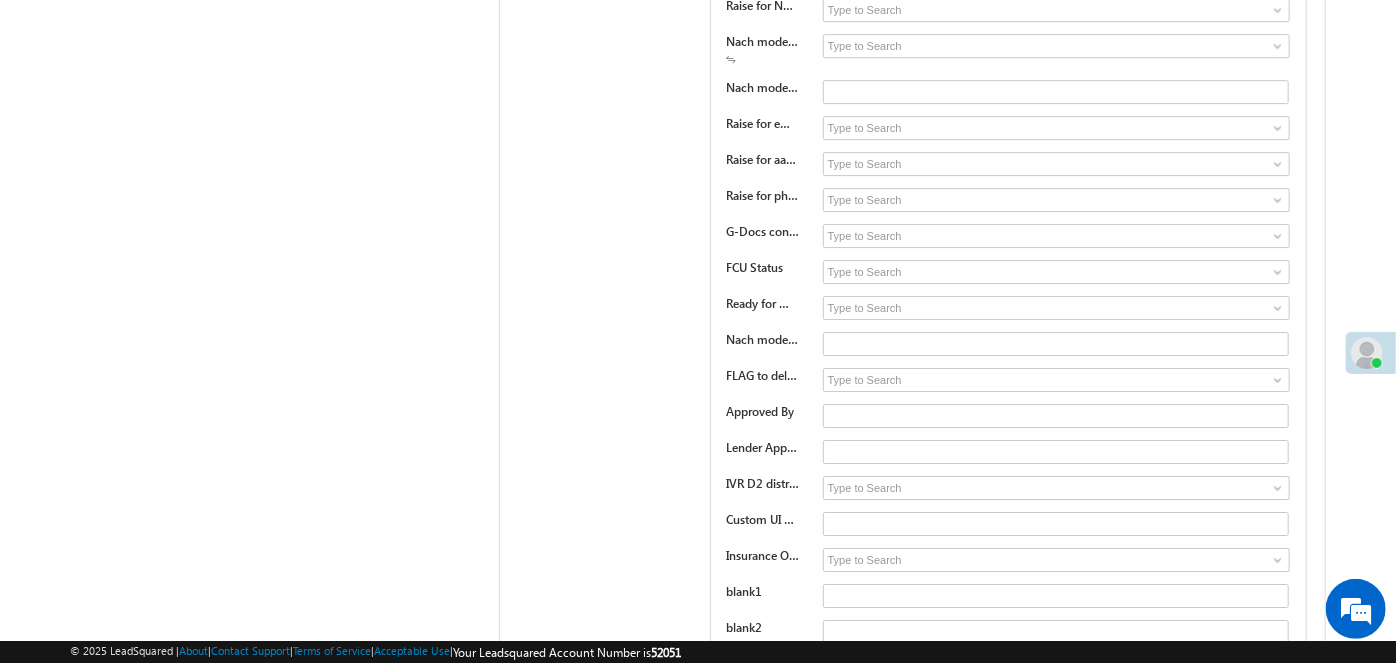 click on "THANNERU SYAMALA
AA - Final Approval" at bounding box center (698, 5735) 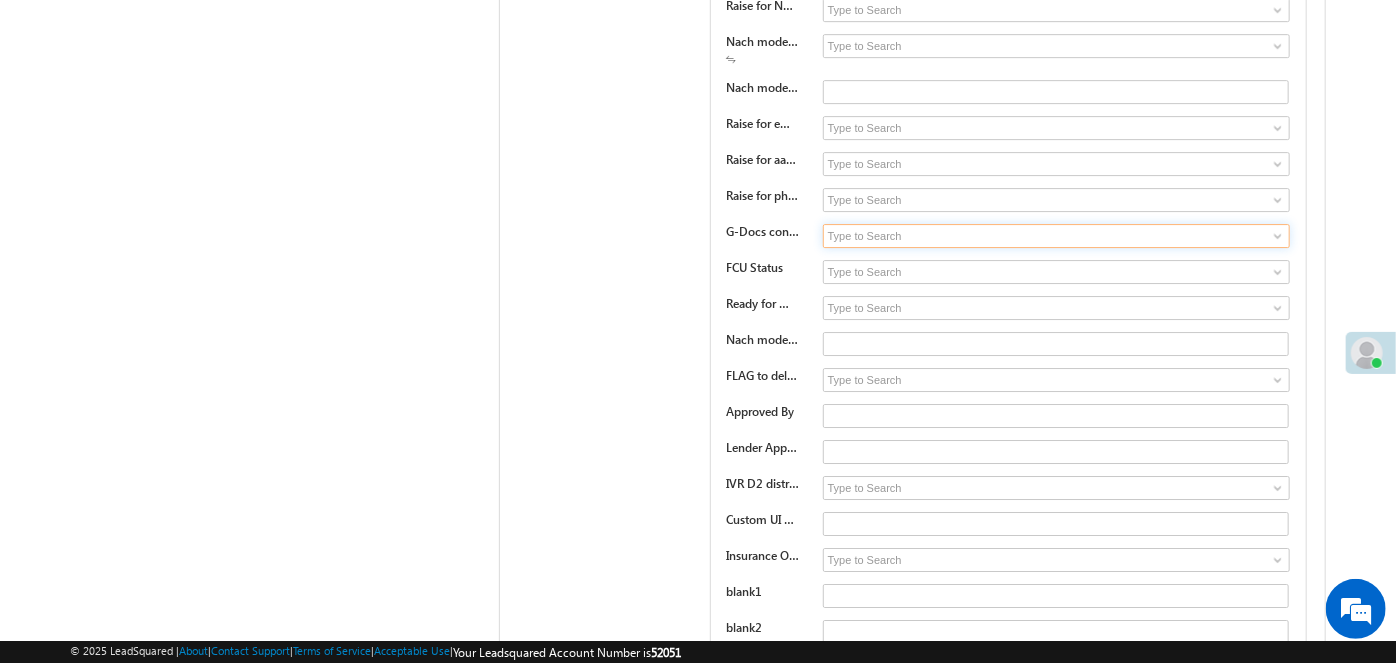 click at bounding box center (1056, 236) 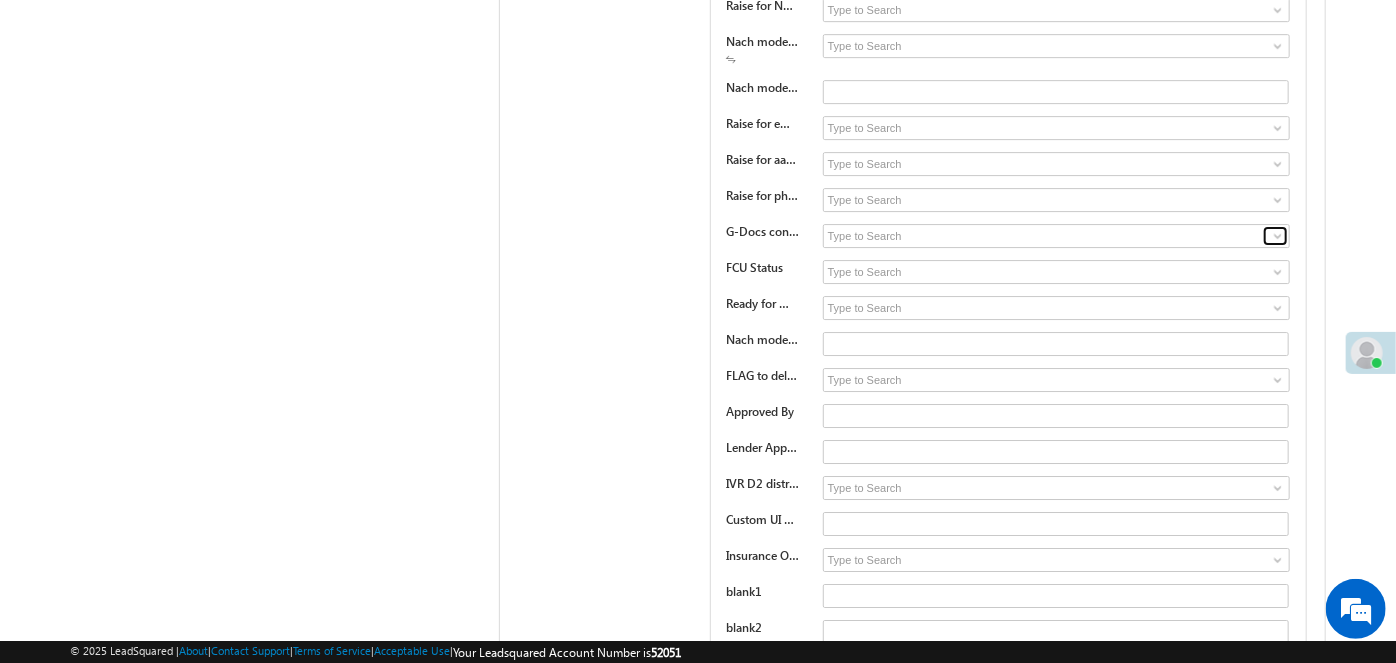 click at bounding box center [1278, 236] 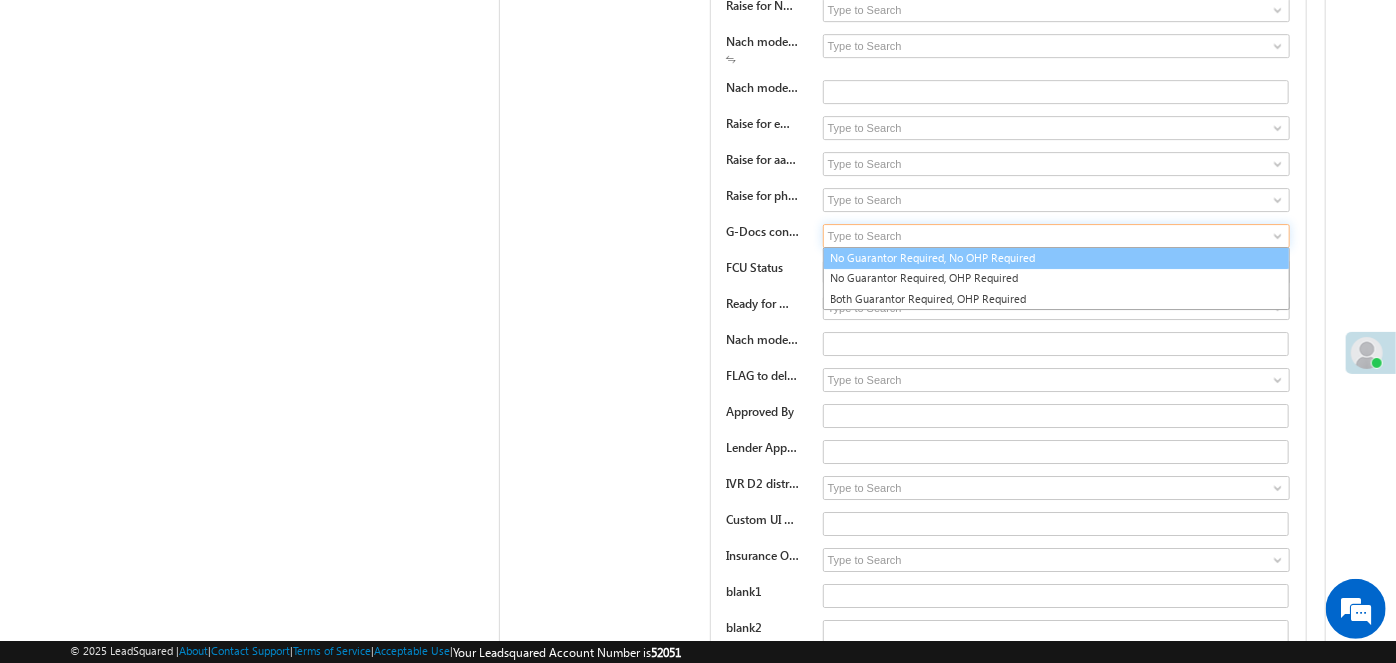 click on "No Guarantor Required, No OHP Required" at bounding box center (1056, 258) 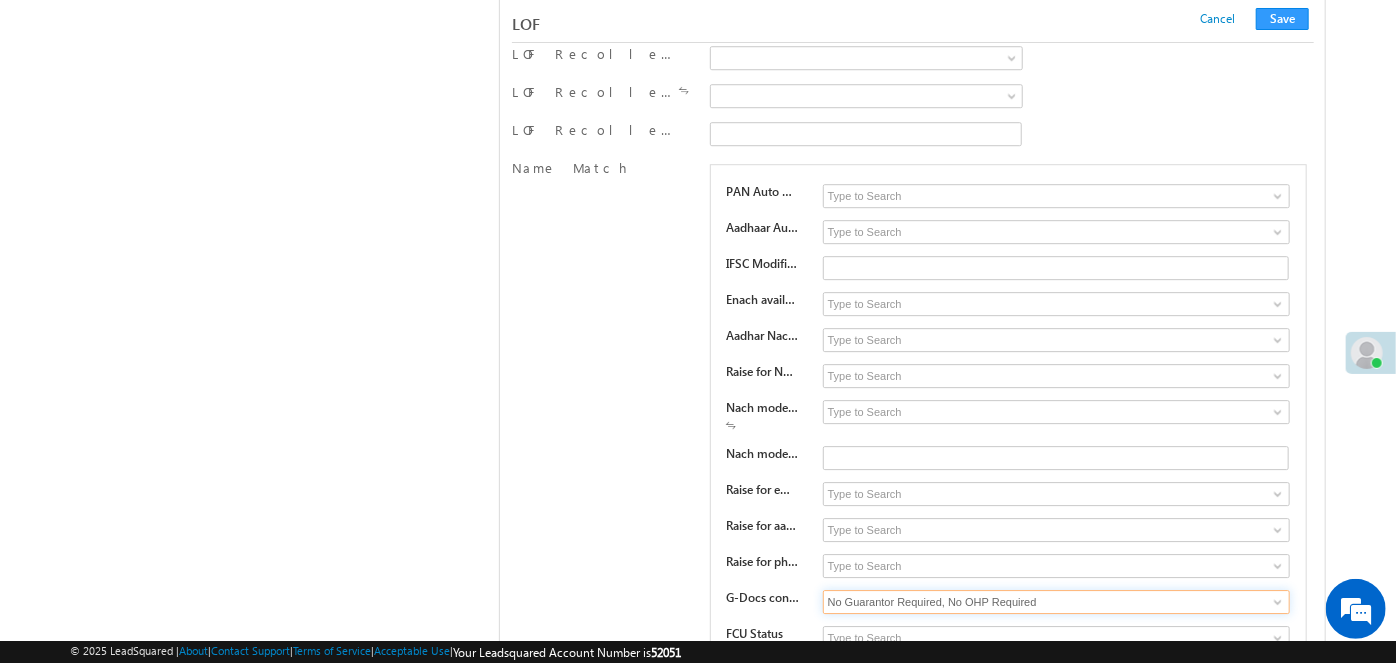 scroll, scrollTop: 6469, scrollLeft: 0, axis: vertical 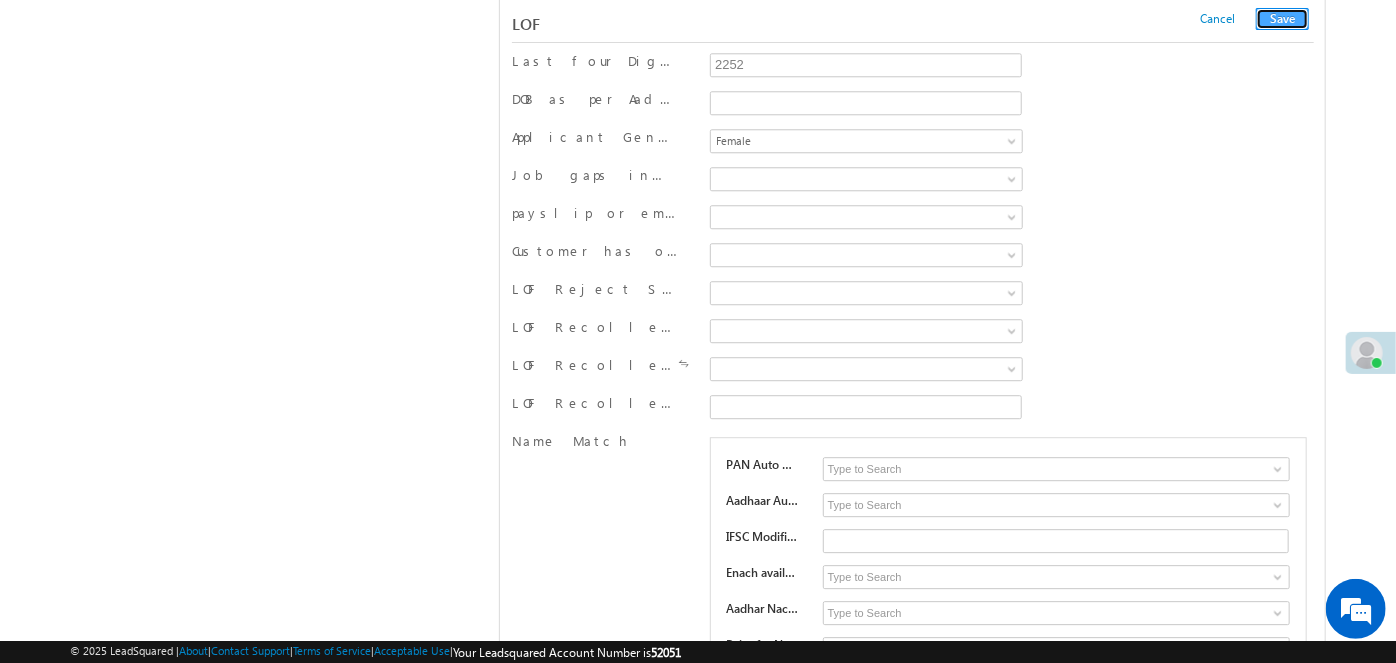 click on "Save" at bounding box center [1282, 19] 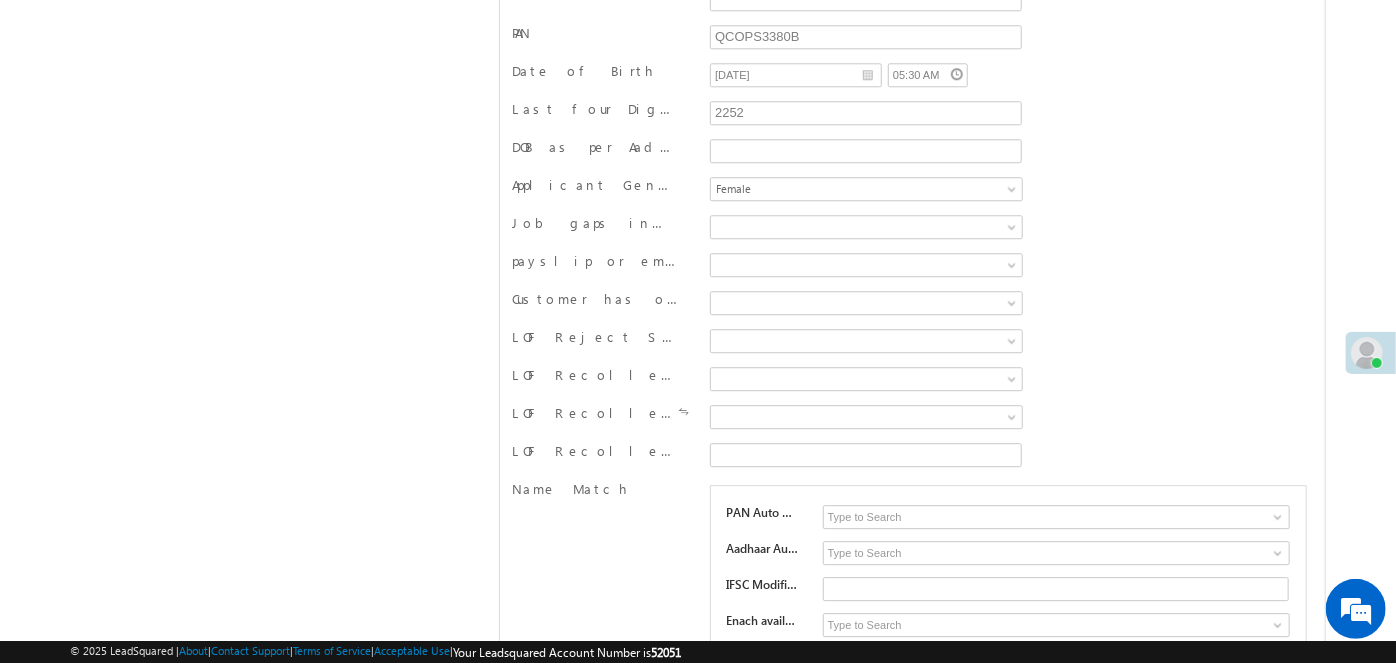 scroll, scrollTop: 0, scrollLeft: 0, axis: both 